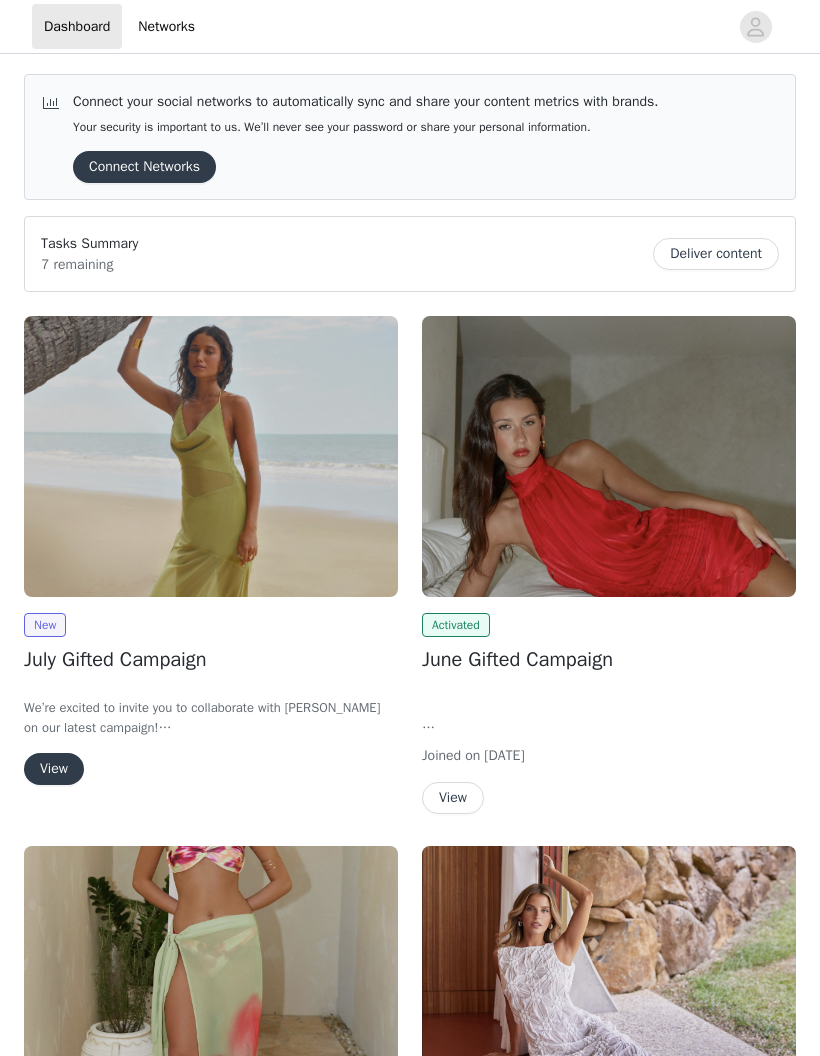 scroll, scrollTop: 0, scrollLeft: 0, axis: both 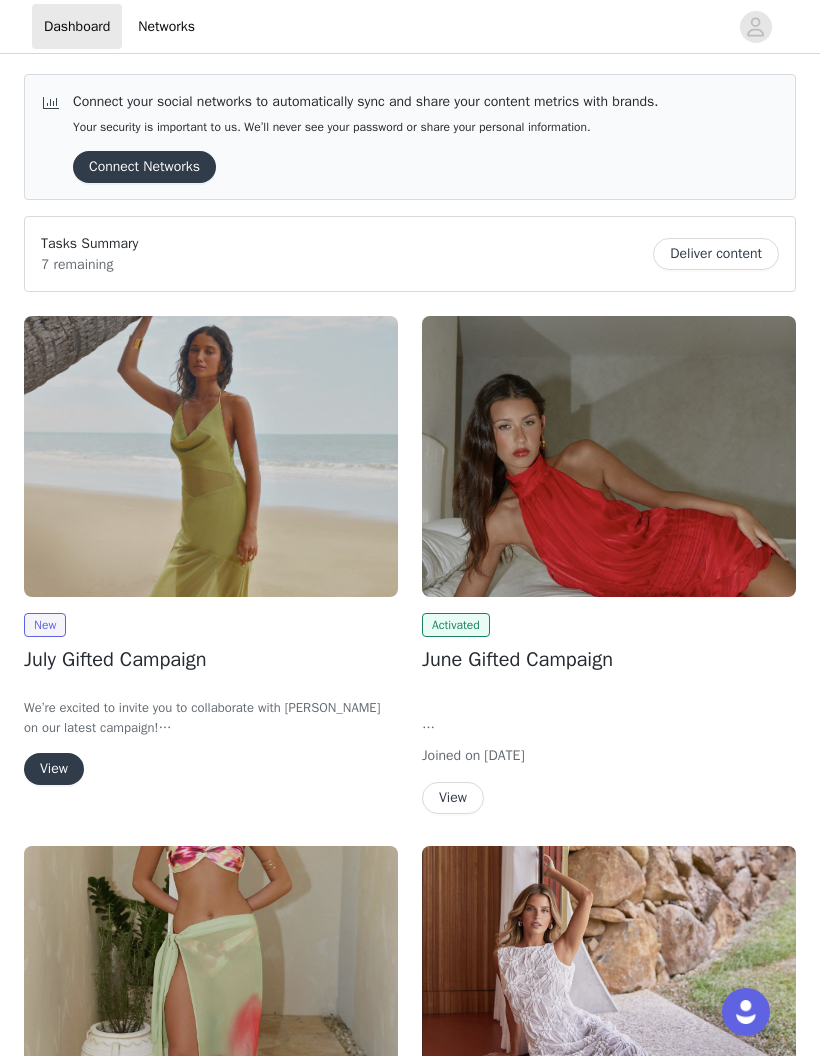 click on "View" at bounding box center (54, 769) 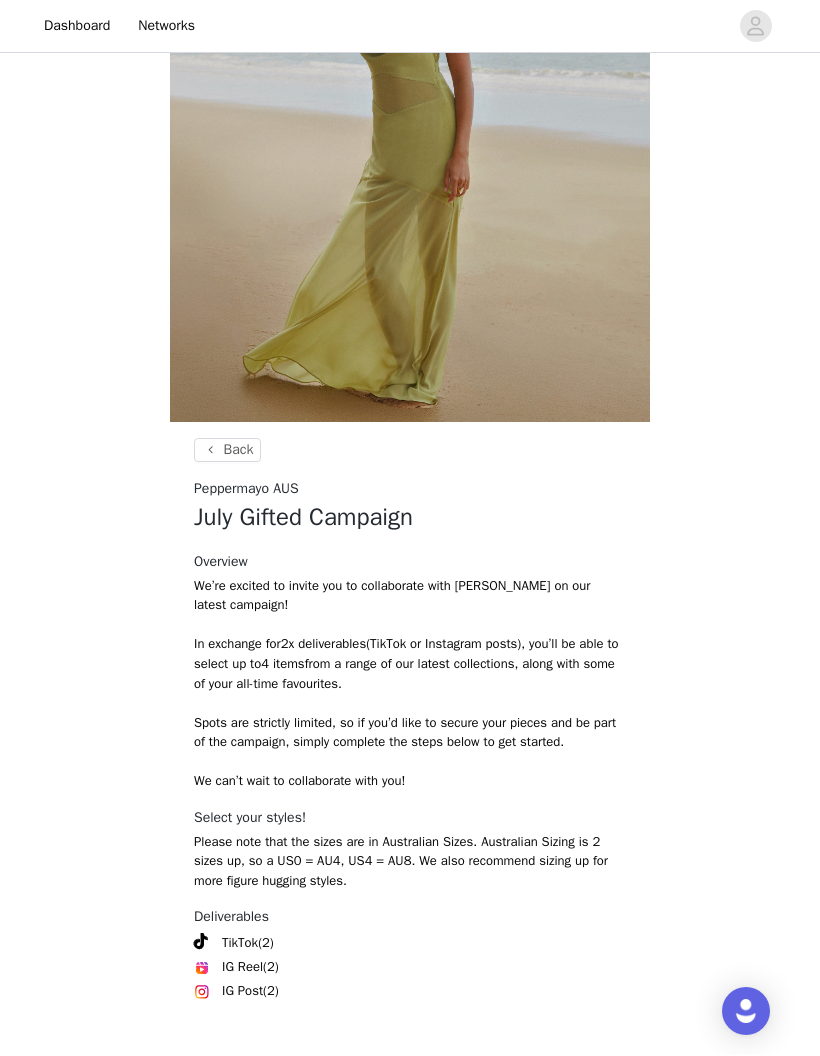 scroll, scrollTop: 352, scrollLeft: 0, axis: vertical 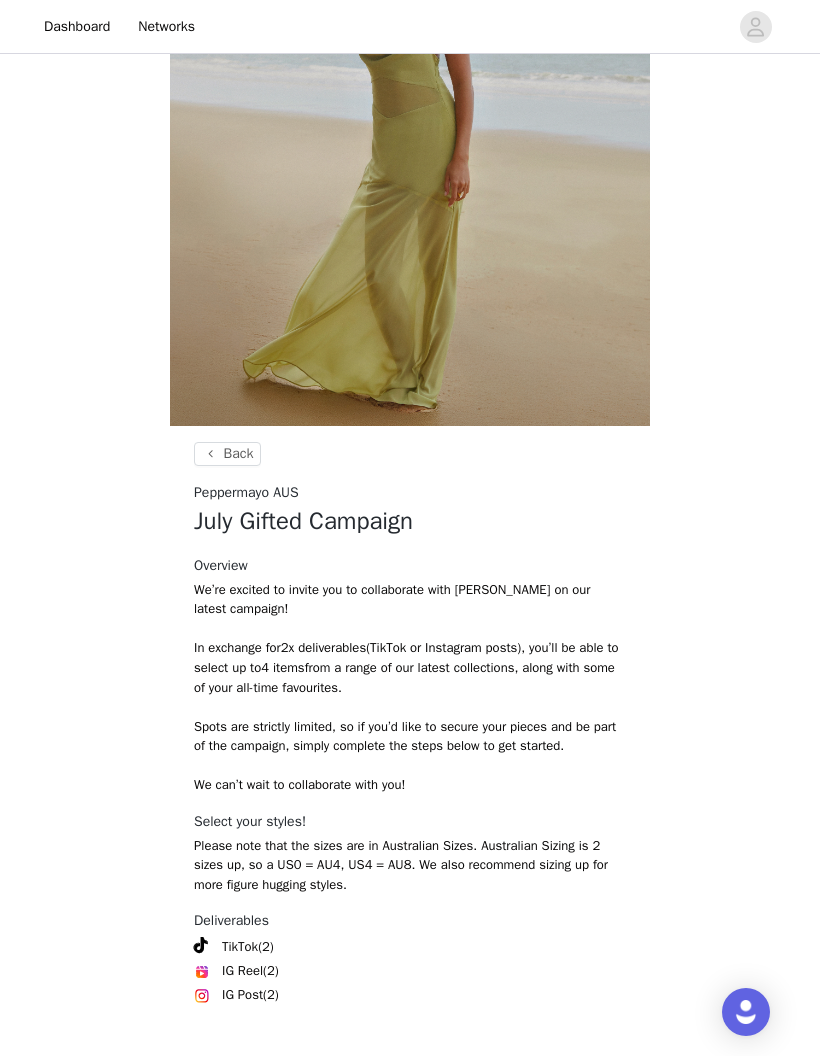 click on "Get Started" at bounding box center [410, 1095] 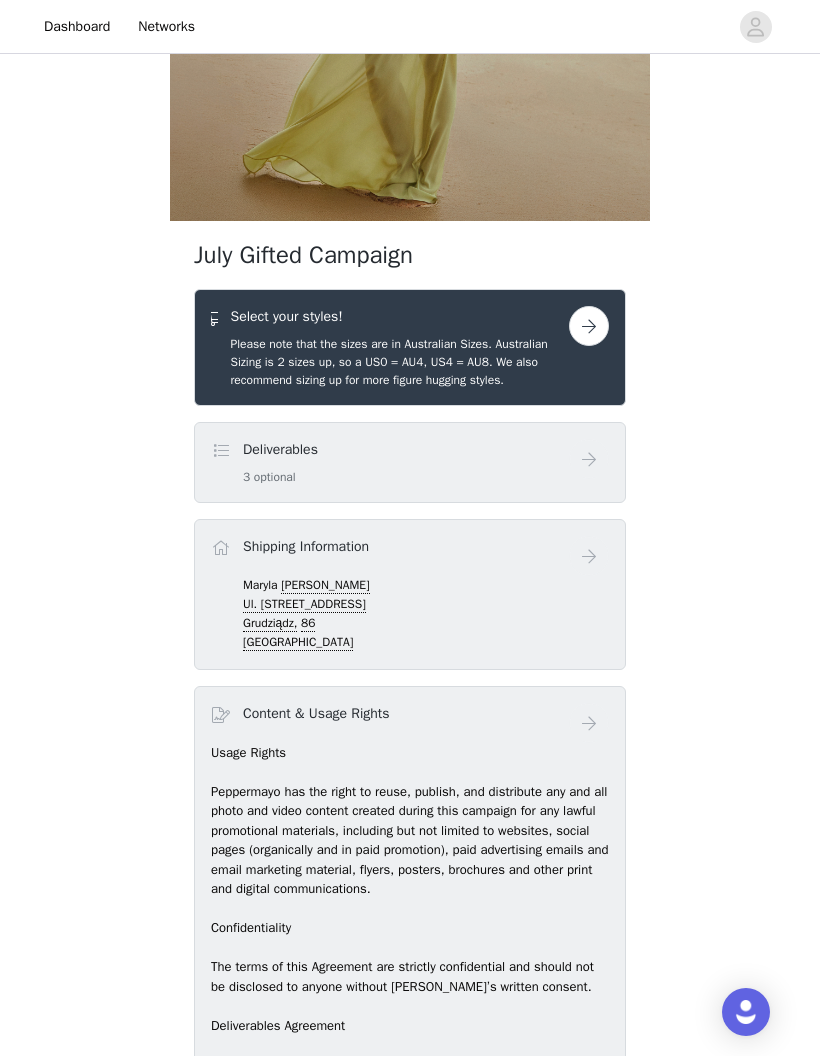 scroll, scrollTop: 649, scrollLeft: 0, axis: vertical 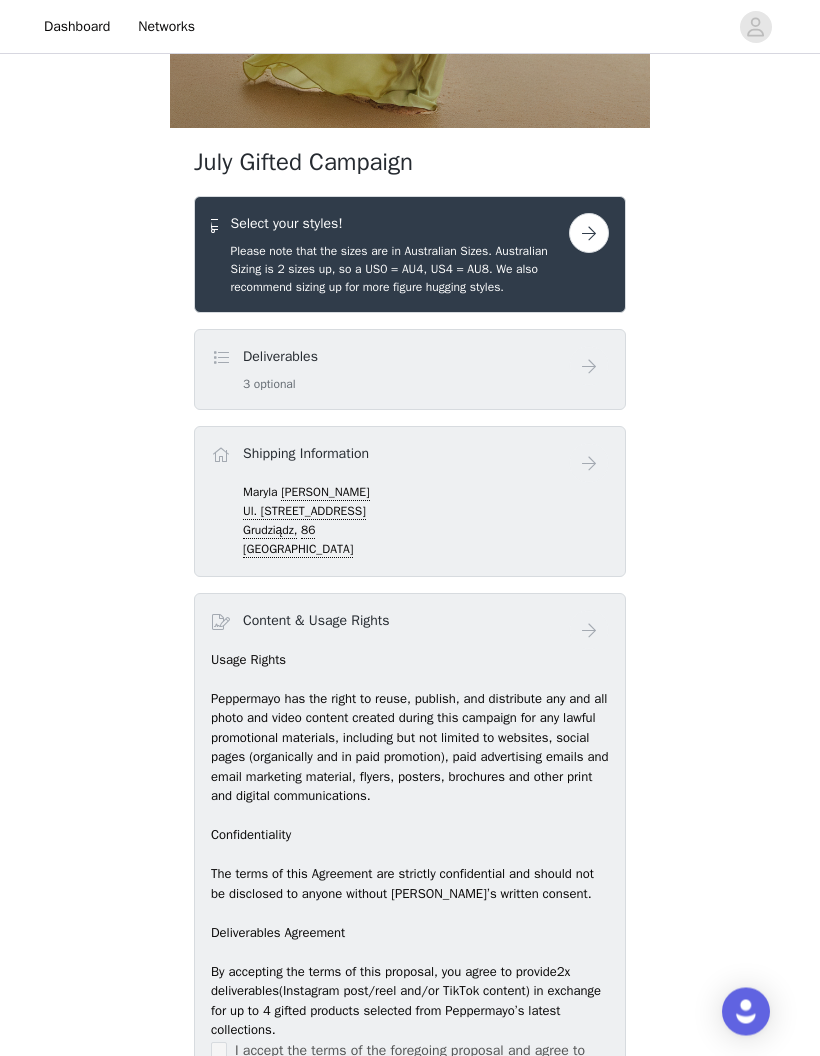 click at bounding box center (589, 234) 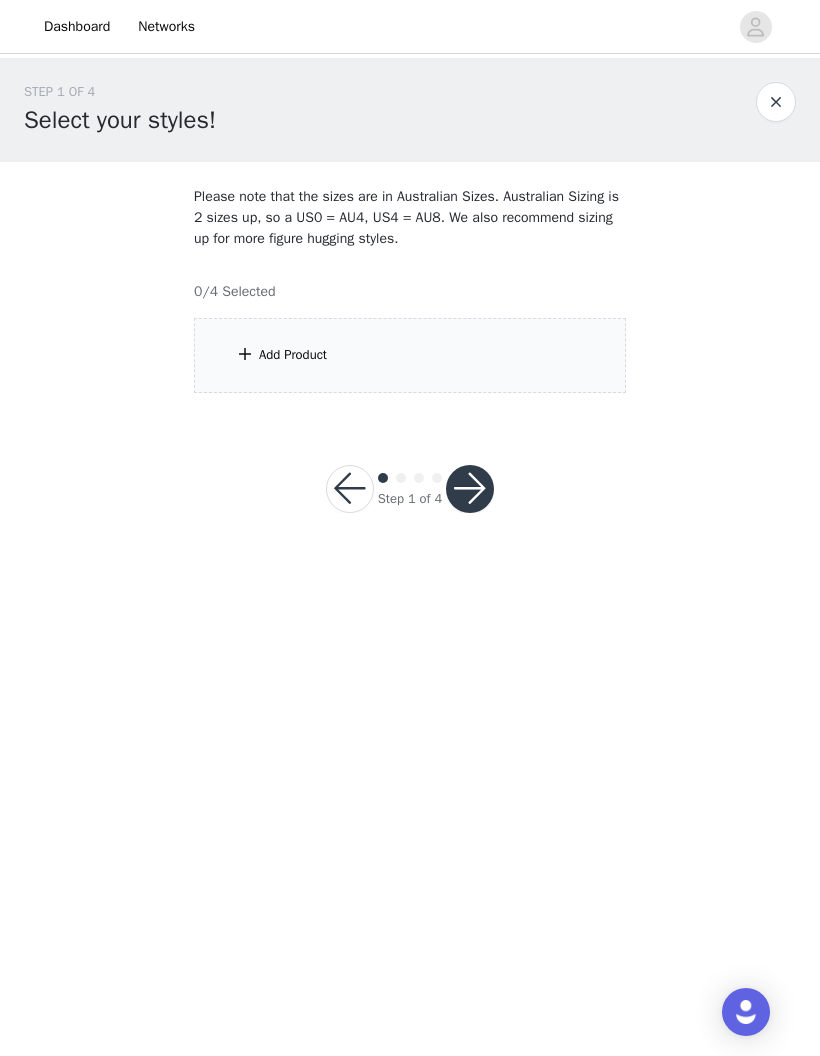 click on "Add Product" at bounding box center [410, 355] 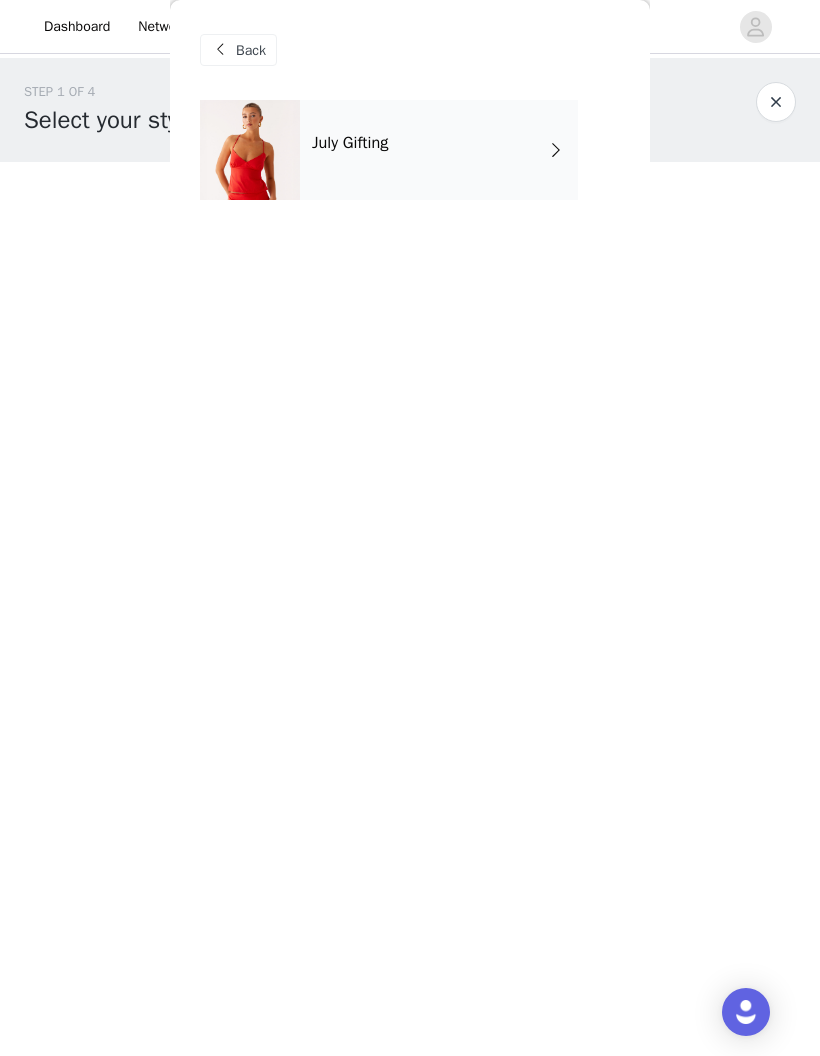 click on "July Gifting" at bounding box center (439, 150) 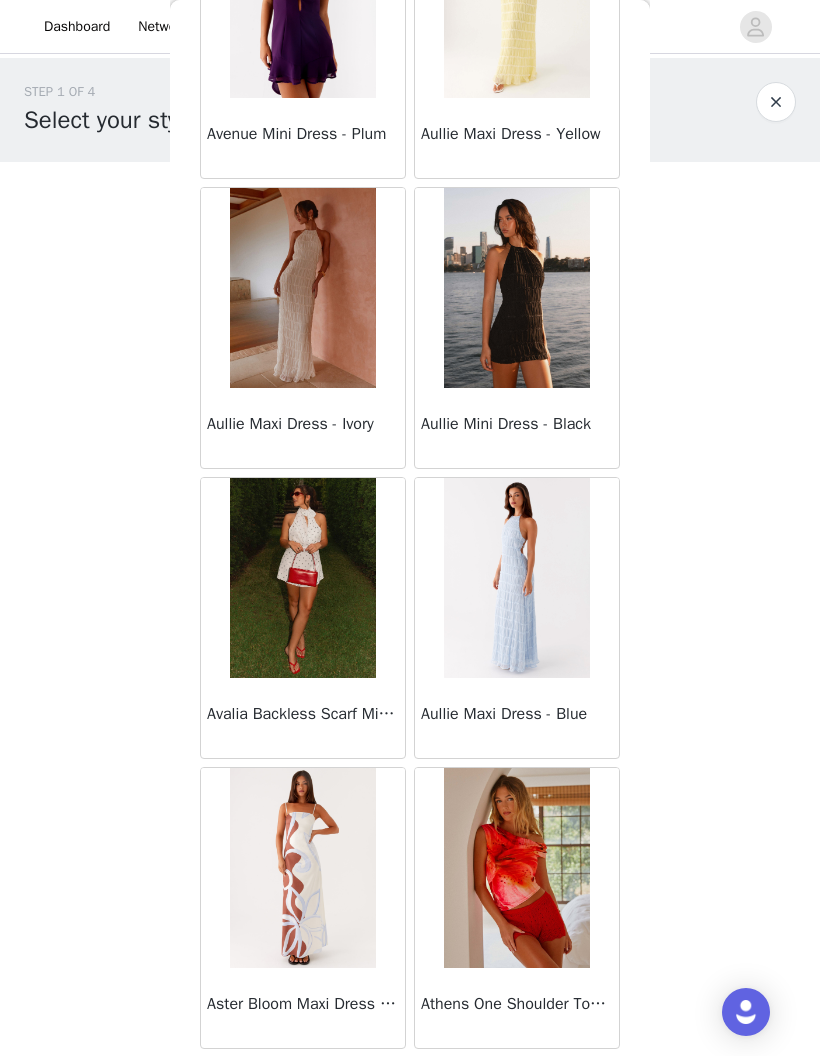 scroll, scrollTop: 496, scrollLeft: 0, axis: vertical 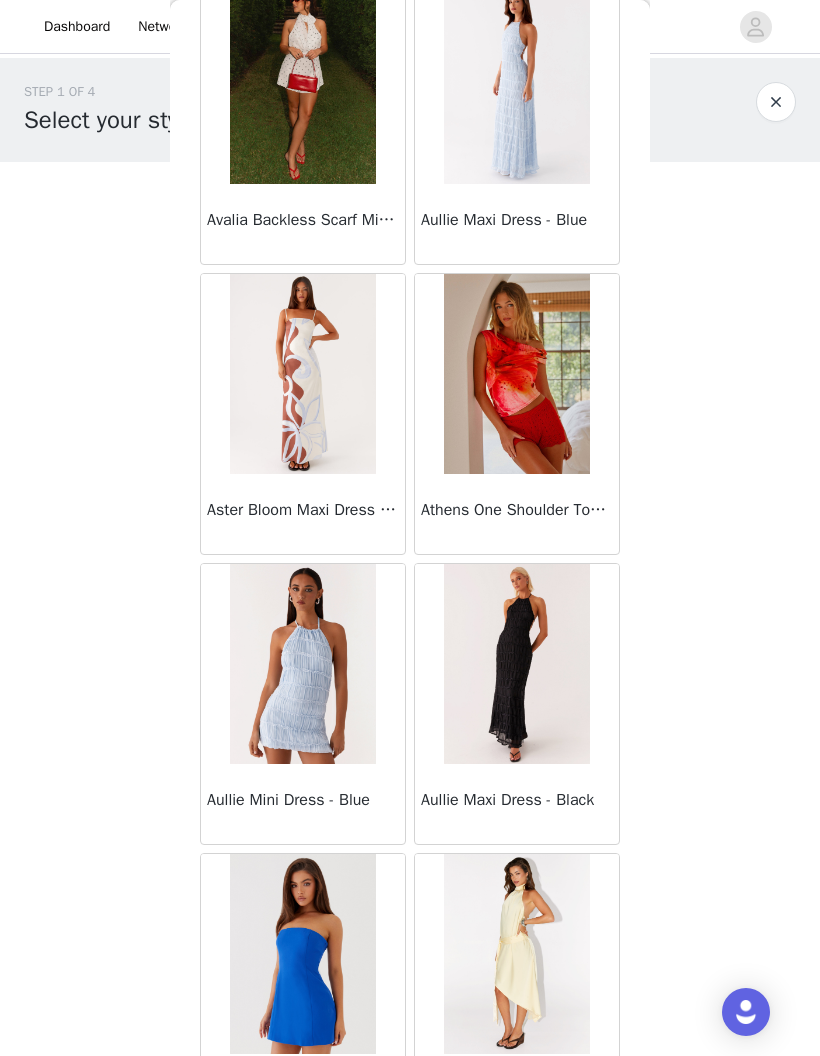 click at bounding box center [516, 374] 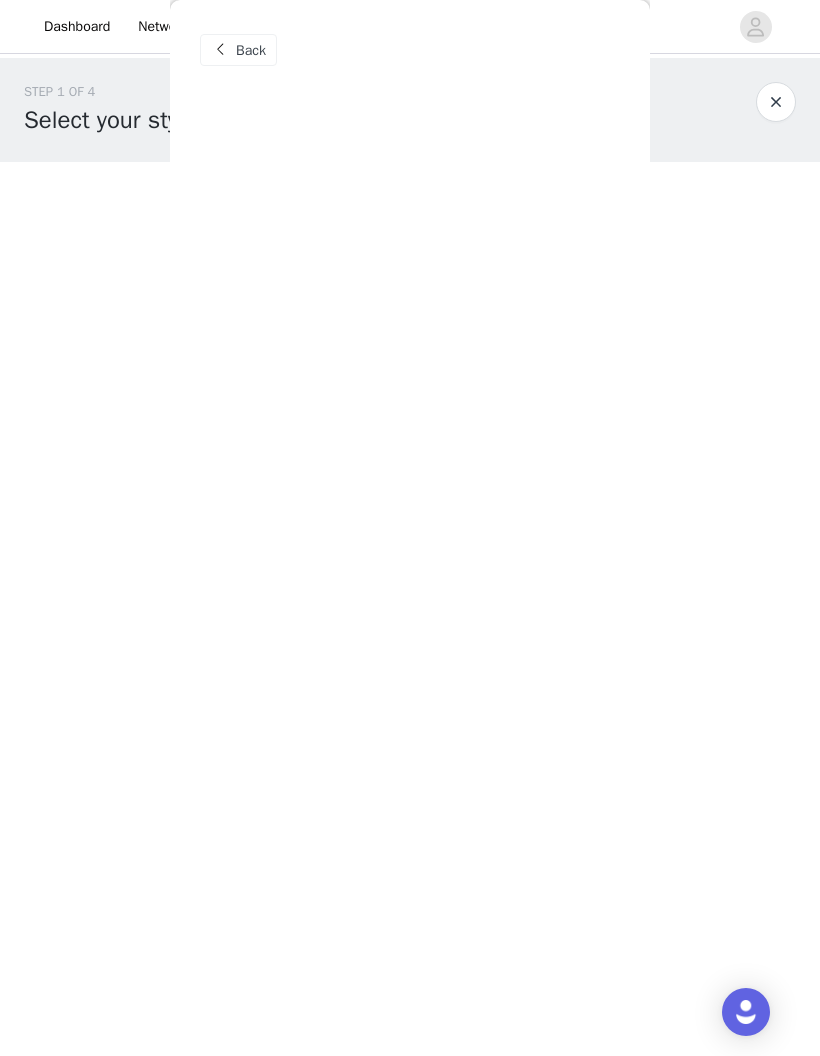 scroll, scrollTop: 0, scrollLeft: 0, axis: both 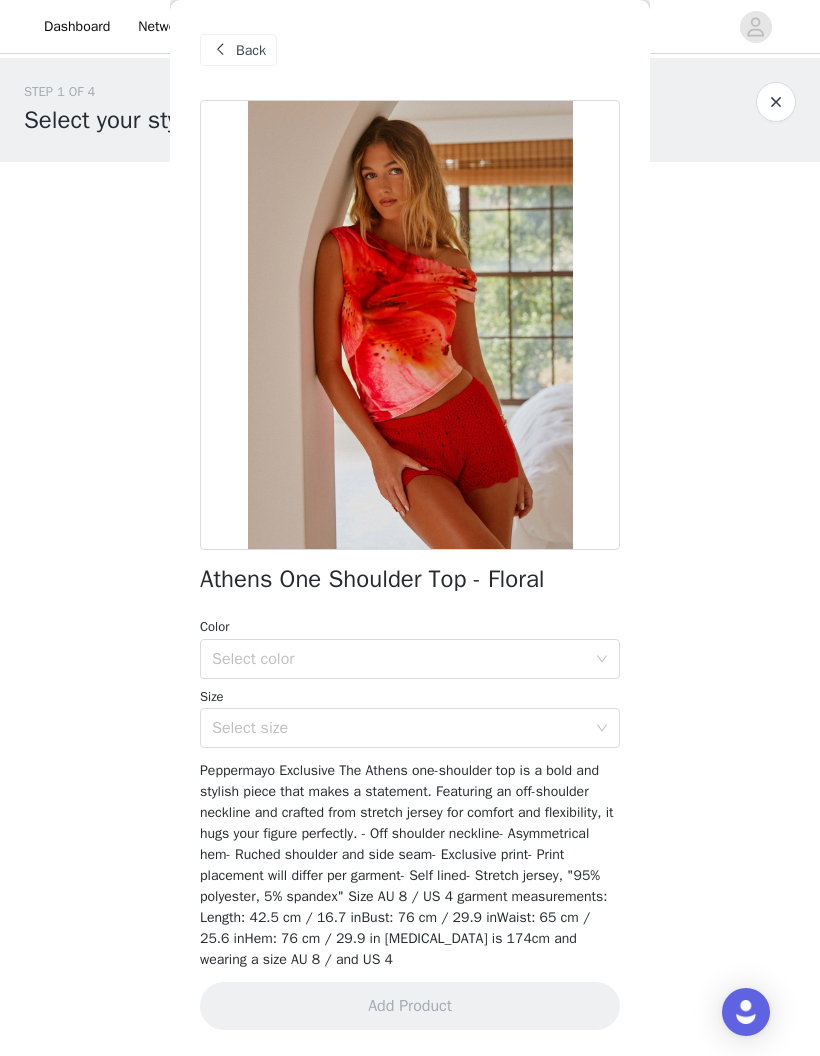 click on "Back" at bounding box center [251, 50] 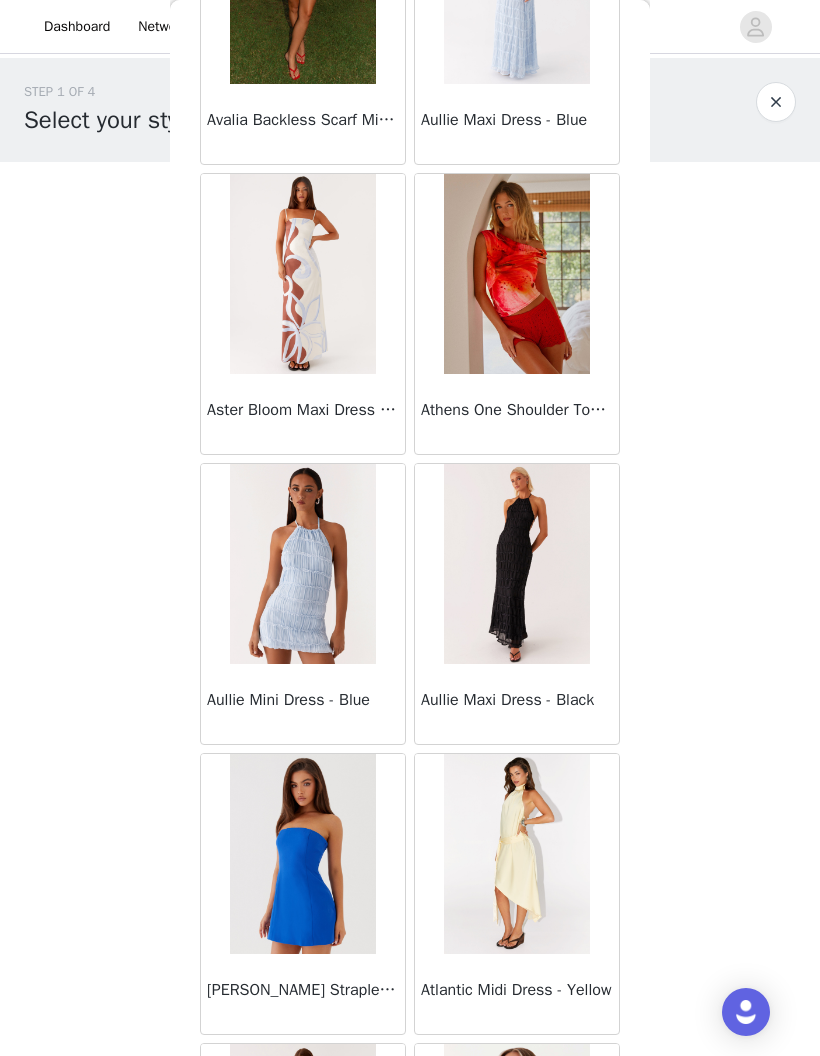 scroll, scrollTop: 1088, scrollLeft: 0, axis: vertical 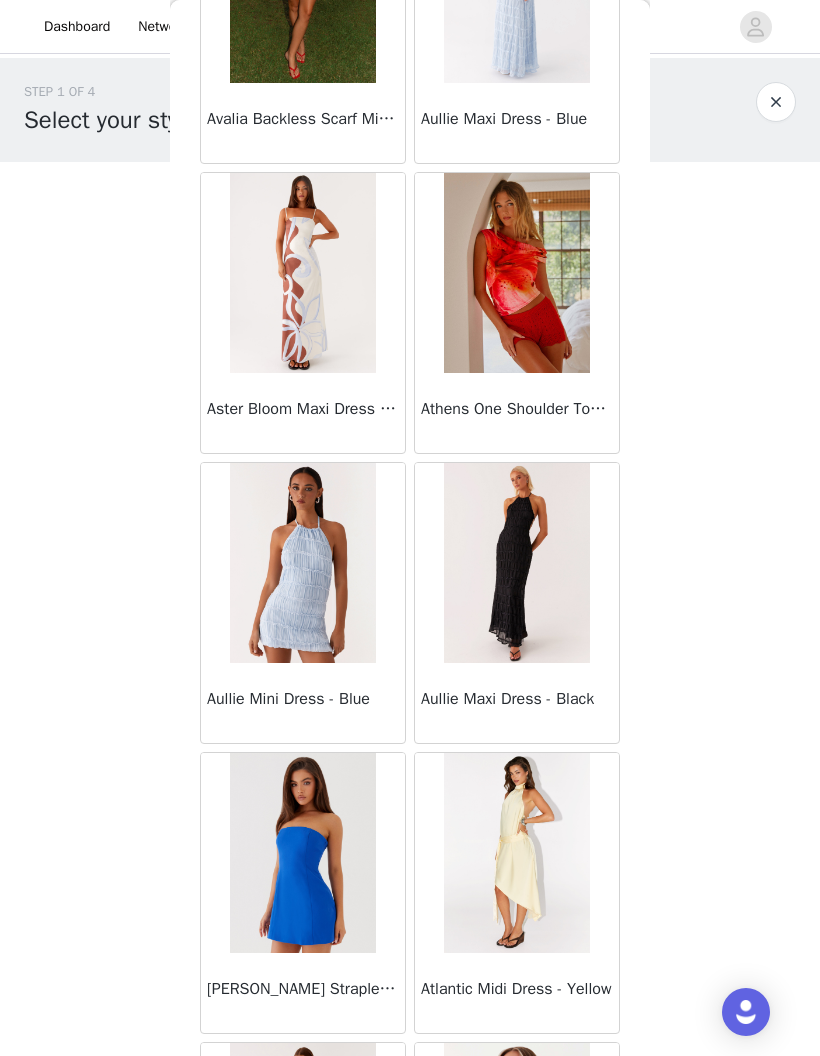 click on "Athens One Shoulder Top - Floral" at bounding box center [517, 413] 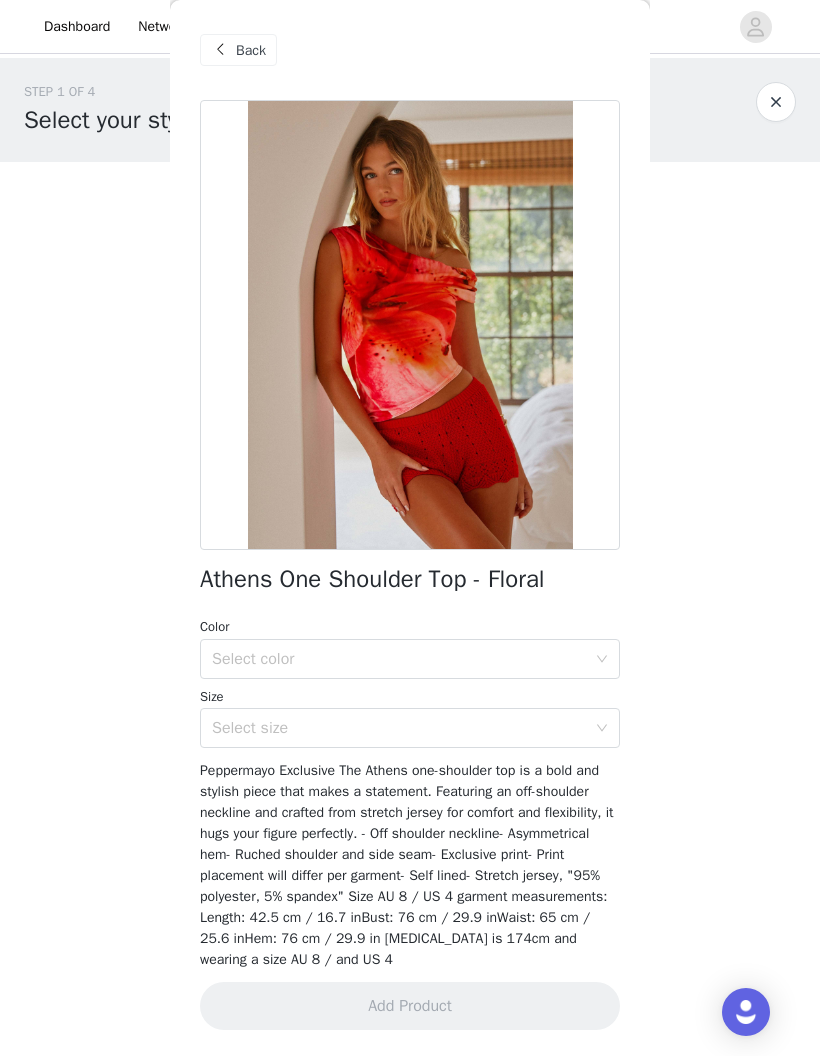scroll, scrollTop: 0, scrollLeft: 0, axis: both 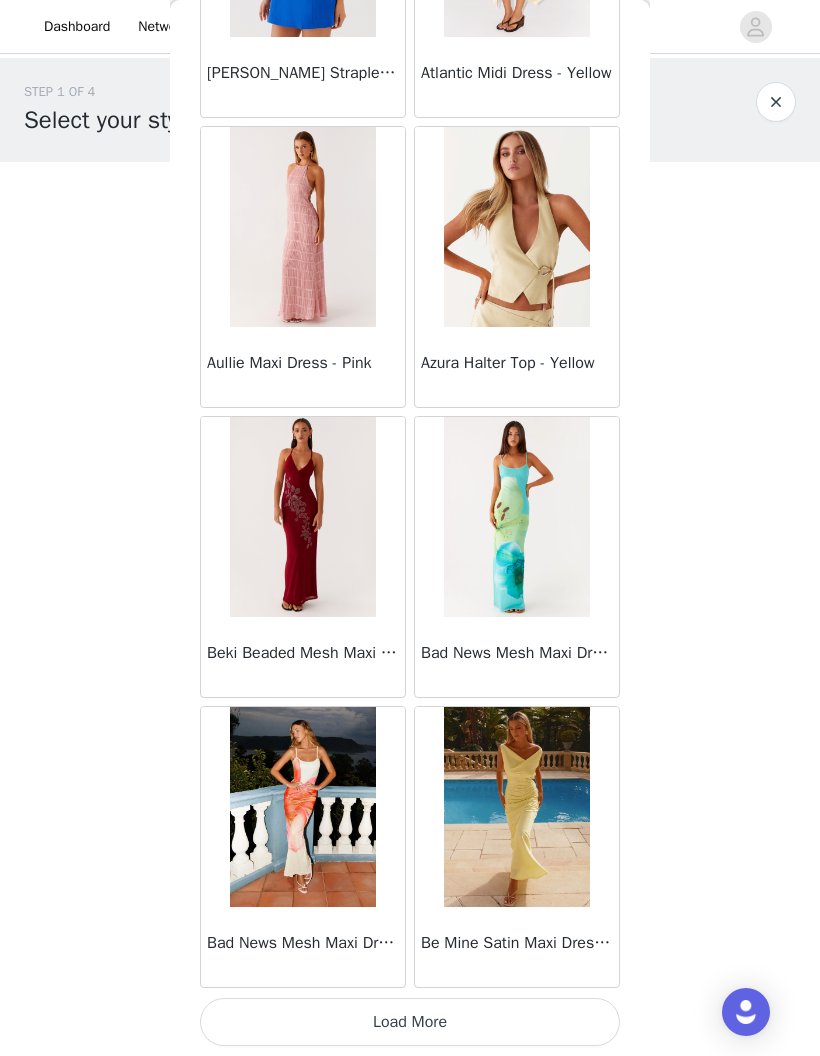 click on "Load More" at bounding box center [410, 1022] 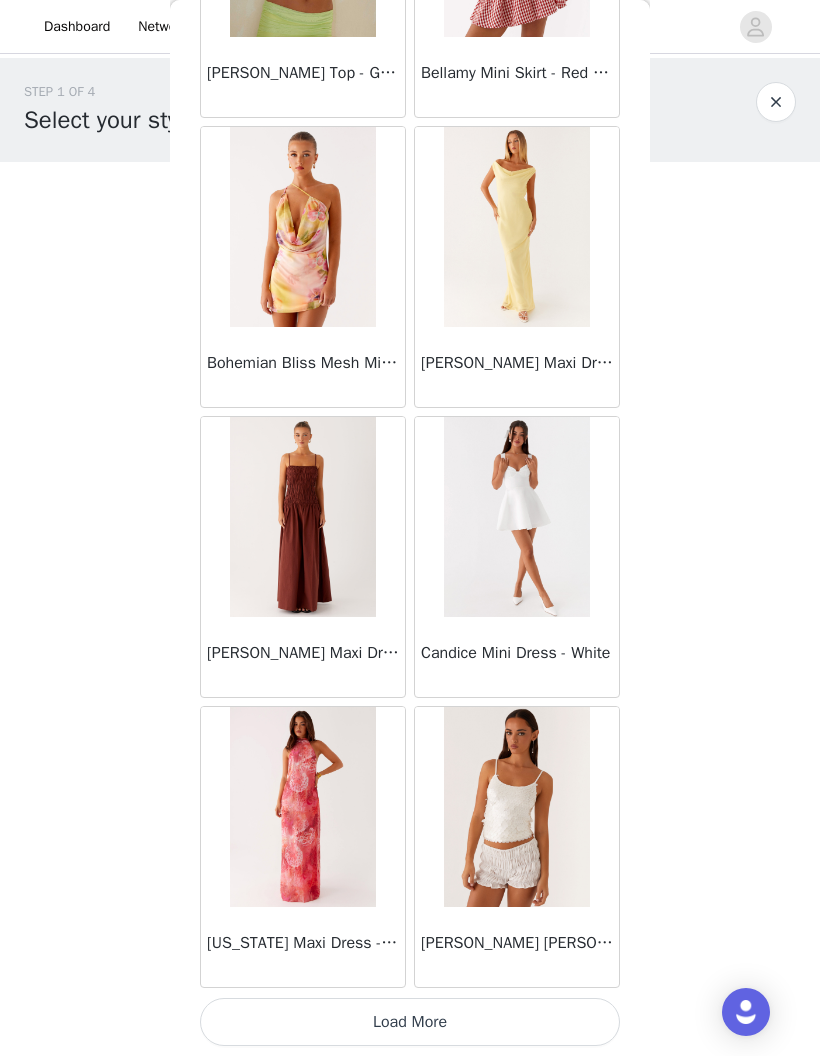 scroll, scrollTop: 4904, scrollLeft: 0, axis: vertical 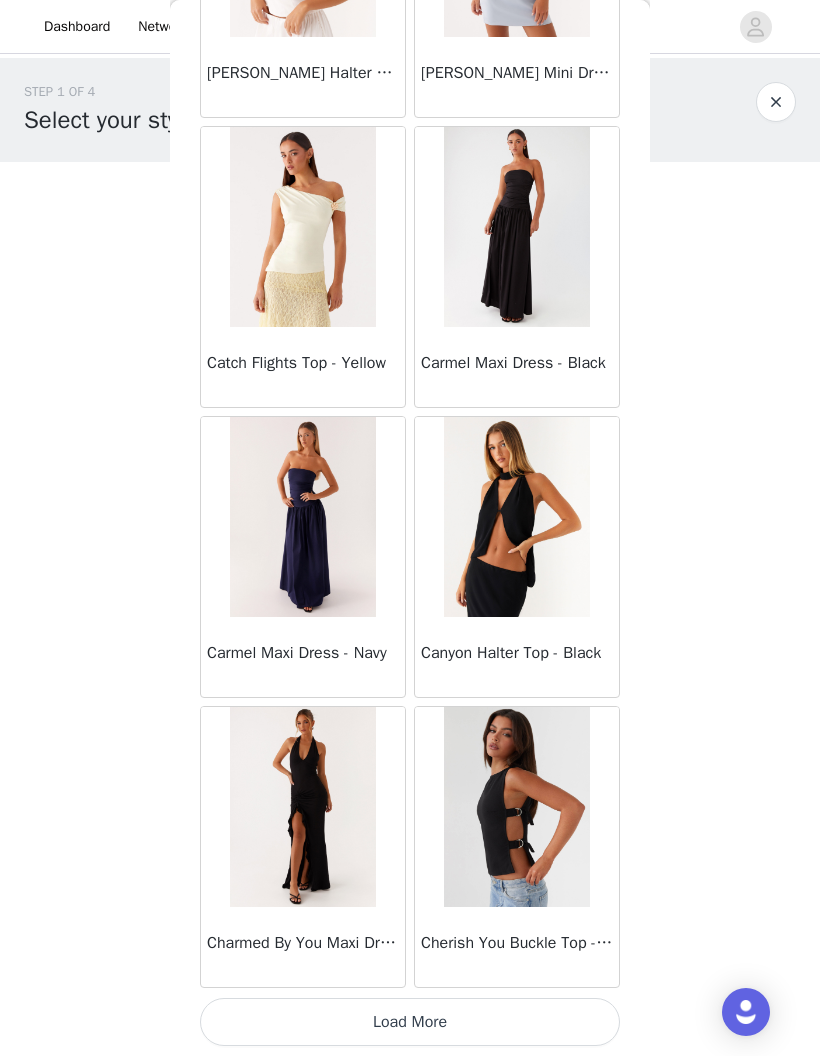 click on "Charmed By You Maxi Dress - Black" at bounding box center (303, 943) 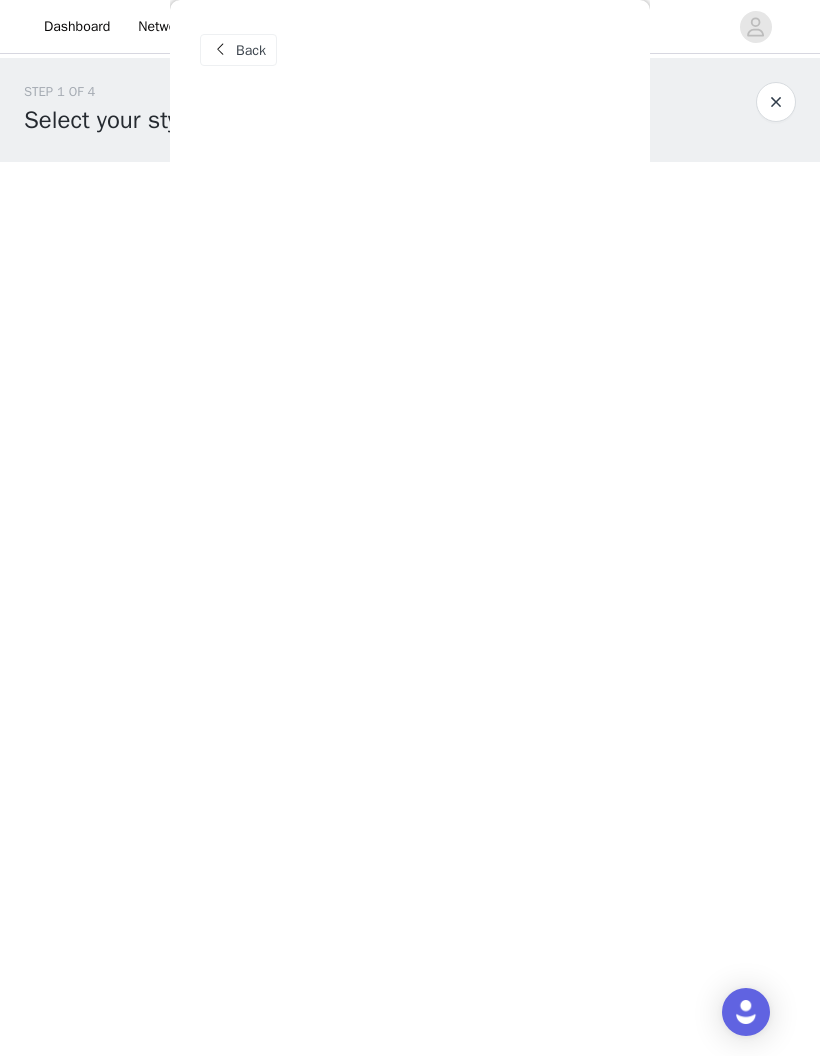 scroll, scrollTop: 0, scrollLeft: 0, axis: both 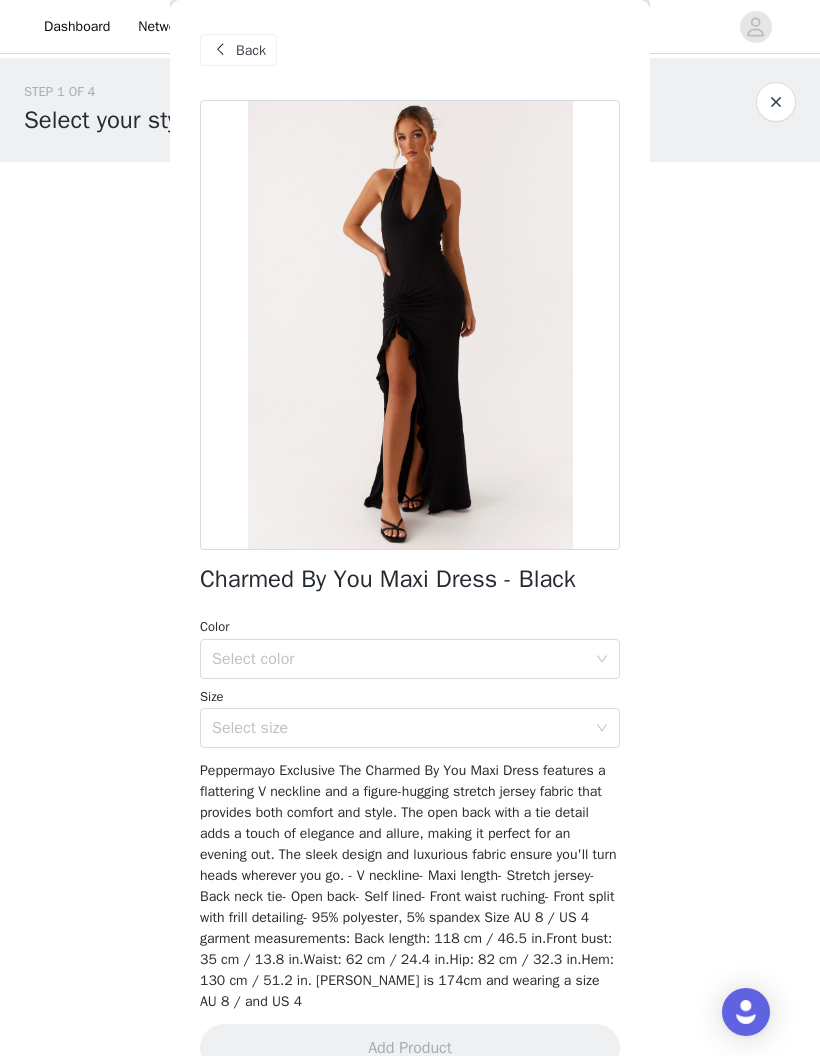 click on "Select size" at bounding box center [399, 728] 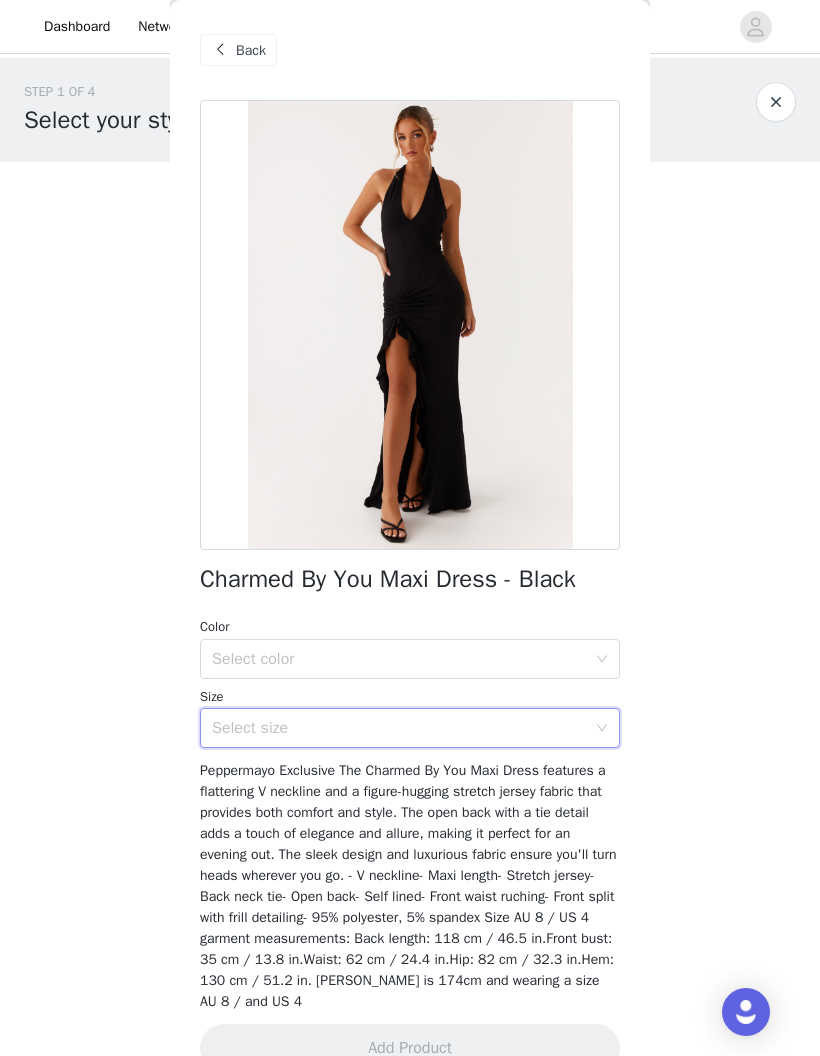 click on "Select color" at bounding box center [399, 659] 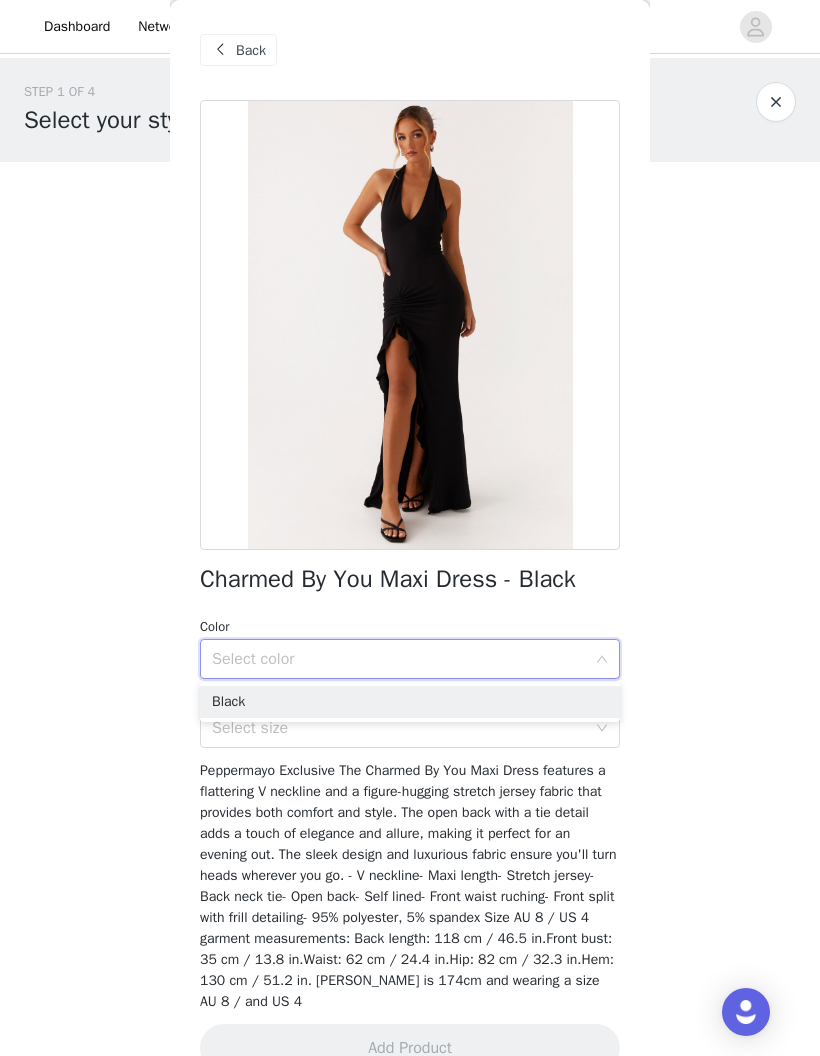 click on "Black" at bounding box center [410, 702] 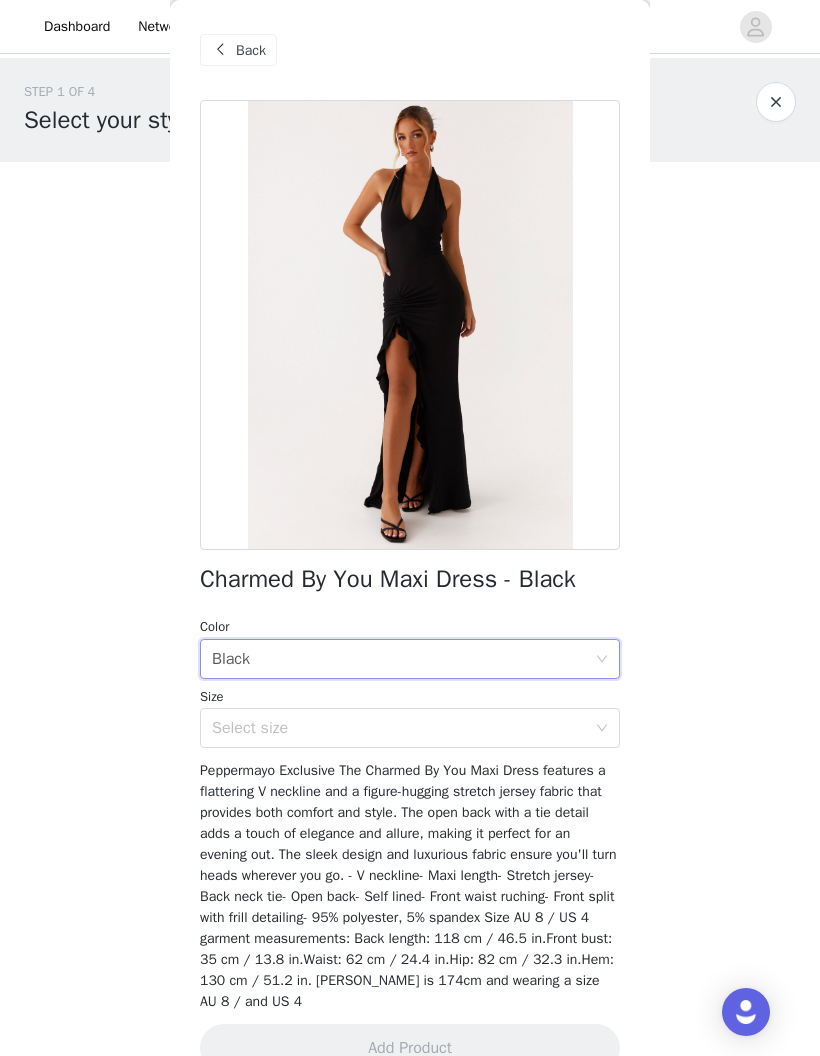 click on "Select size" at bounding box center (399, 728) 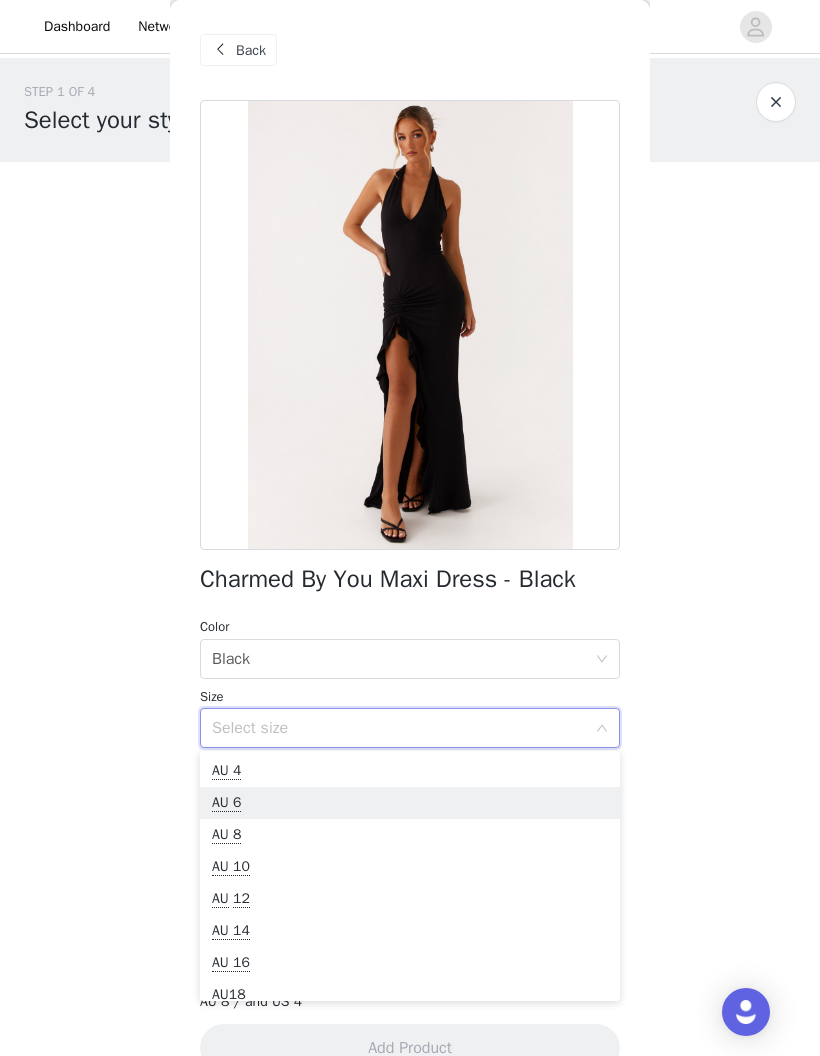 click on "AU 6" at bounding box center [410, 803] 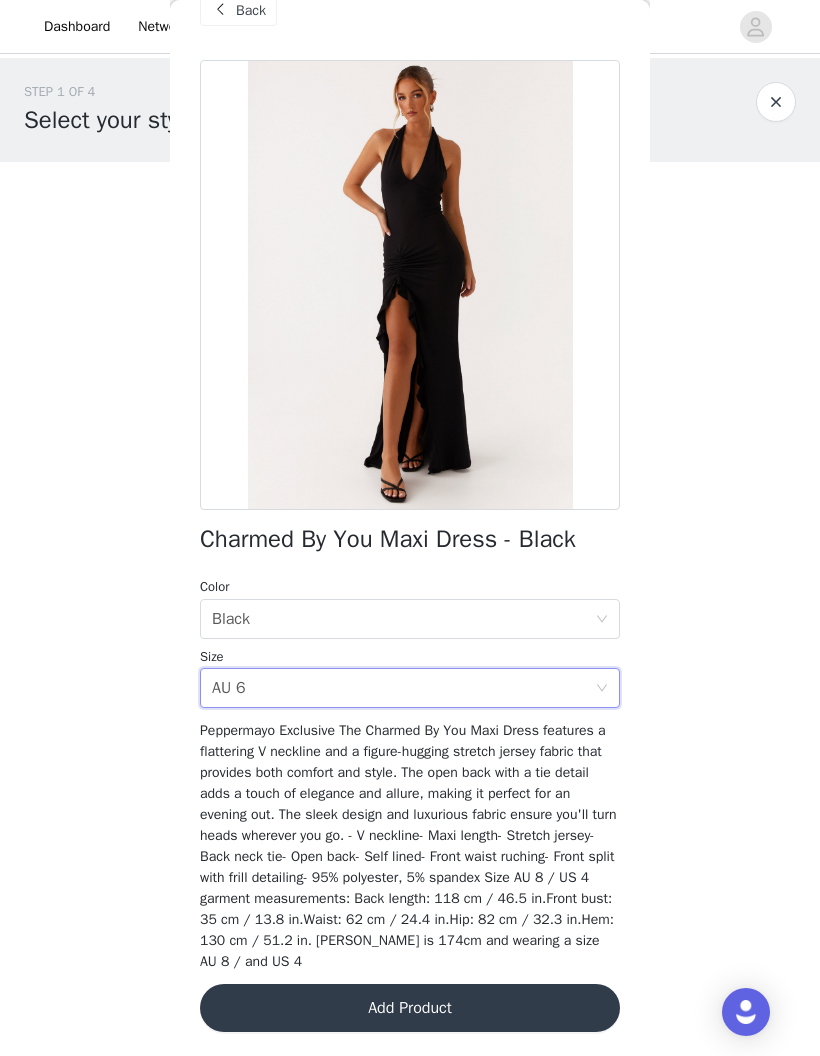 scroll, scrollTop: 39, scrollLeft: 0, axis: vertical 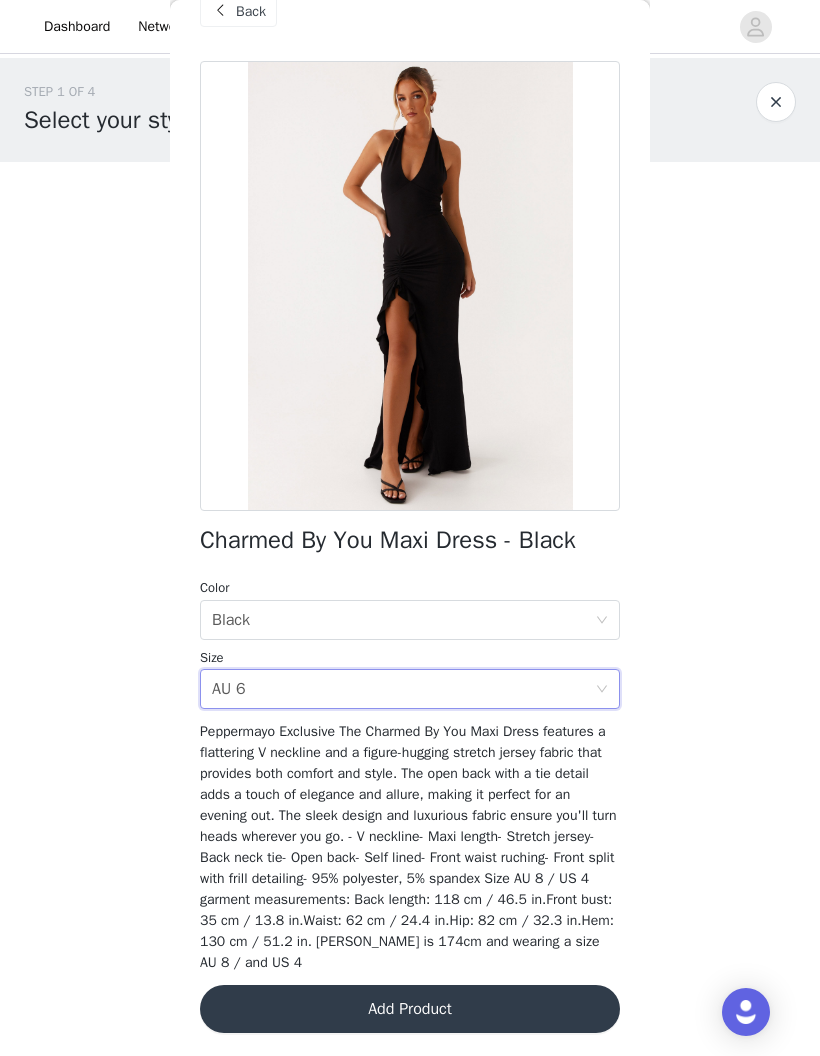 click on "Select size AU 6" at bounding box center [403, 689] 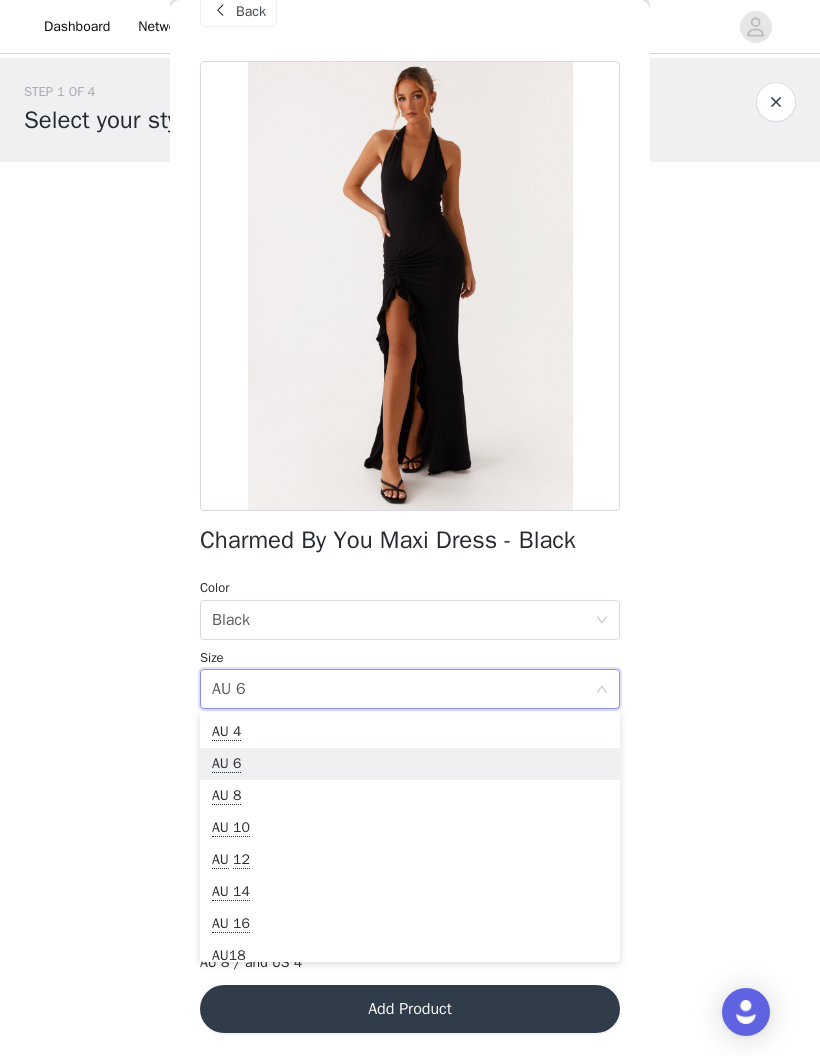 click on "AU 4" at bounding box center (410, 732) 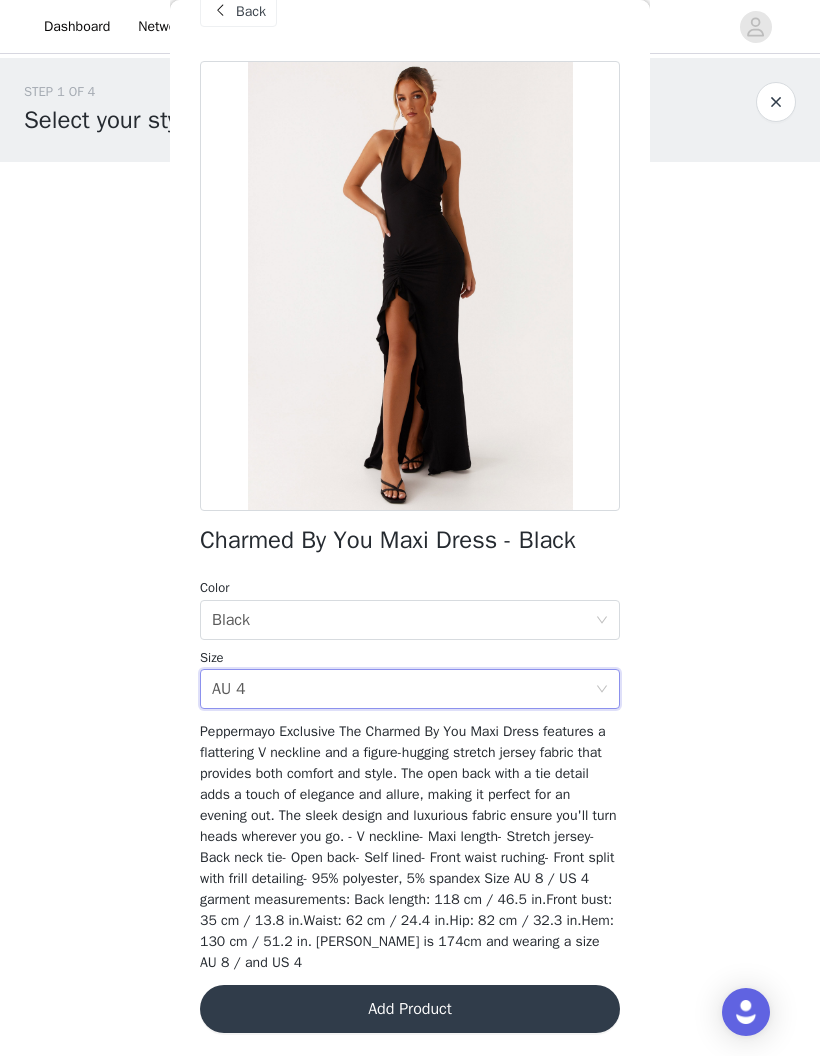 click on "Add Product" at bounding box center (410, 1009) 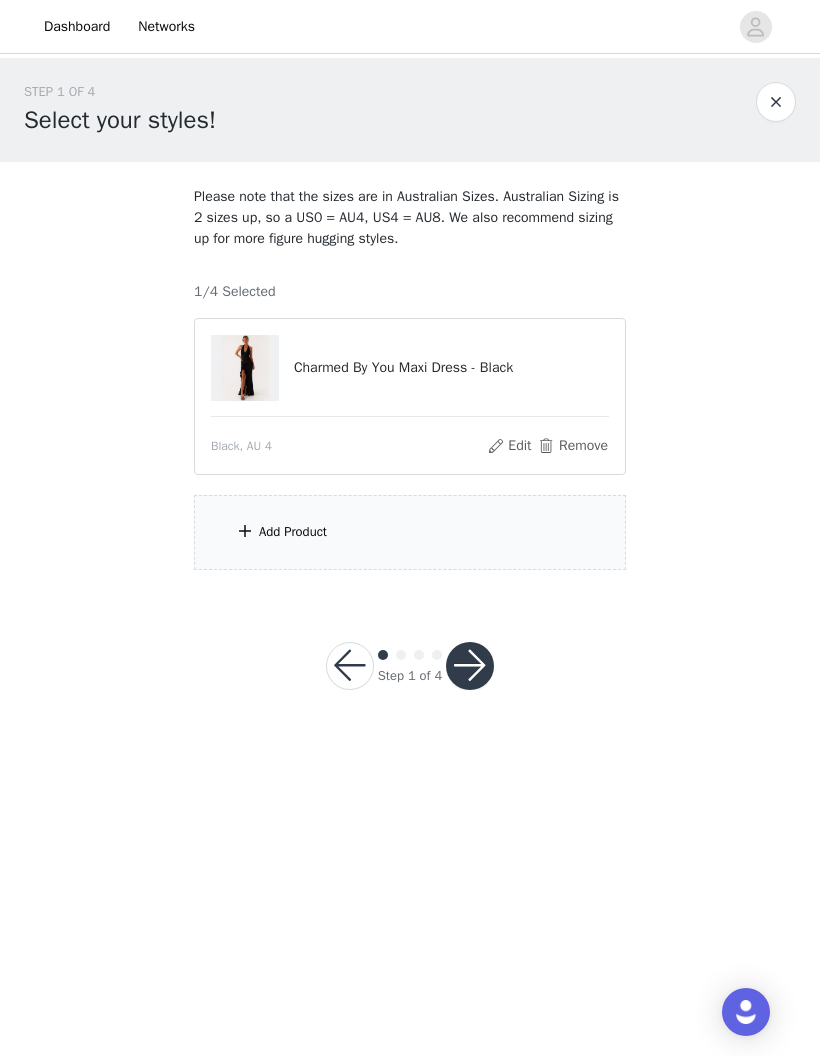 click on "Add Product" at bounding box center [410, 532] 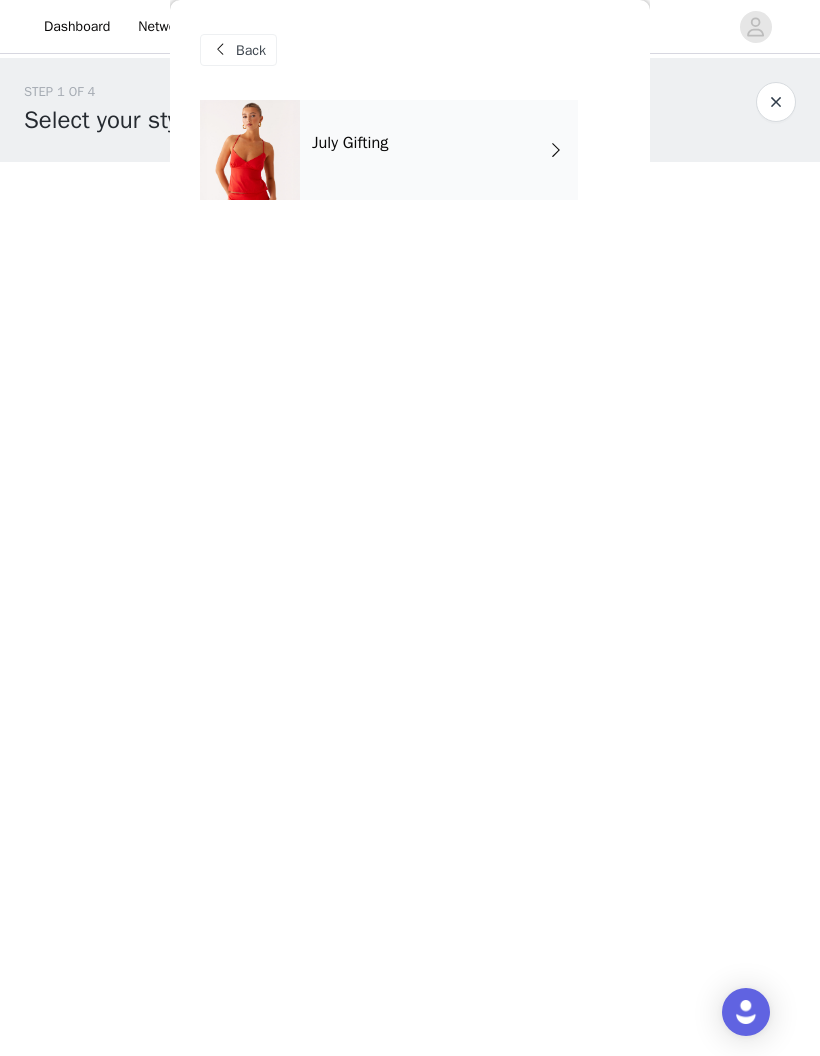 click on "July Gifting" at bounding box center [439, 150] 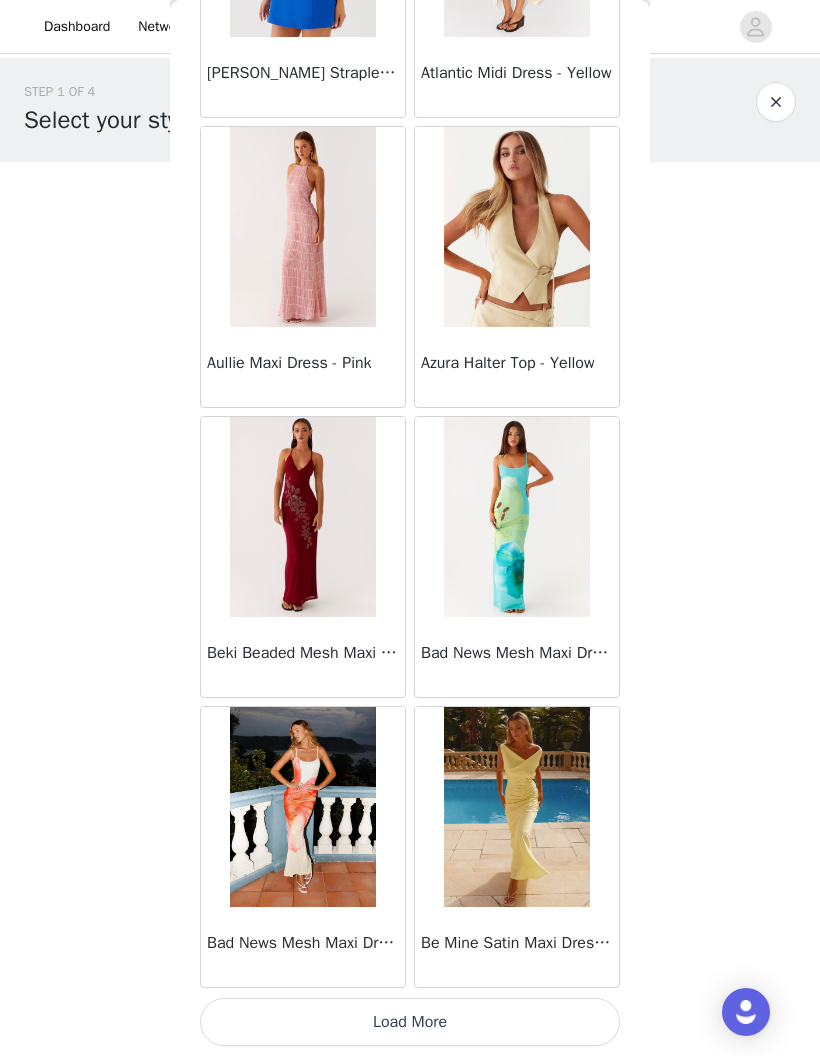 scroll, scrollTop: 2004, scrollLeft: 0, axis: vertical 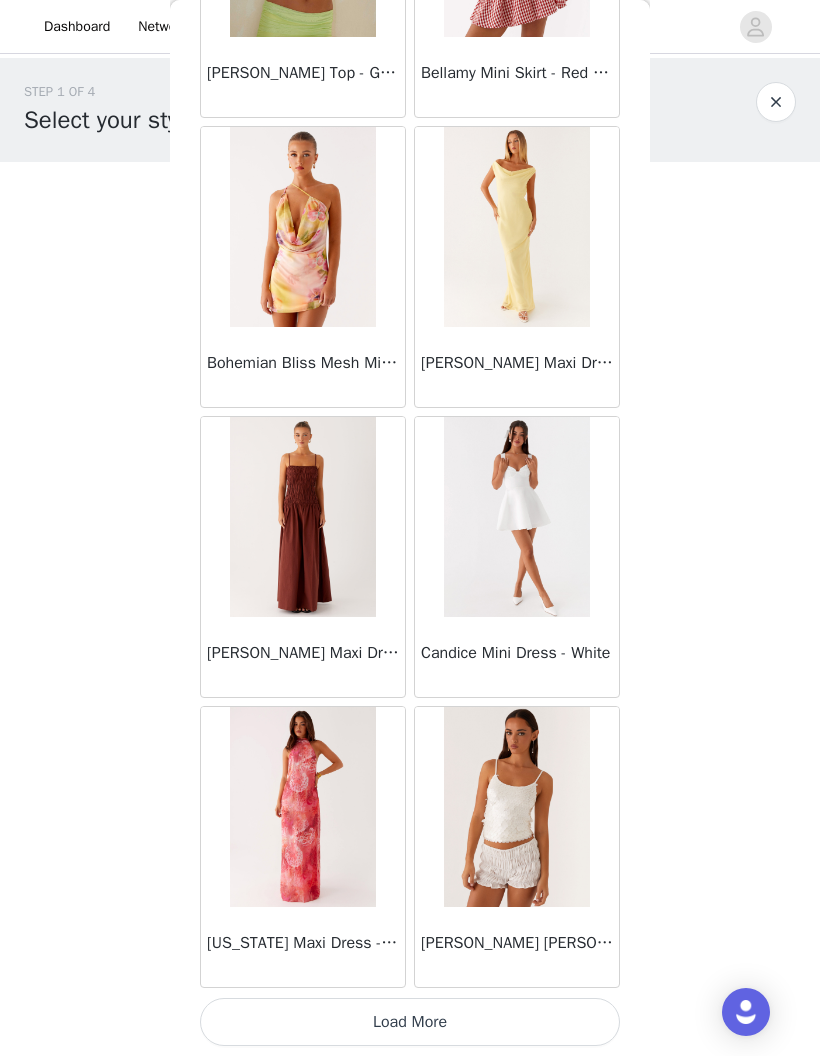 click on "Load More" at bounding box center [410, 1022] 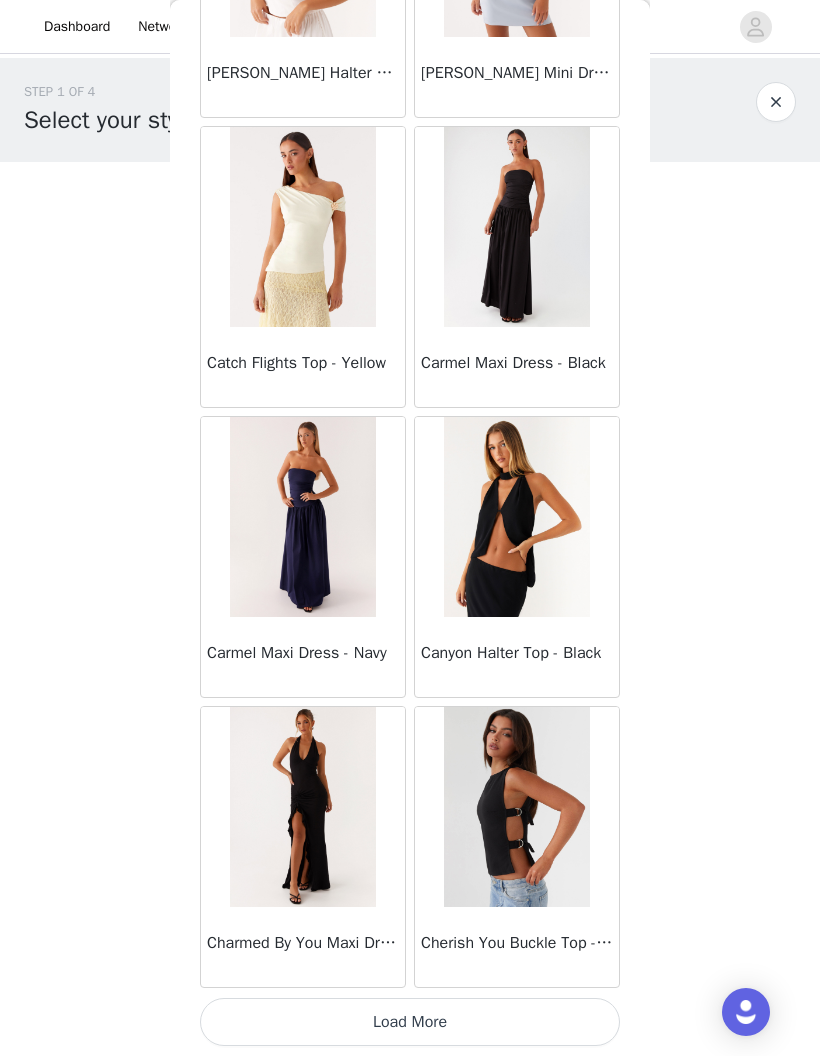 click on "Load More" at bounding box center [410, 1022] 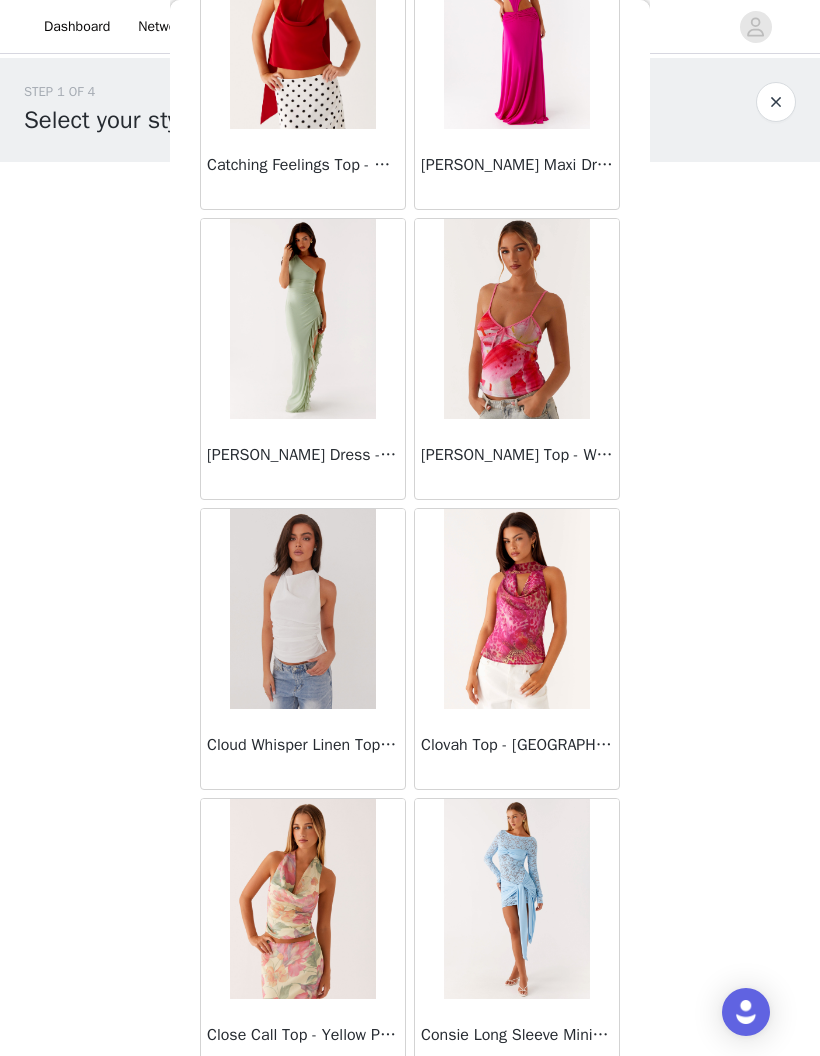 scroll, scrollTop: 10616, scrollLeft: 0, axis: vertical 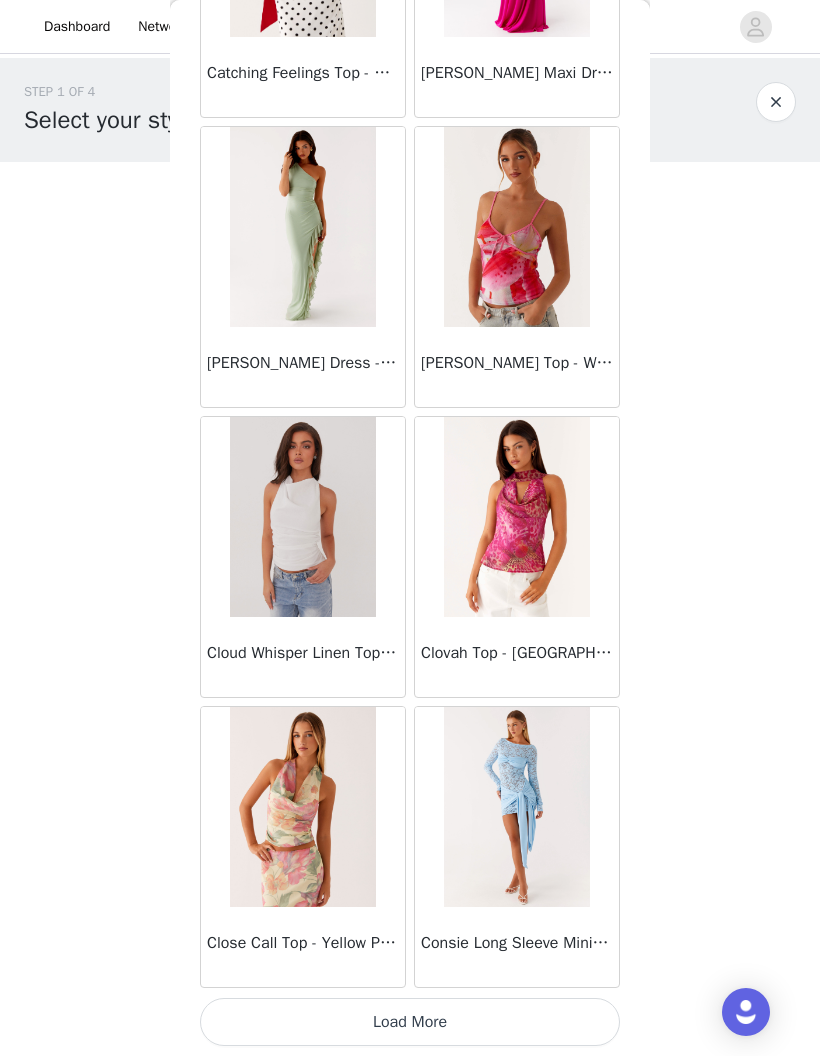 click on "Load More" at bounding box center (410, 1022) 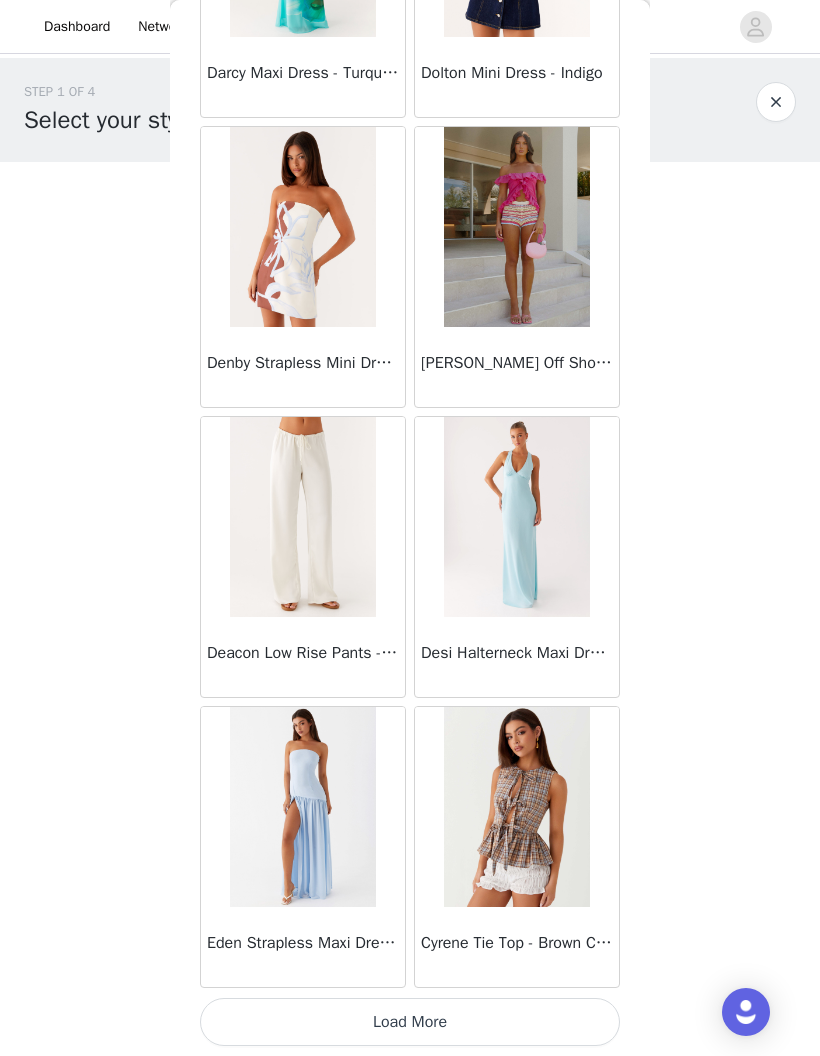 scroll, scrollTop: 13604, scrollLeft: 0, axis: vertical 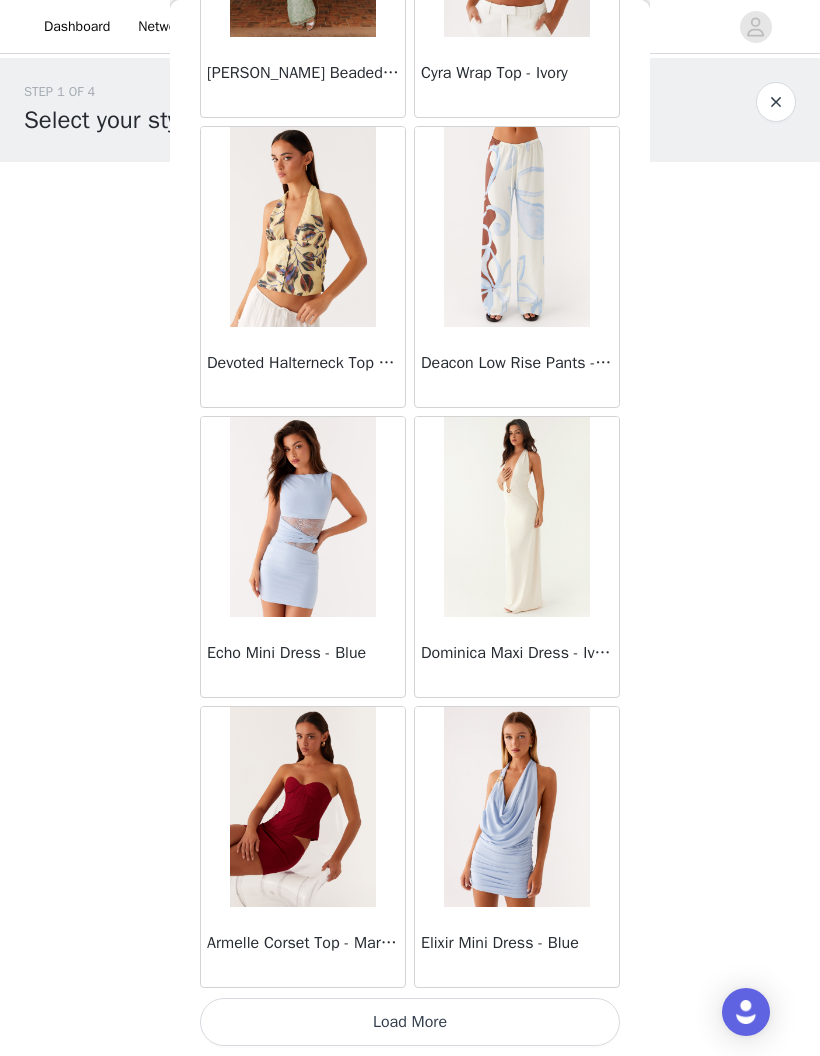 click on "Load More" at bounding box center [410, 1022] 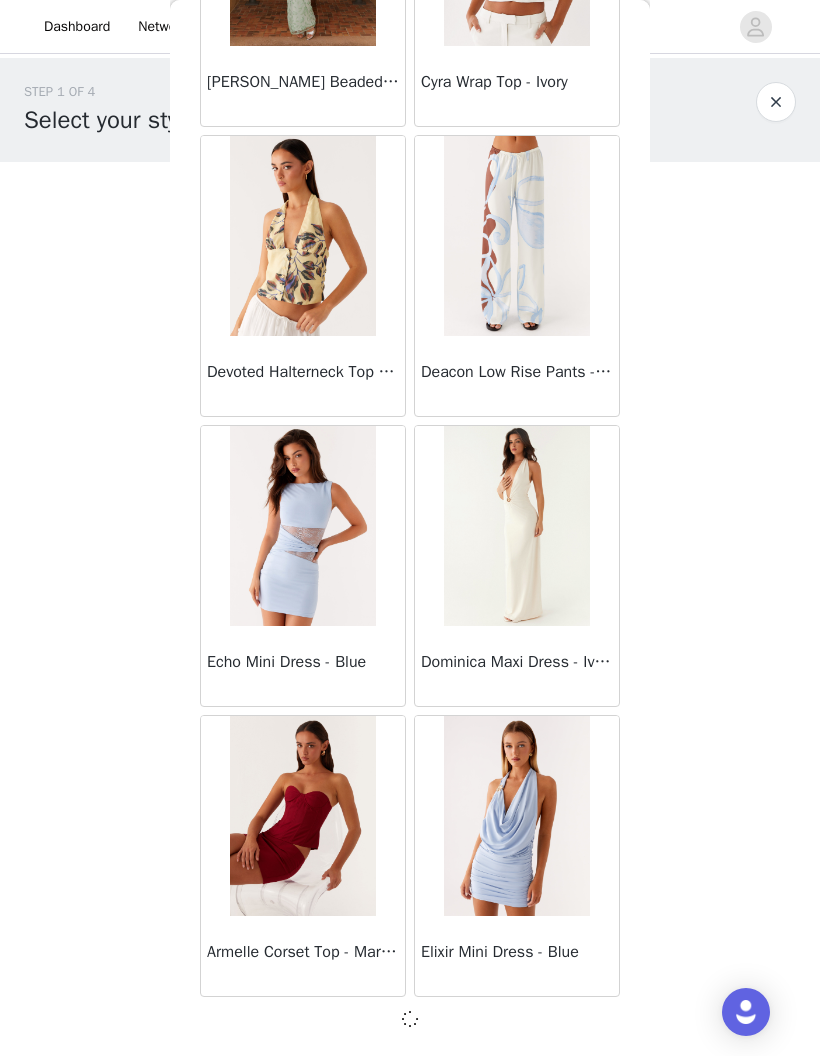 scroll, scrollTop: 16495, scrollLeft: 0, axis: vertical 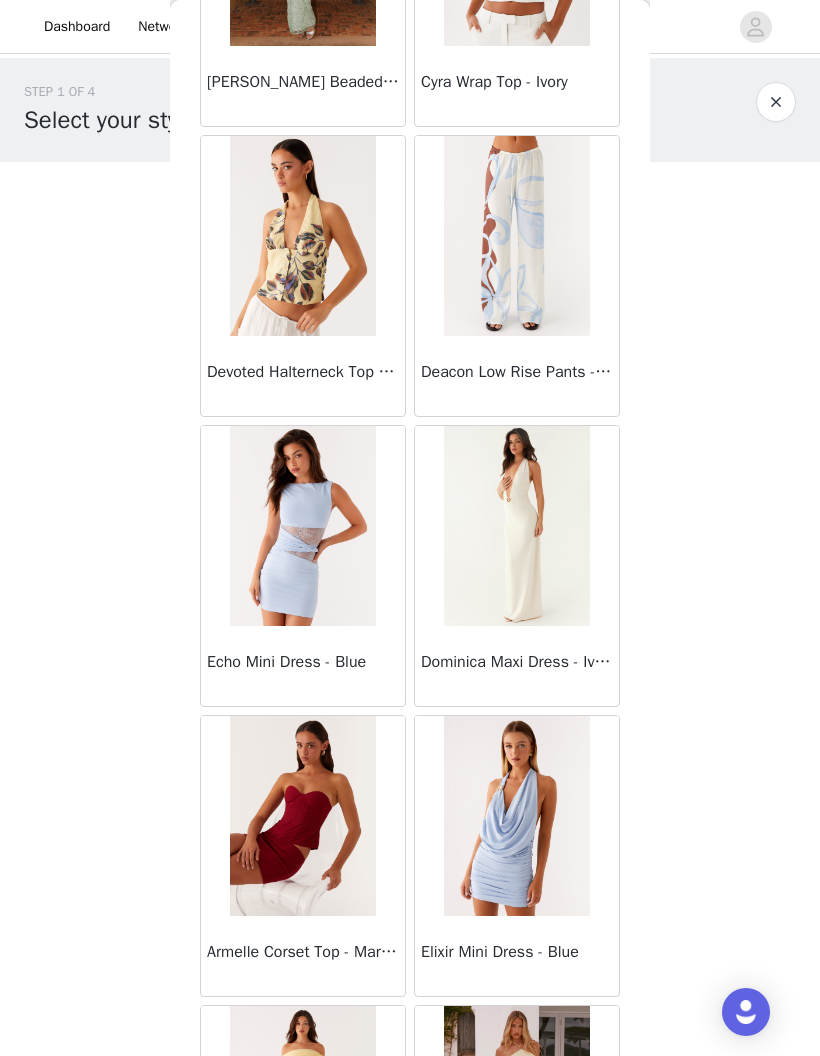 click at bounding box center [516, 526] 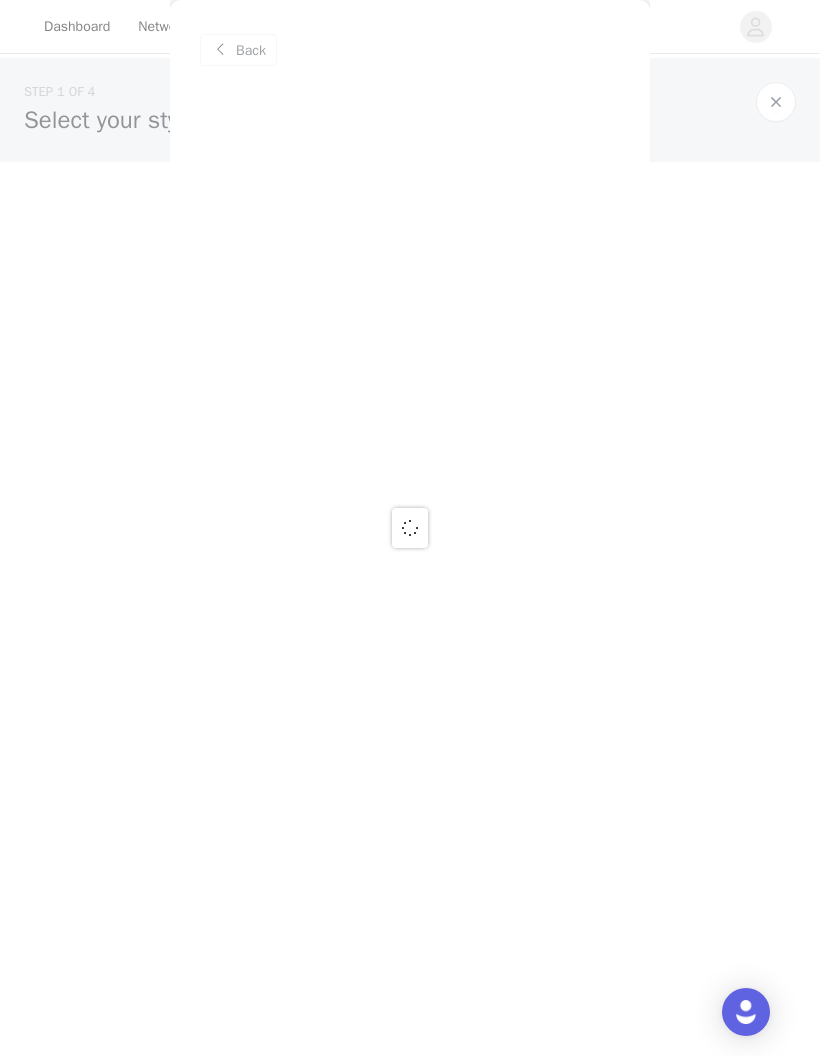 scroll, scrollTop: 0, scrollLeft: 0, axis: both 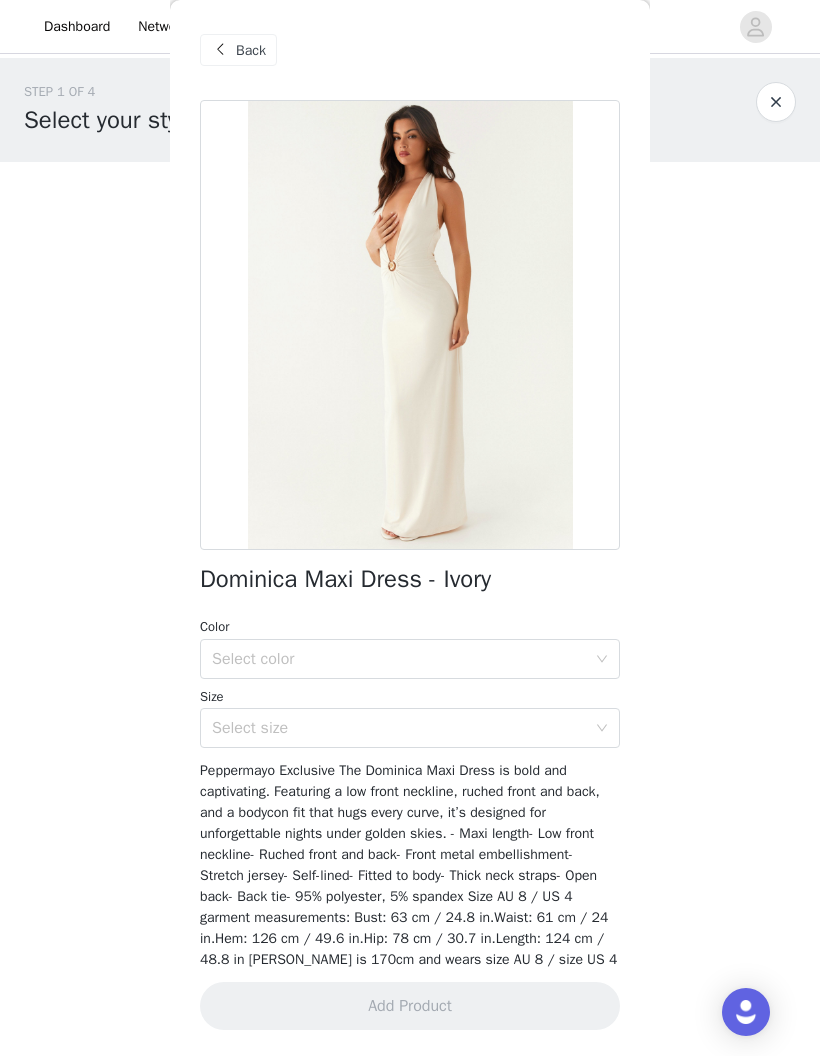 click on "Back" at bounding box center (251, 50) 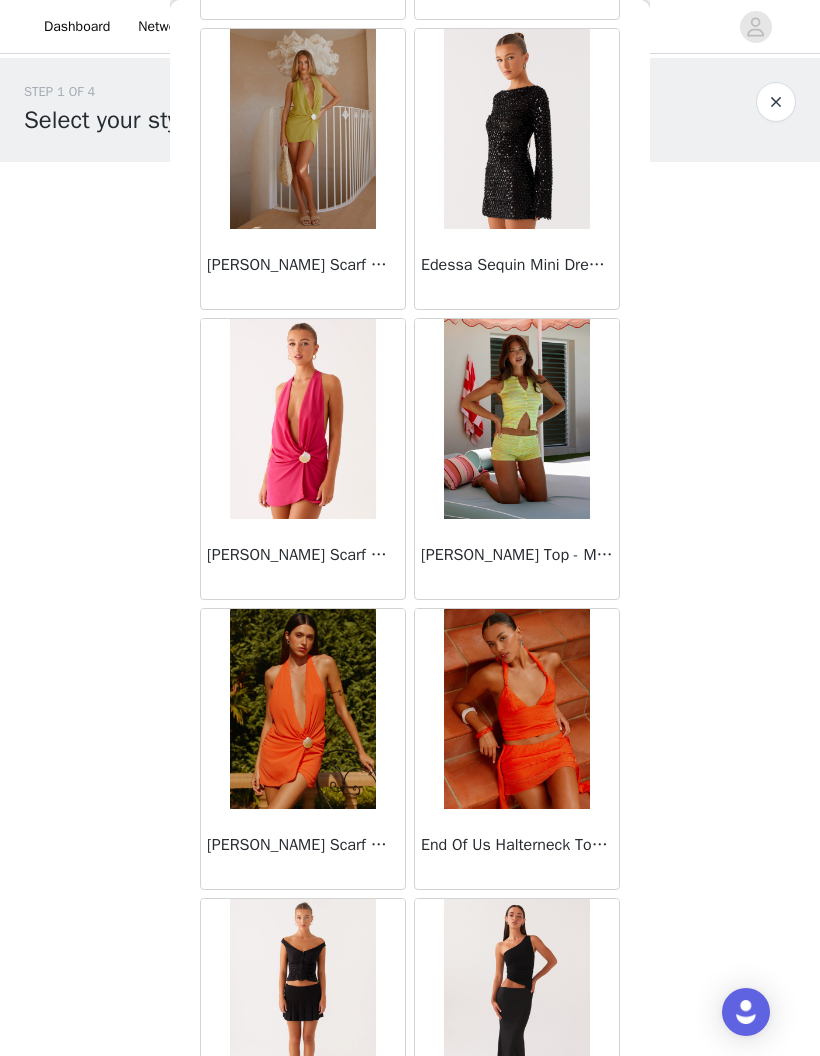scroll, scrollTop: 19182, scrollLeft: 0, axis: vertical 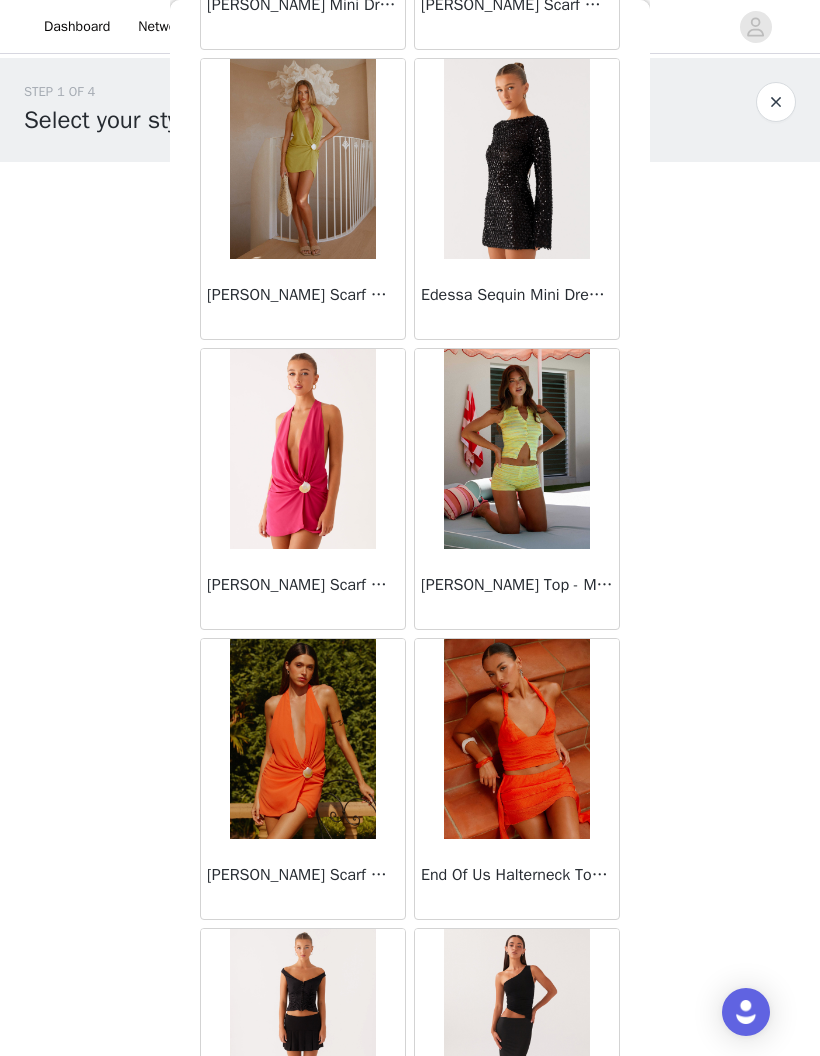 click at bounding box center (516, 449) 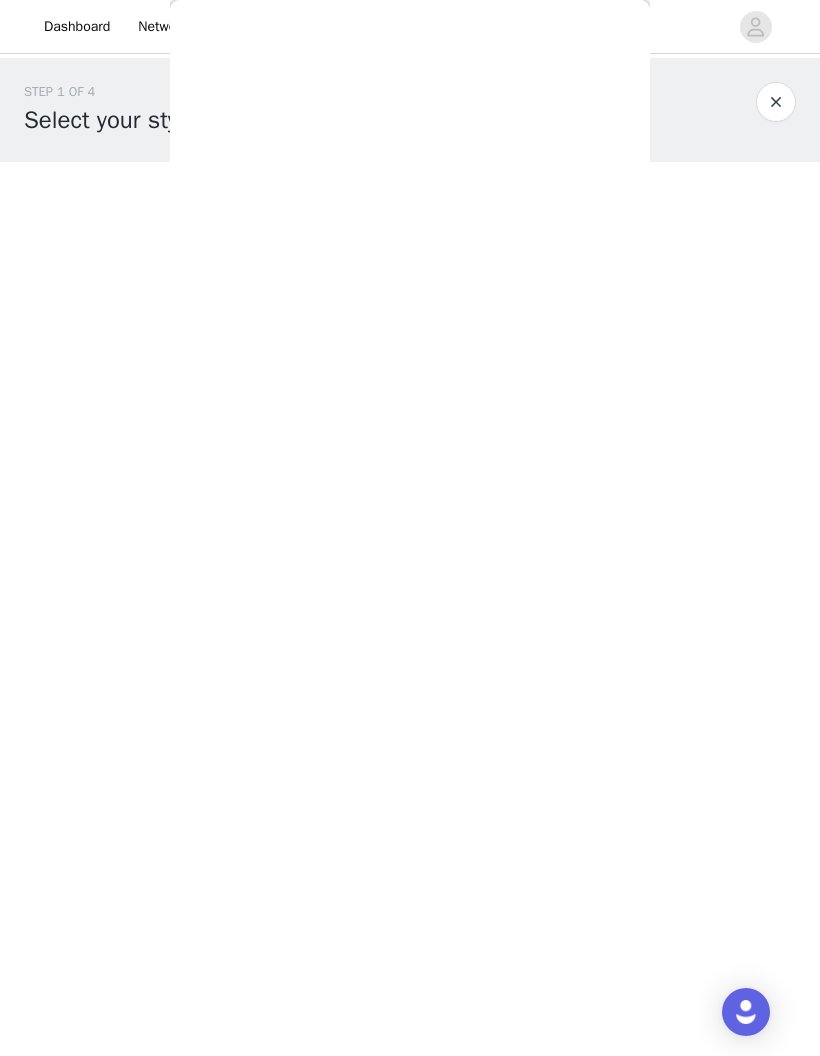 scroll, scrollTop: 0, scrollLeft: 0, axis: both 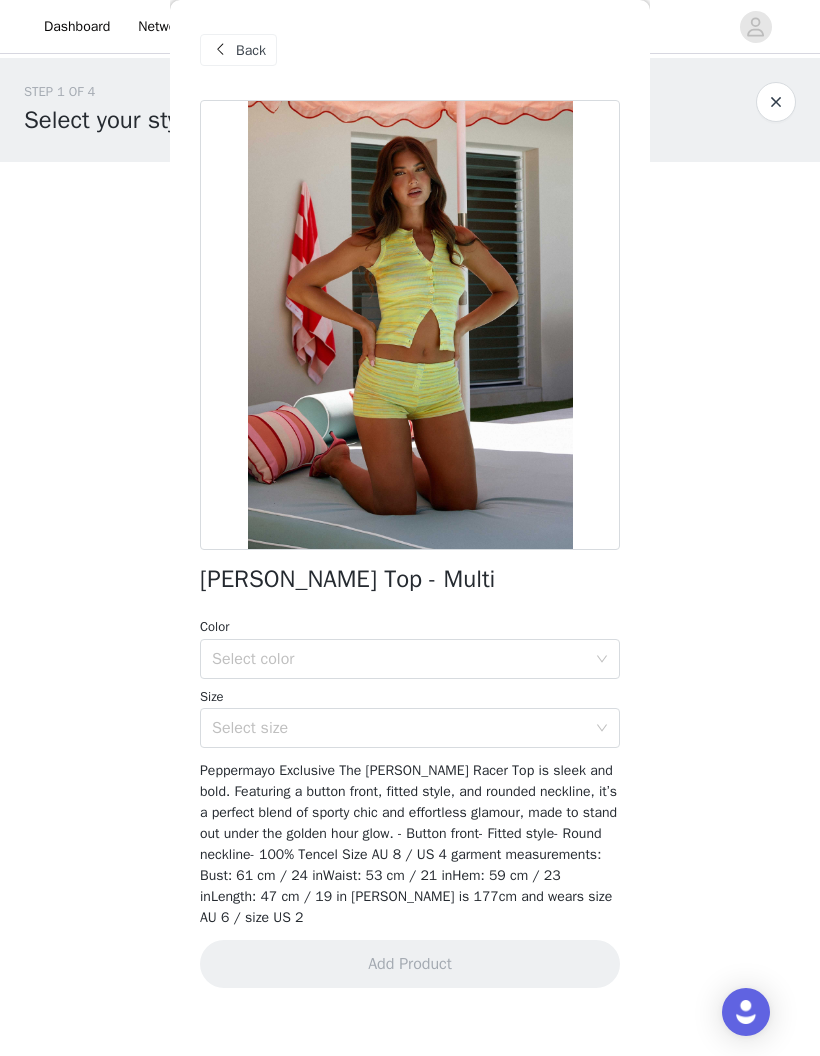 click on "Back" at bounding box center (251, 50) 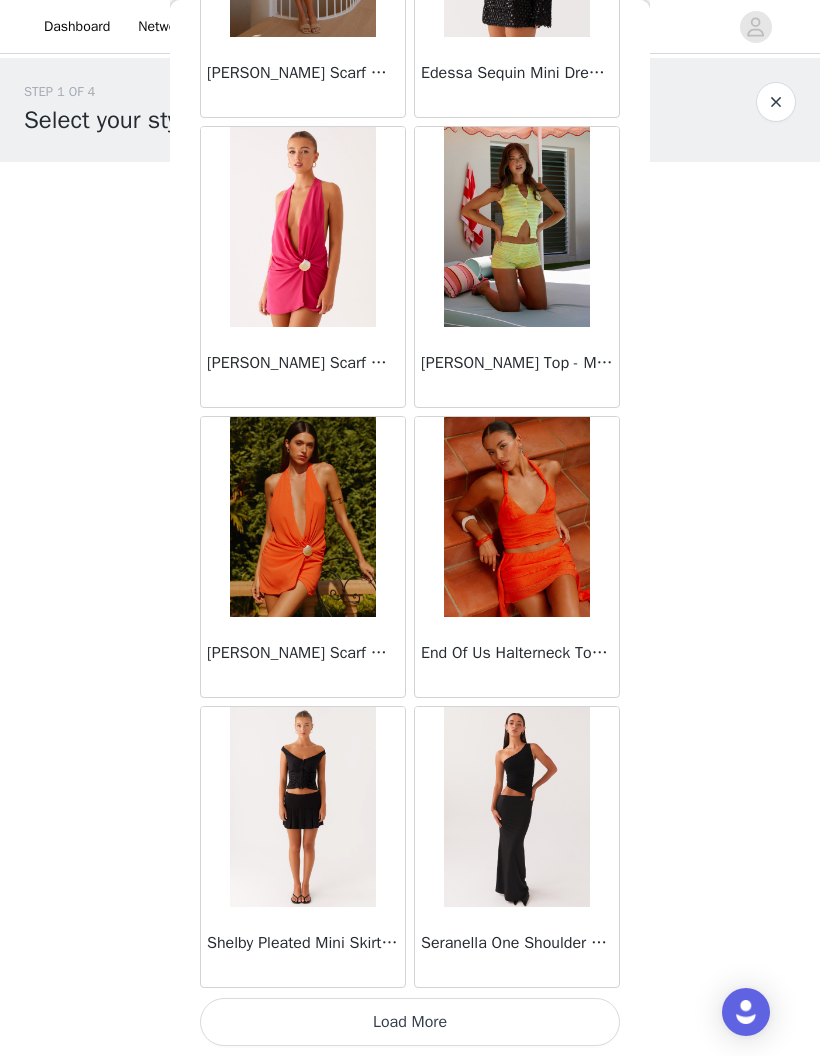 scroll, scrollTop: 19404, scrollLeft: 0, axis: vertical 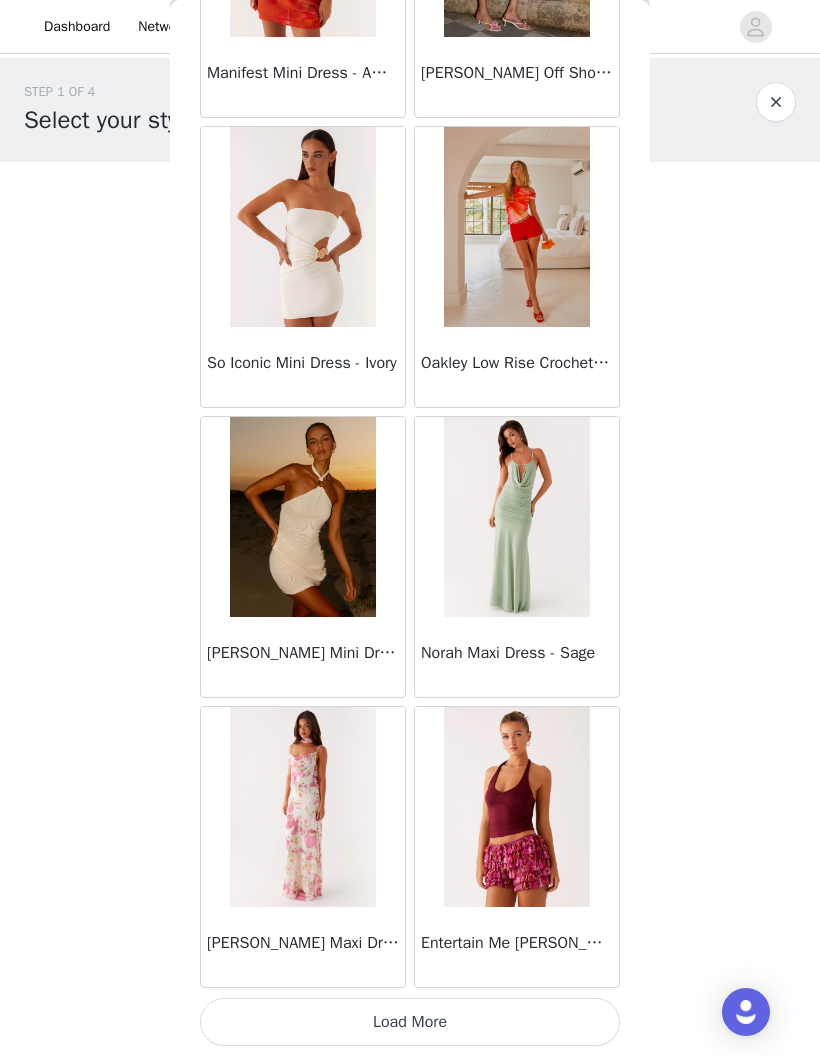 click on "Load More" at bounding box center (410, 1022) 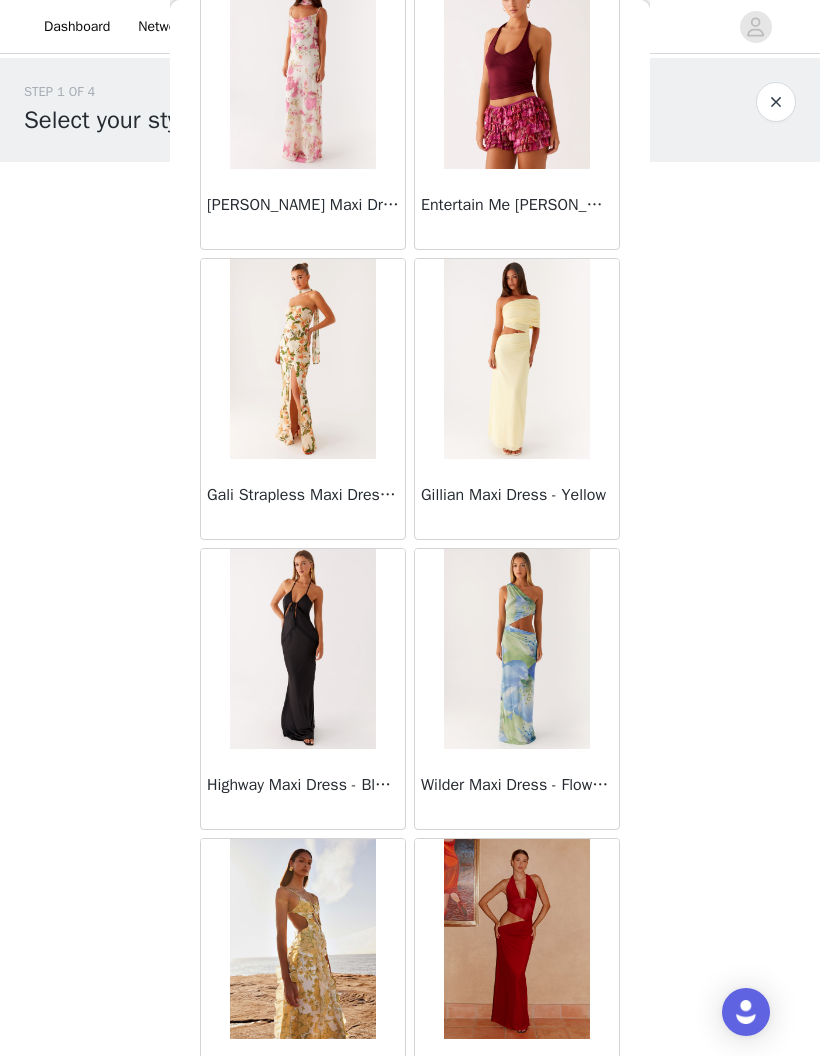 scroll, scrollTop: 23044, scrollLeft: 0, axis: vertical 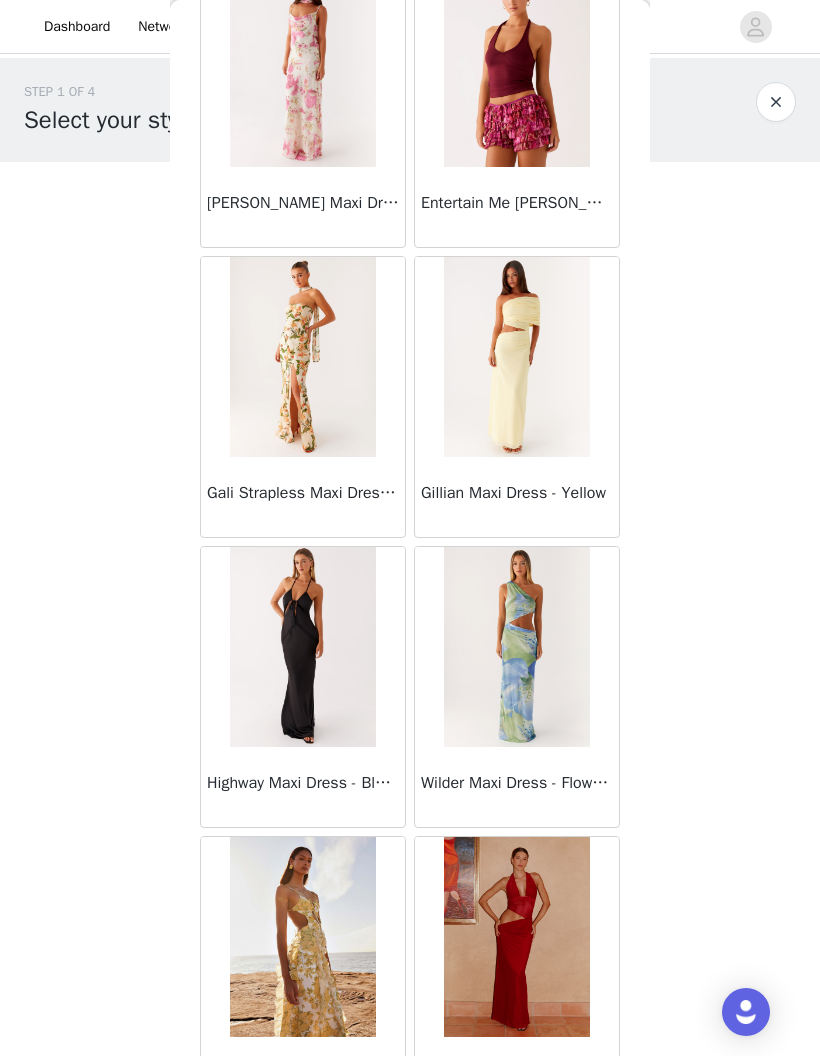 click at bounding box center [516, 647] 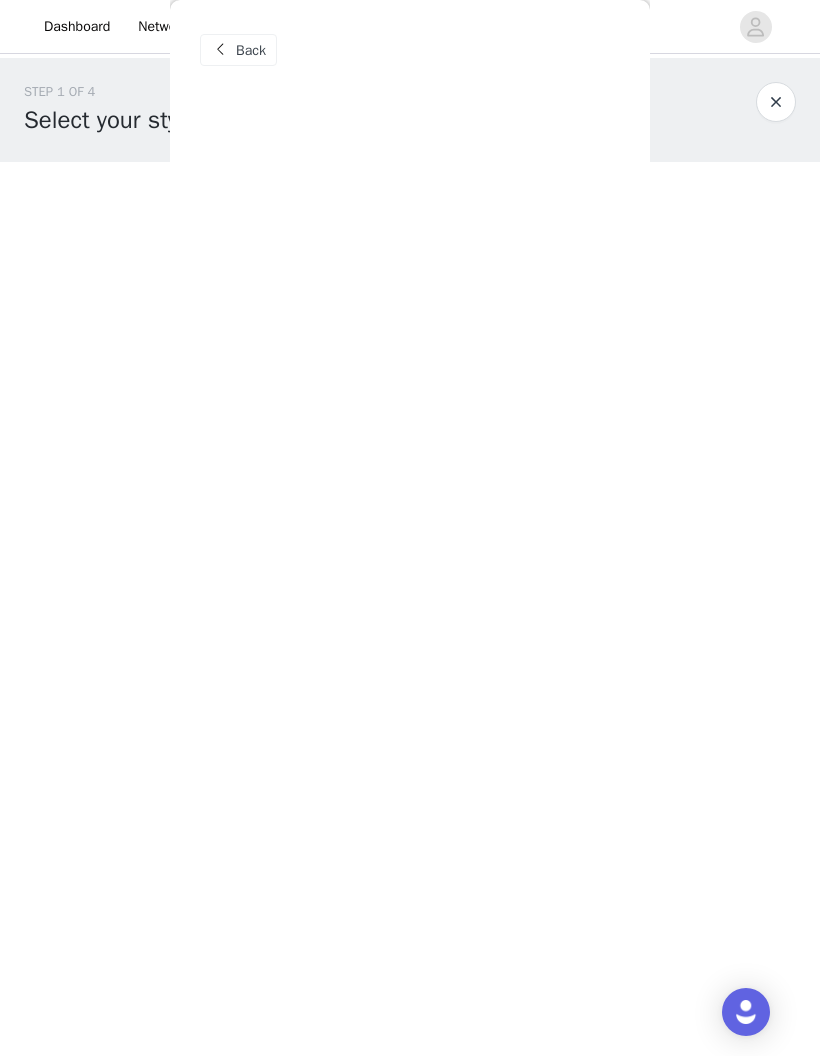 scroll, scrollTop: 18, scrollLeft: 0, axis: vertical 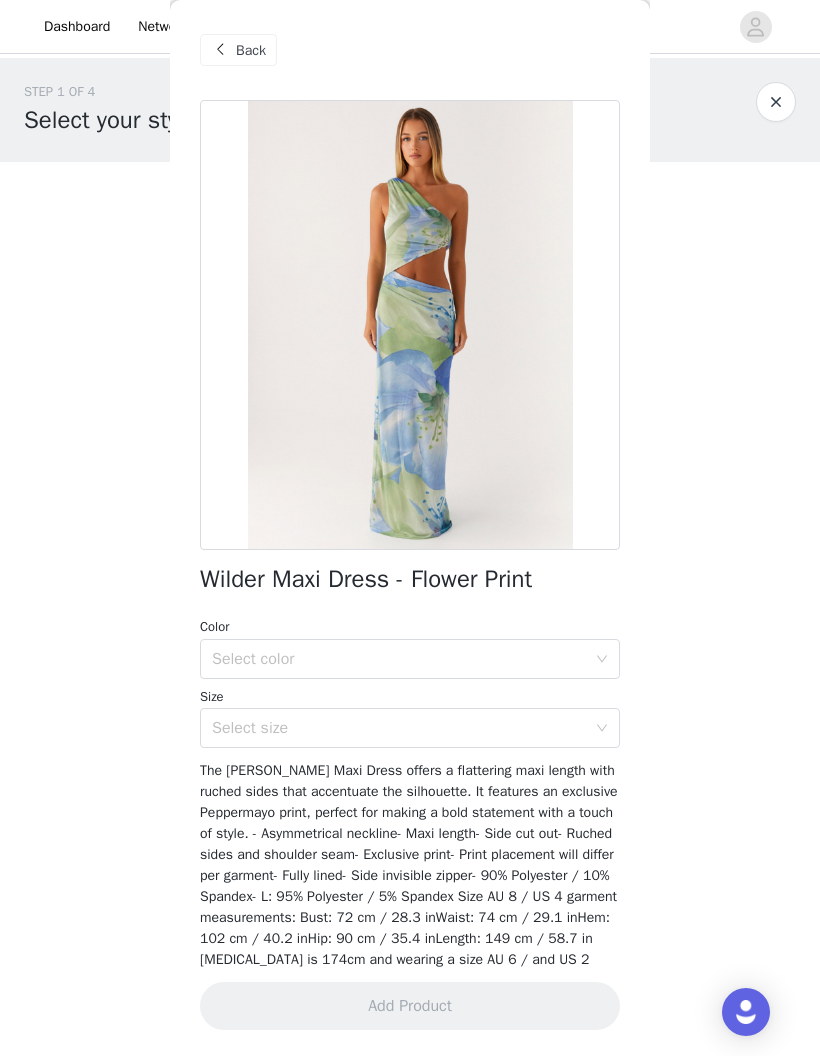 click on "Back" at bounding box center (251, 50) 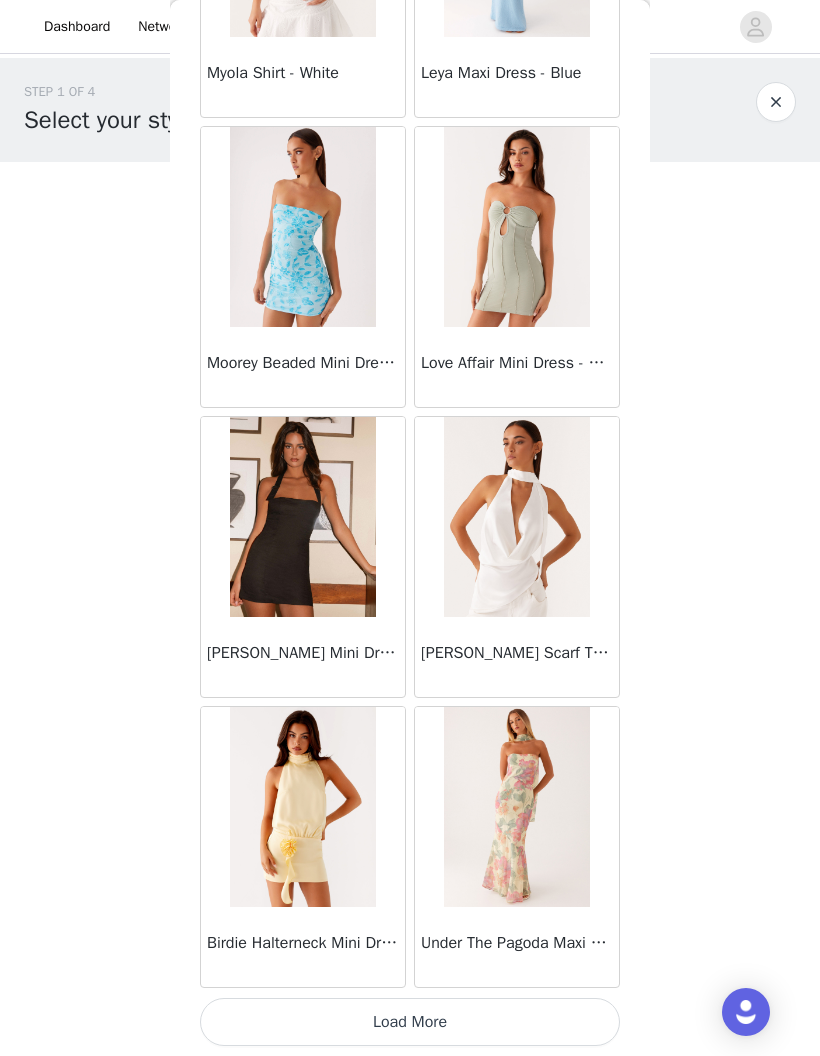 scroll, scrollTop: 25204, scrollLeft: 0, axis: vertical 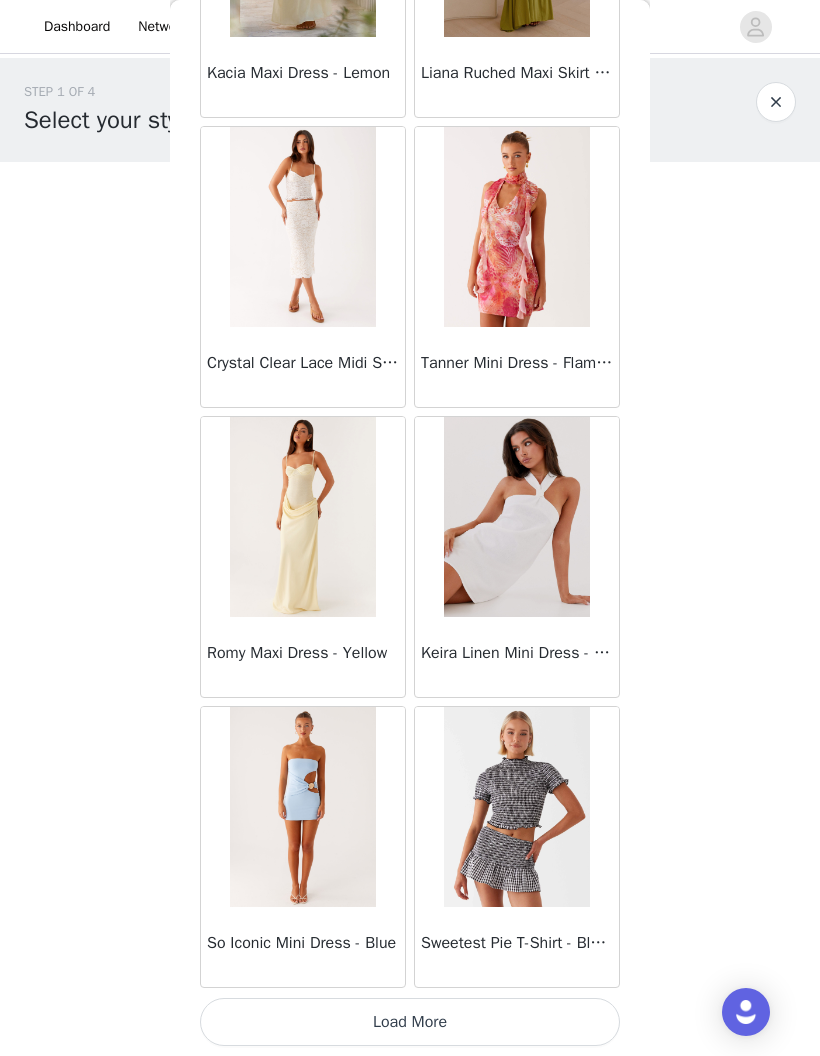 click on "Load More" at bounding box center (410, 1022) 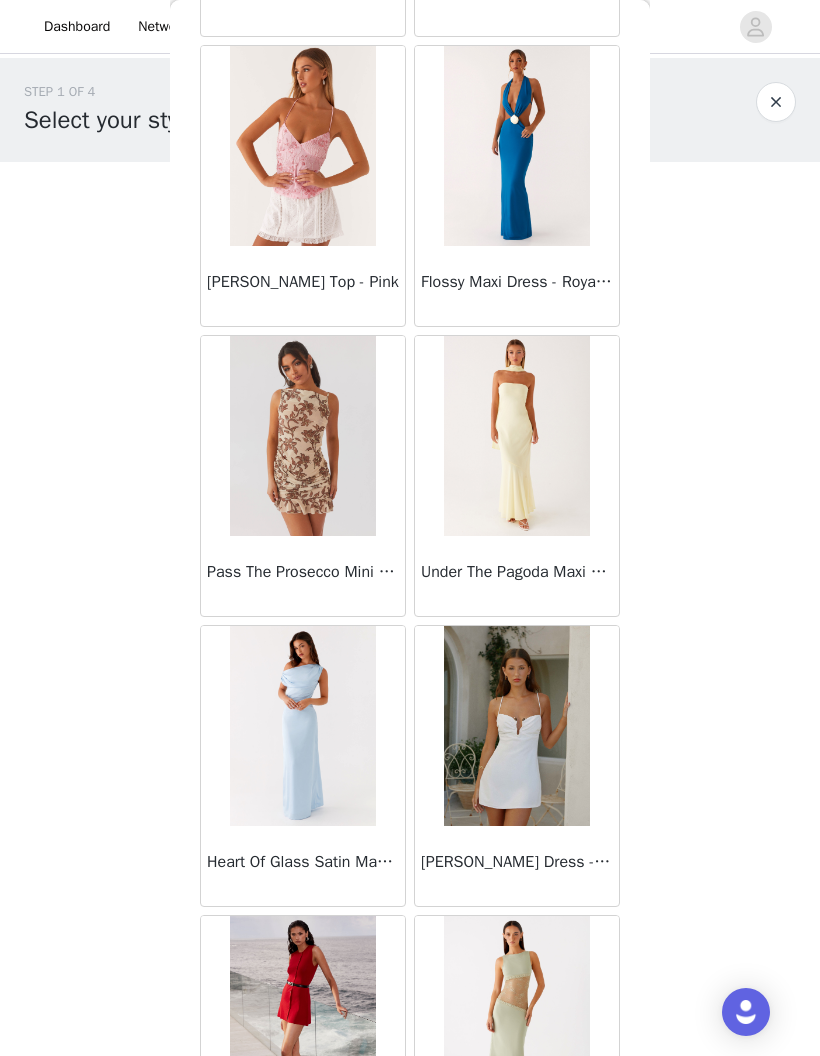 scroll, scrollTop: 30216, scrollLeft: 0, axis: vertical 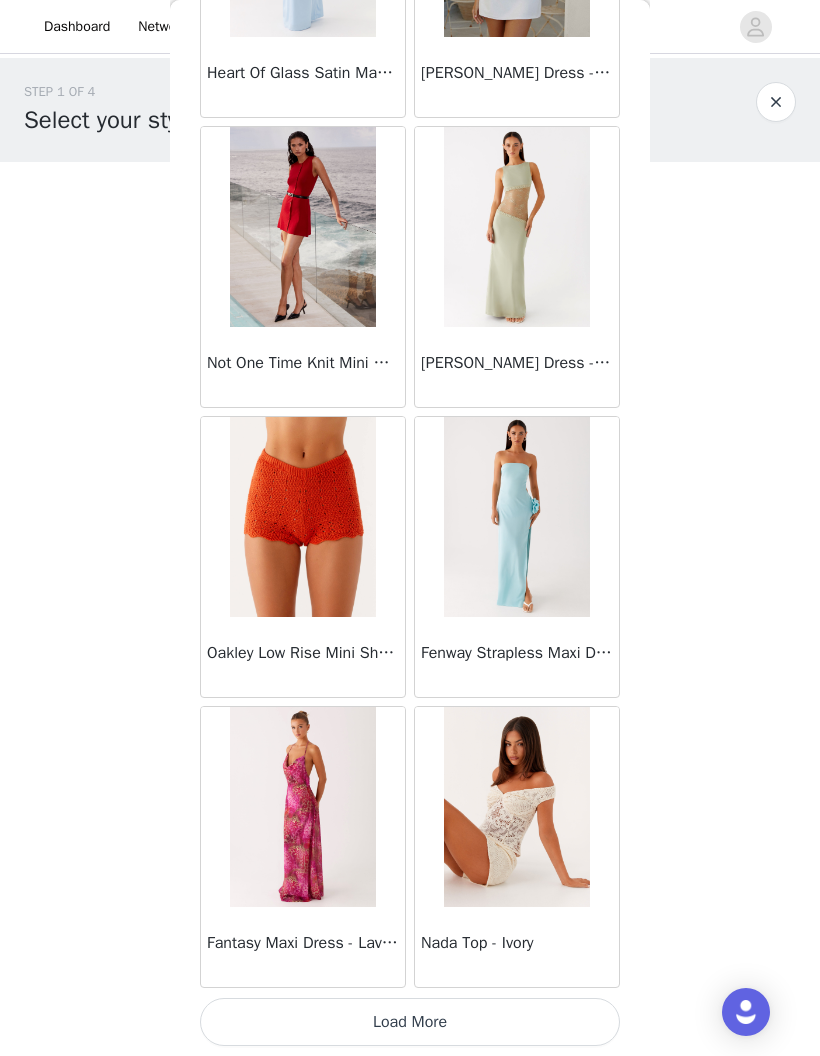 click on "Load More" at bounding box center (410, 1022) 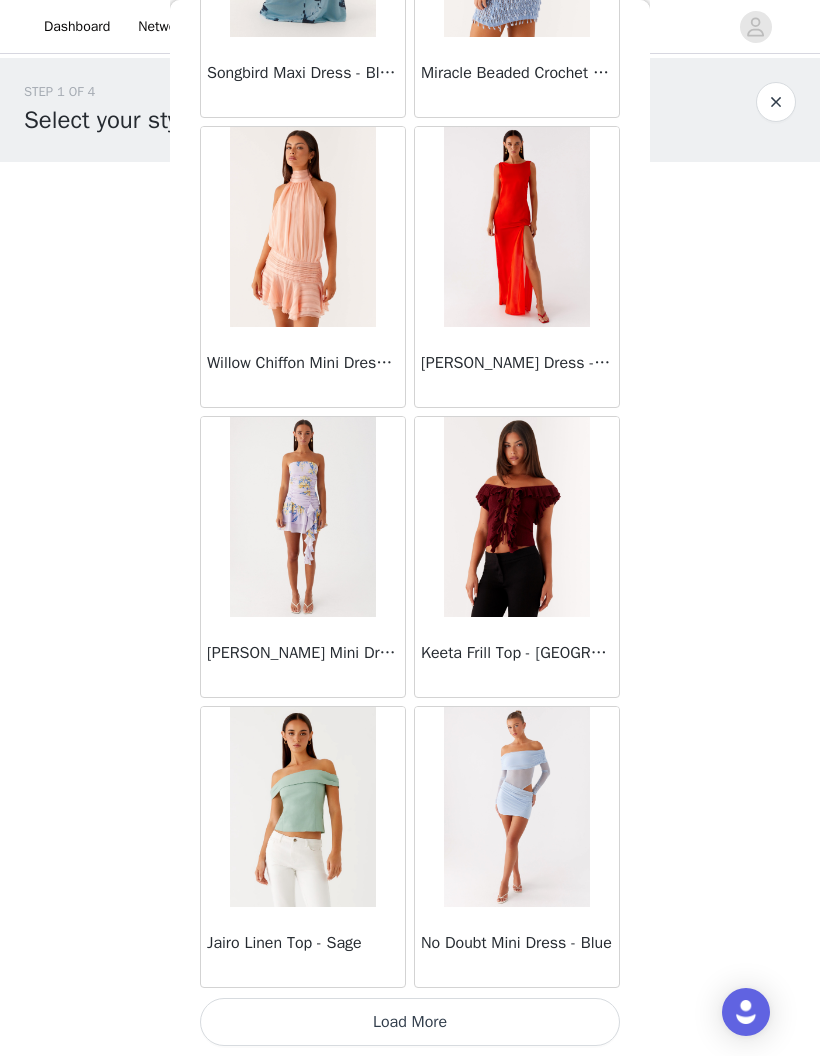 scroll, scrollTop: 33904, scrollLeft: 0, axis: vertical 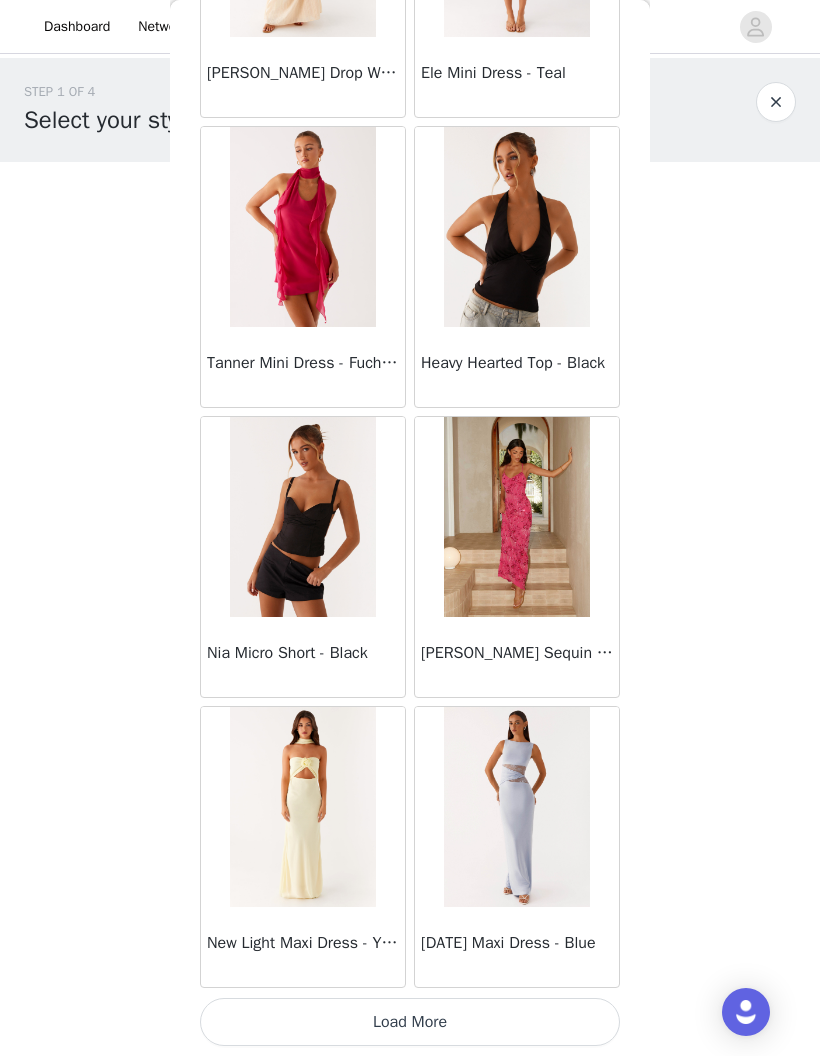 click on "Load More" at bounding box center (410, 1022) 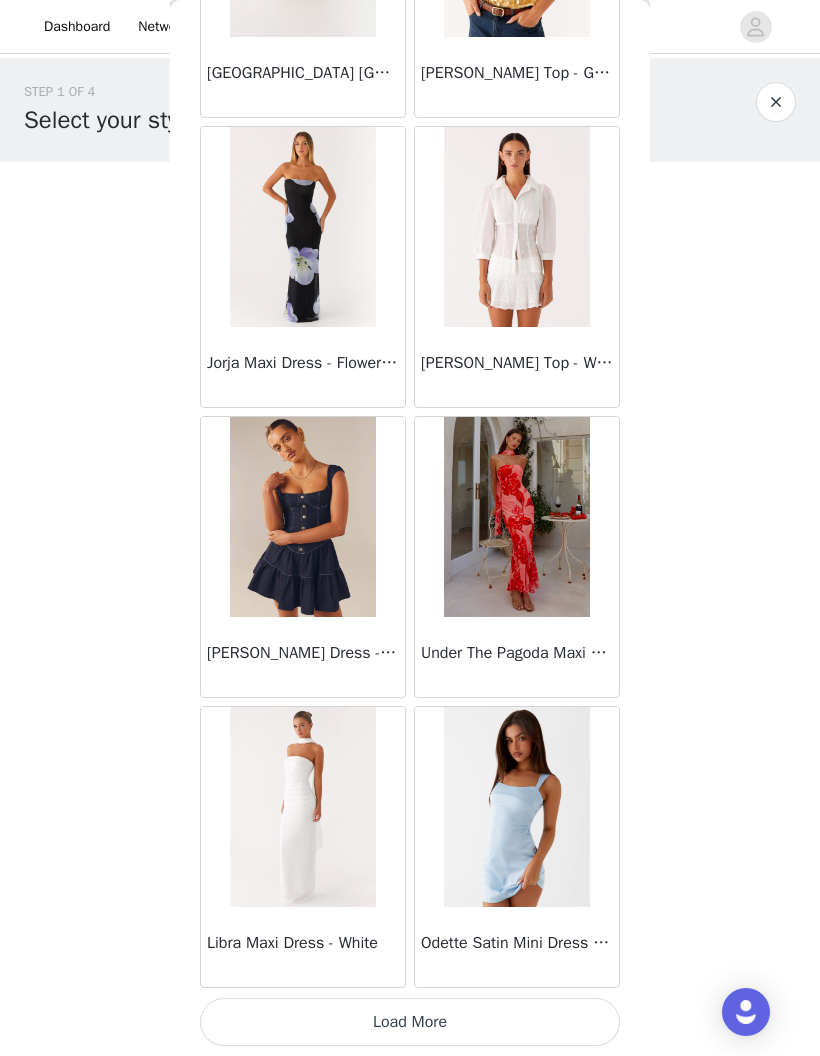 scroll, scrollTop: 39704, scrollLeft: 0, axis: vertical 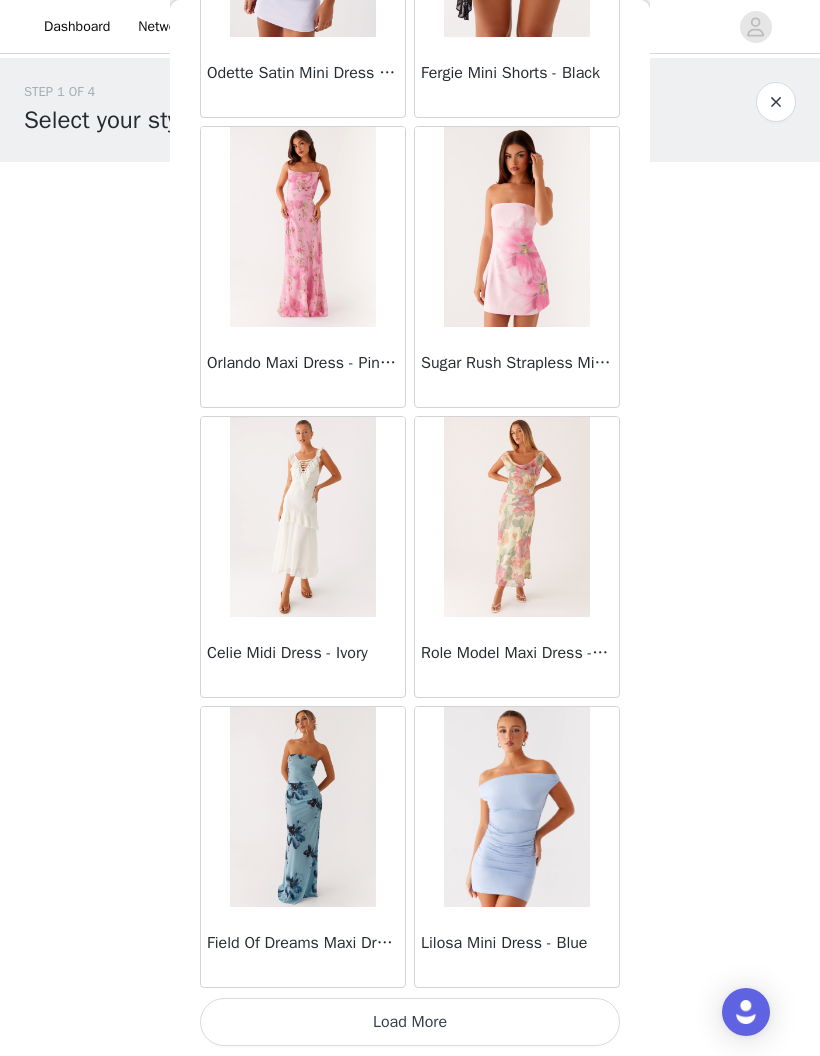 click on "Load More" at bounding box center (410, 1022) 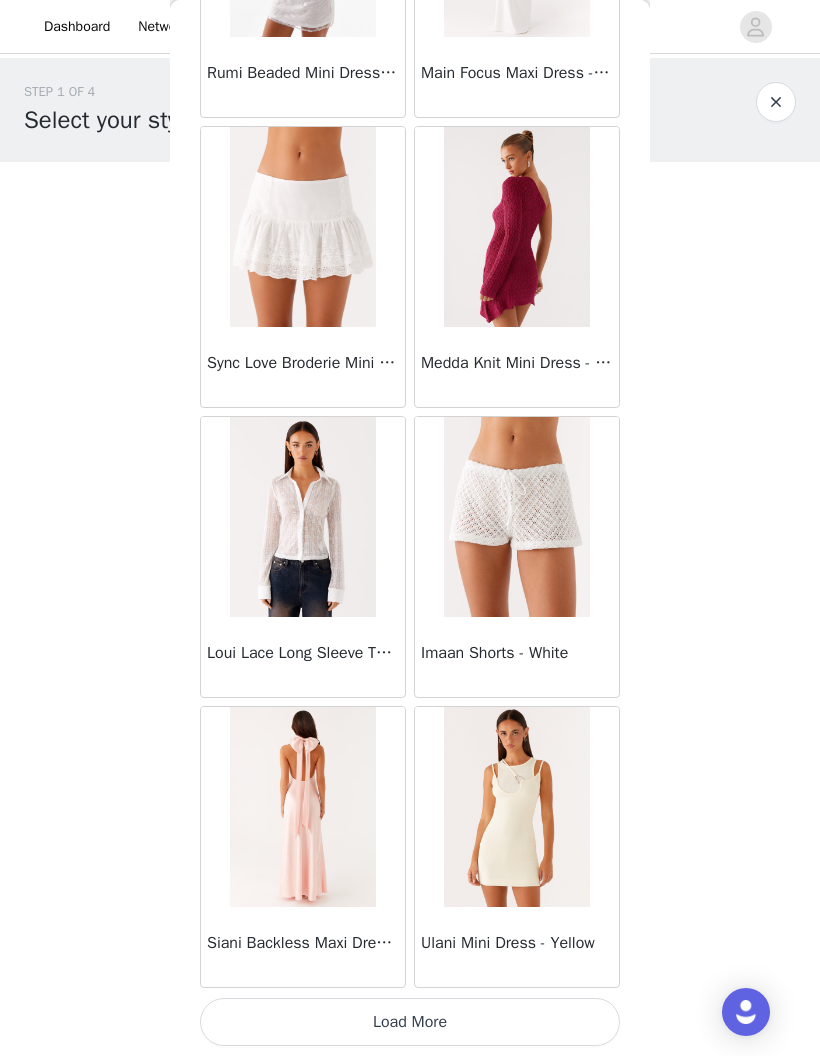 scroll, scrollTop: 45504, scrollLeft: 0, axis: vertical 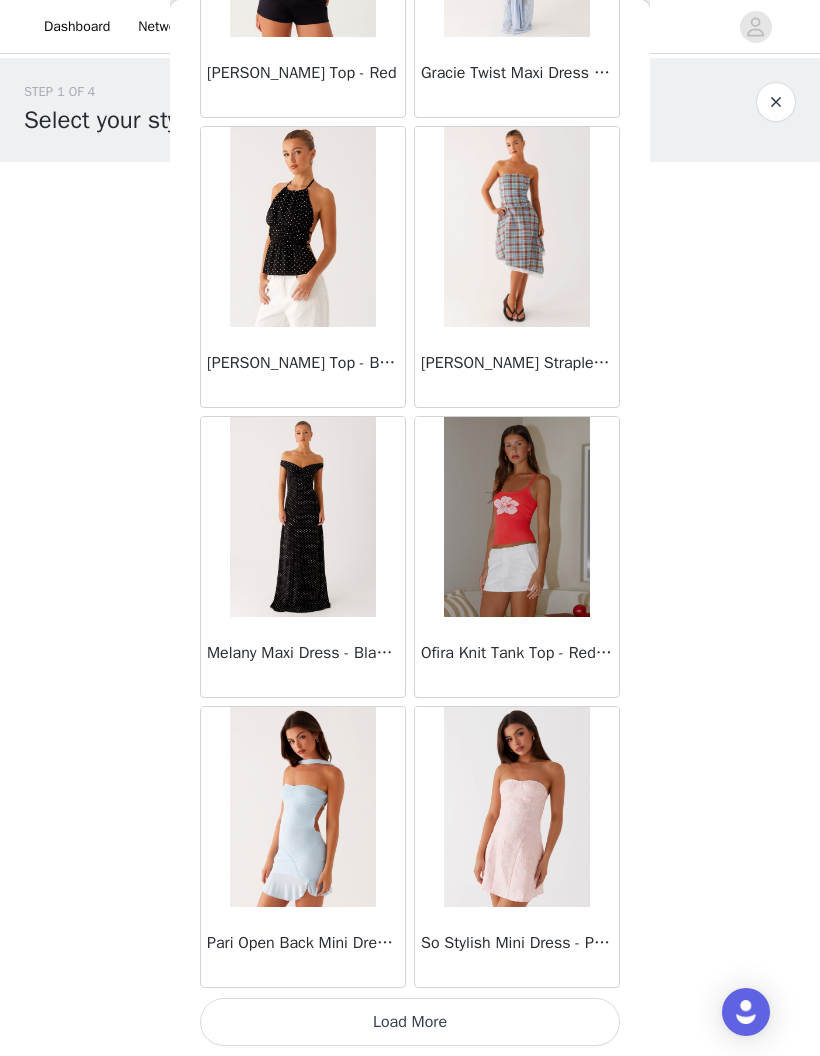 click on "Load More" at bounding box center [410, 1022] 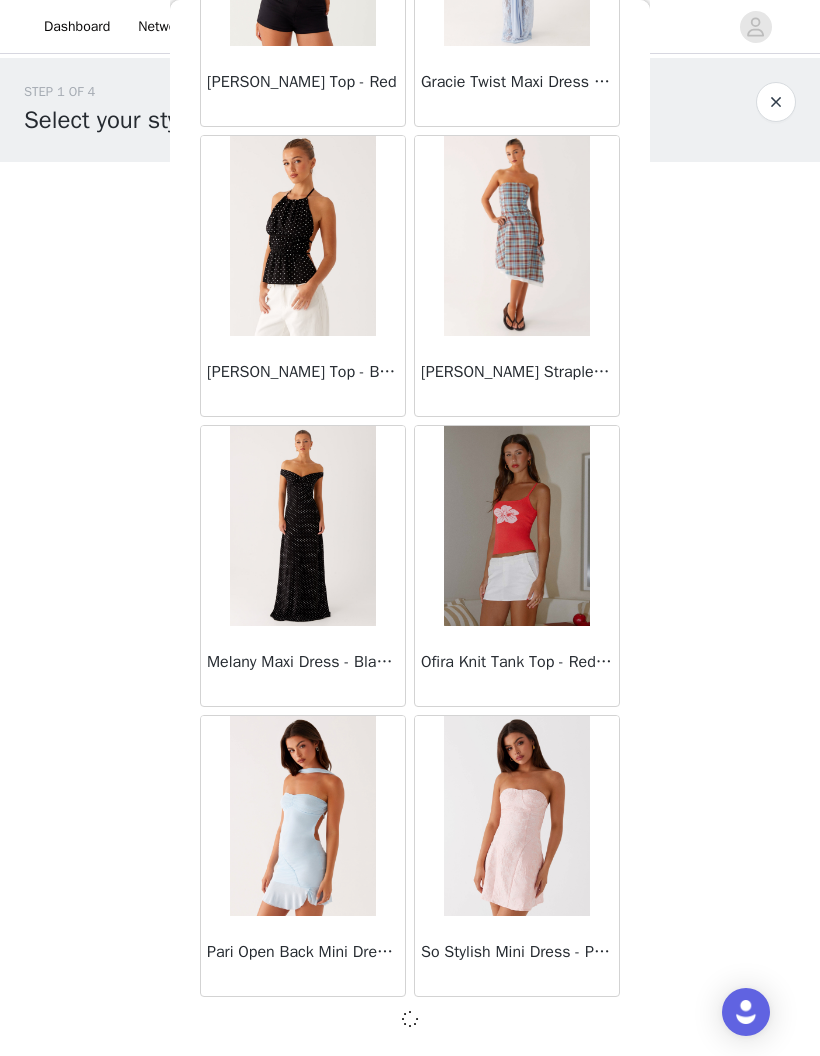 click at bounding box center [410, 1019] 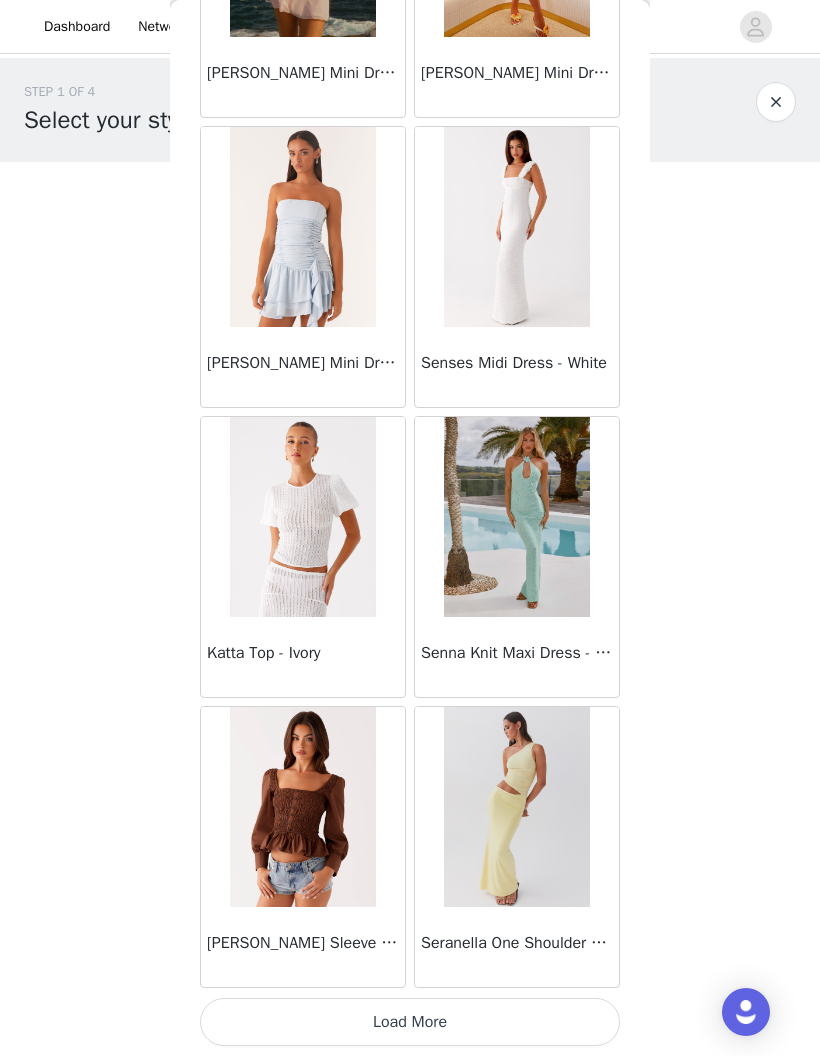 scroll, scrollTop: 51304, scrollLeft: 0, axis: vertical 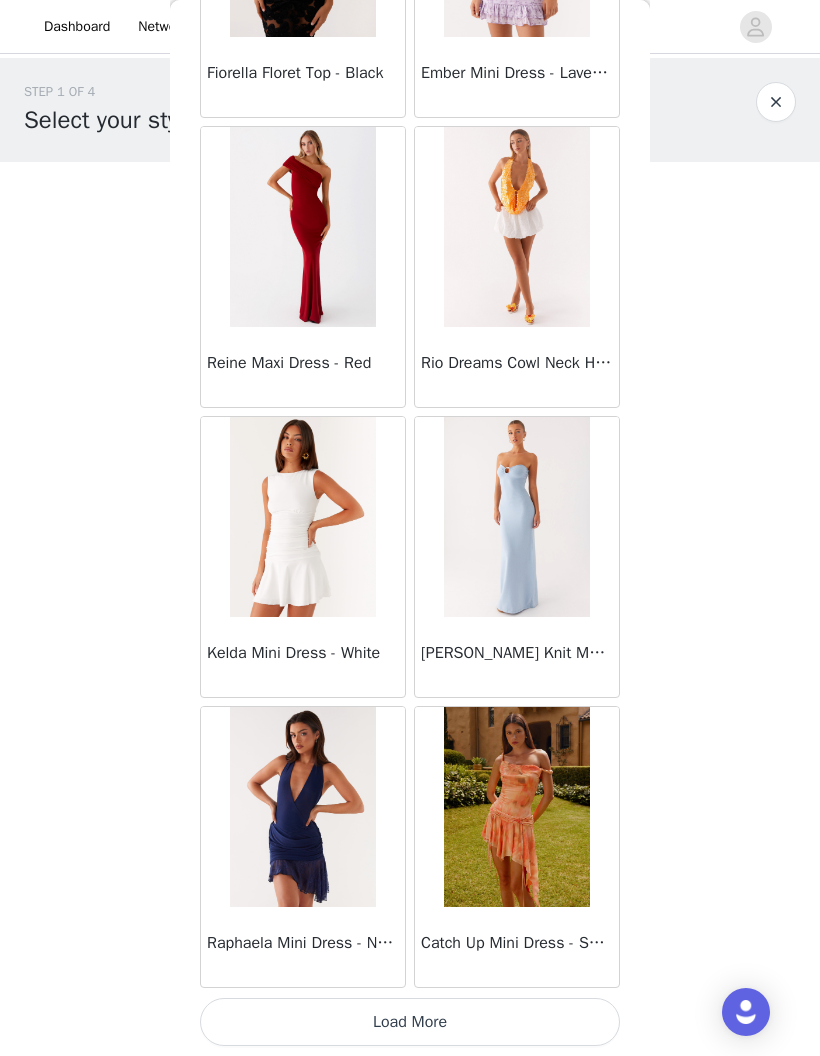 click on "Load More" at bounding box center [410, 1022] 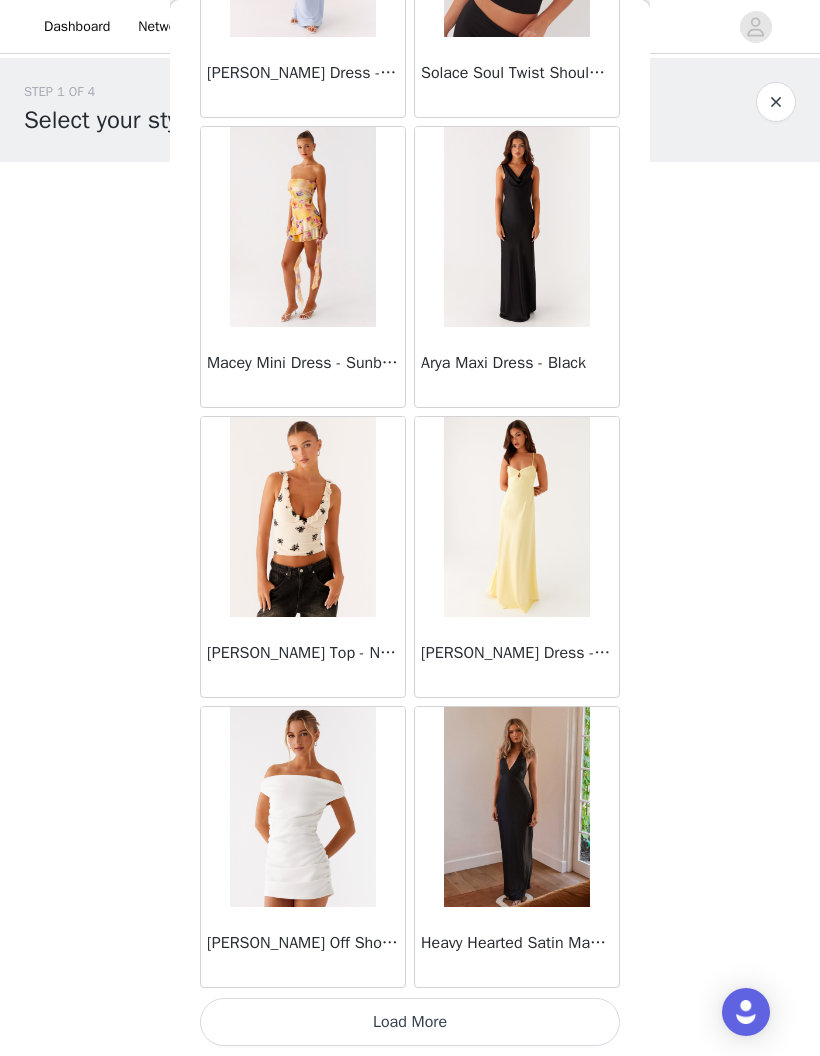 scroll, scrollTop: 57104, scrollLeft: 0, axis: vertical 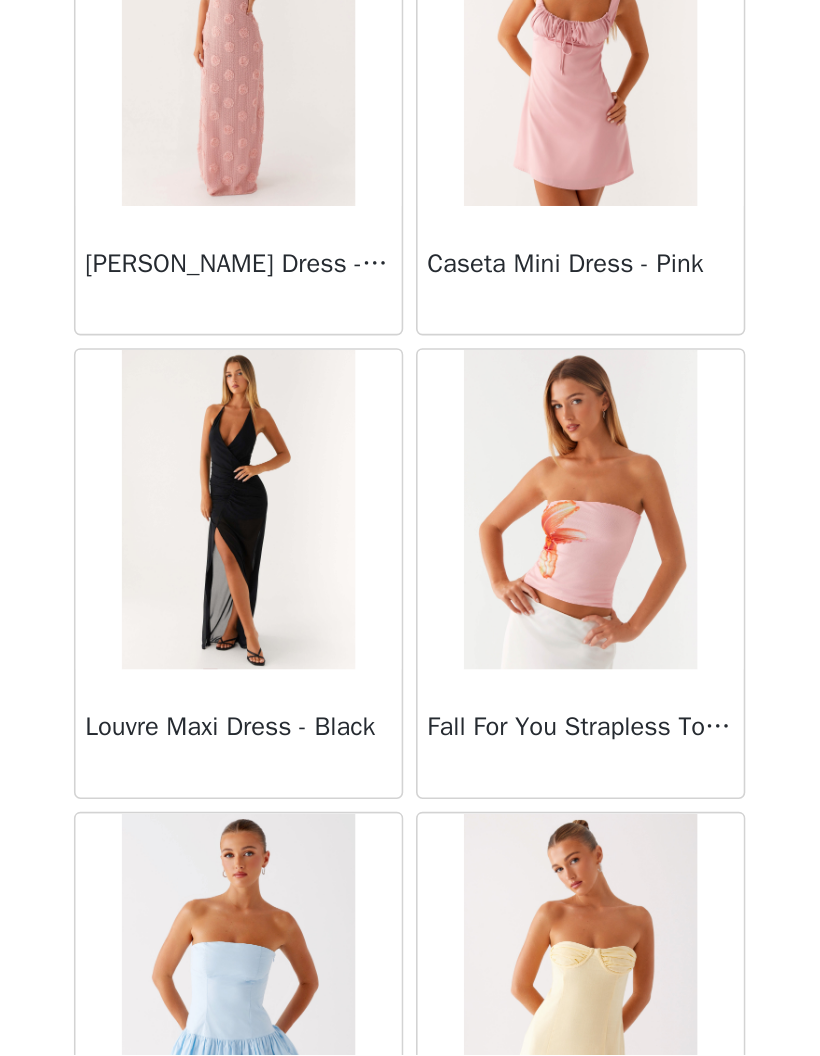 click on "Louvre Maxi Dress - Black" at bounding box center (303, 851) 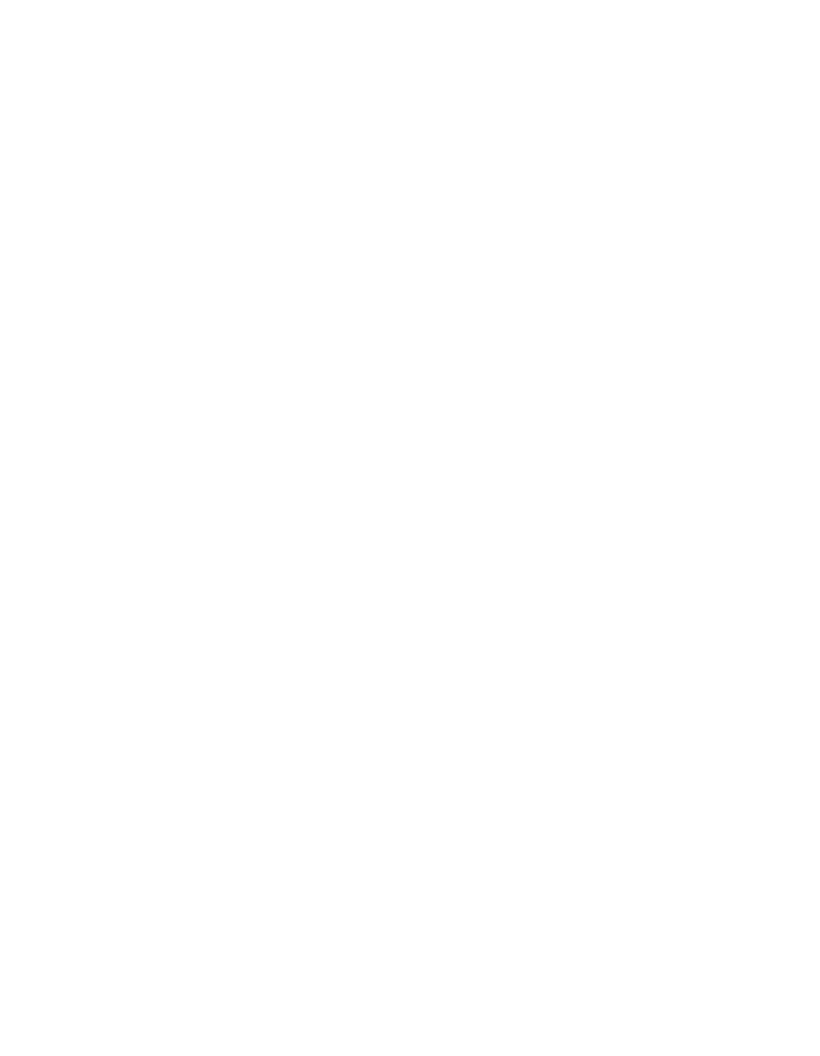 scroll, scrollTop: 0, scrollLeft: 0, axis: both 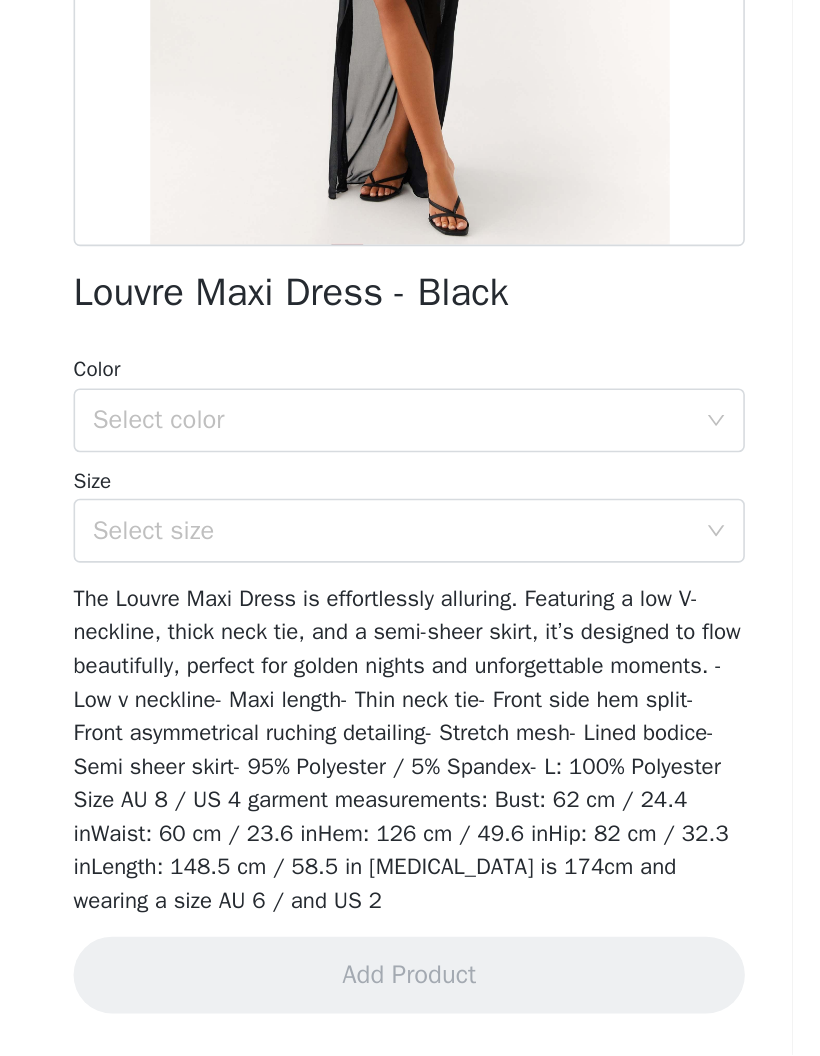 click on "Select color" at bounding box center (399, 659) 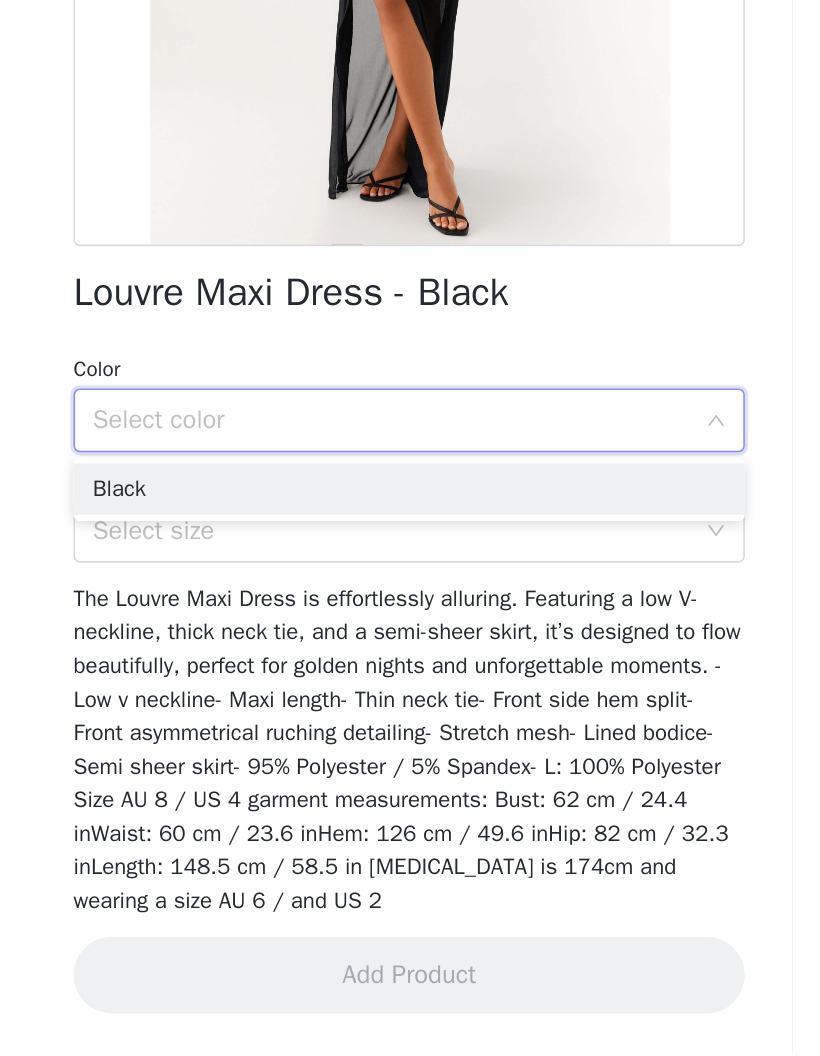 click on "Black" at bounding box center [410, 702] 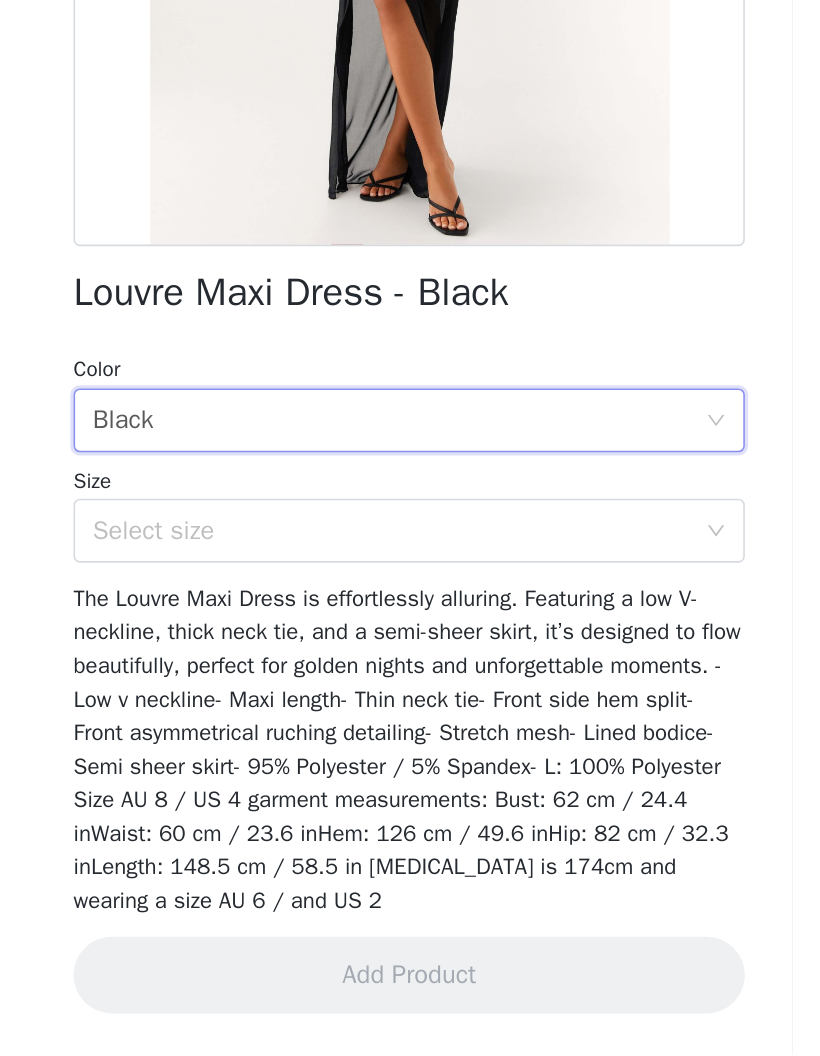 click on "Select size" at bounding box center [399, 728] 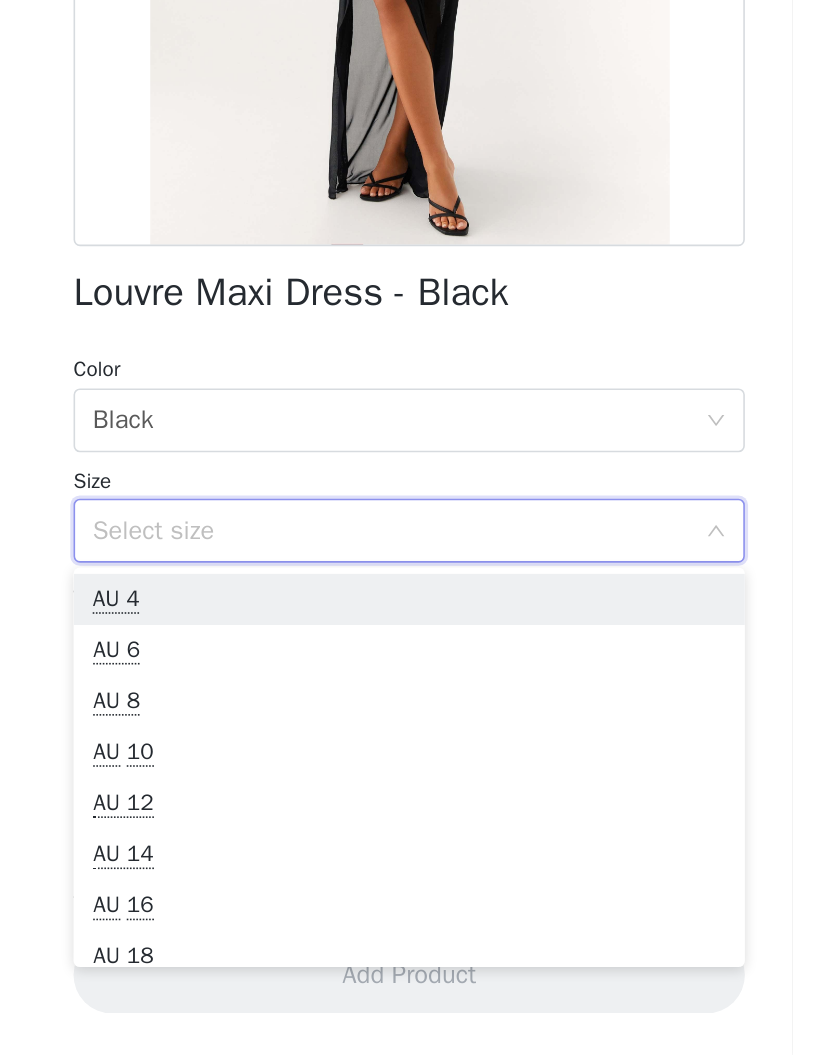 click on "Select size" at bounding box center (403, 728) 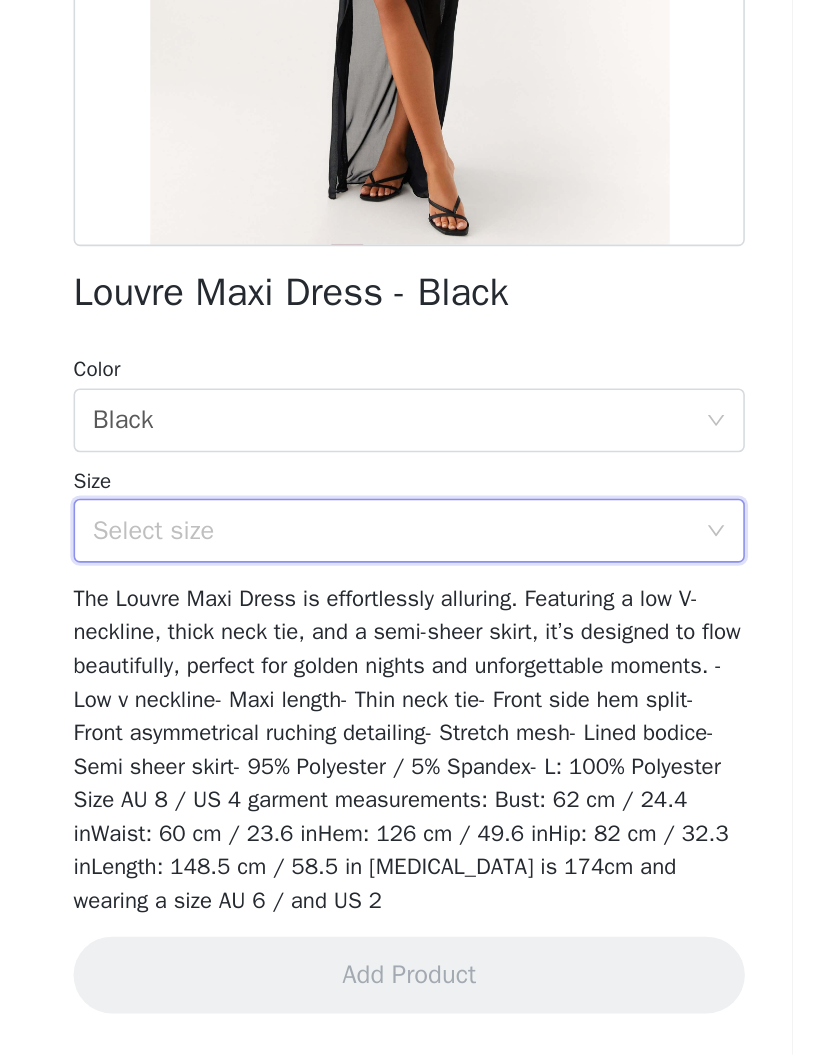 click on "Select size" at bounding box center (399, 728) 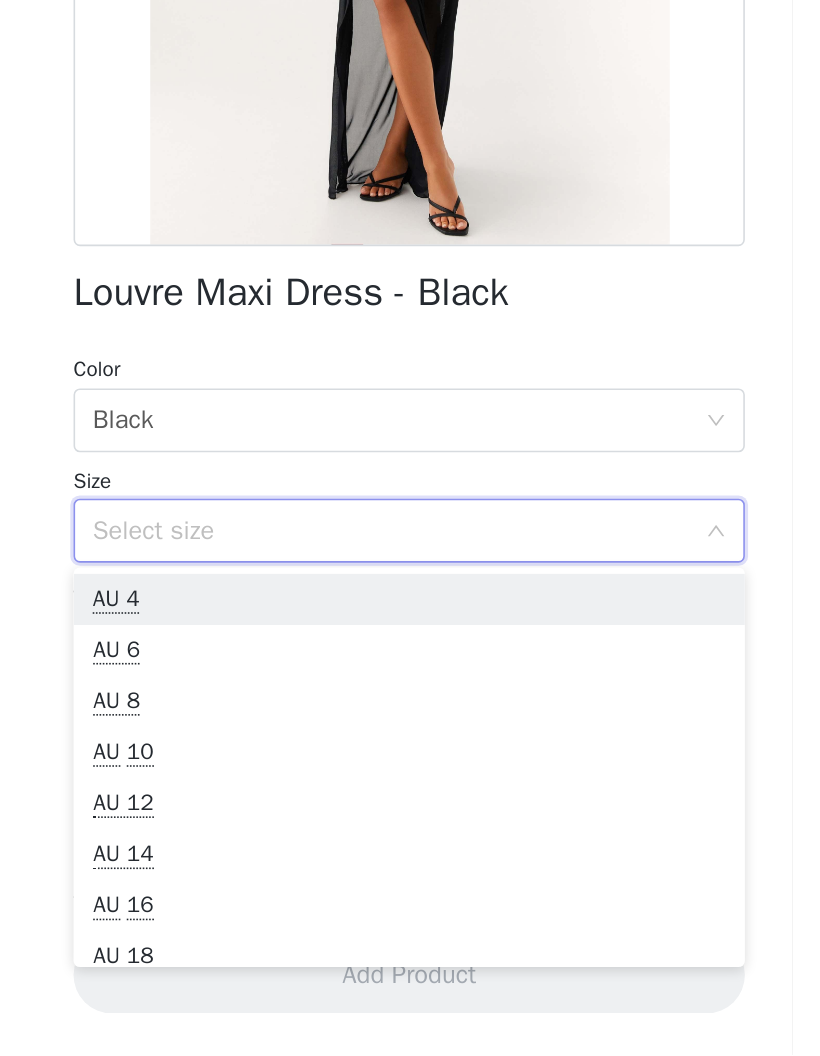 click on "AU 4" at bounding box center [410, 771] 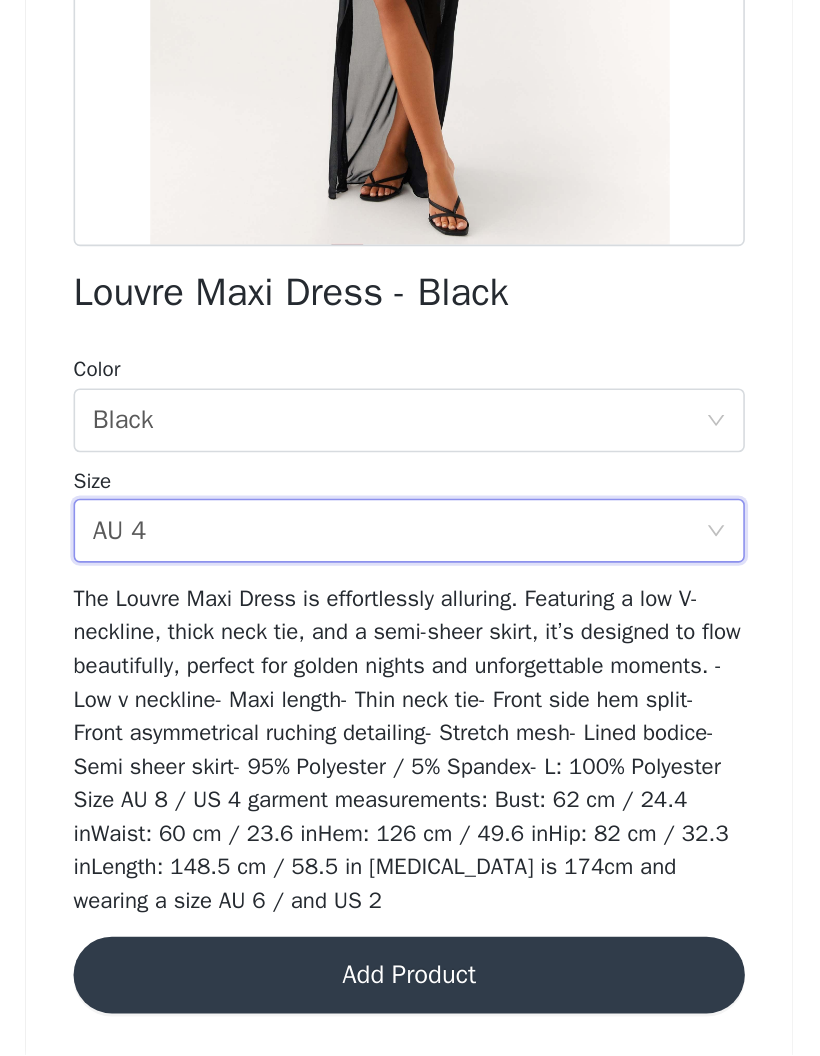 click on "Add Product" at bounding box center (410, 1006) 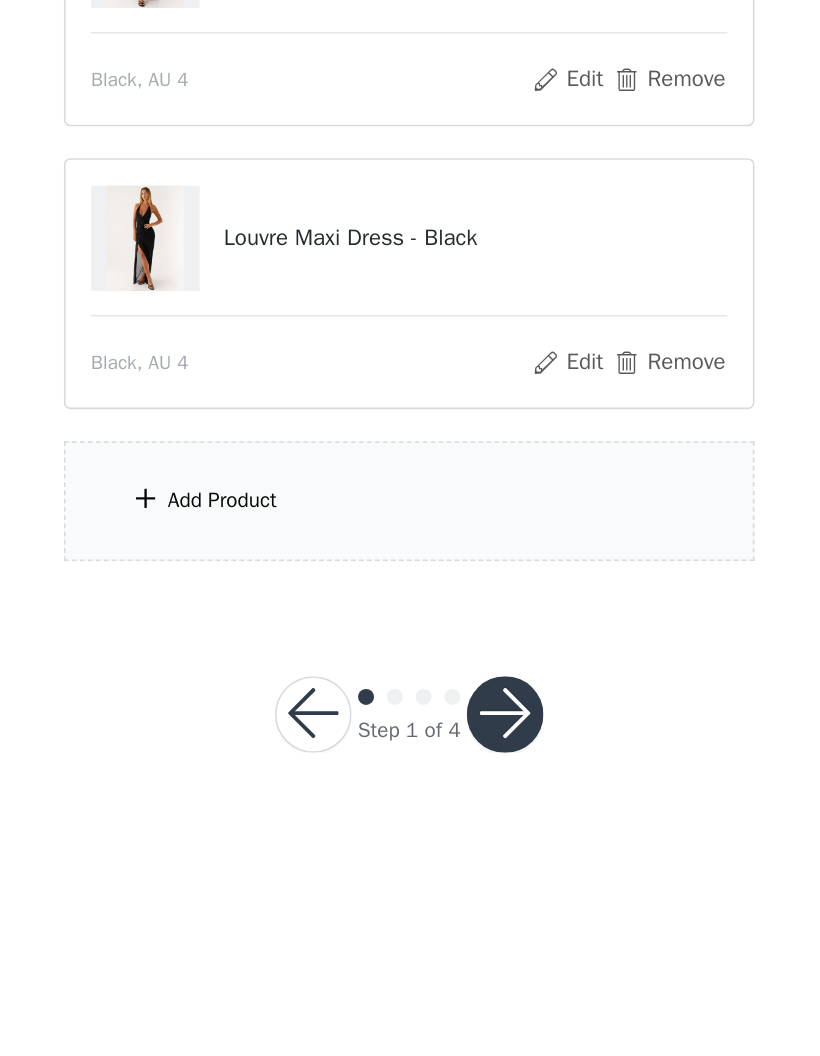 click on "Add Product" at bounding box center [410, 709] 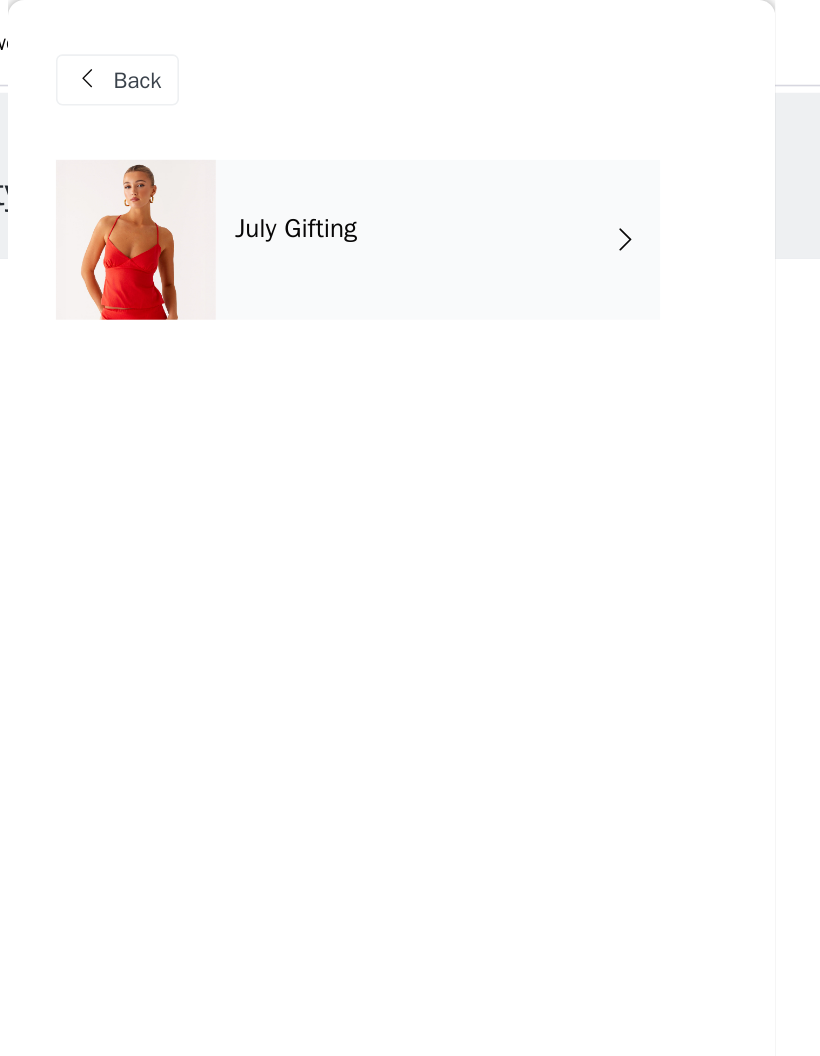 click on "July Gifting" at bounding box center [439, 150] 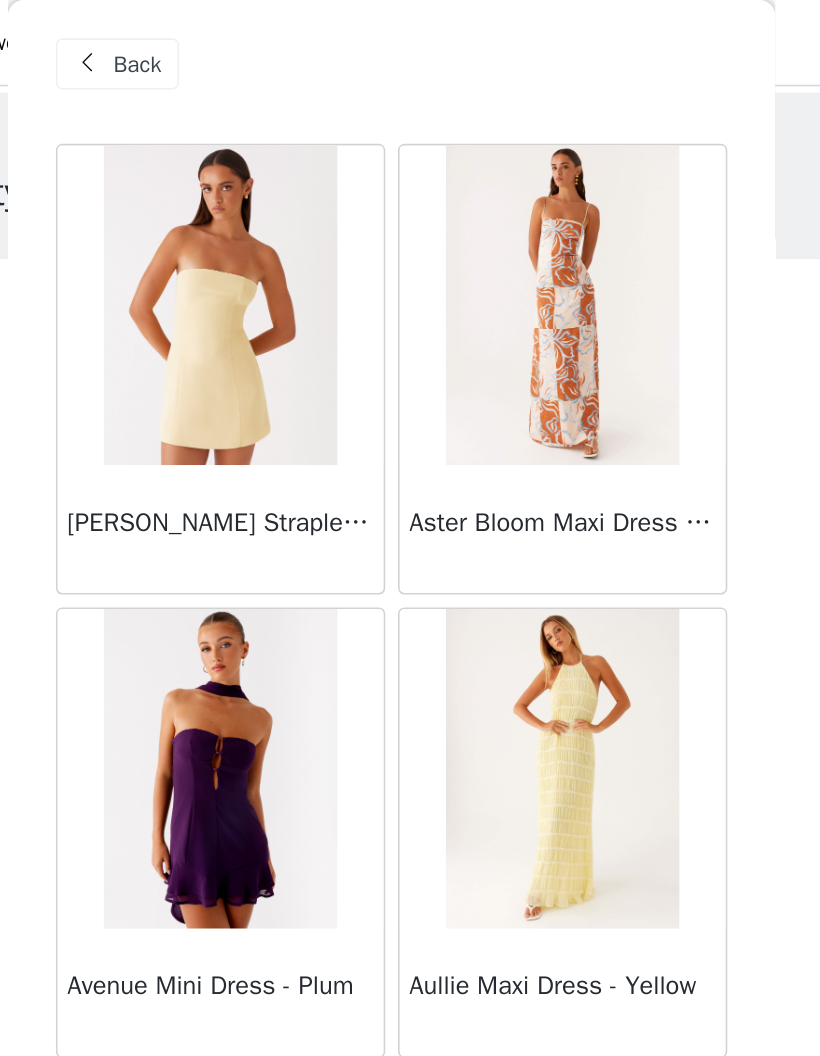 scroll, scrollTop: 11, scrollLeft: 0, axis: vertical 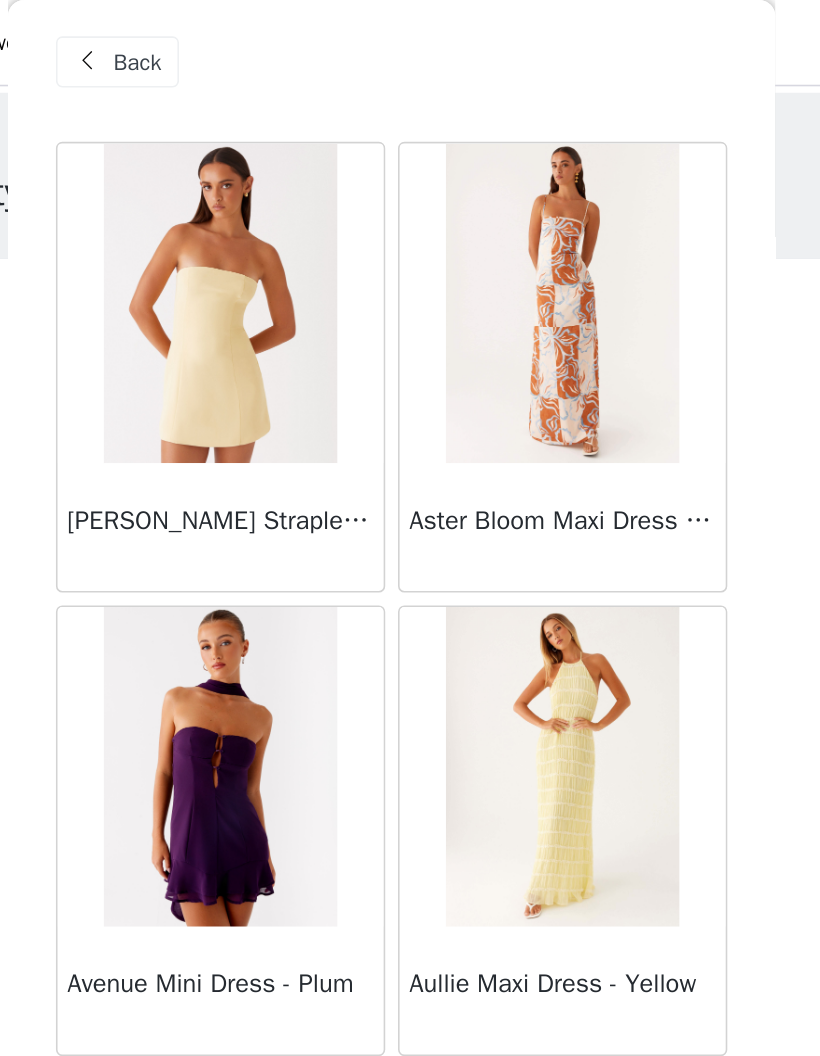 click on "Back" at bounding box center [251, 39] 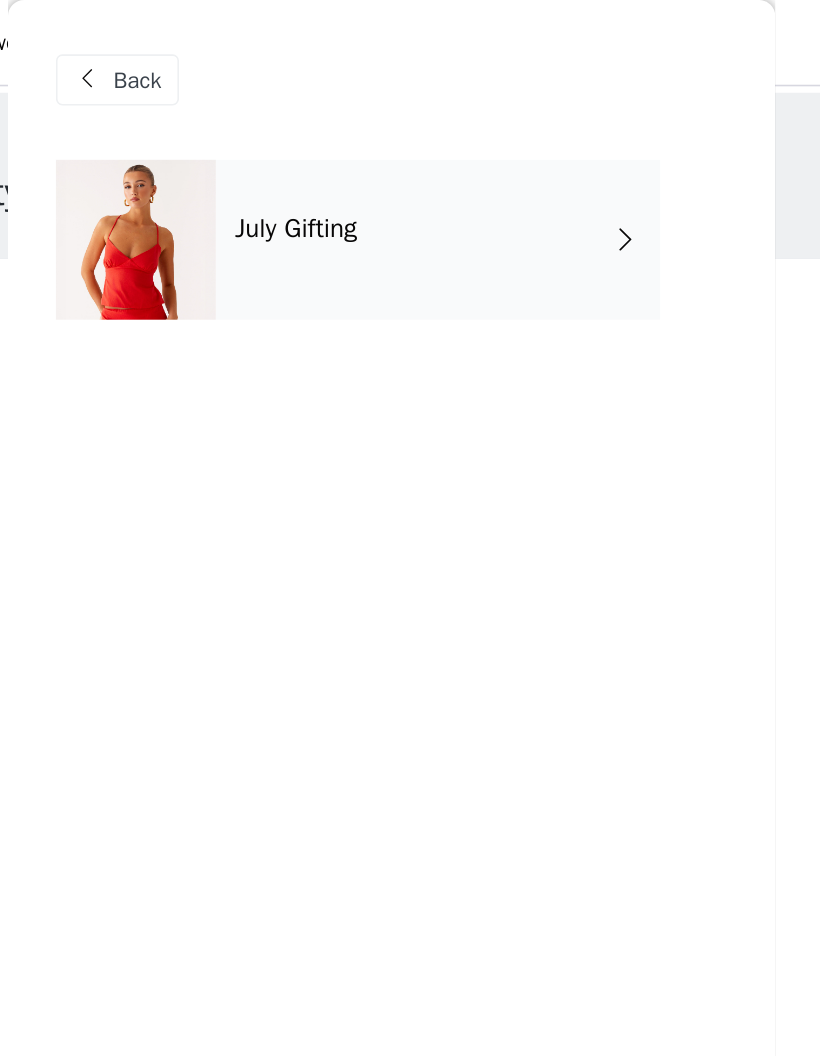 scroll, scrollTop: 0, scrollLeft: 0, axis: both 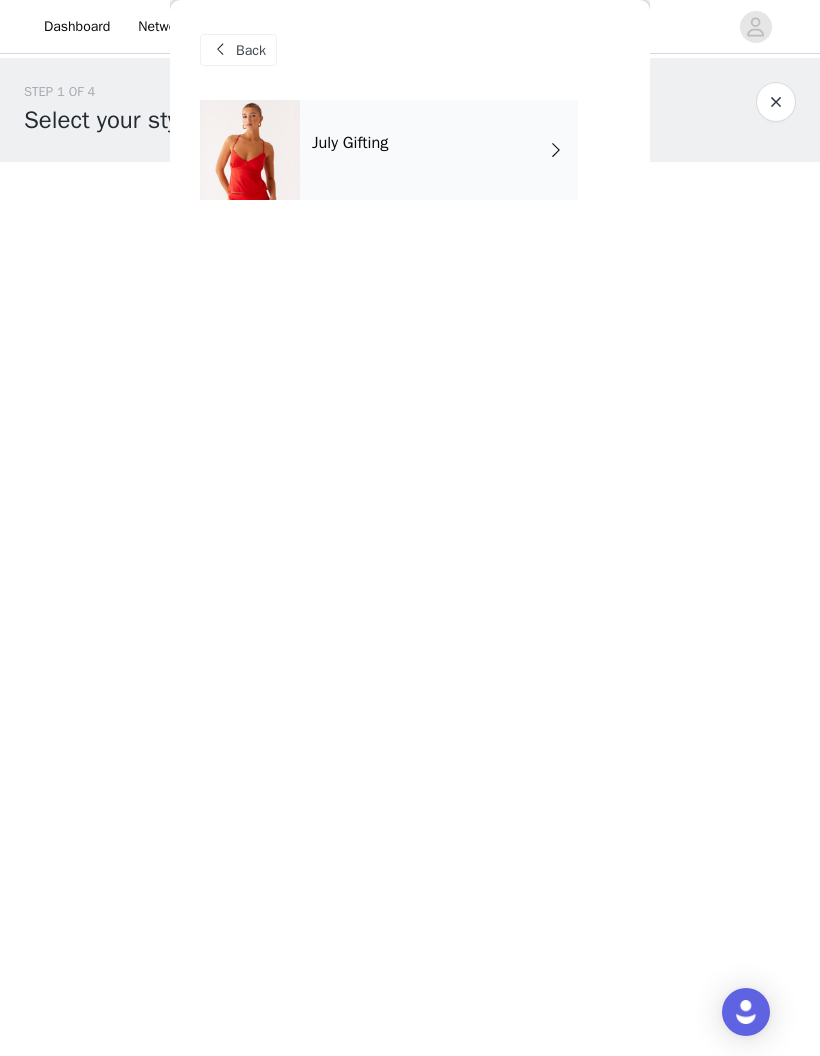 click on "Back" at bounding box center [251, 50] 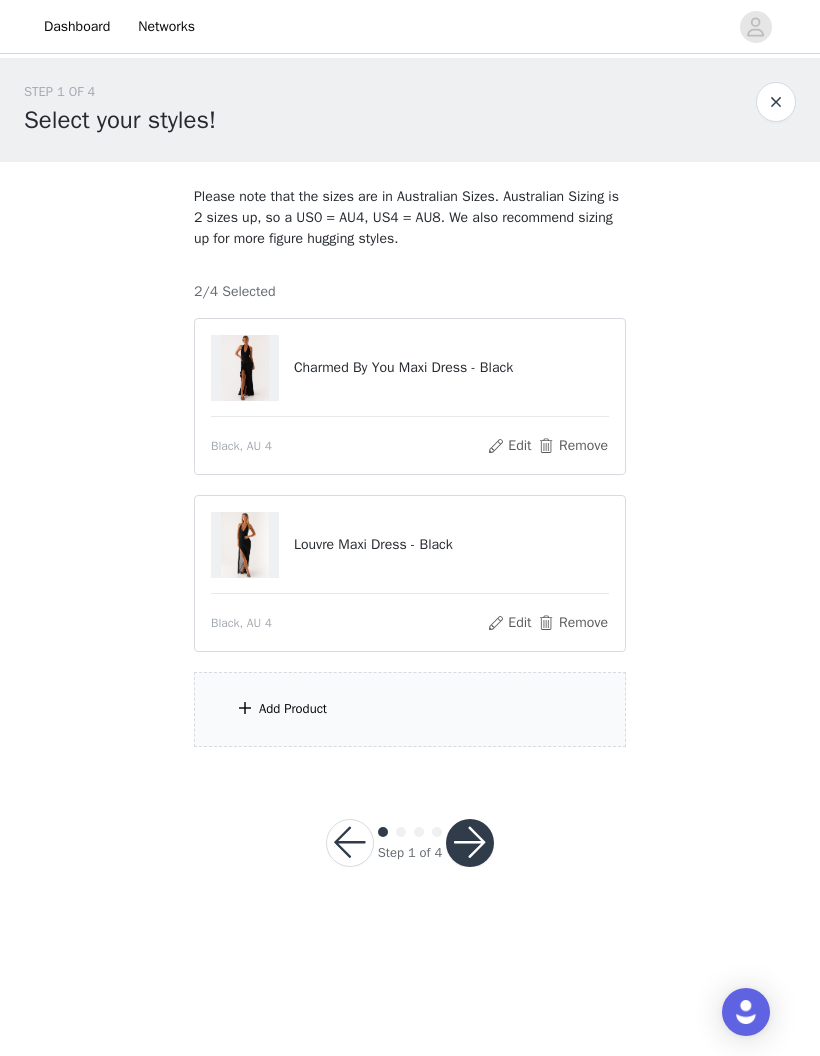 click on "Add Product" at bounding box center (410, 709) 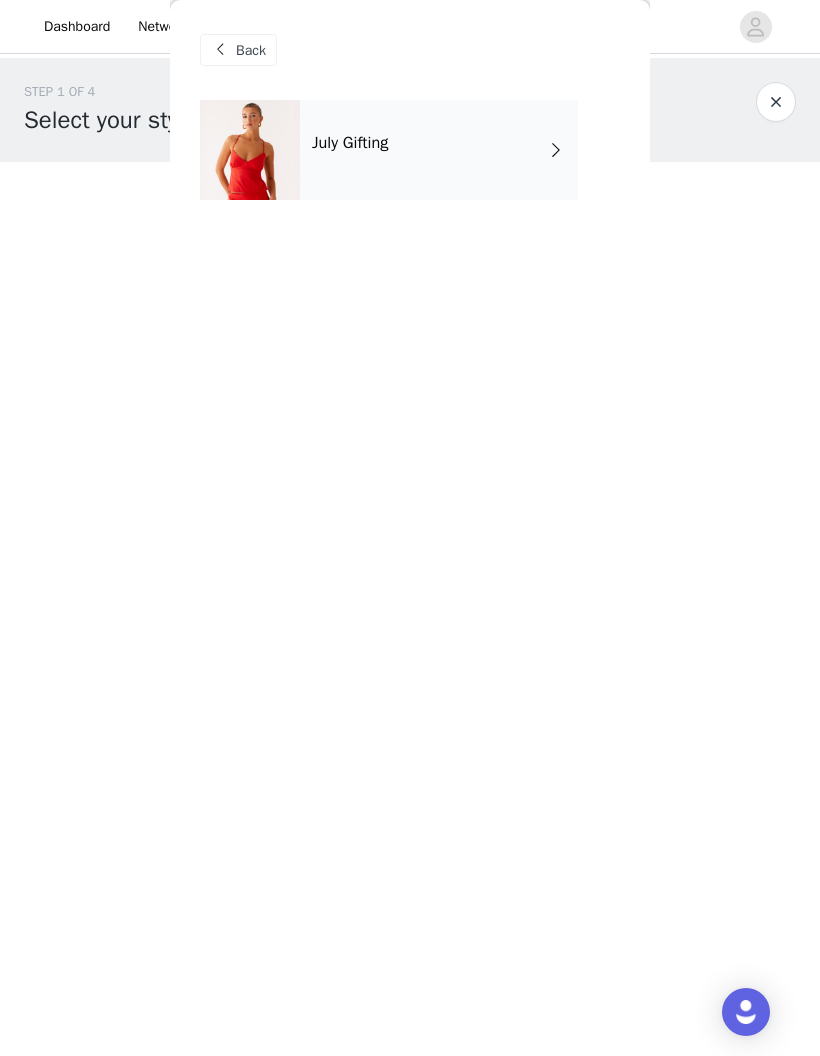 click on "July Gifting" at bounding box center (439, 150) 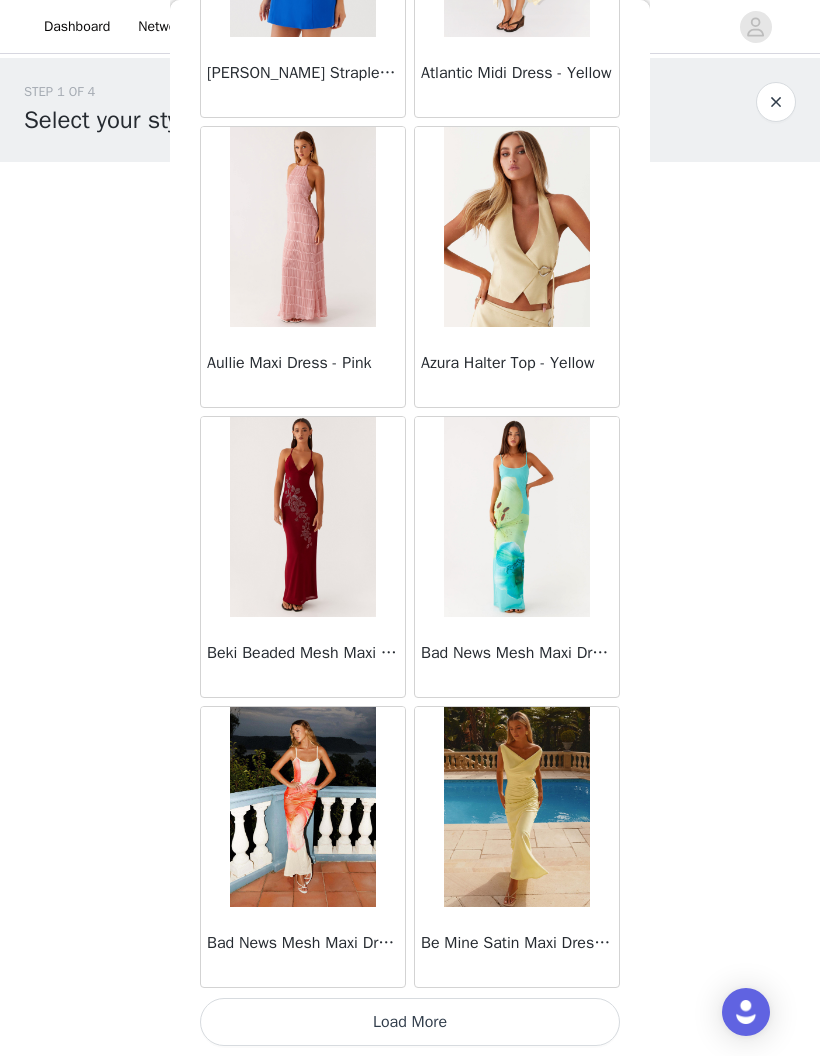 click on "Load More" at bounding box center [410, 1022] 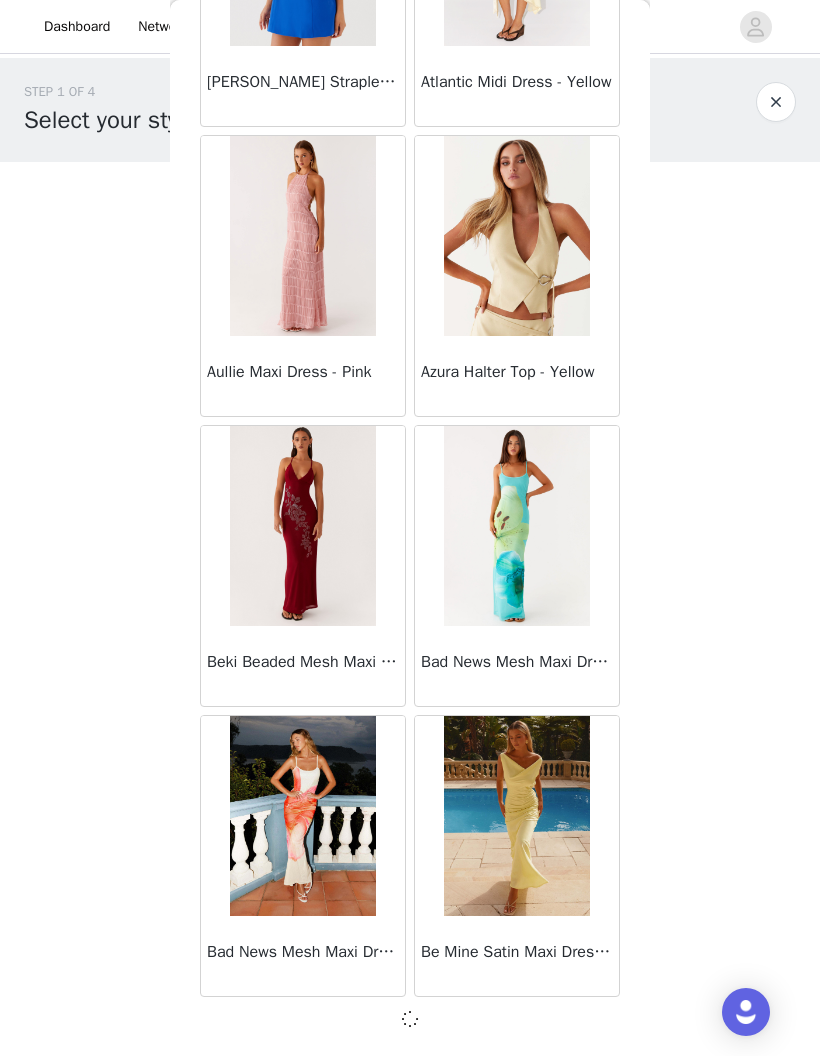 scroll, scrollTop: 1995, scrollLeft: 0, axis: vertical 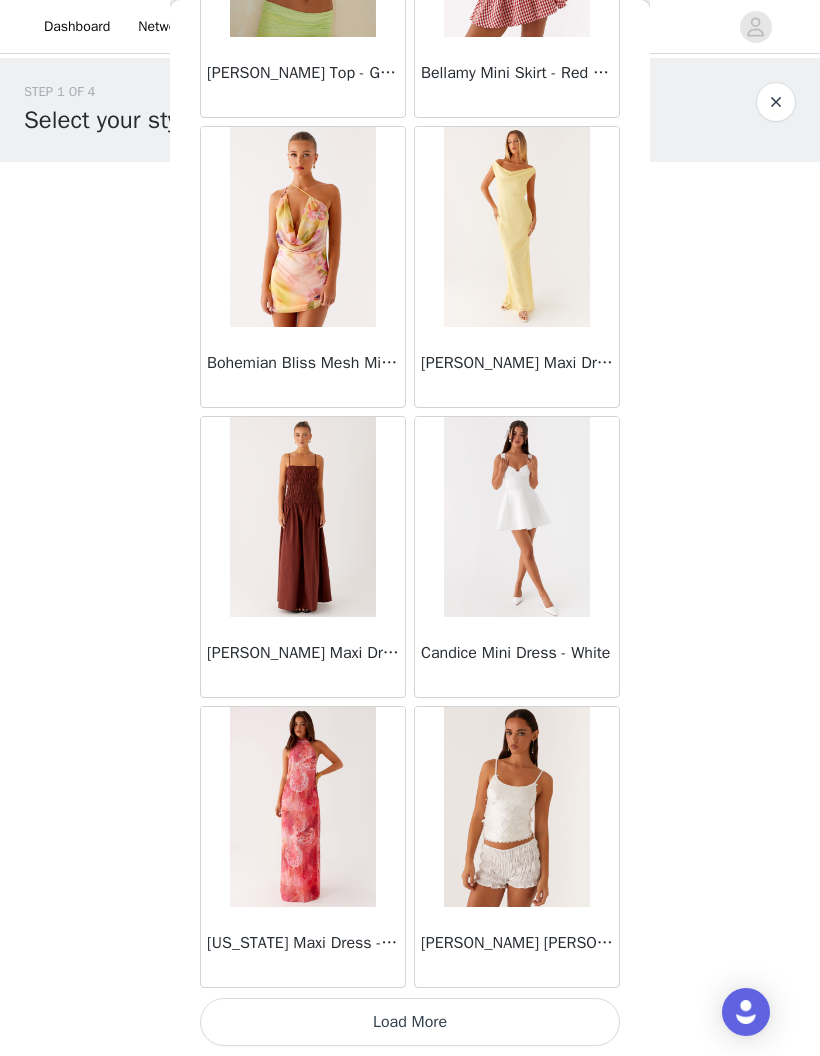 click on "Load More" at bounding box center [410, 1022] 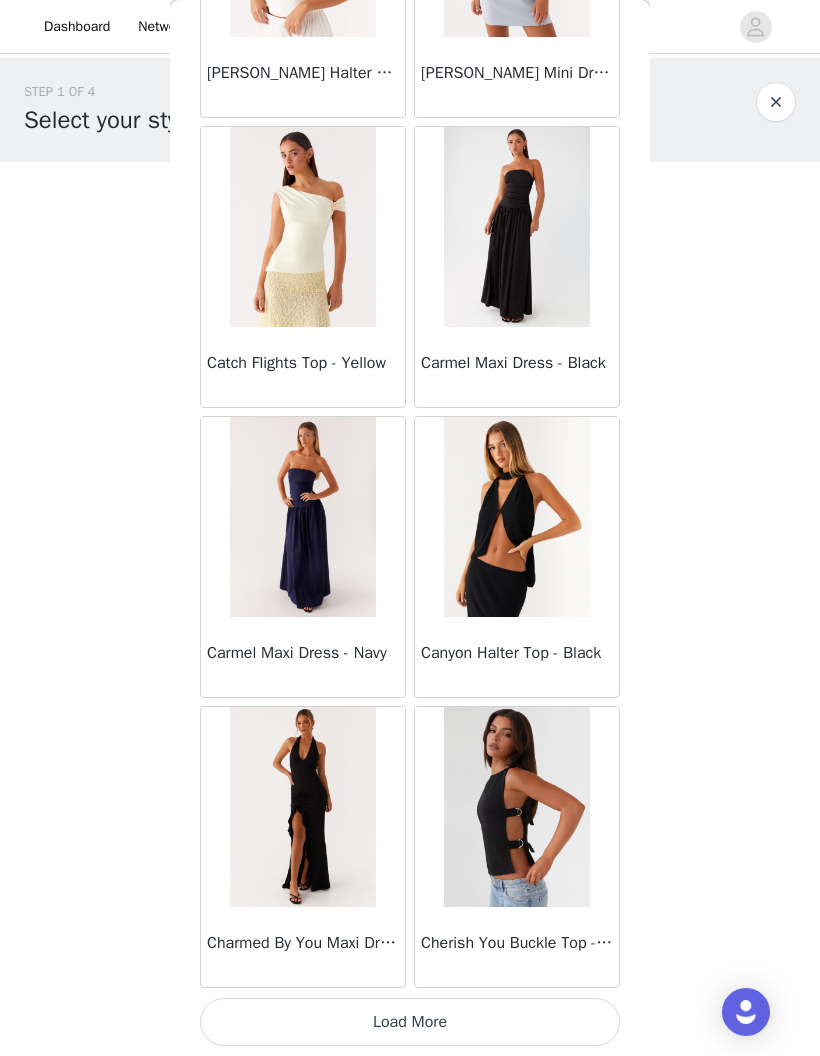 click on "Load More" at bounding box center (410, 1022) 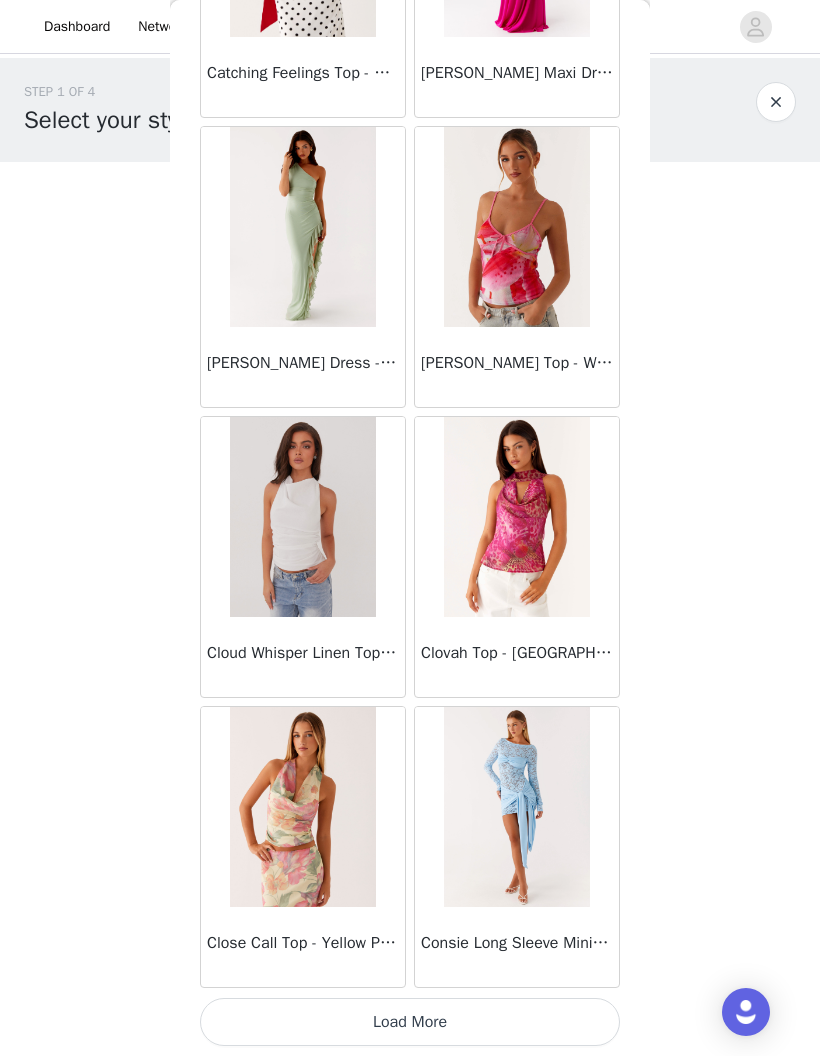 click on "Load More" at bounding box center [410, 1022] 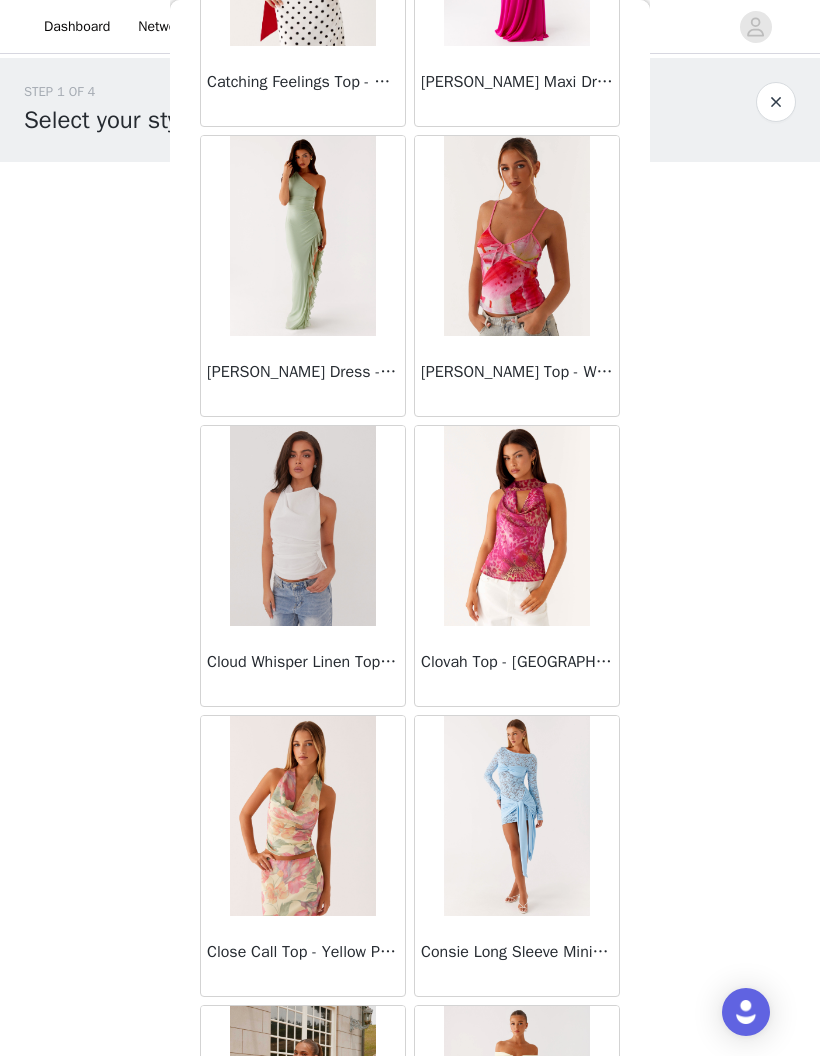 click on "Consie Long Sleeve Mini Dress - Pale Blue" at bounding box center (517, 956) 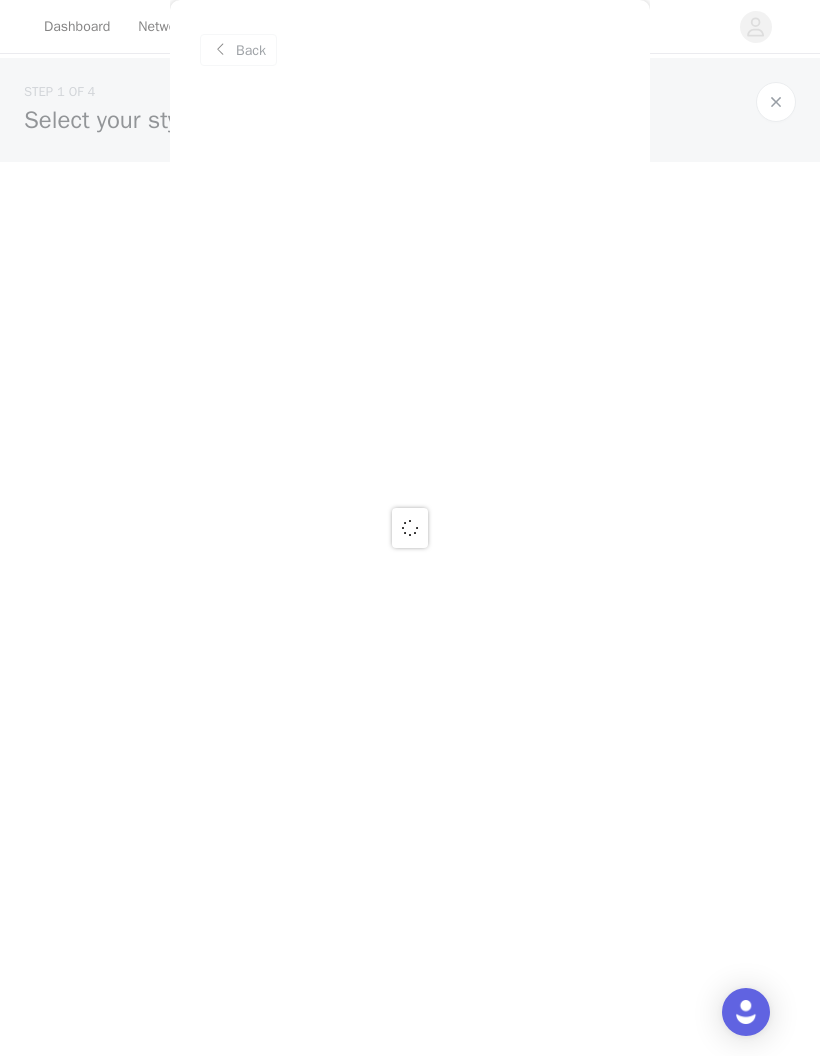 scroll, scrollTop: 0, scrollLeft: 0, axis: both 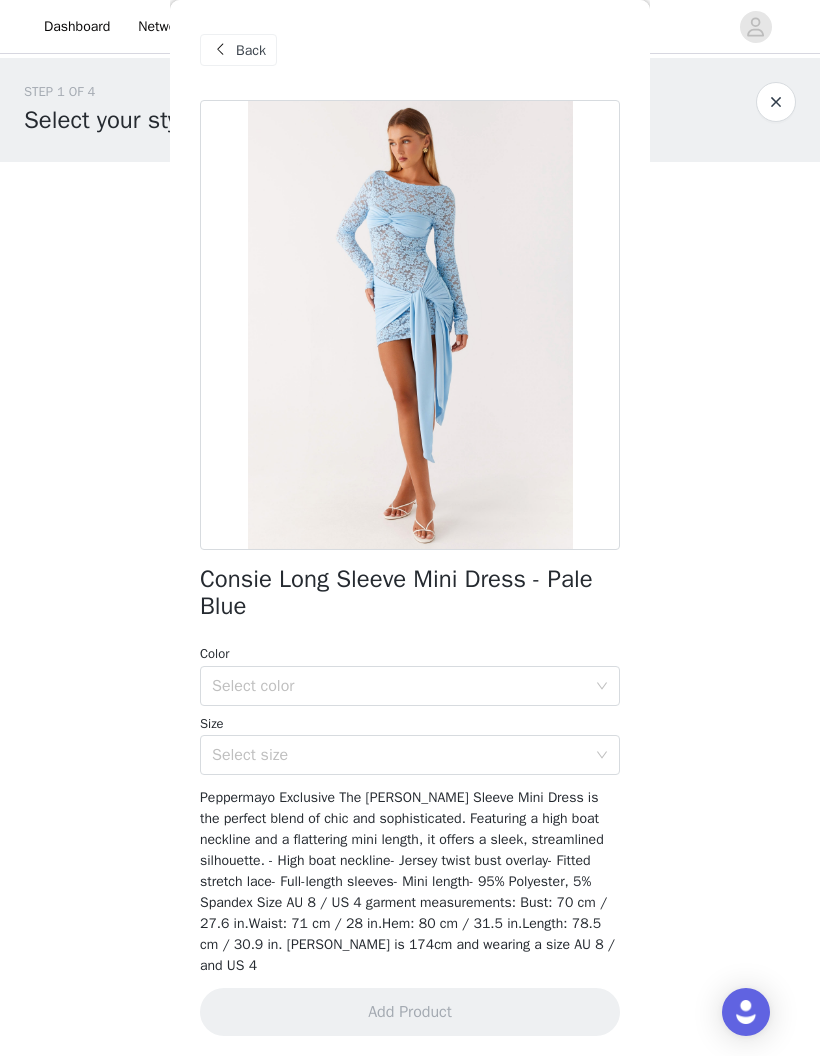 click on "Back" at bounding box center [251, 50] 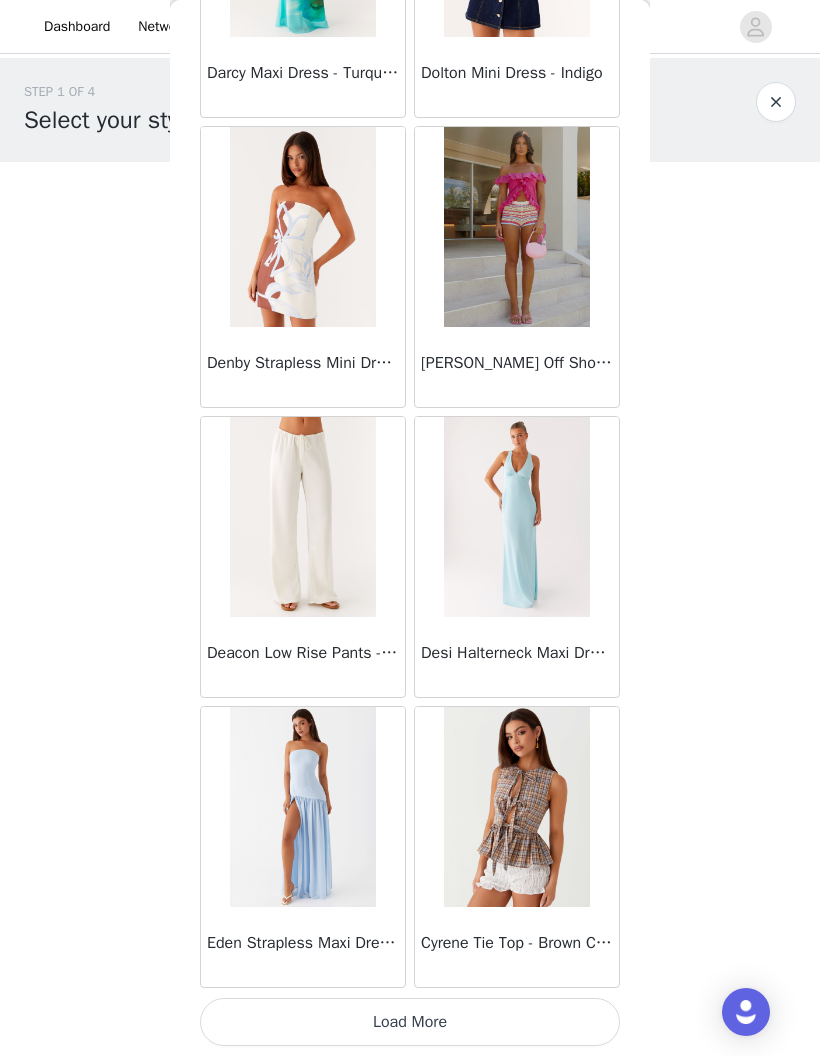 click on "Load More" at bounding box center [410, 1022] 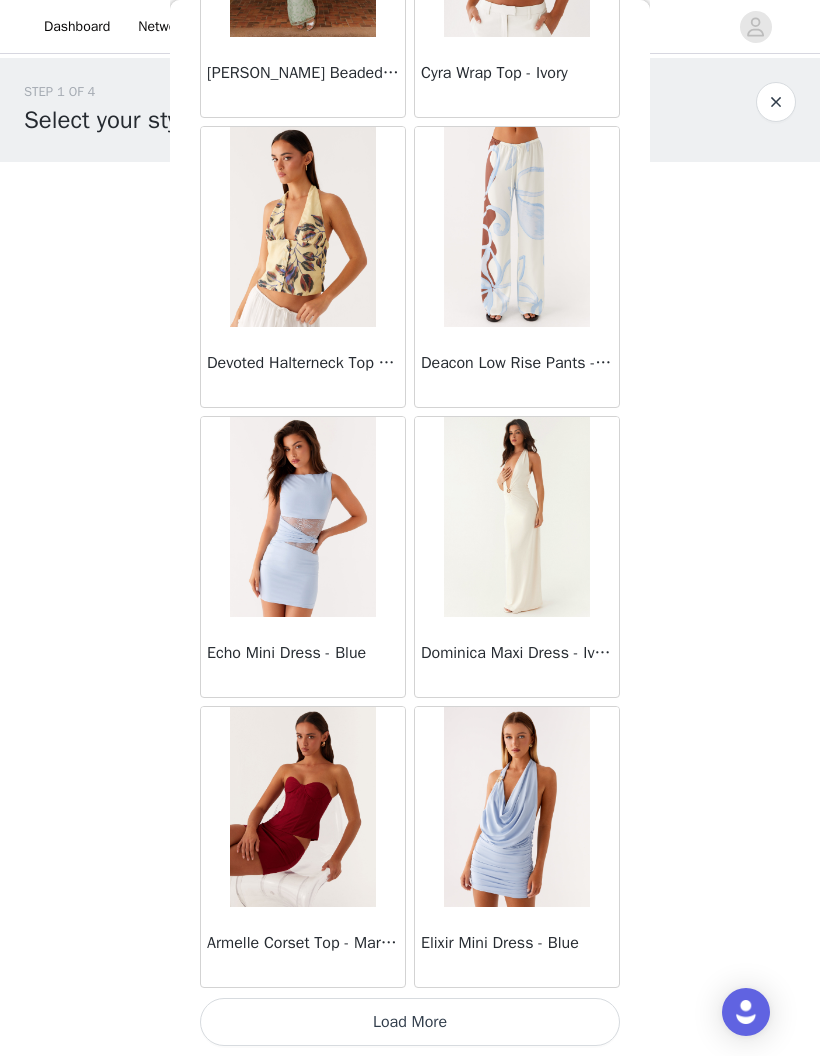 click on "Load More" at bounding box center [410, 1022] 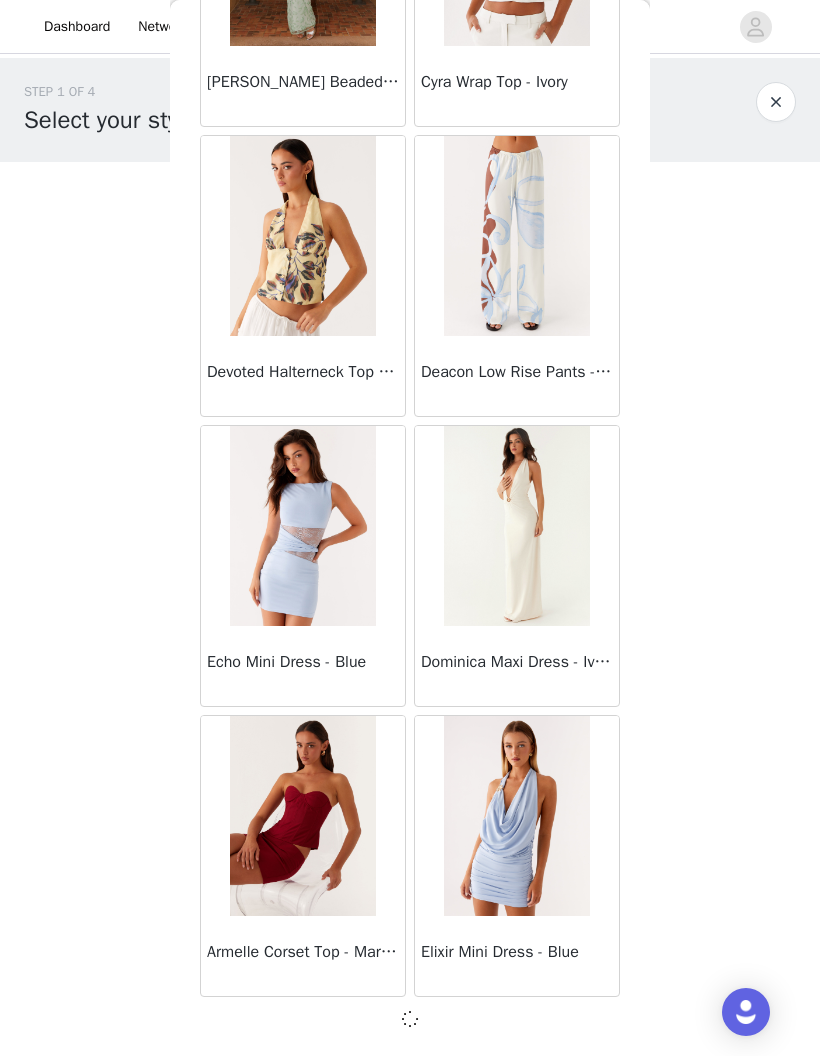 scroll, scrollTop: 16495, scrollLeft: 0, axis: vertical 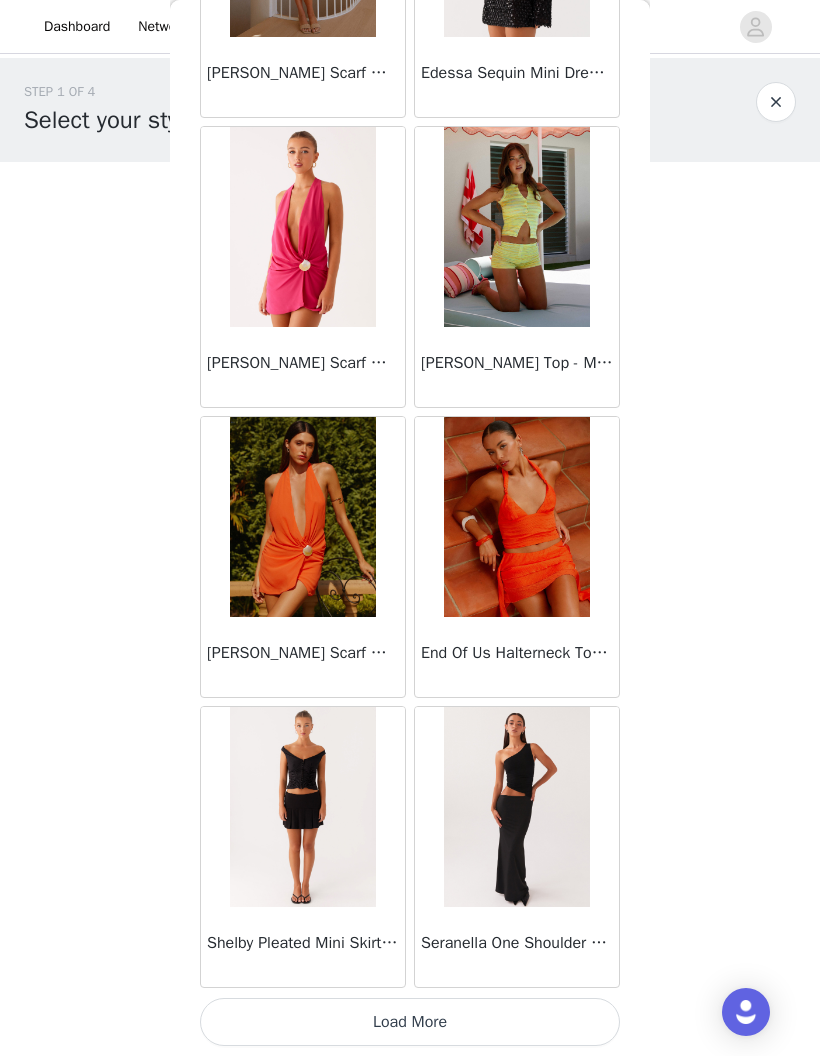 click on "Load More" at bounding box center [410, 1022] 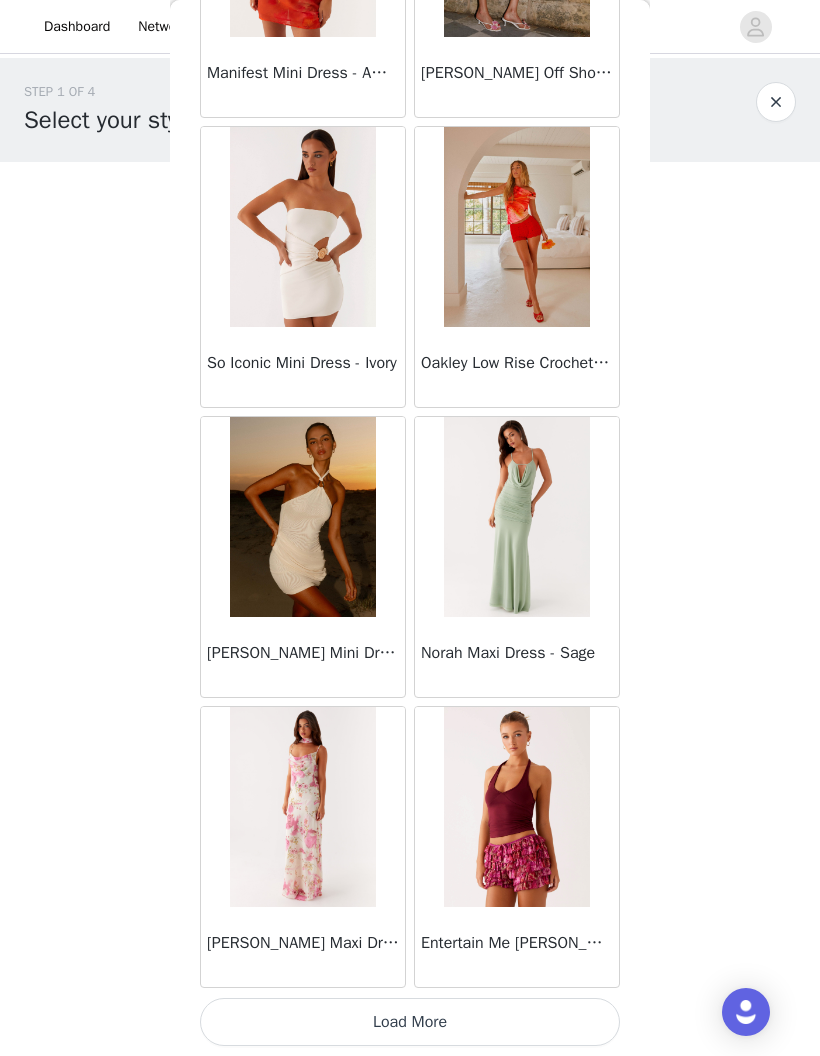 click on "Load More" at bounding box center (410, 1022) 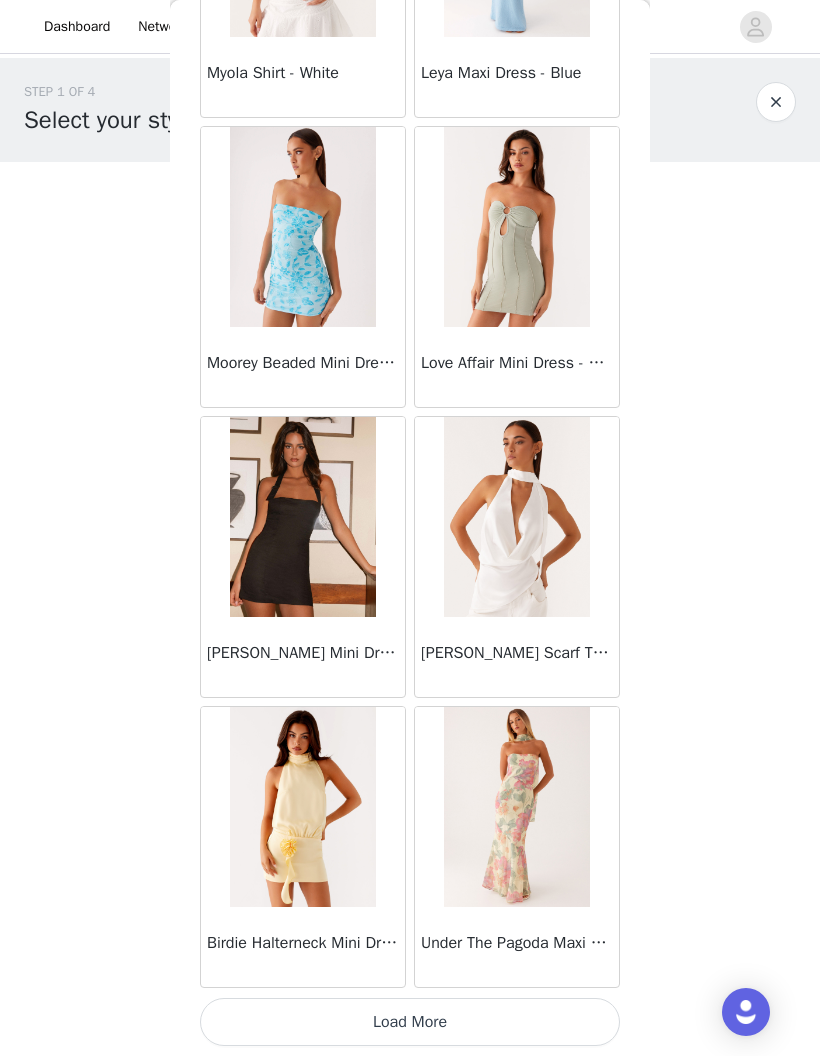click on "Load More" at bounding box center [410, 1022] 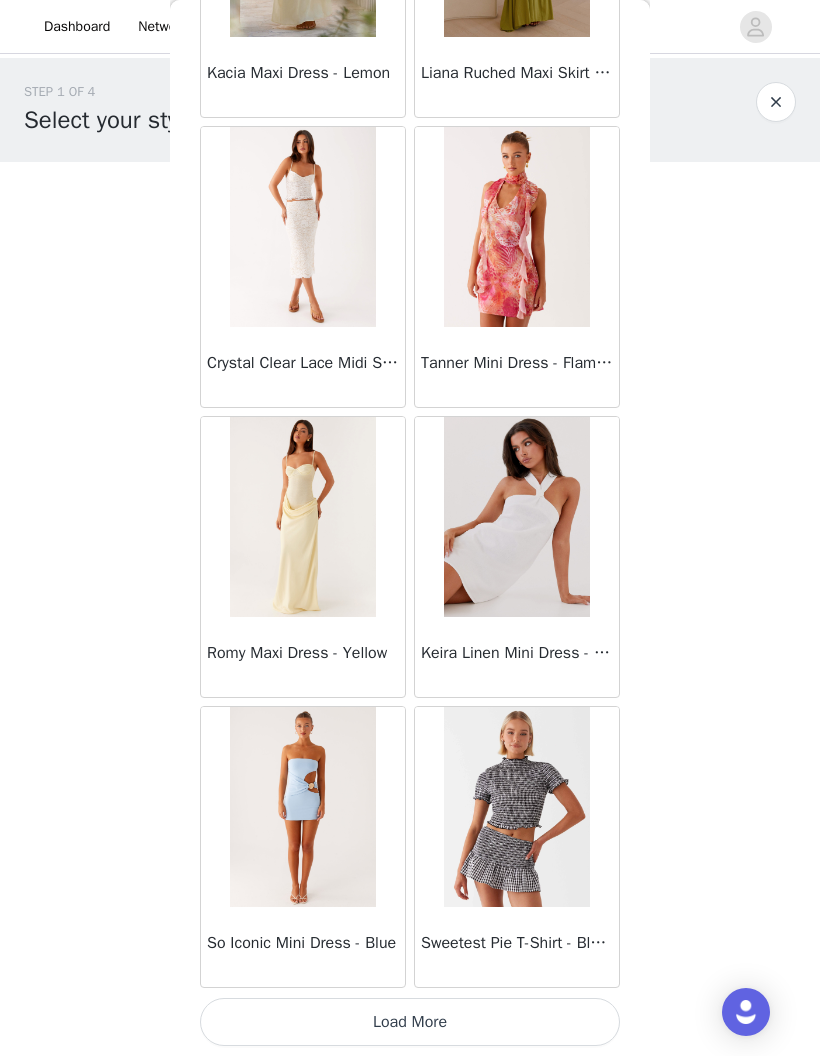 click on "Load More" at bounding box center (410, 1022) 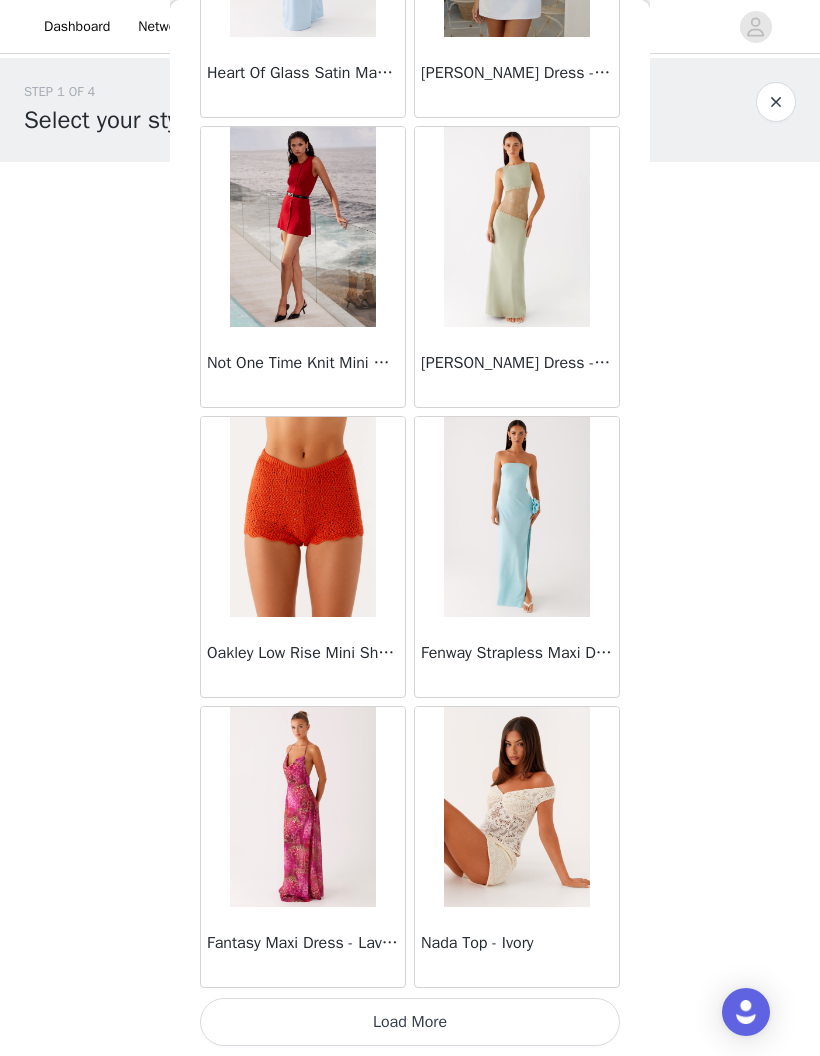 click on "Load More" at bounding box center (410, 1022) 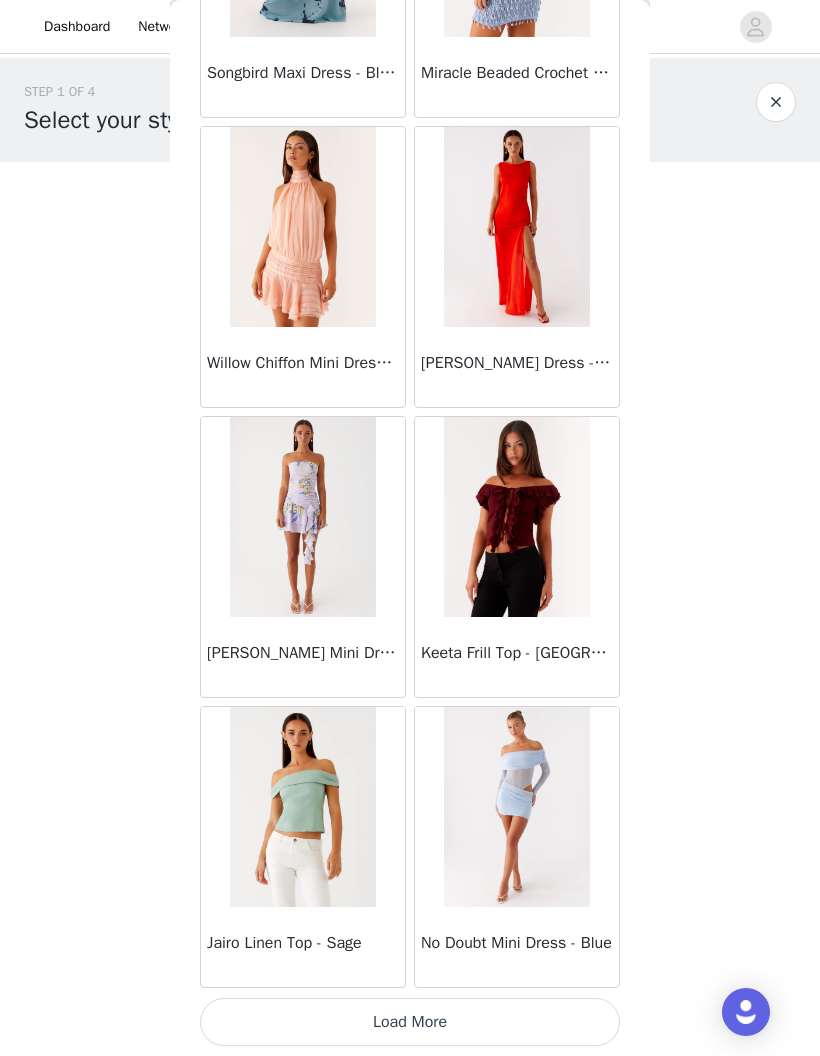 click on "Load More" at bounding box center [410, 1022] 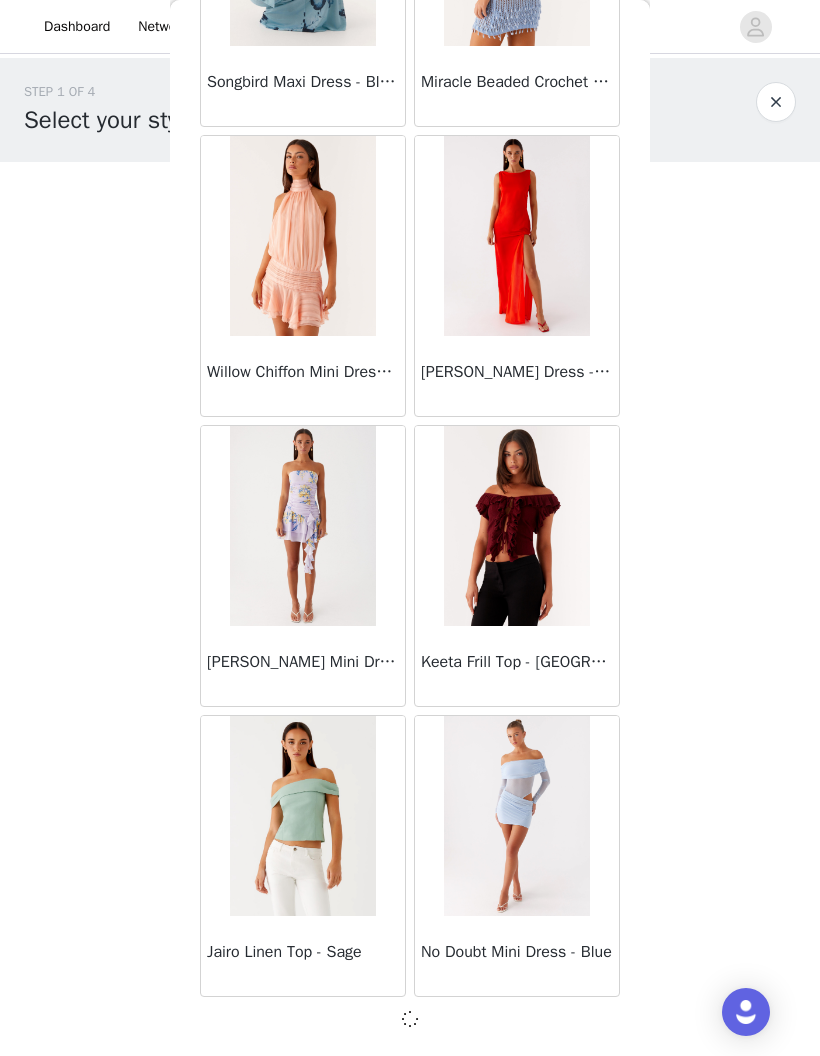 scroll, scrollTop: 33895, scrollLeft: 0, axis: vertical 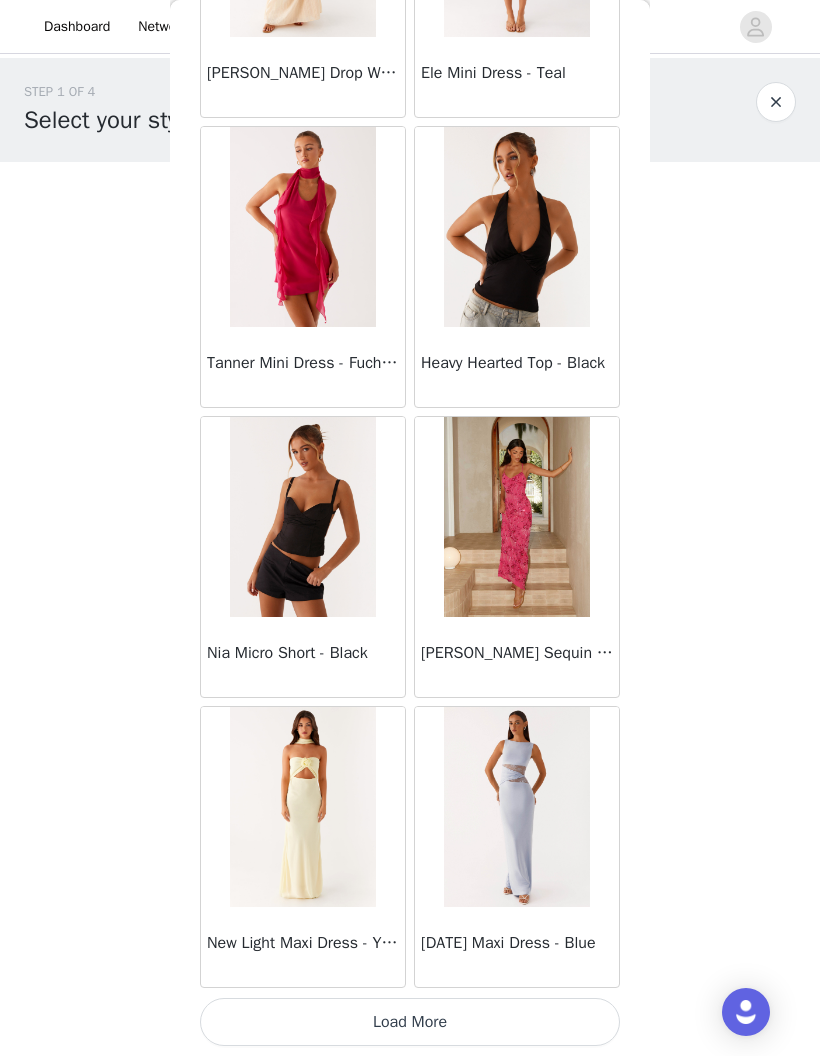 click on "Load More" at bounding box center [410, 1022] 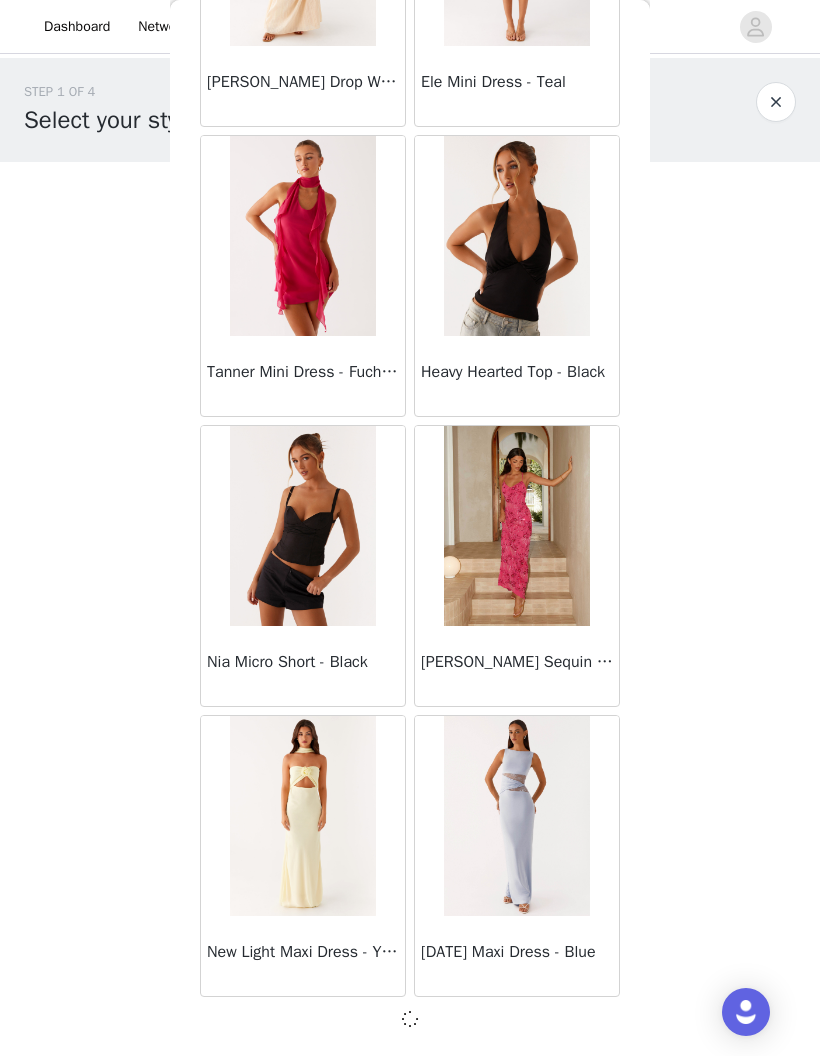 scroll, scrollTop: 36795, scrollLeft: 0, axis: vertical 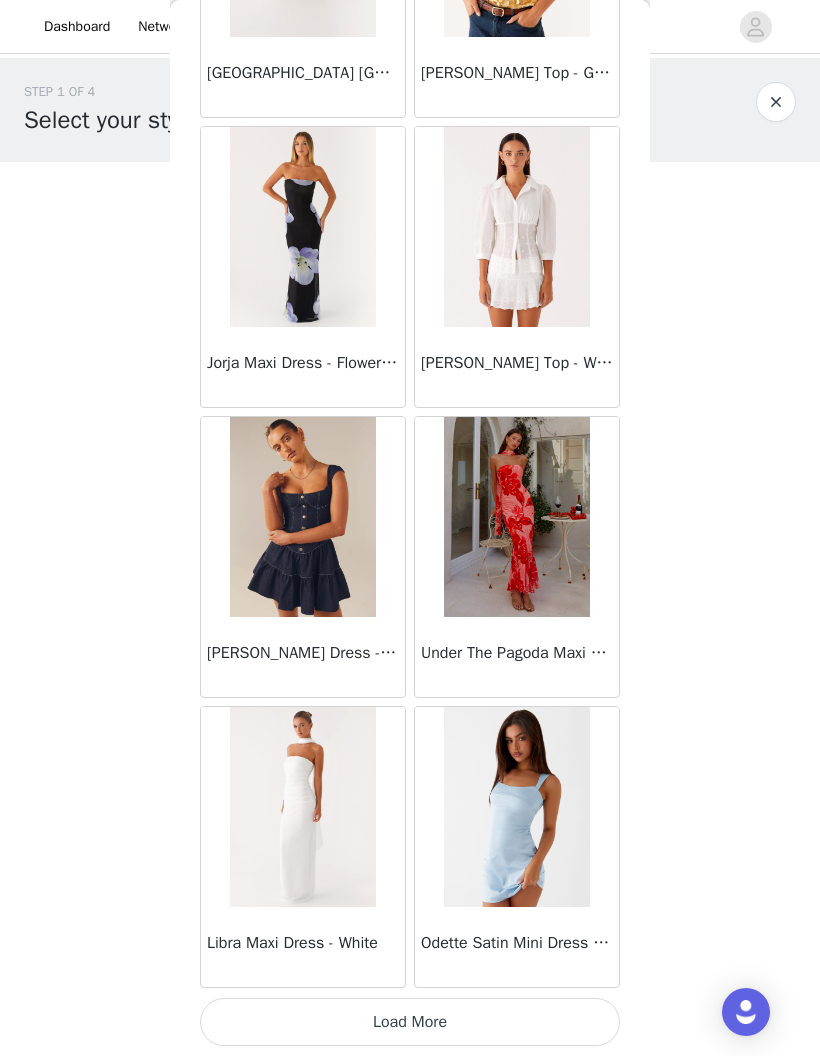 click on "Load More" at bounding box center [410, 1022] 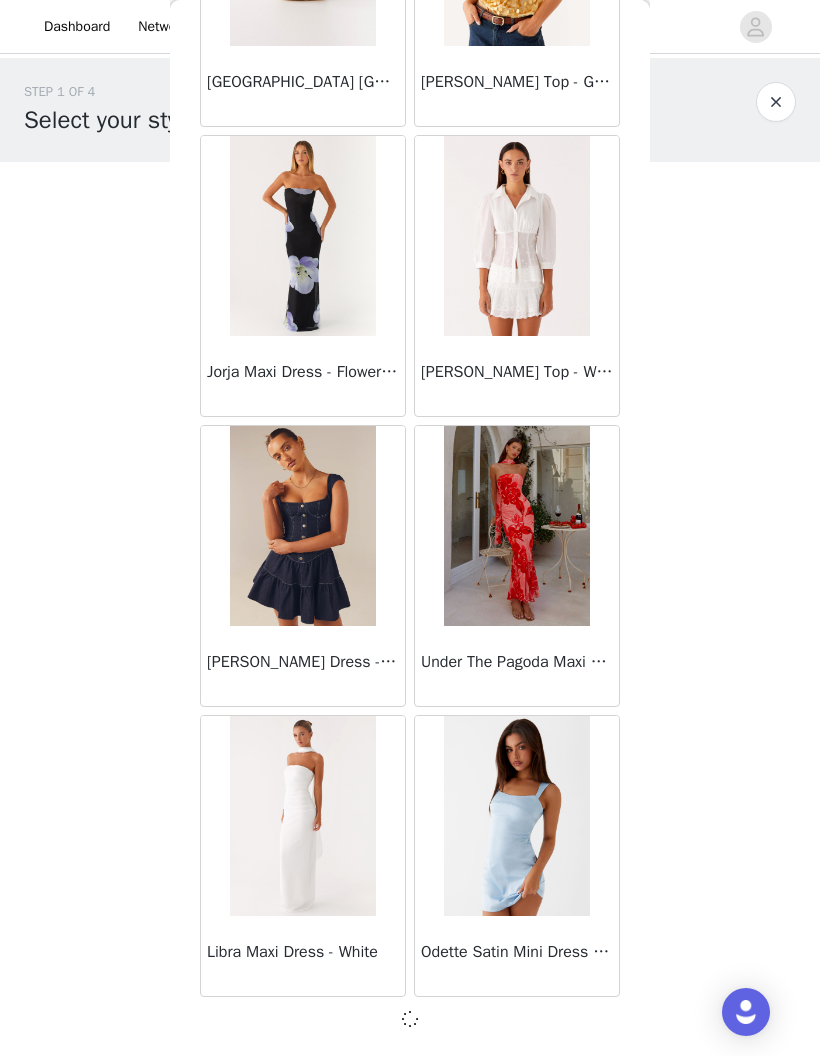 scroll, scrollTop: 39695, scrollLeft: 0, axis: vertical 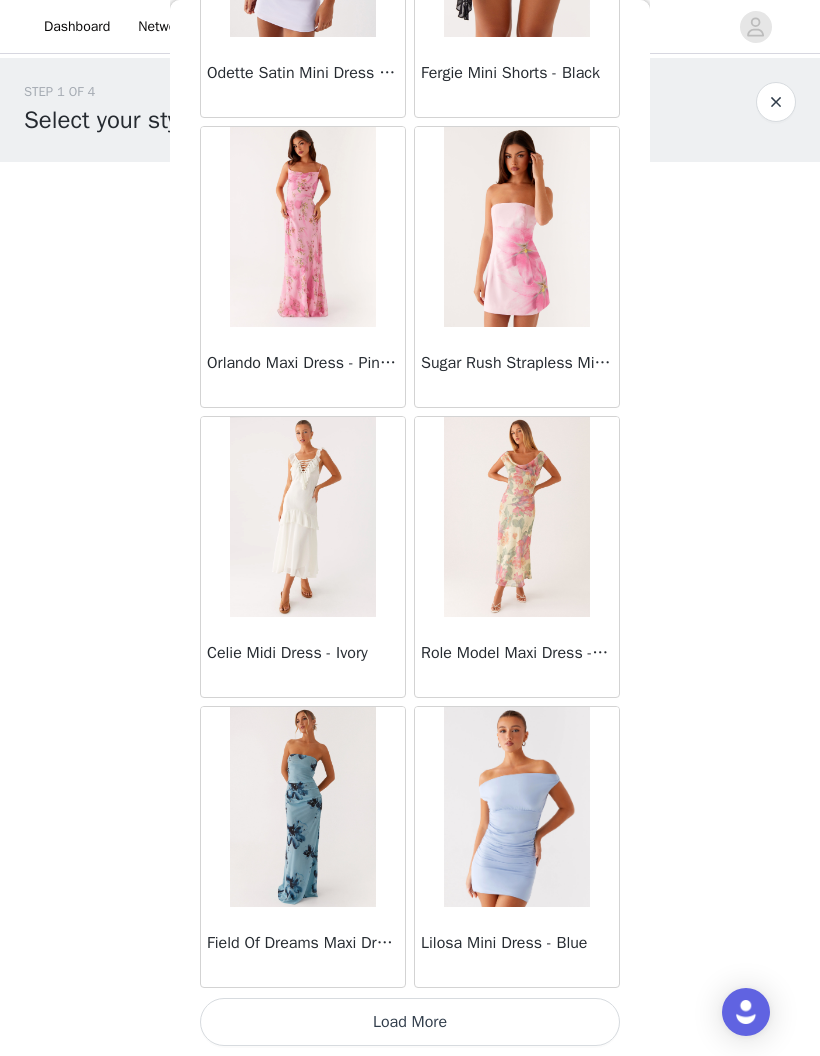 click on "Load More" at bounding box center (410, 1022) 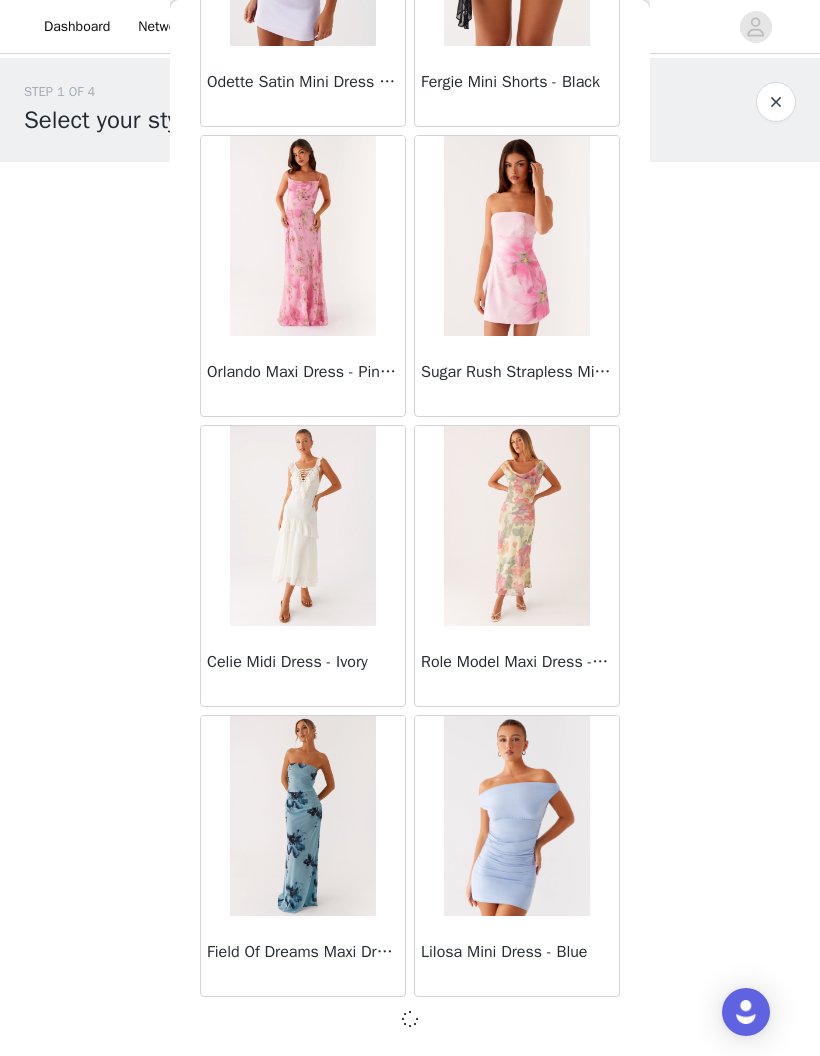scroll, scrollTop: 42595, scrollLeft: 0, axis: vertical 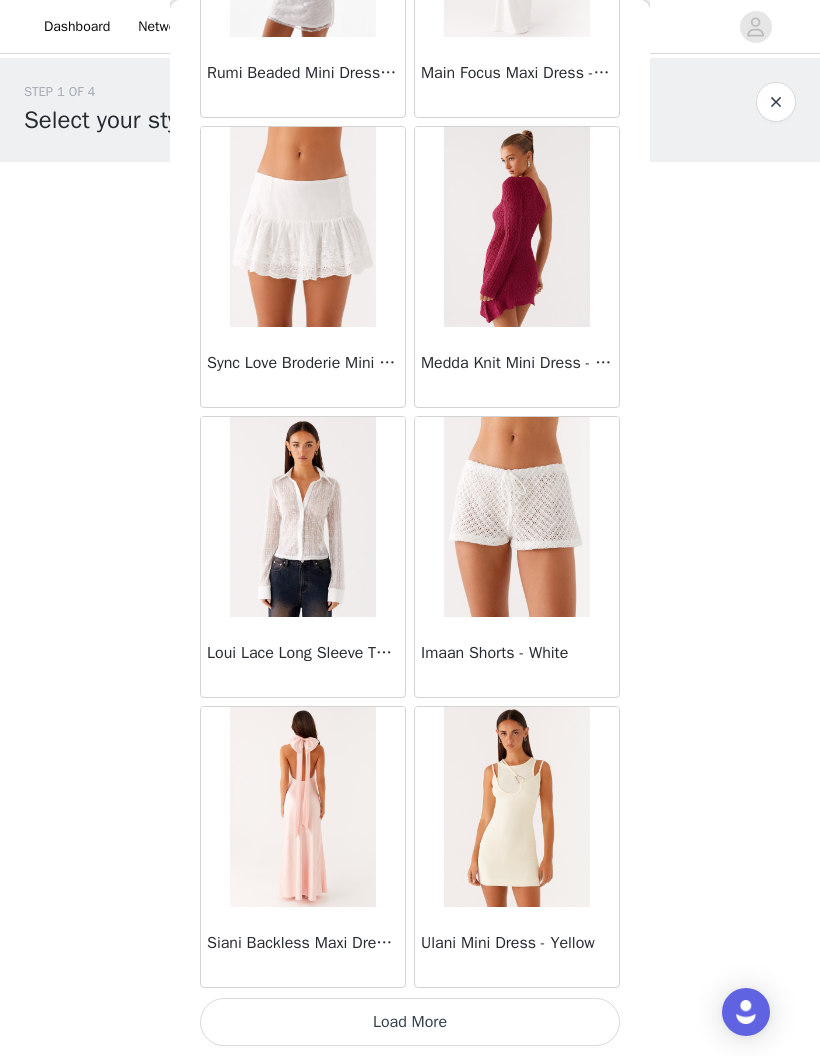 click on "Load More" at bounding box center [410, 1022] 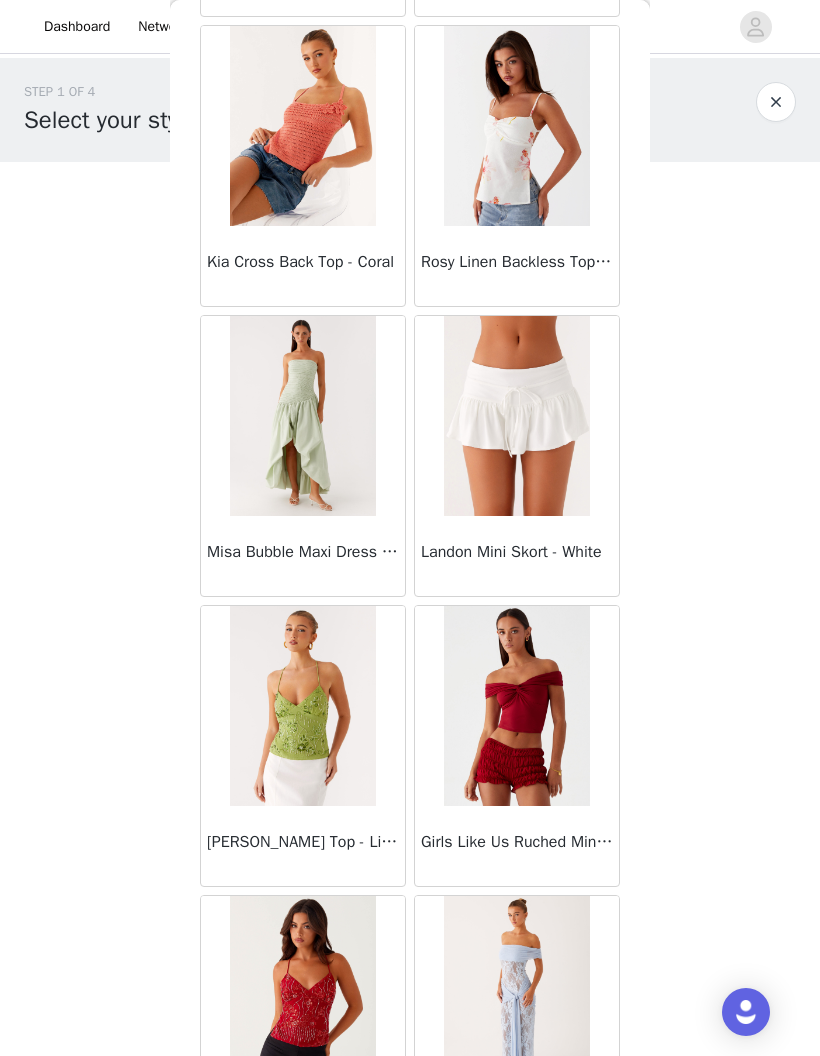 scroll, scrollTop: 47346, scrollLeft: 0, axis: vertical 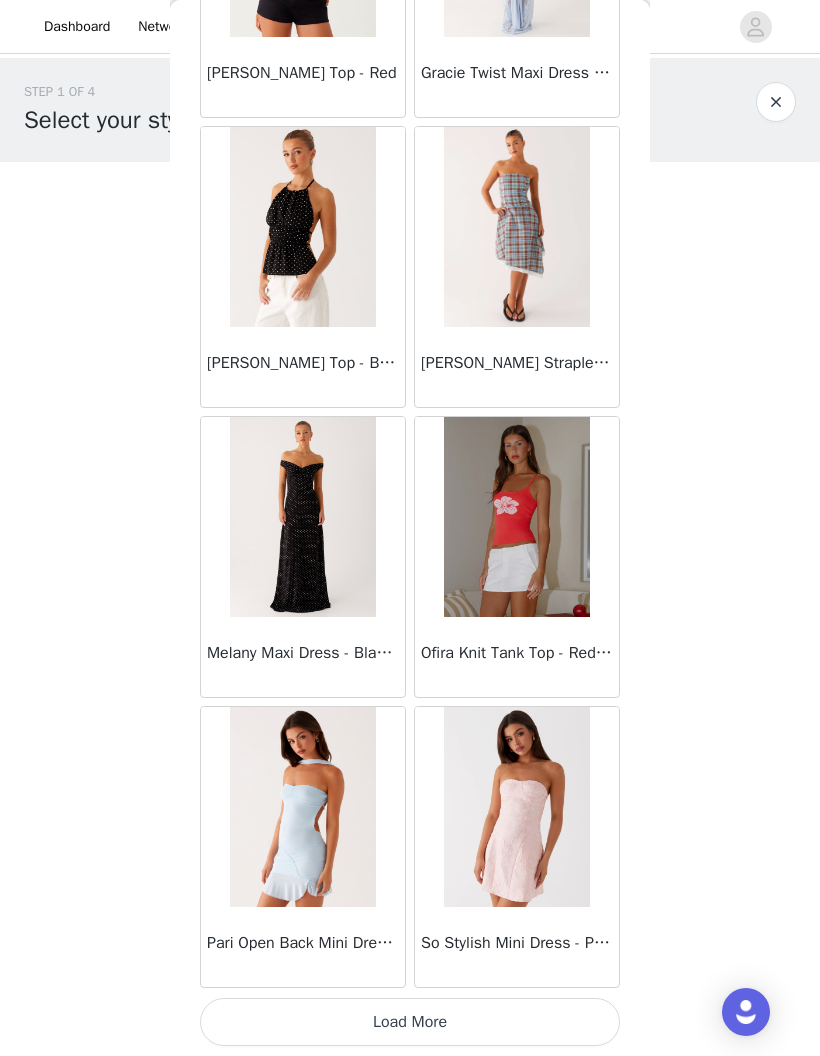 click on "Load More" at bounding box center [410, 1022] 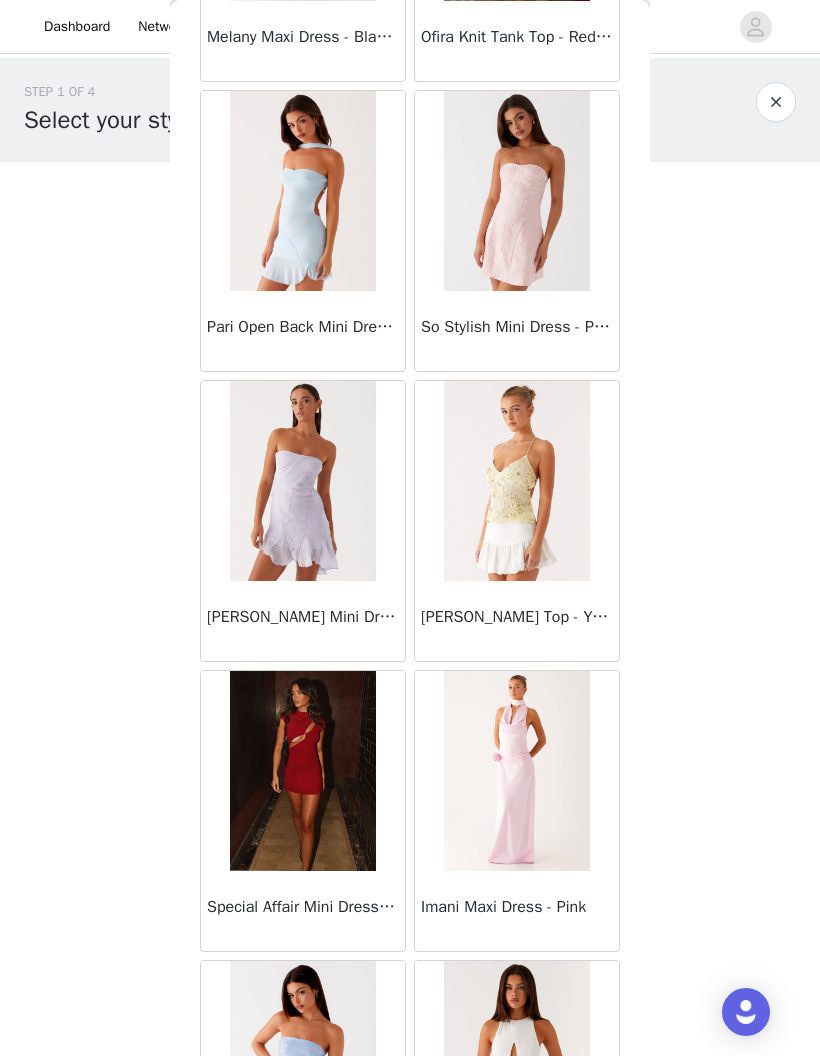 scroll, scrollTop: 49018, scrollLeft: 0, axis: vertical 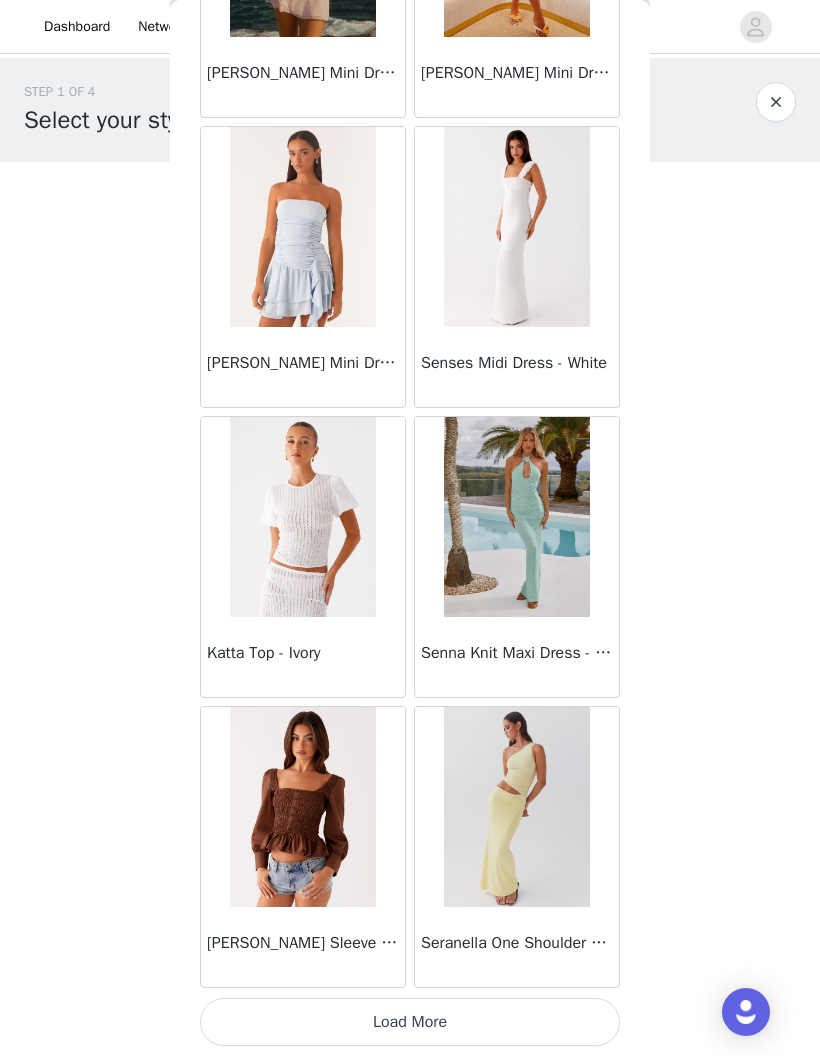 click on "Load More" at bounding box center [410, 1022] 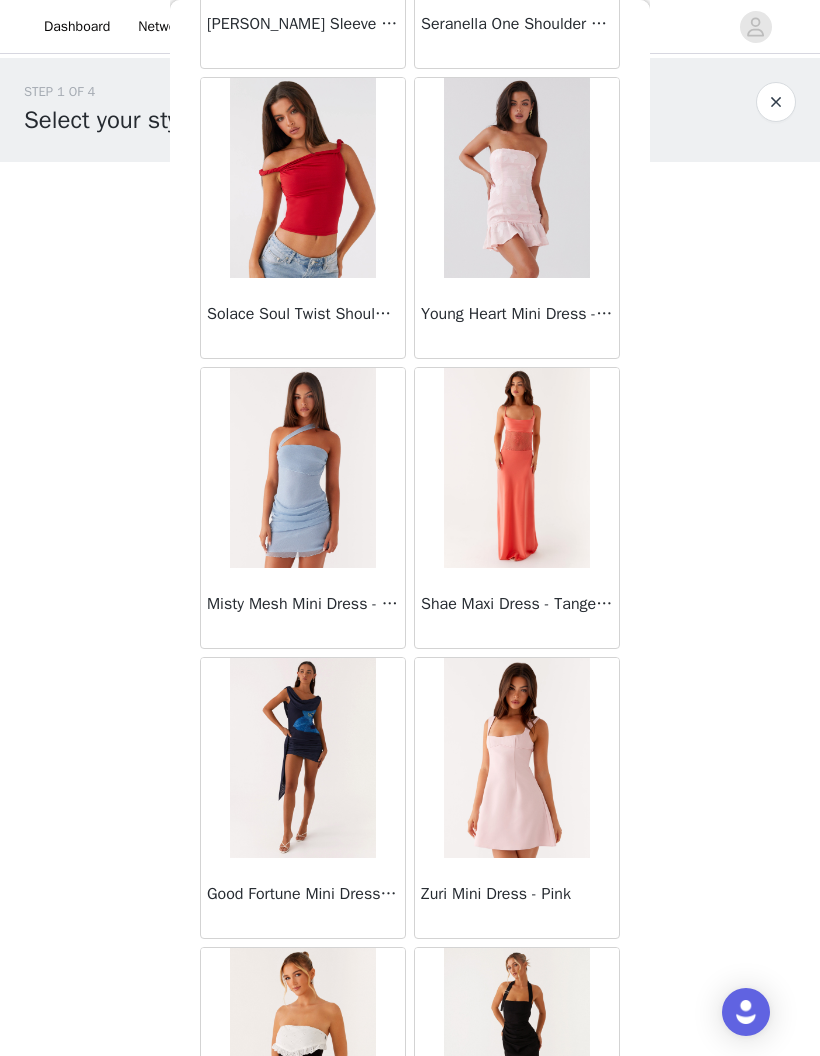 scroll, scrollTop: 52235, scrollLeft: 0, axis: vertical 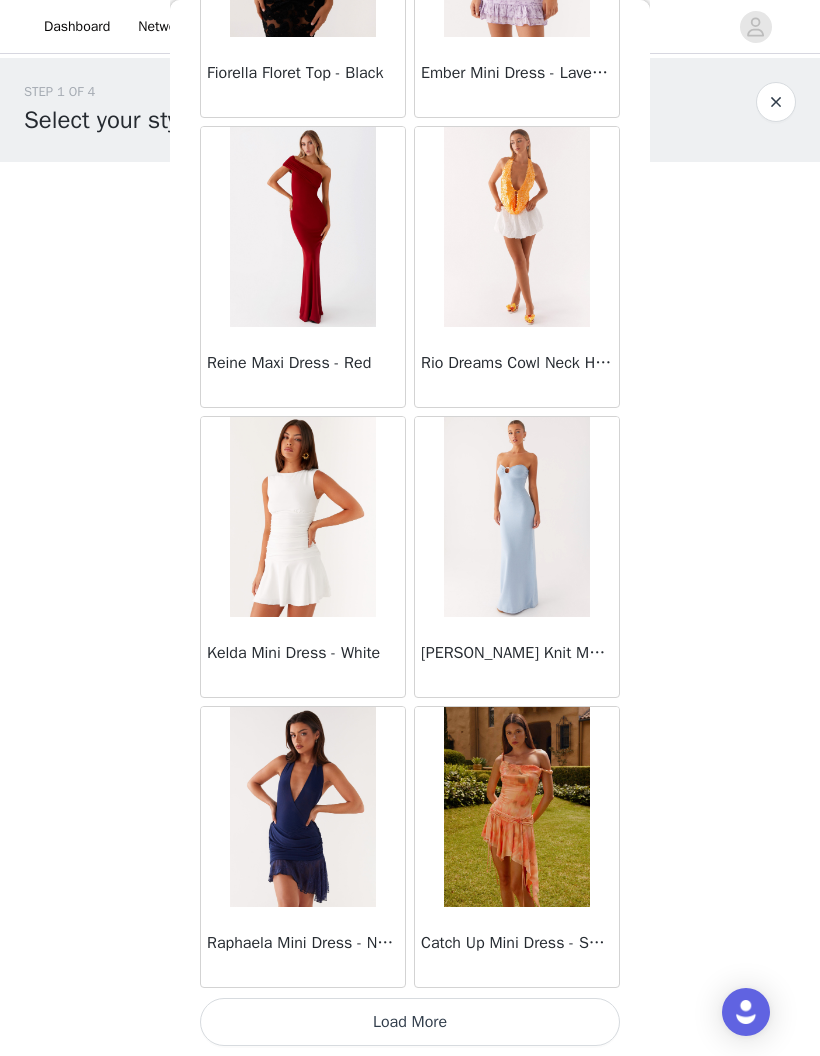 click on "Load More" at bounding box center (410, 1022) 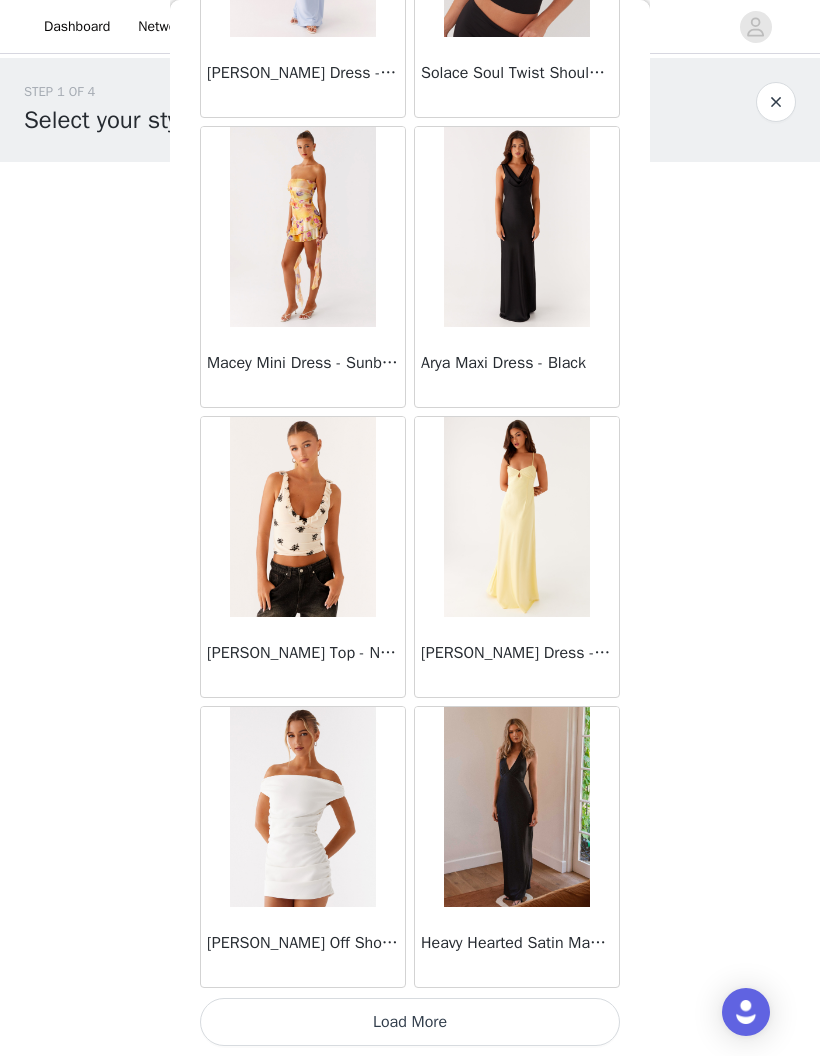 scroll, scrollTop: 57104, scrollLeft: 0, axis: vertical 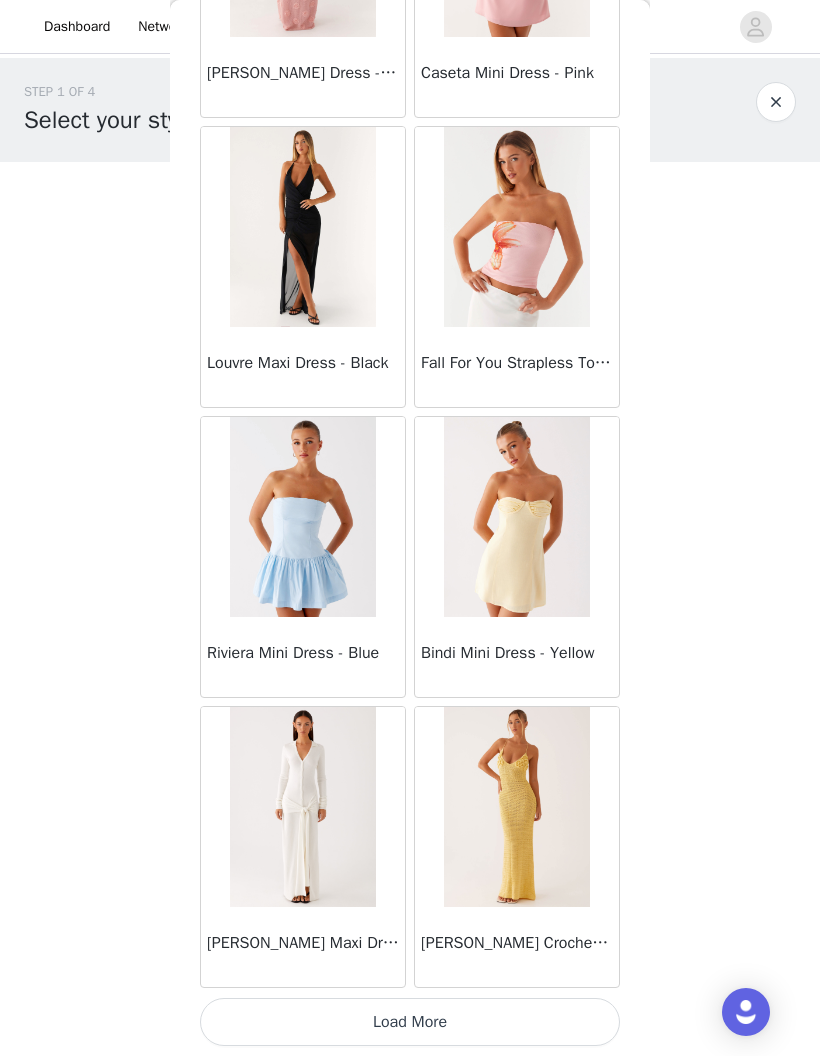 click on "Load More" at bounding box center (410, 1022) 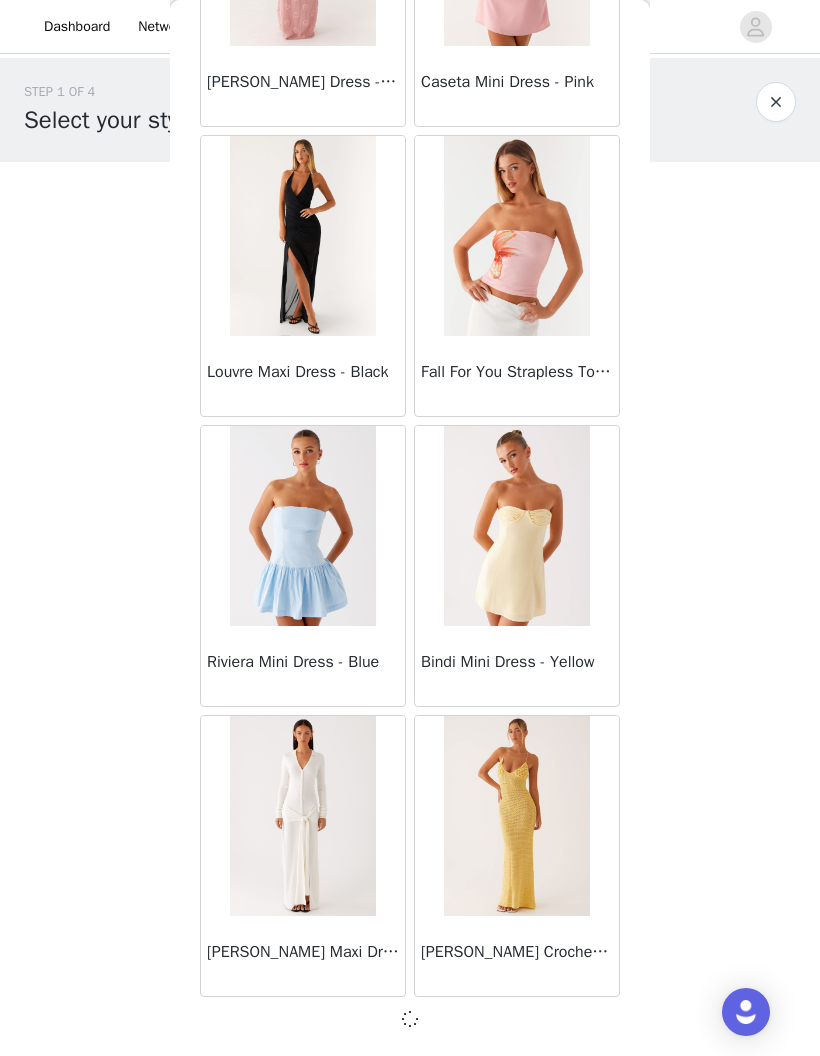 click at bounding box center [410, 1019] 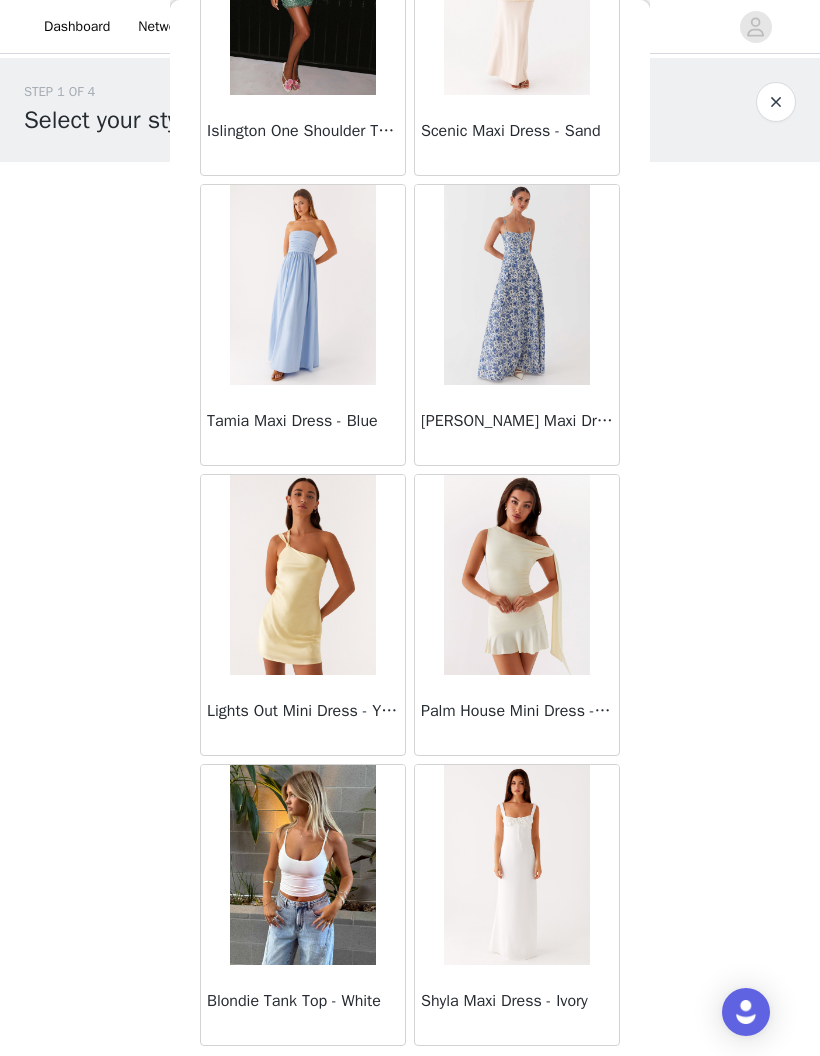 scroll, scrollTop: 62848, scrollLeft: 0, axis: vertical 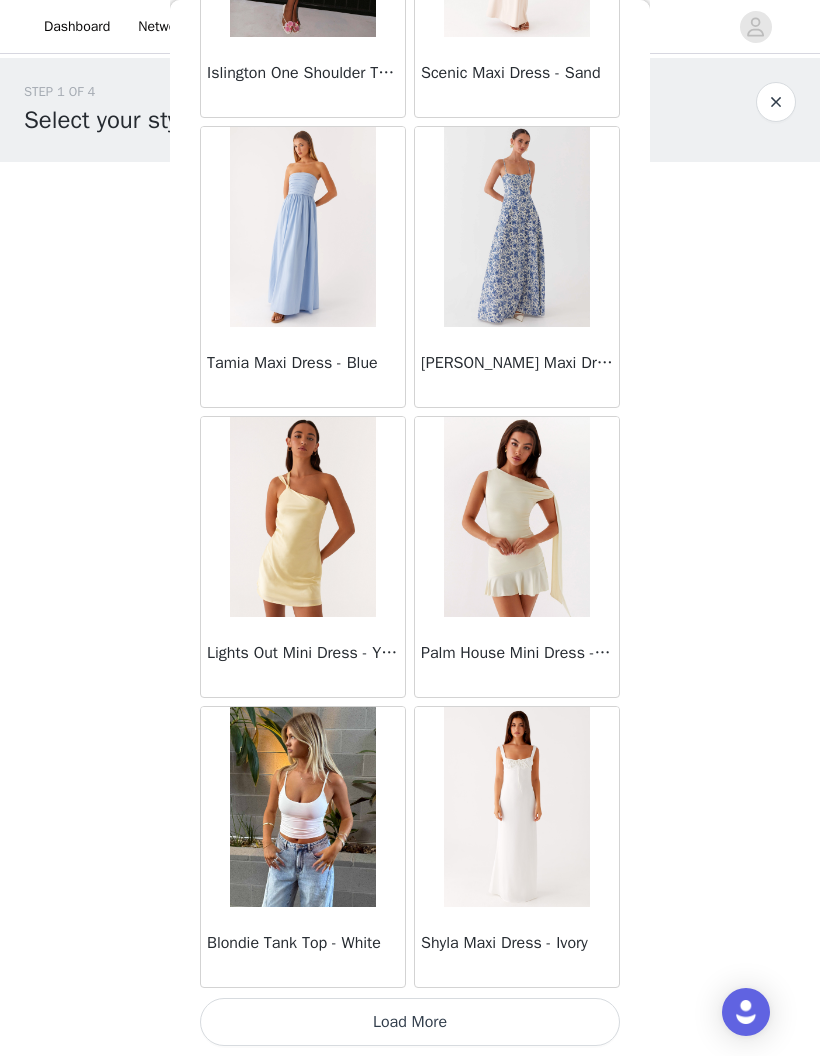click on "Load More" at bounding box center [410, 1022] 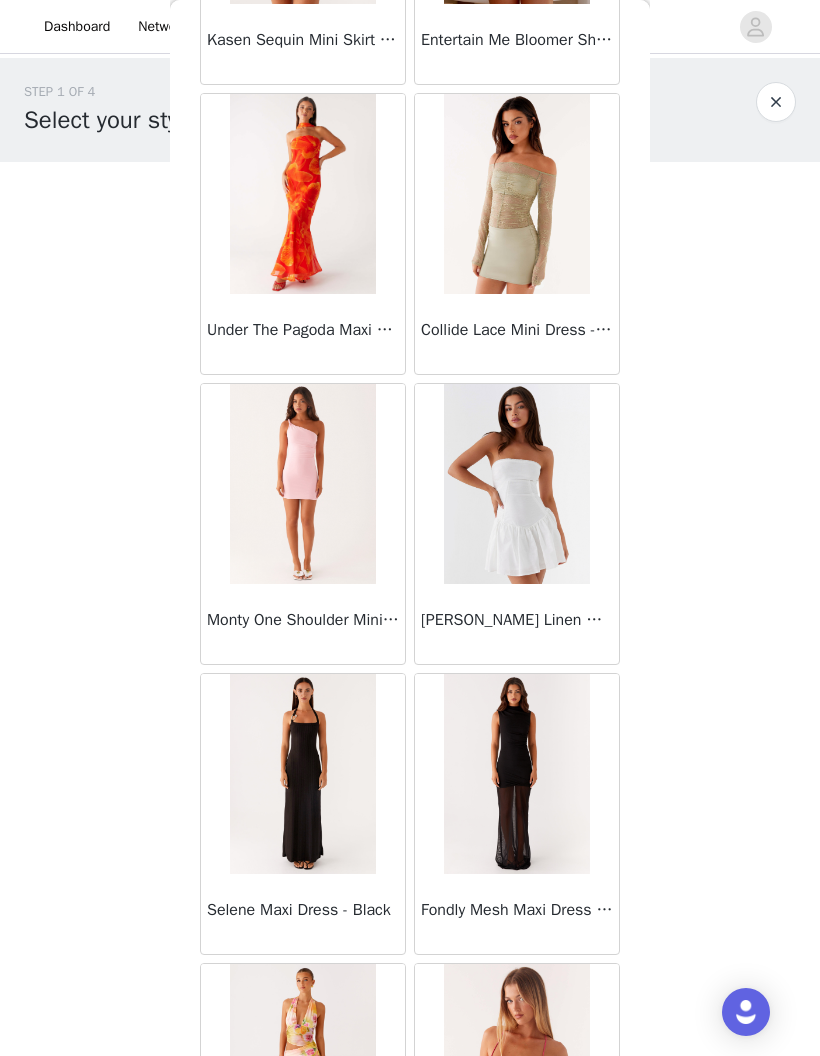 scroll, scrollTop: 64969, scrollLeft: 0, axis: vertical 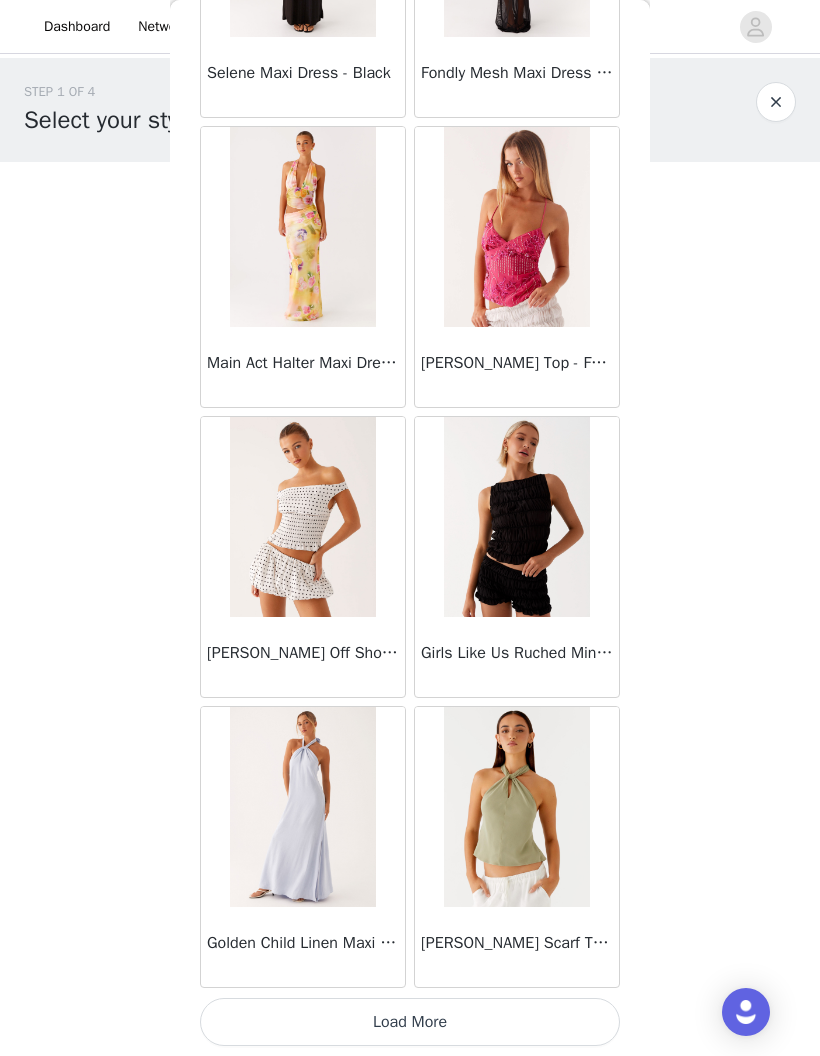 click on "Load More" at bounding box center [410, 1022] 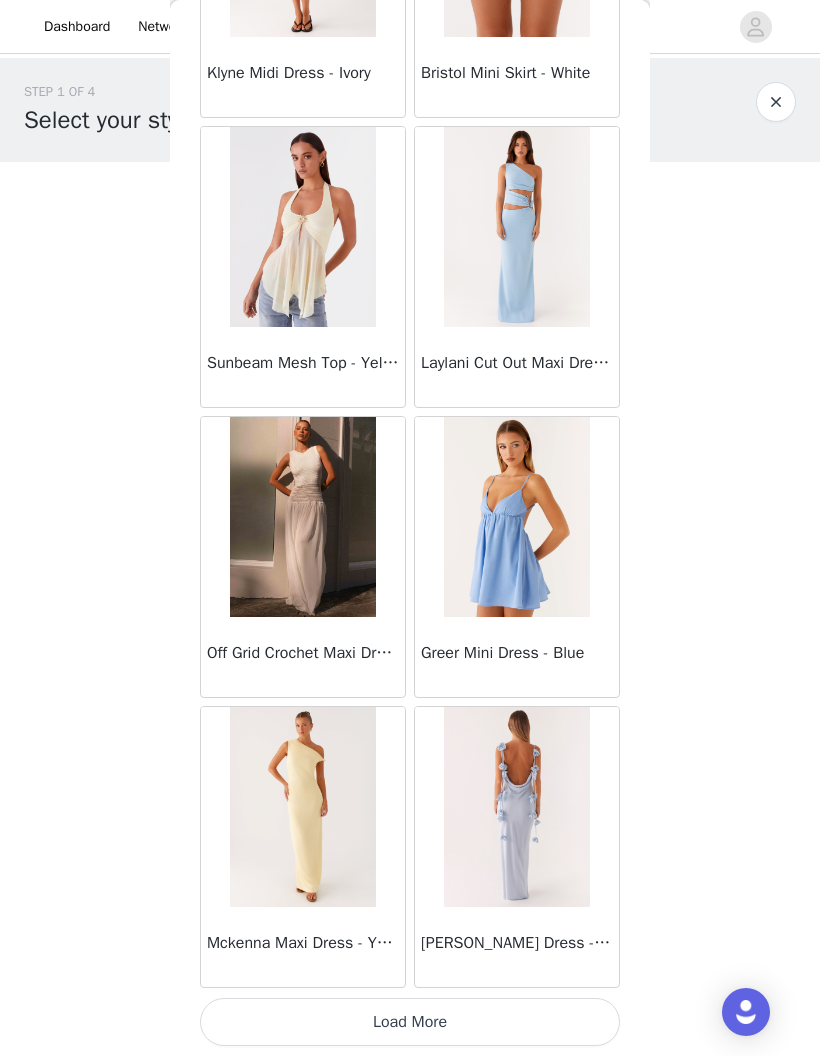 scroll, scrollTop: 68704, scrollLeft: 0, axis: vertical 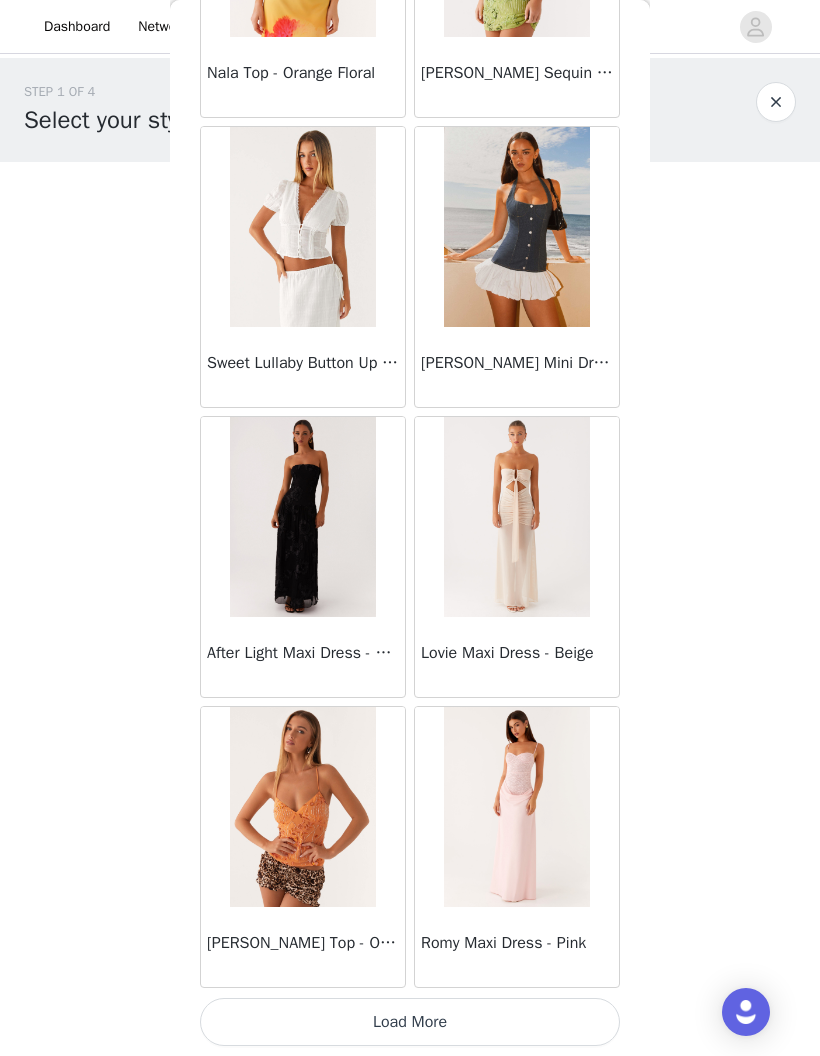 click on "Load More" at bounding box center [410, 1022] 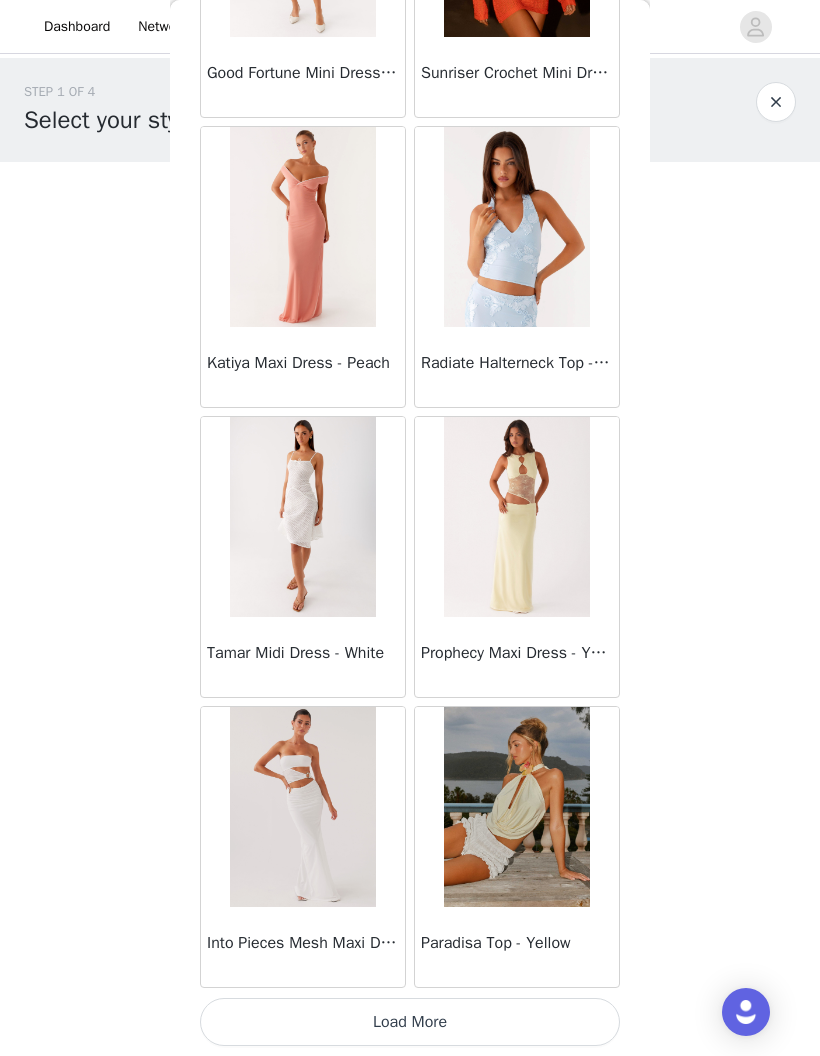 scroll, scrollTop: 74504, scrollLeft: 0, axis: vertical 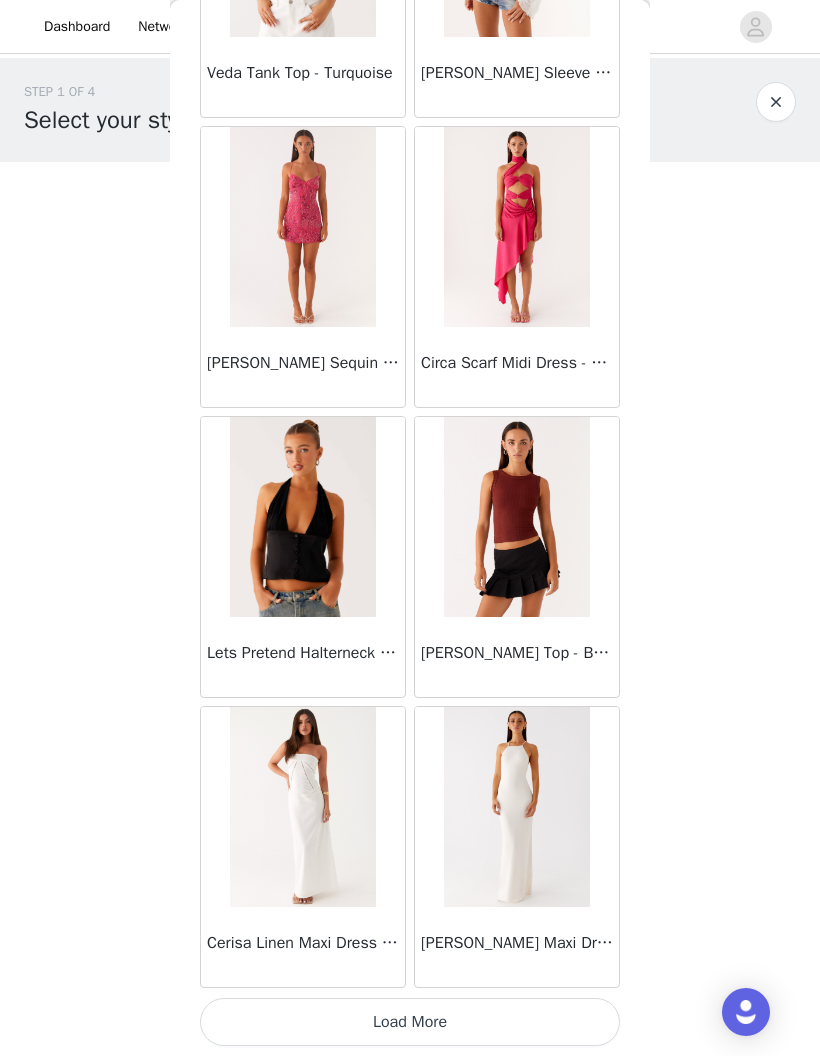 click on "Load More" at bounding box center [410, 1022] 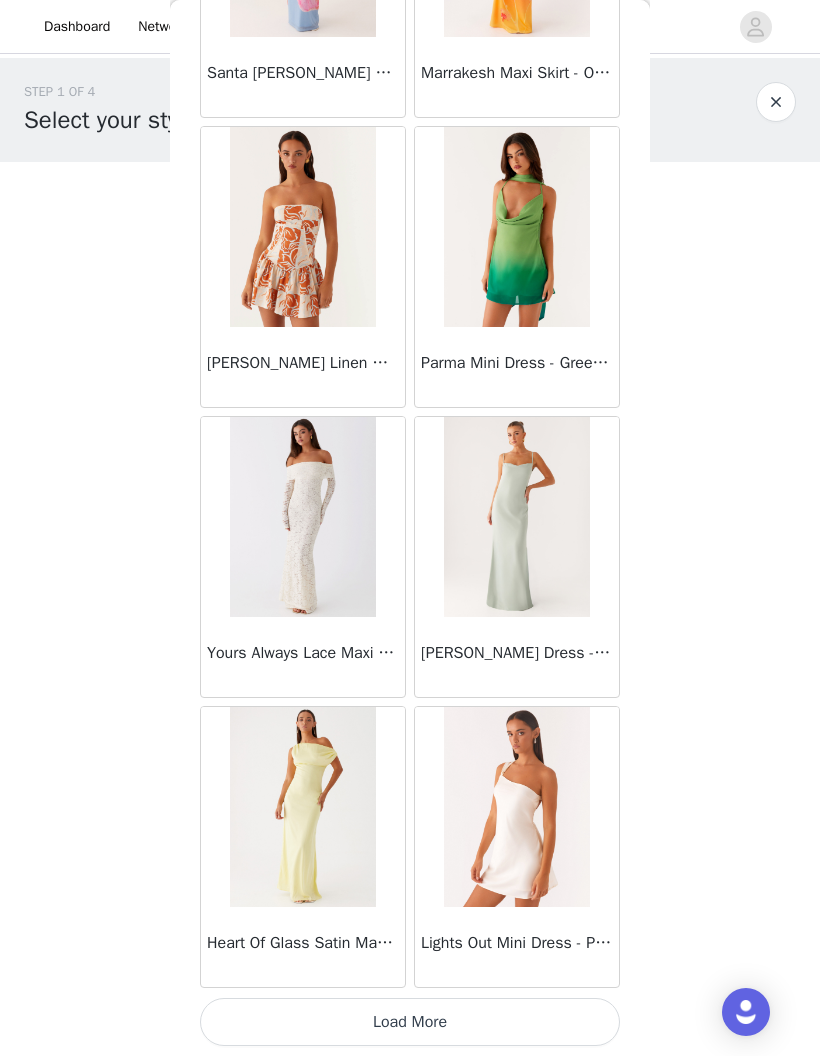 scroll, scrollTop: 80304, scrollLeft: 0, axis: vertical 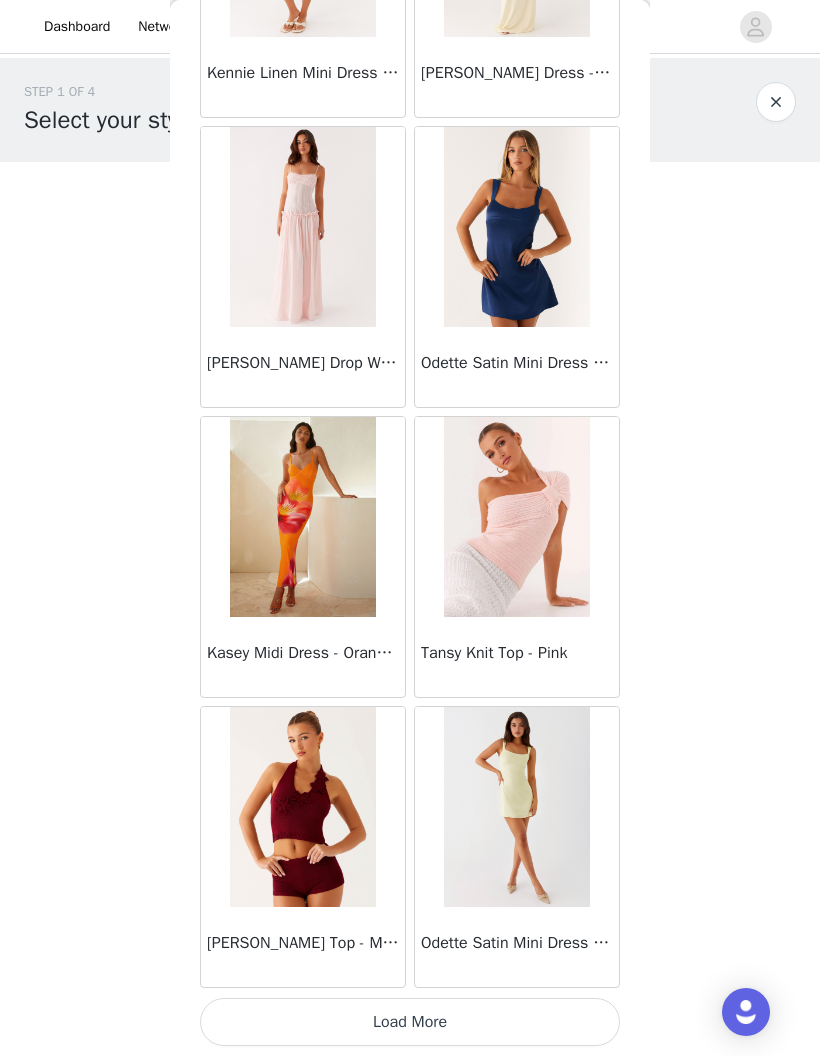 click on "Load More" at bounding box center (410, 1022) 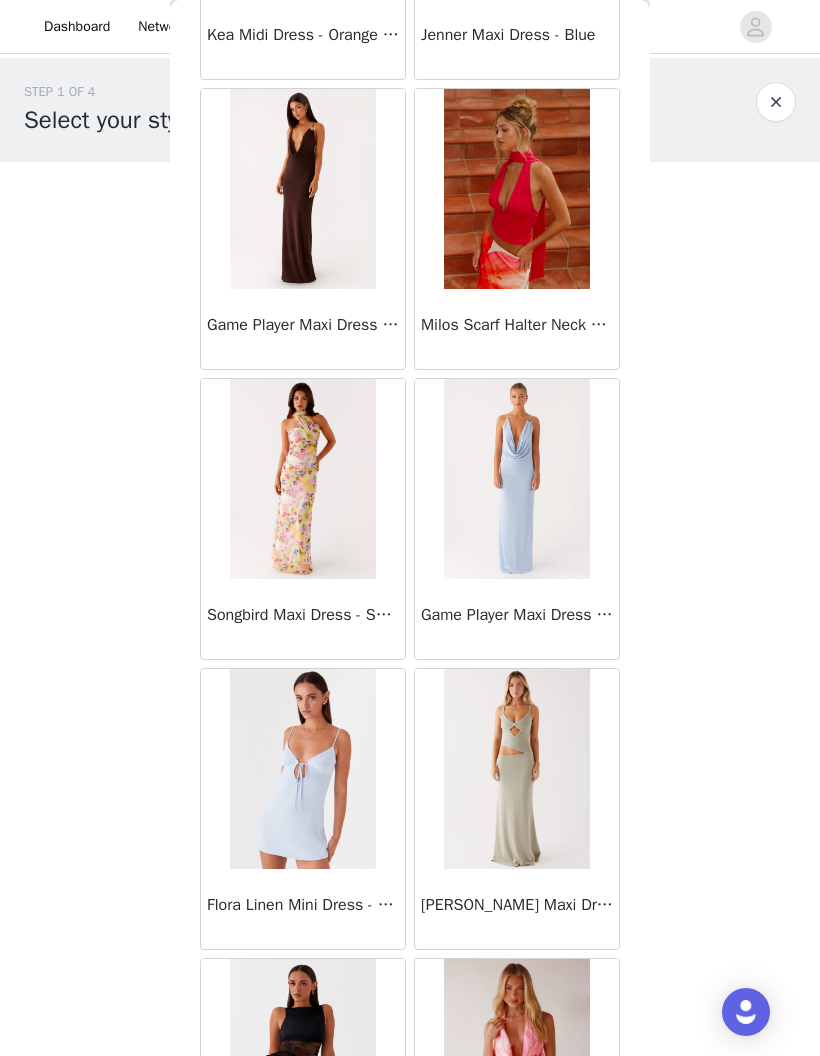 scroll, scrollTop: 84403, scrollLeft: 0, axis: vertical 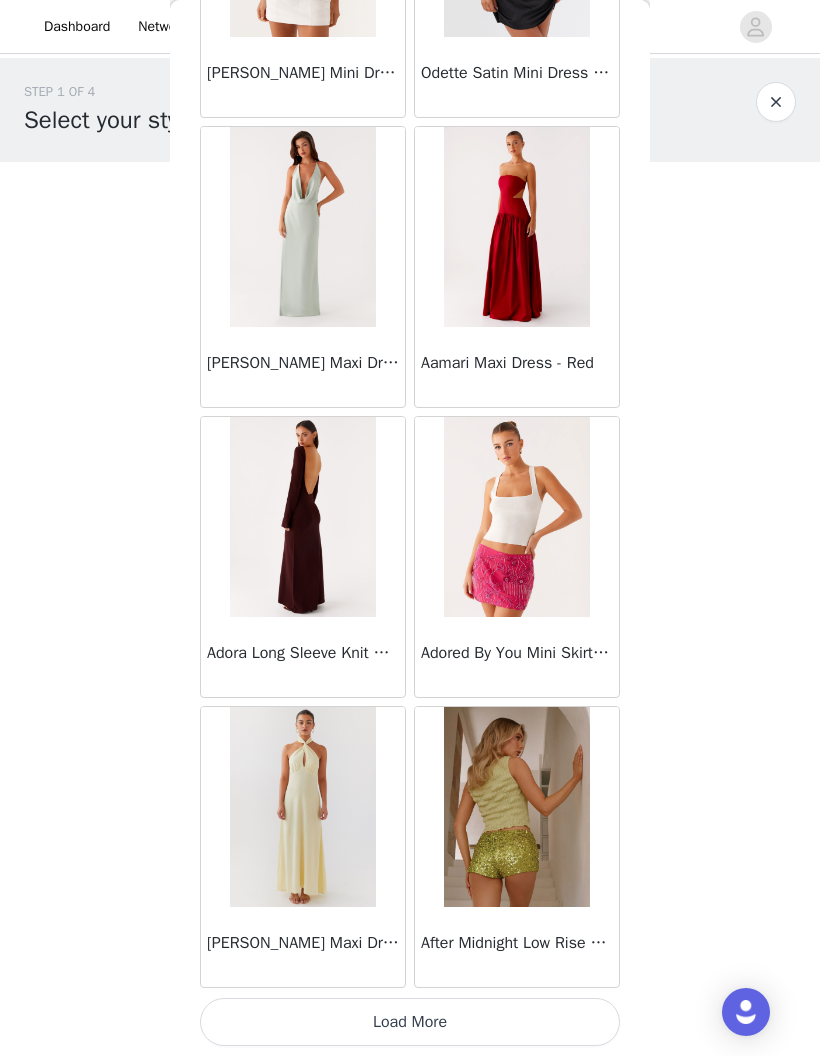 click on "Load More" at bounding box center [410, 1022] 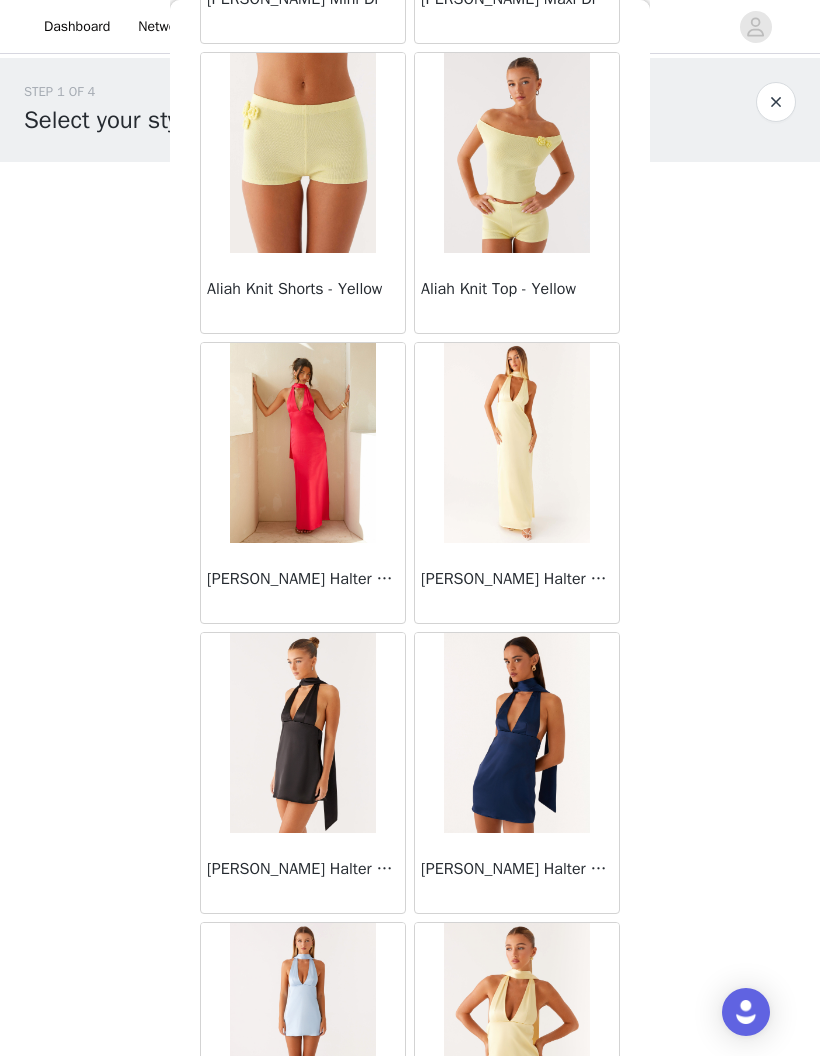 scroll, scrollTop: 88499, scrollLeft: 0, axis: vertical 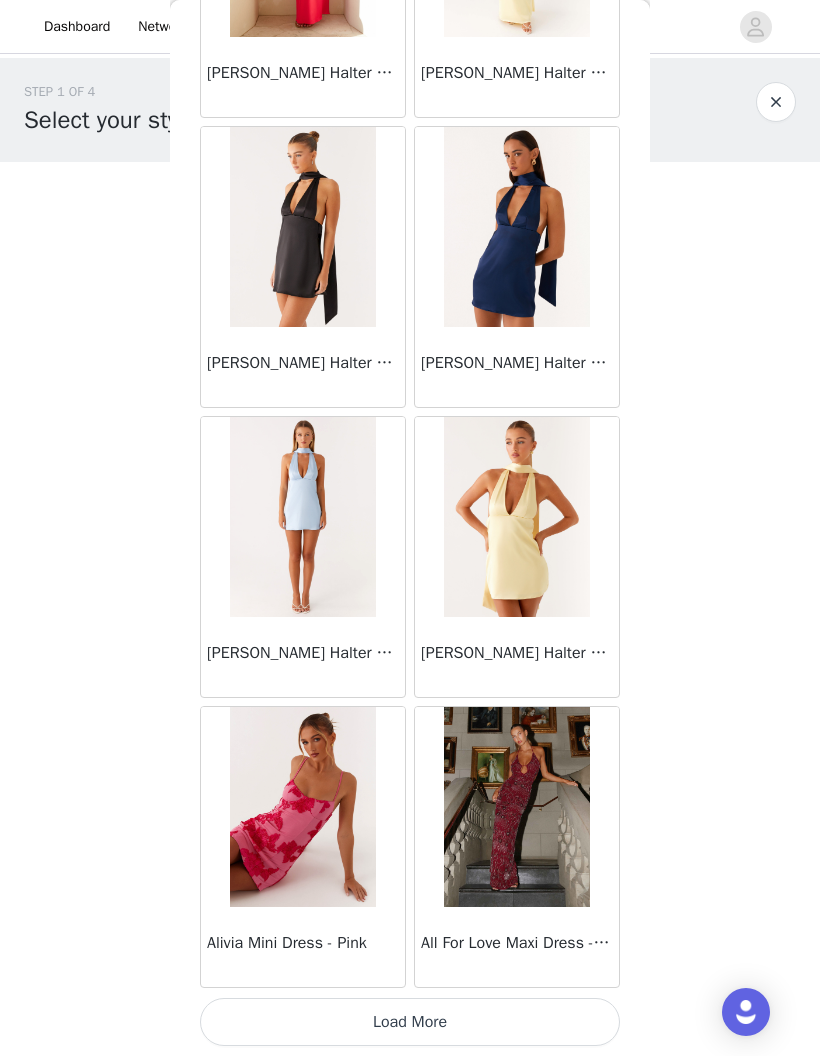 click on "Load More" at bounding box center (410, 1022) 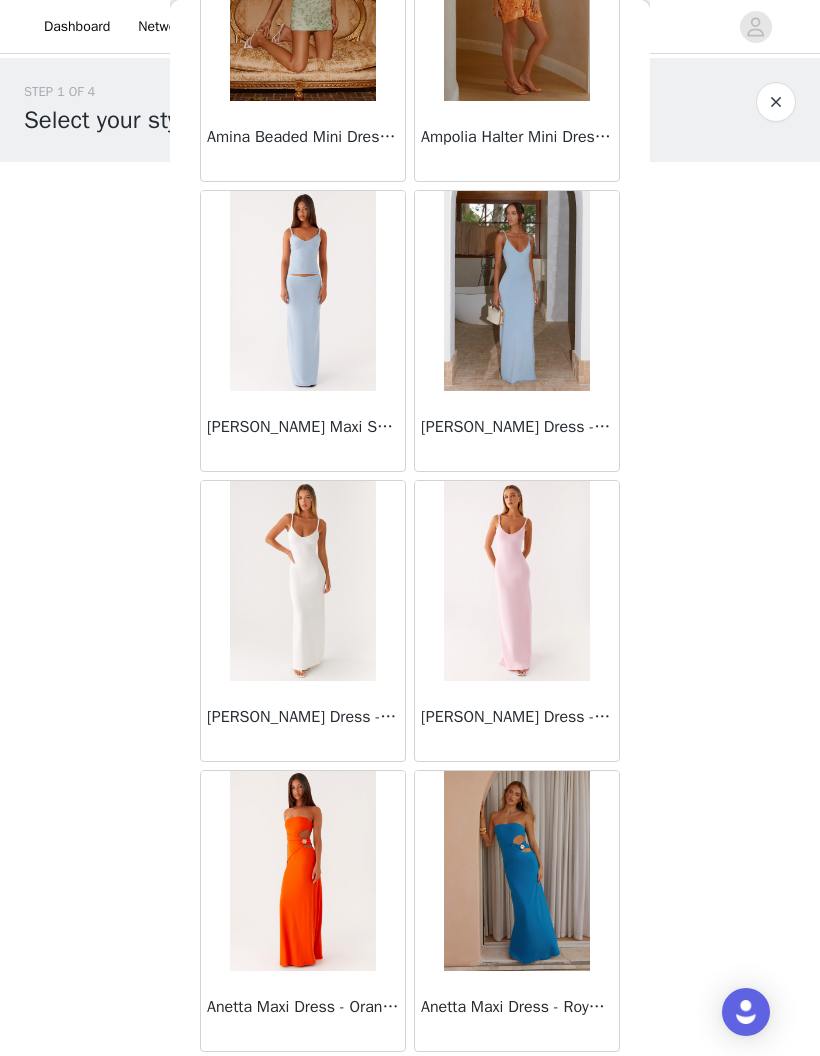 scroll, scrollTop: 90972, scrollLeft: 0, axis: vertical 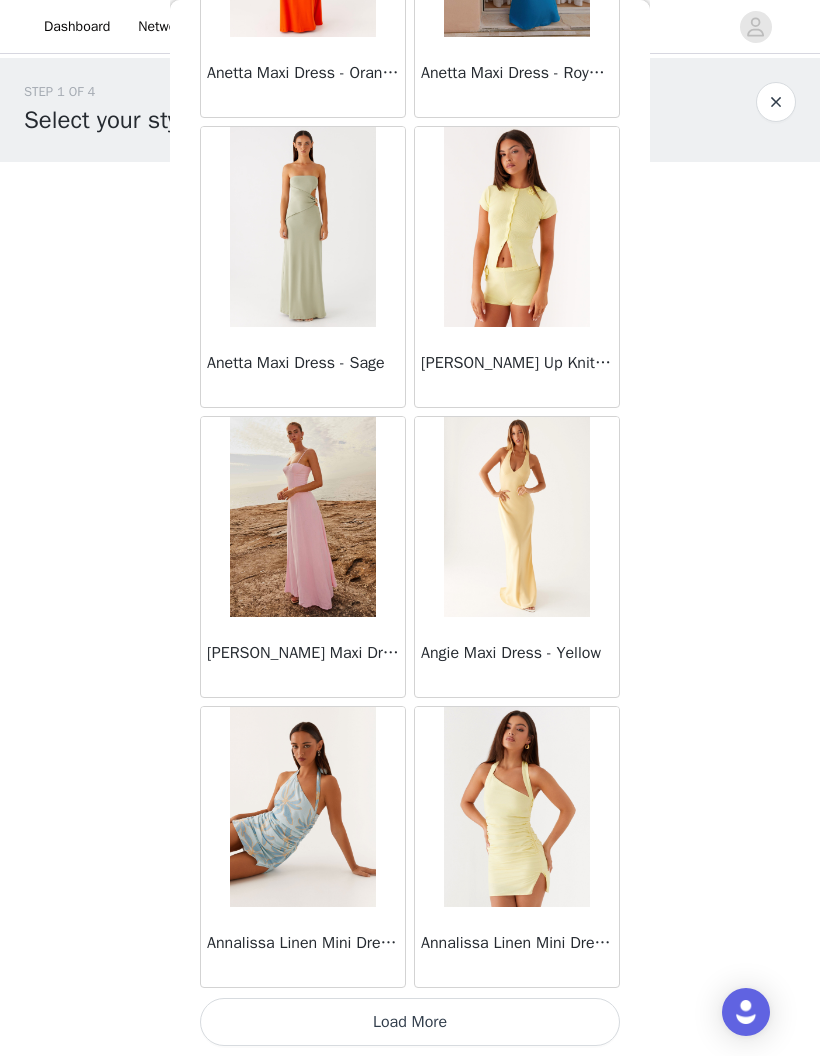 click on "Load More" at bounding box center [410, 1022] 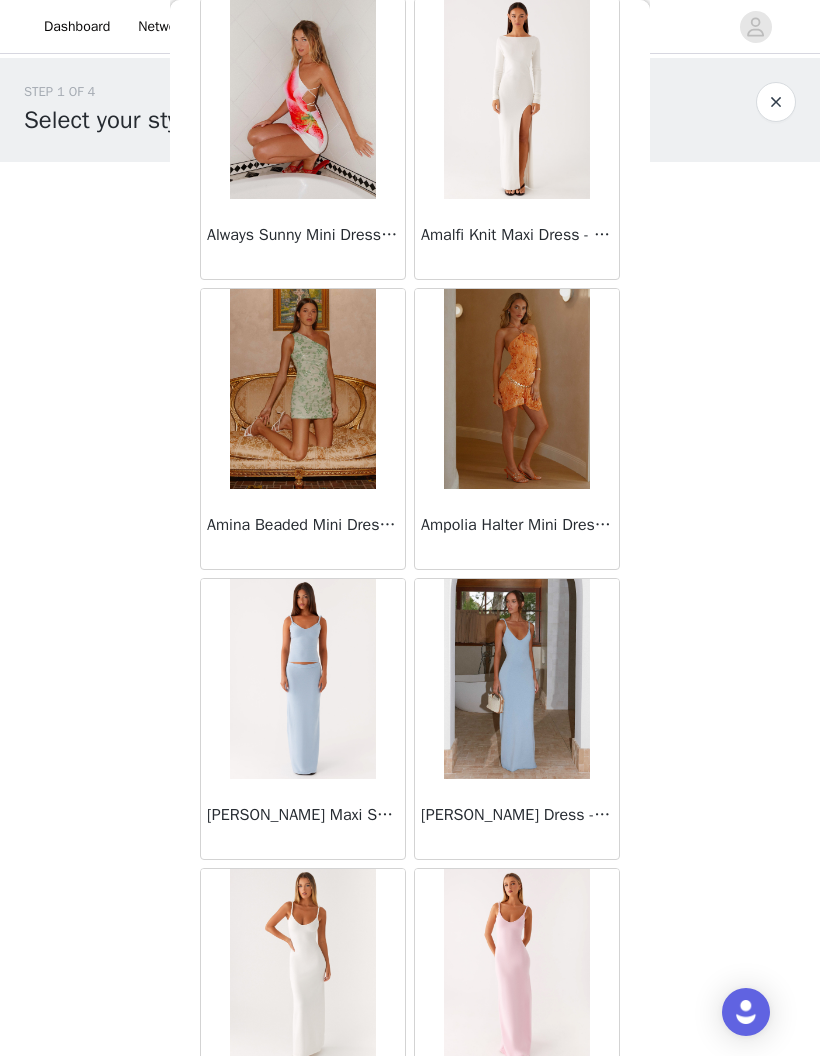 scroll, scrollTop: 90584, scrollLeft: 0, axis: vertical 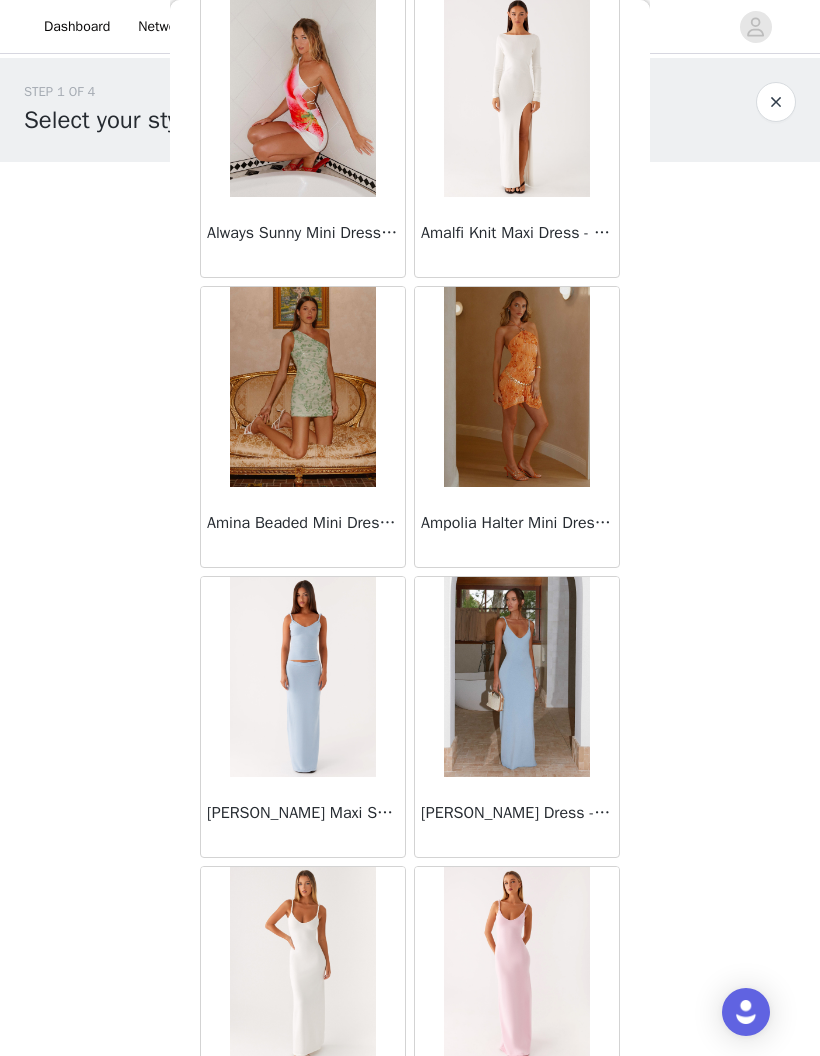 click at bounding box center [516, 967] 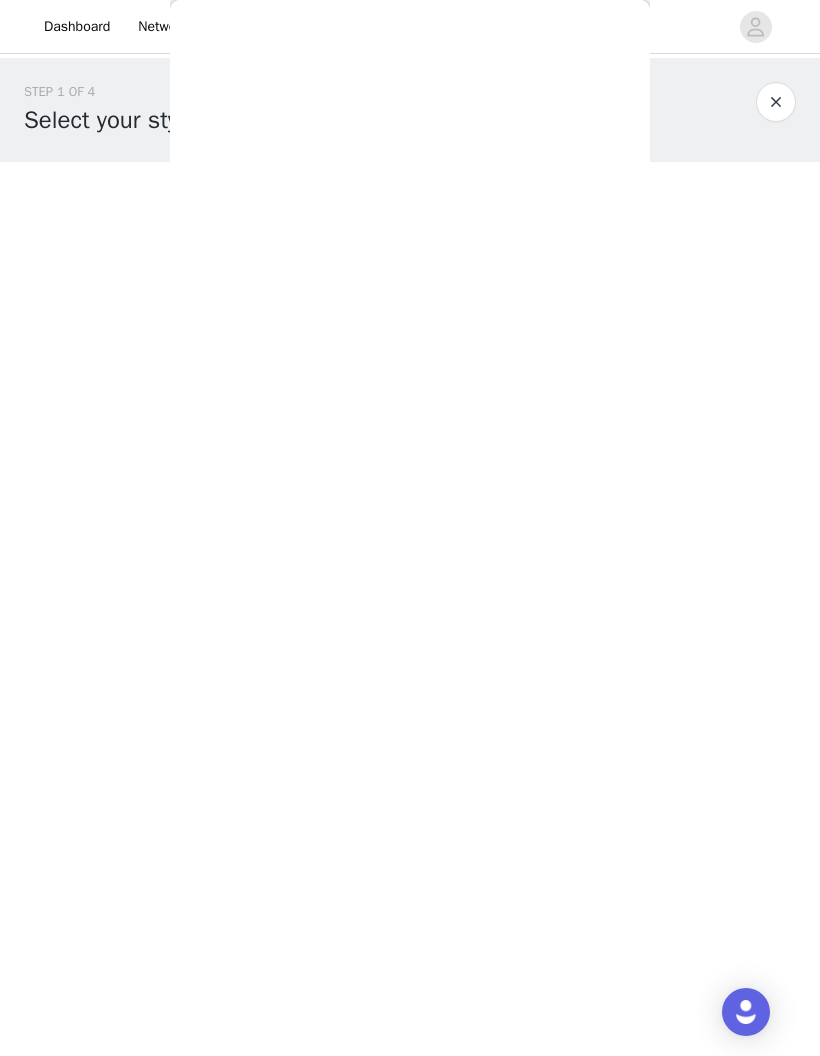 scroll, scrollTop: 0, scrollLeft: 0, axis: both 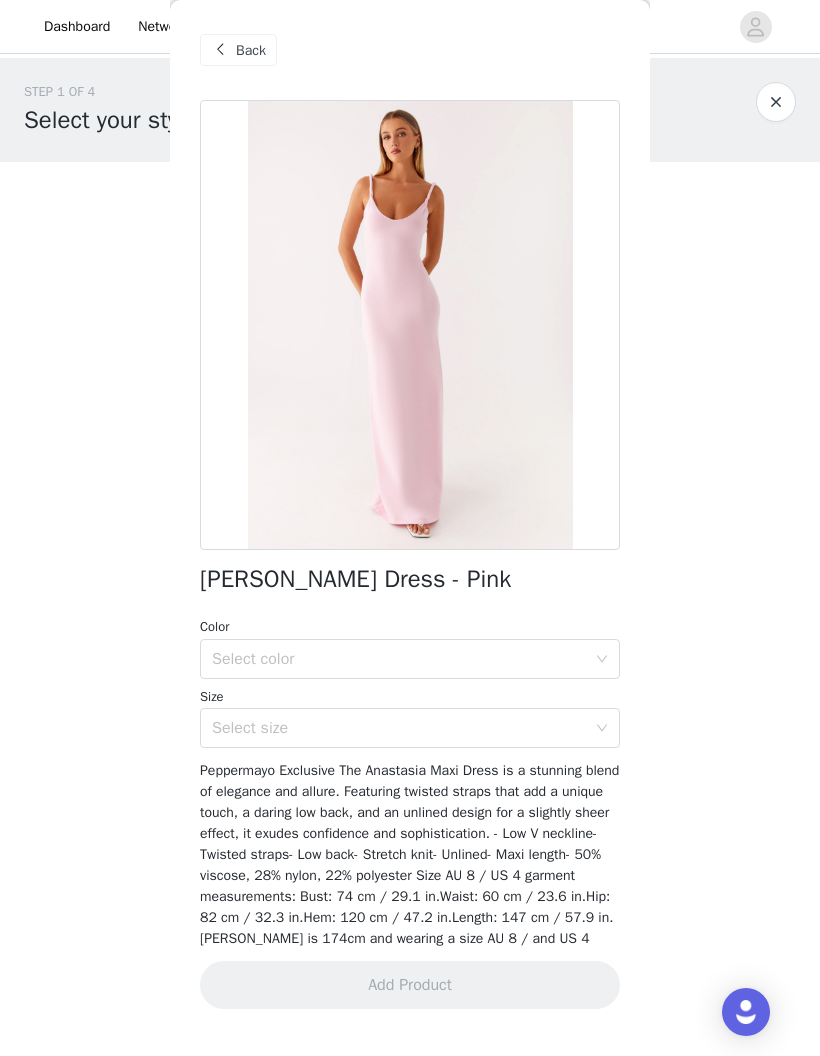 click on "Back" at bounding box center [251, 50] 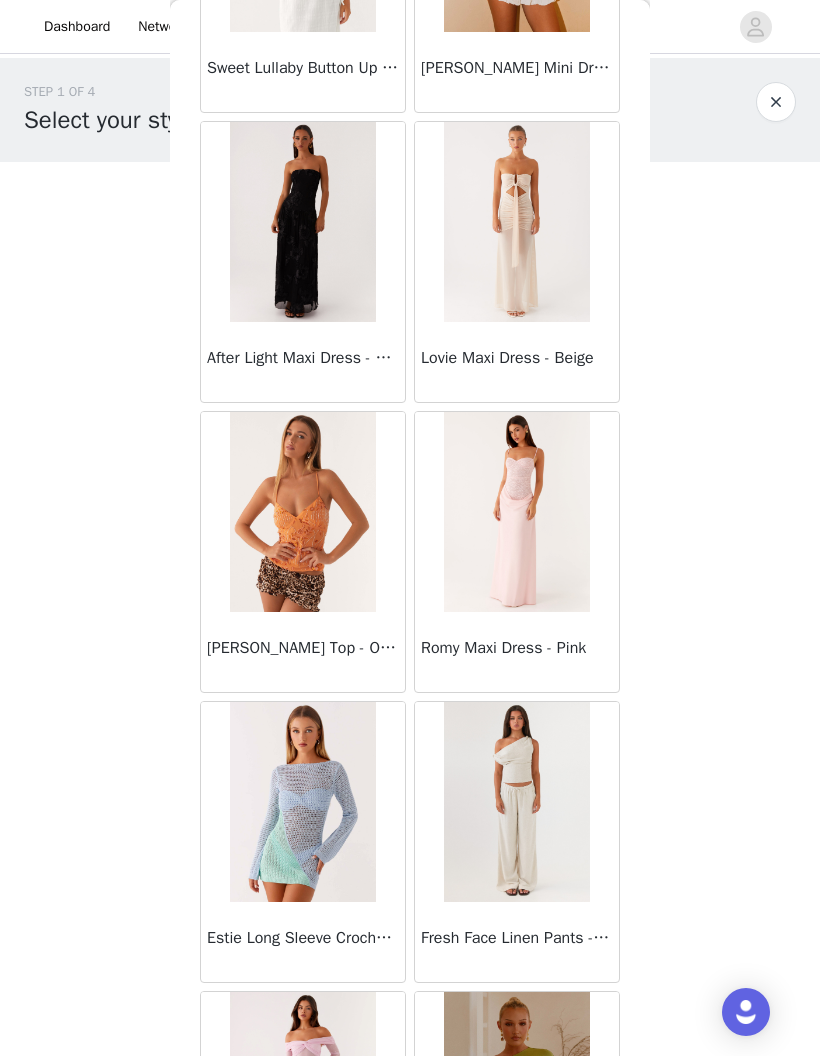 scroll, scrollTop: 71900, scrollLeft: 0, axis: vertical 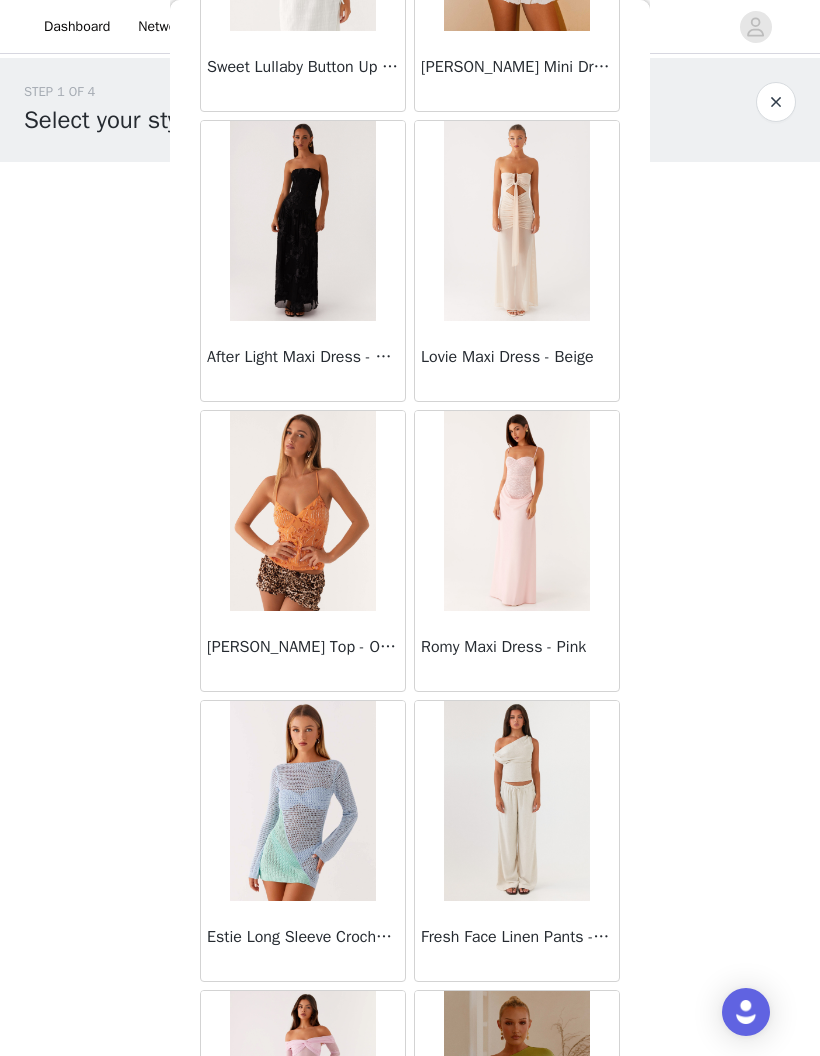 click at bounding box center (516, 221) 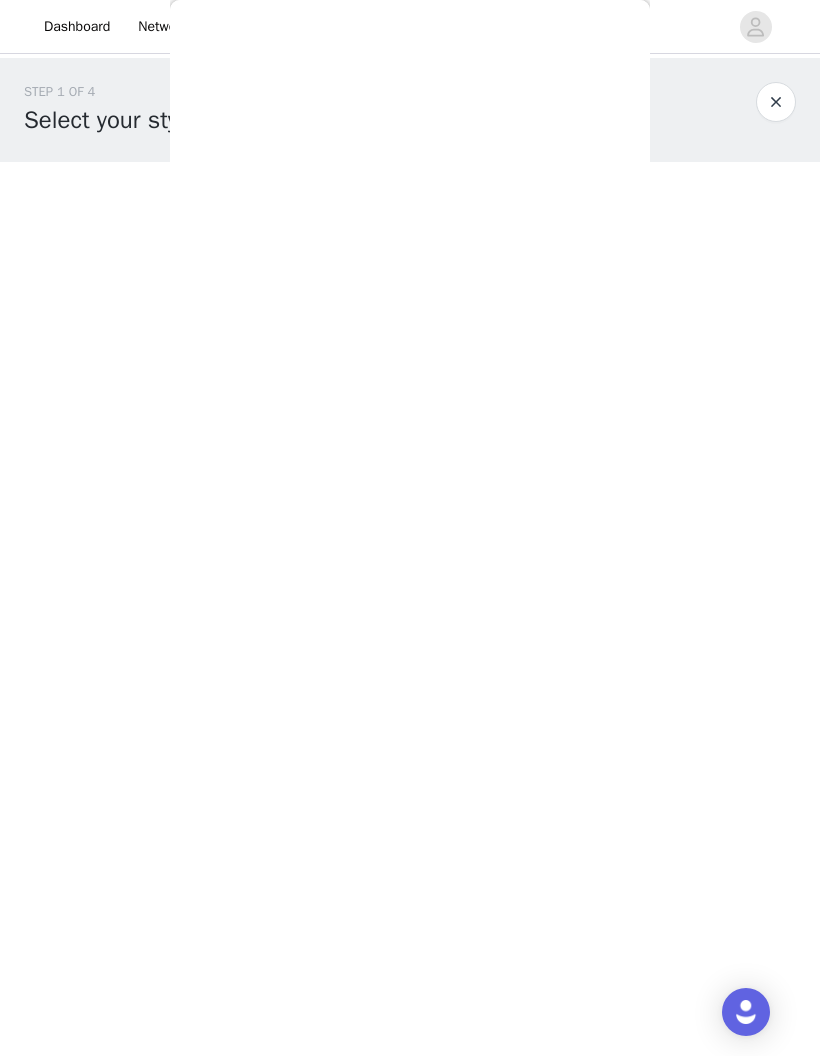 scroll, scrollTop: 0, scrollLeft: 0, axis: both 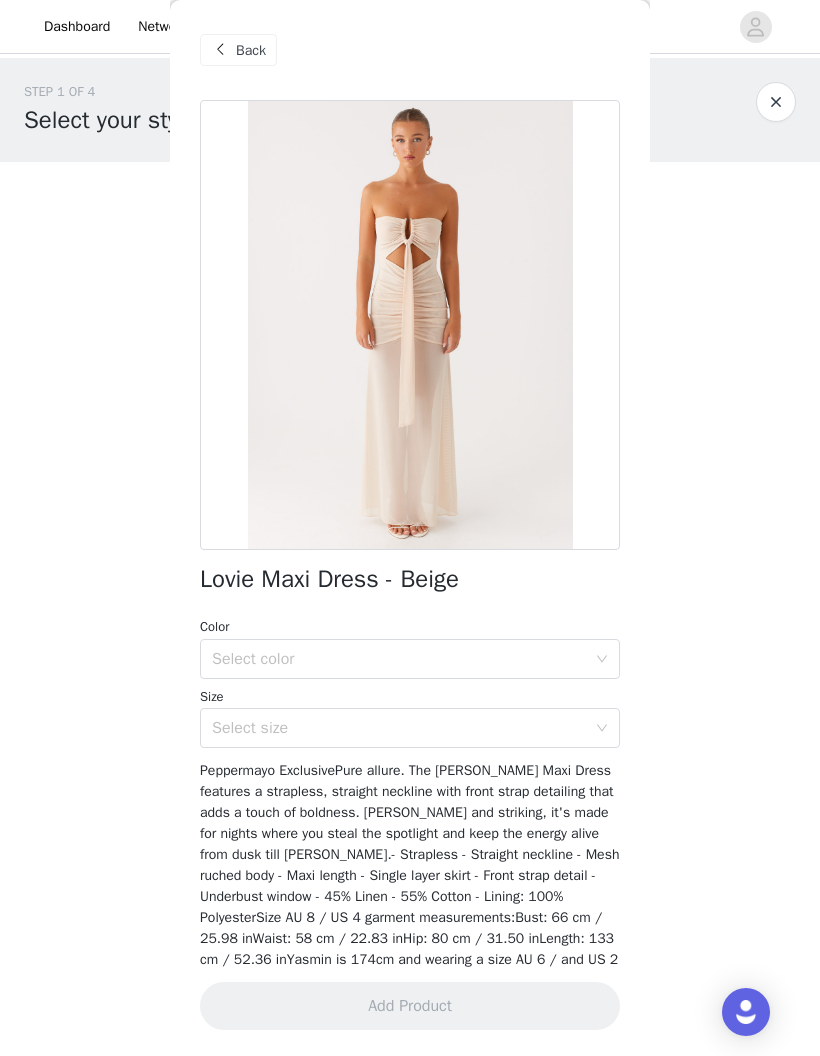 click on "Select color" at bounding box center [399, 659] 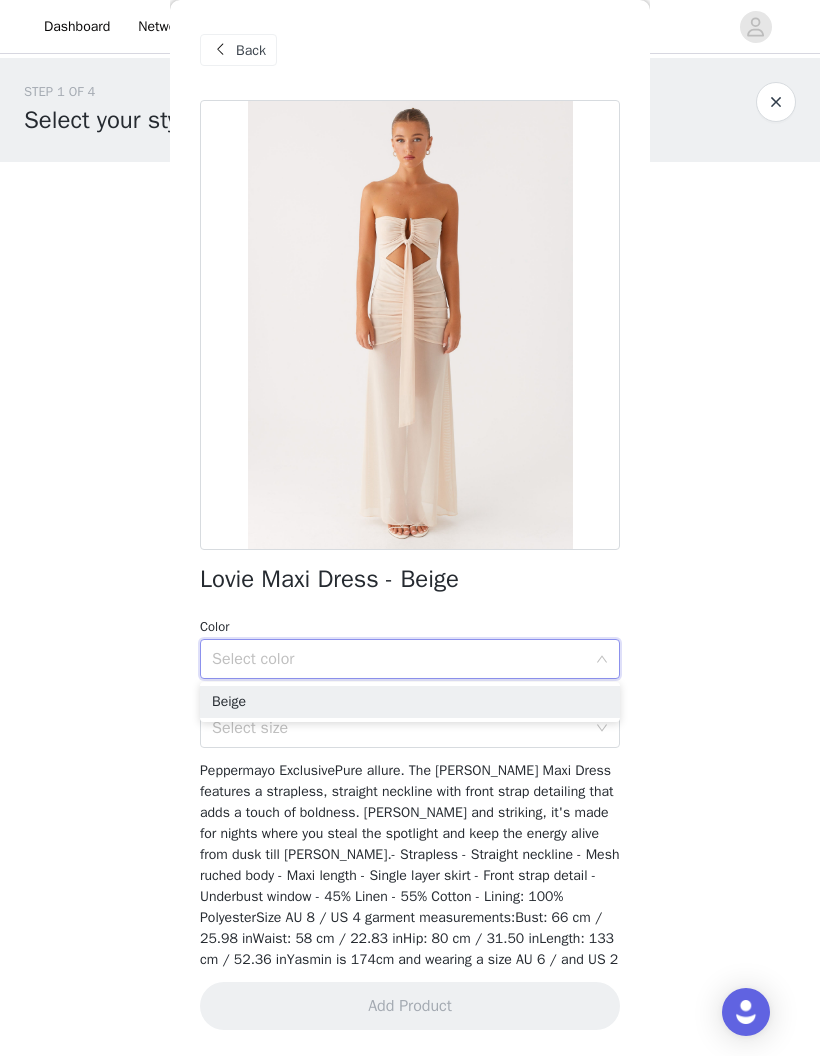 click on "Beige" at bounding box center [410, 702] 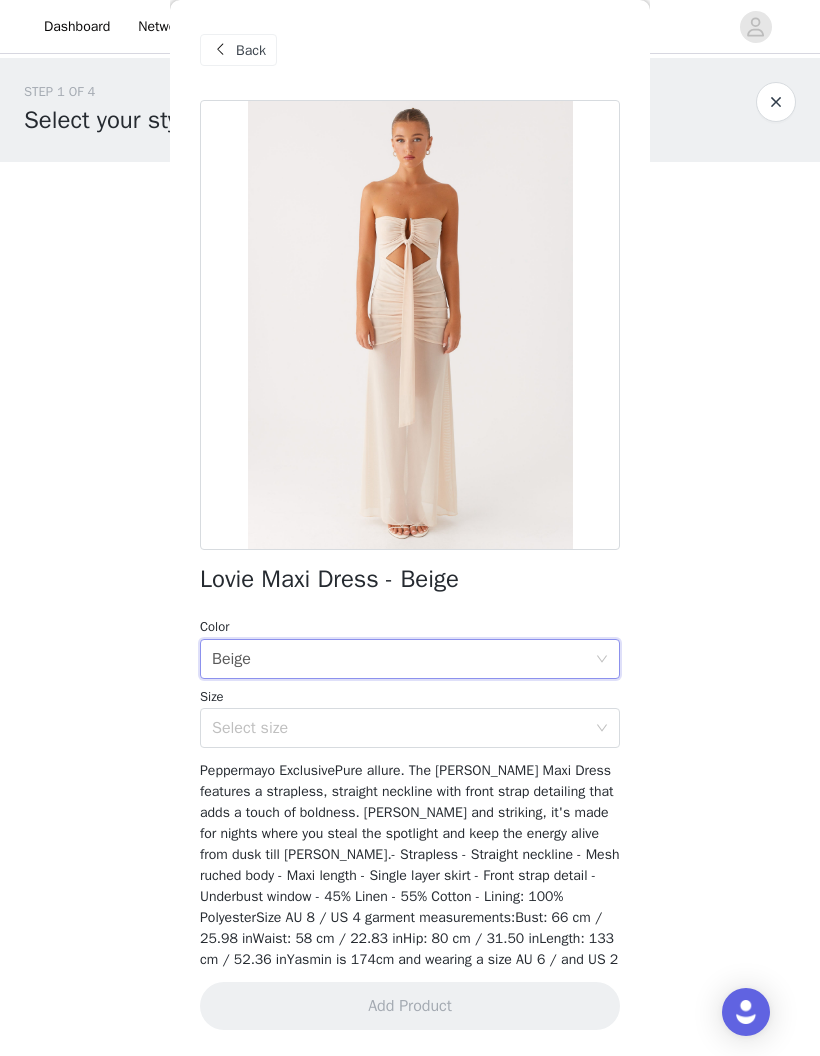 click on "Select size" at bounding box center [399, 728] 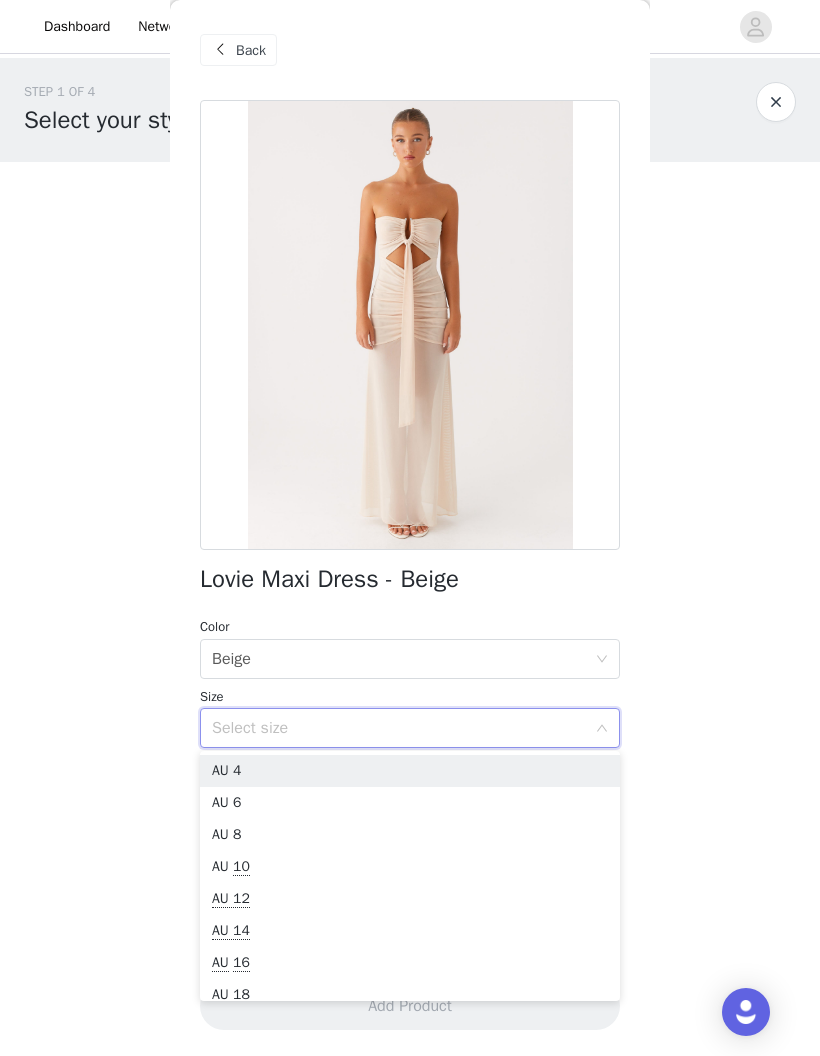 click on "AU 4" at bounding box center [410, 771] 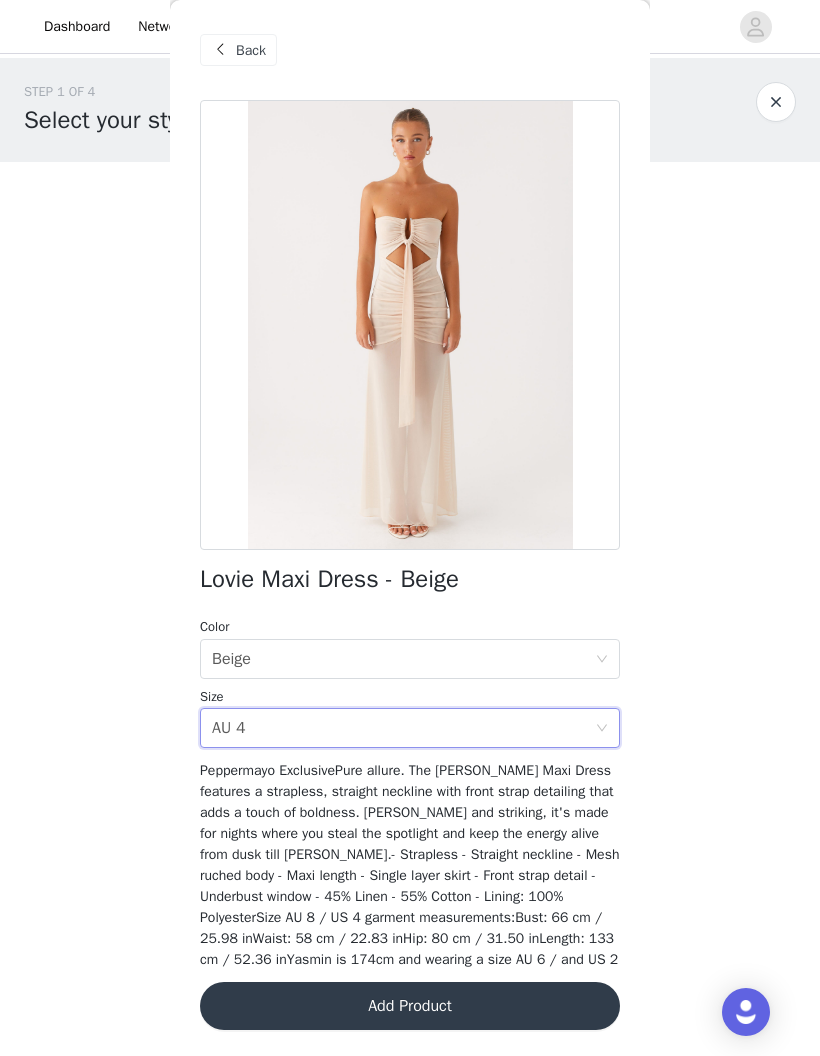 click on "Add Product" at bounding box center (410, 1006) 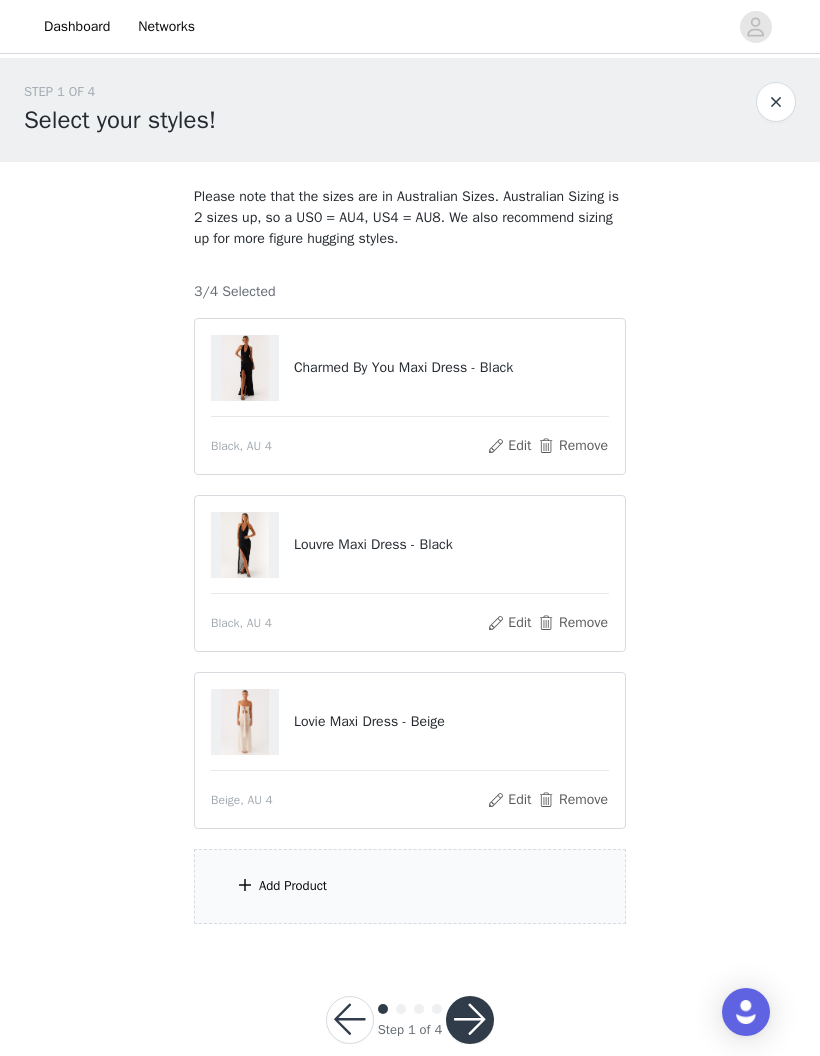 click on "Add Product" at bounding box center (410, 886) 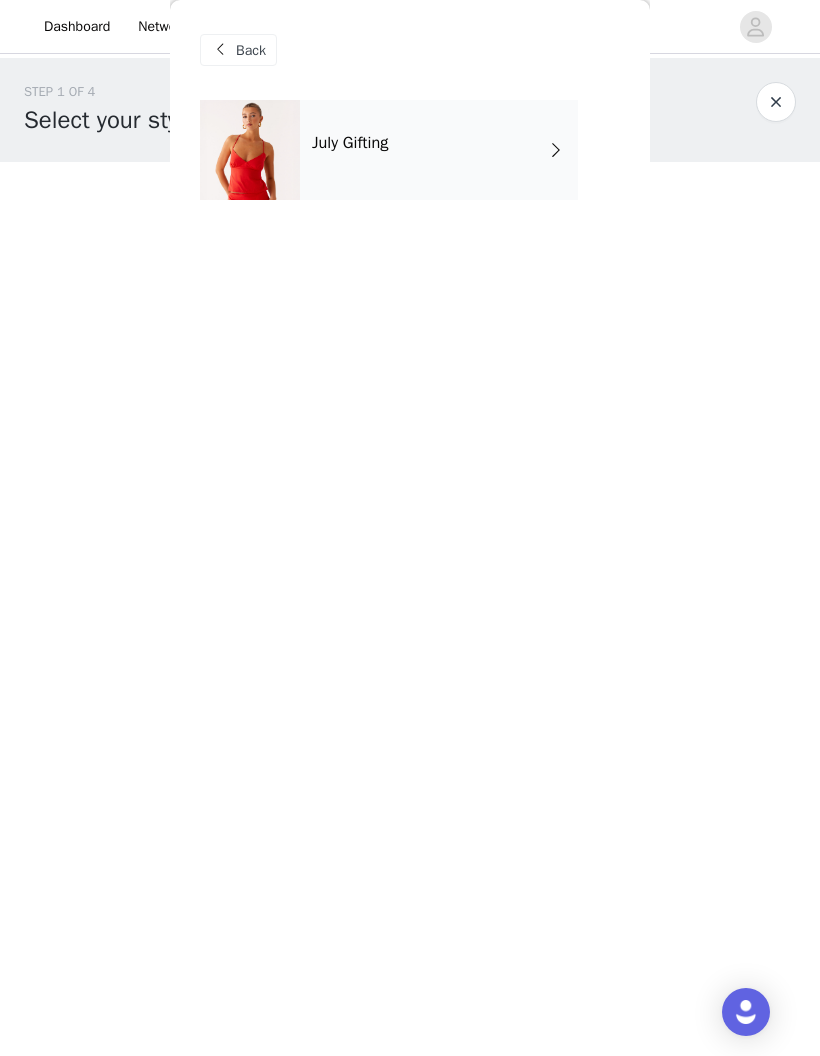 click on "July Gifting" at bounding box center (350, 143) 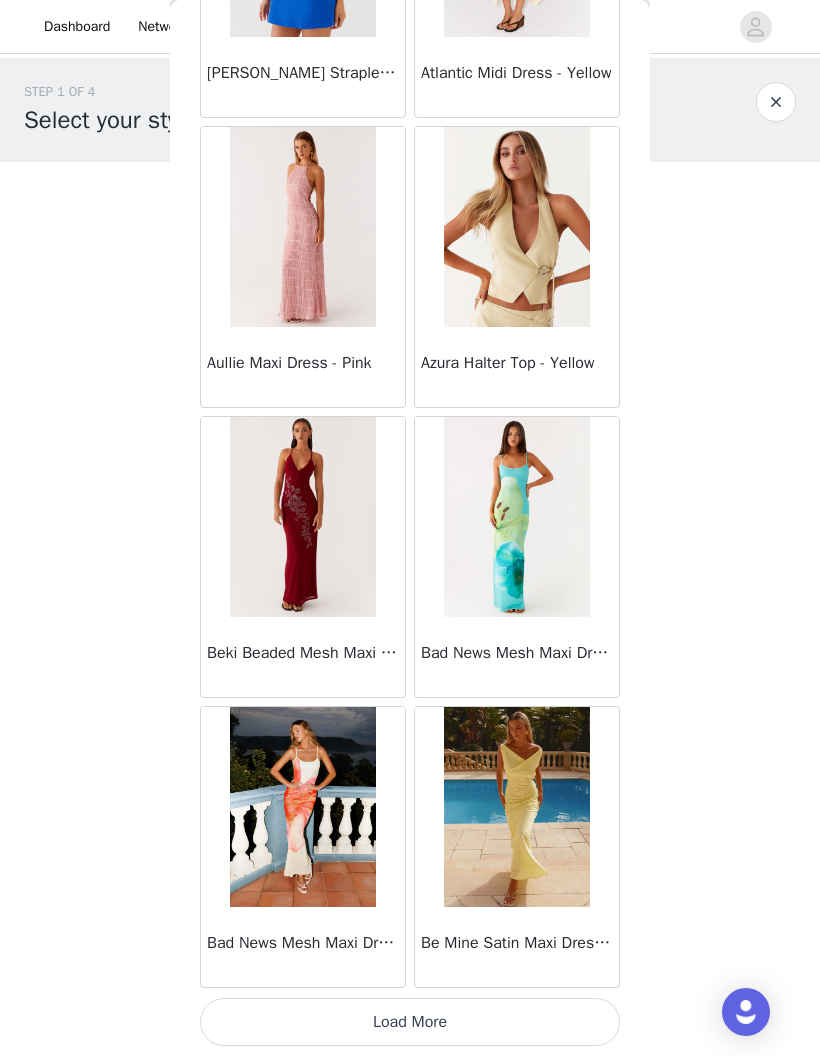 click on "Load More" at bounding box center (410, 1022) 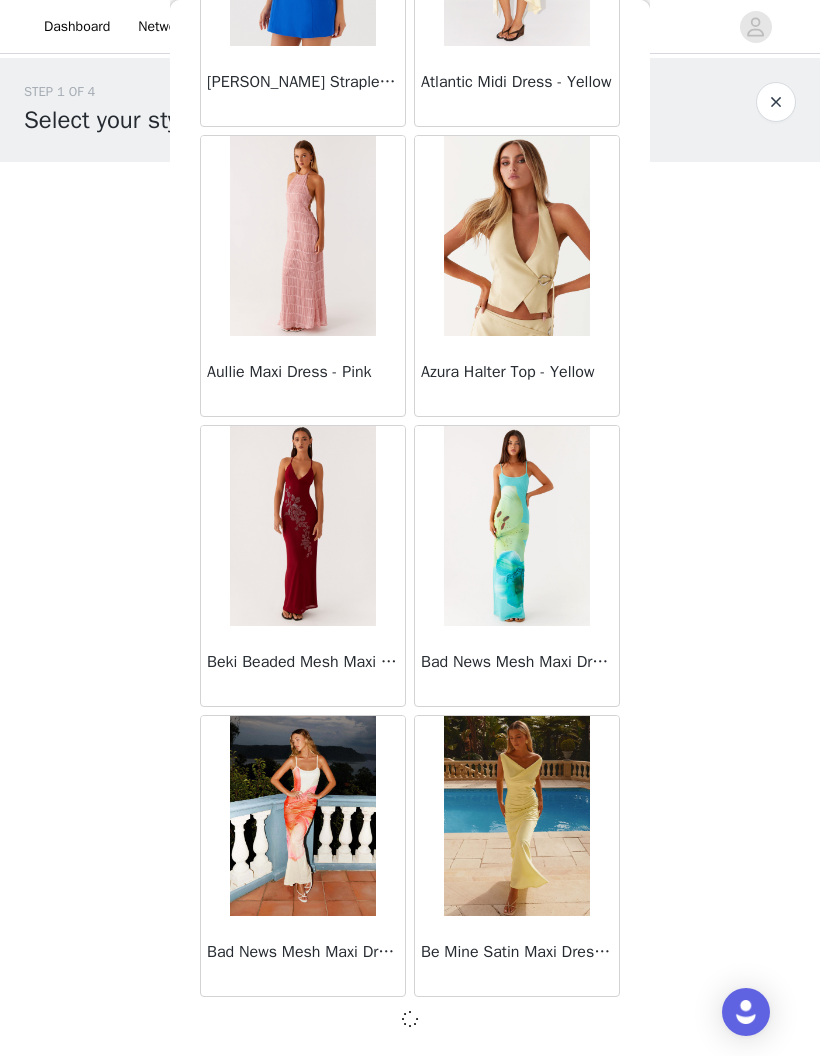 scroll, scrollTop: 1995, scrollLeft: 0, axis: vertical 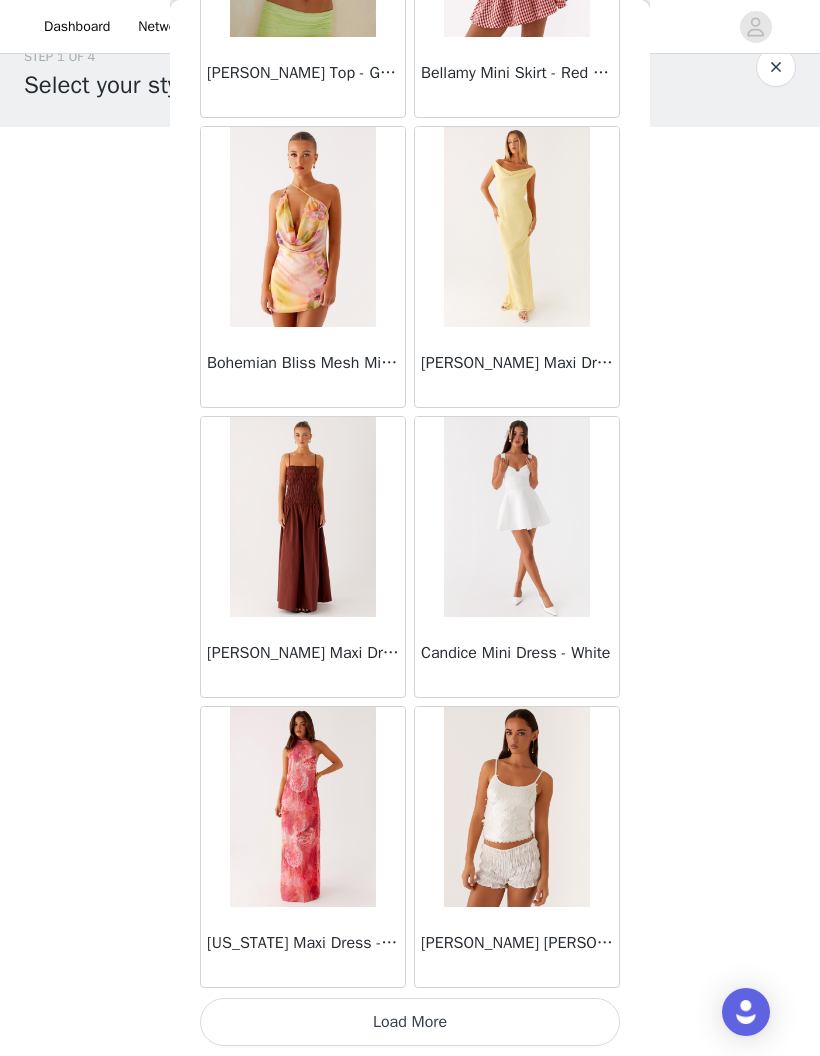 click on "Load More" at bounding box center [410, 1022] 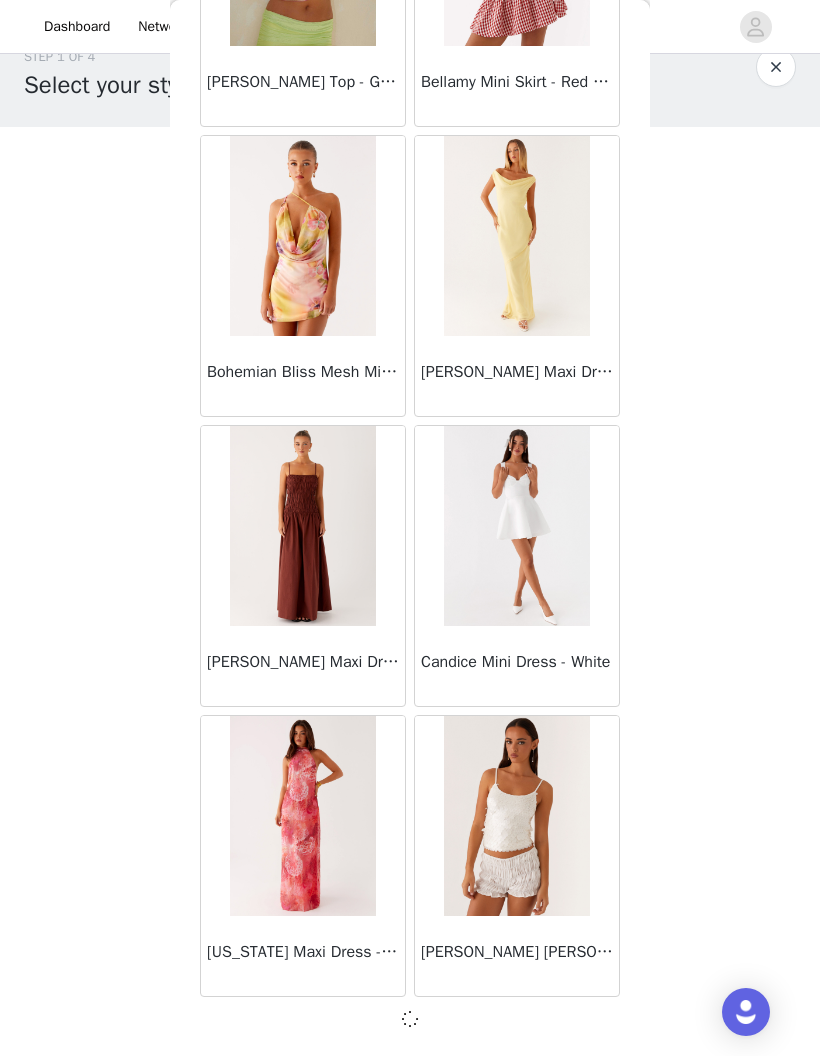 scroll, scrollTop: 4895, scrollLeft: 0, axis: vertical 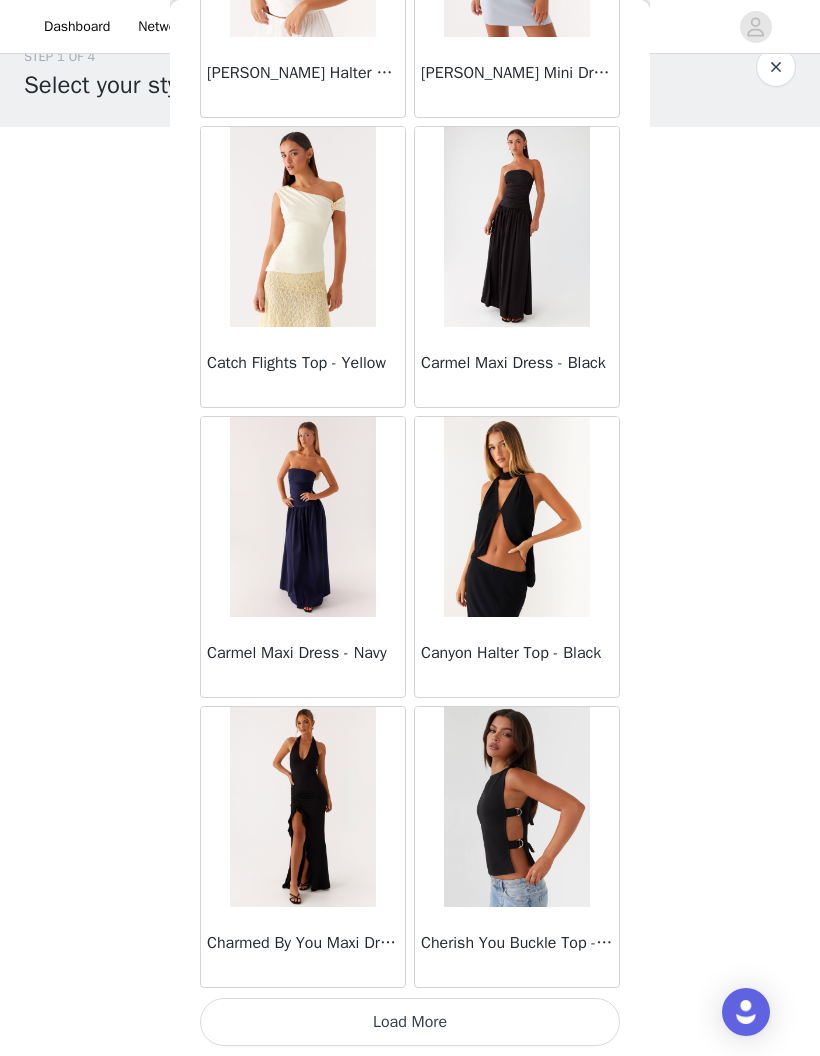 click on "Load More" at bounding box center [410, 1022] 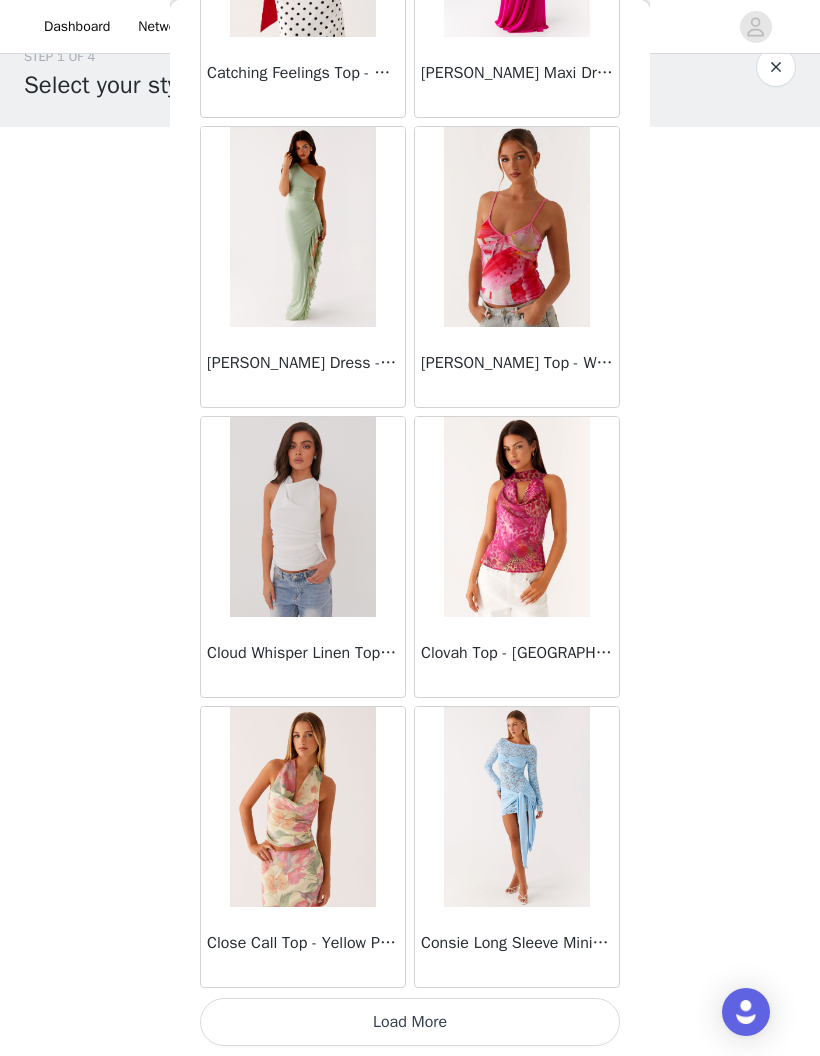 click on "Load More" at bounding box center [410, 1022] 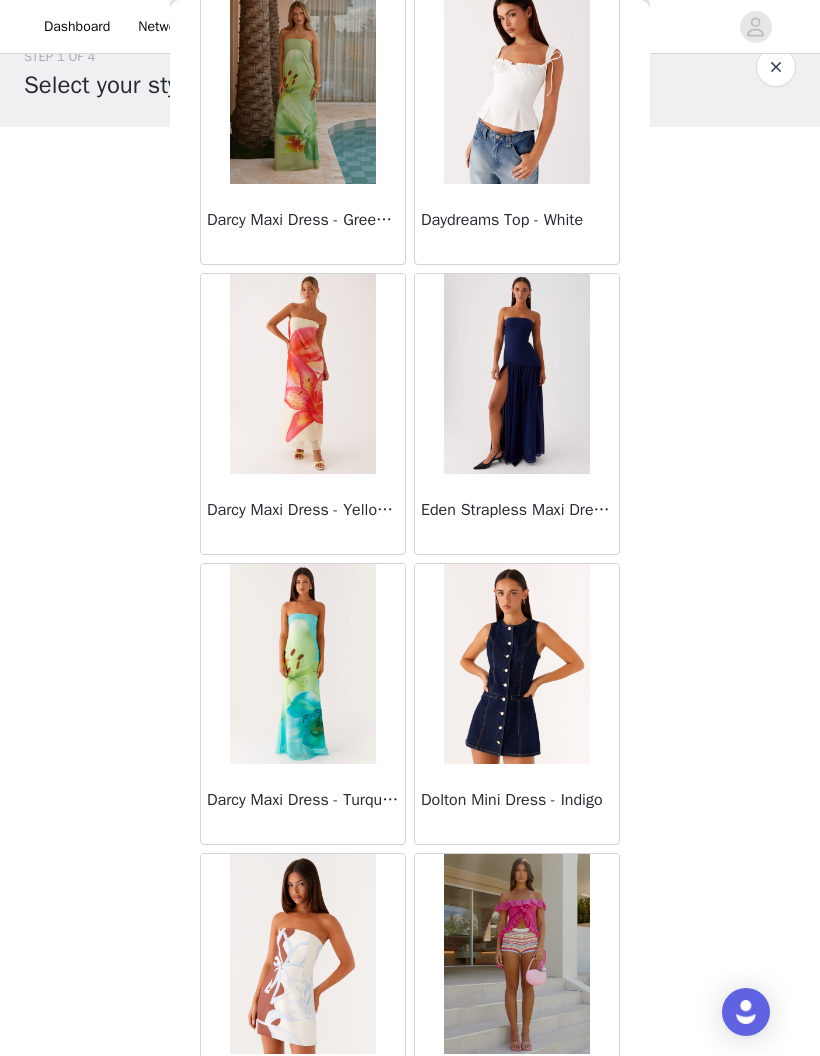 scroll, scrollTop: 12881, scrollLeft: 0, axis: vertical 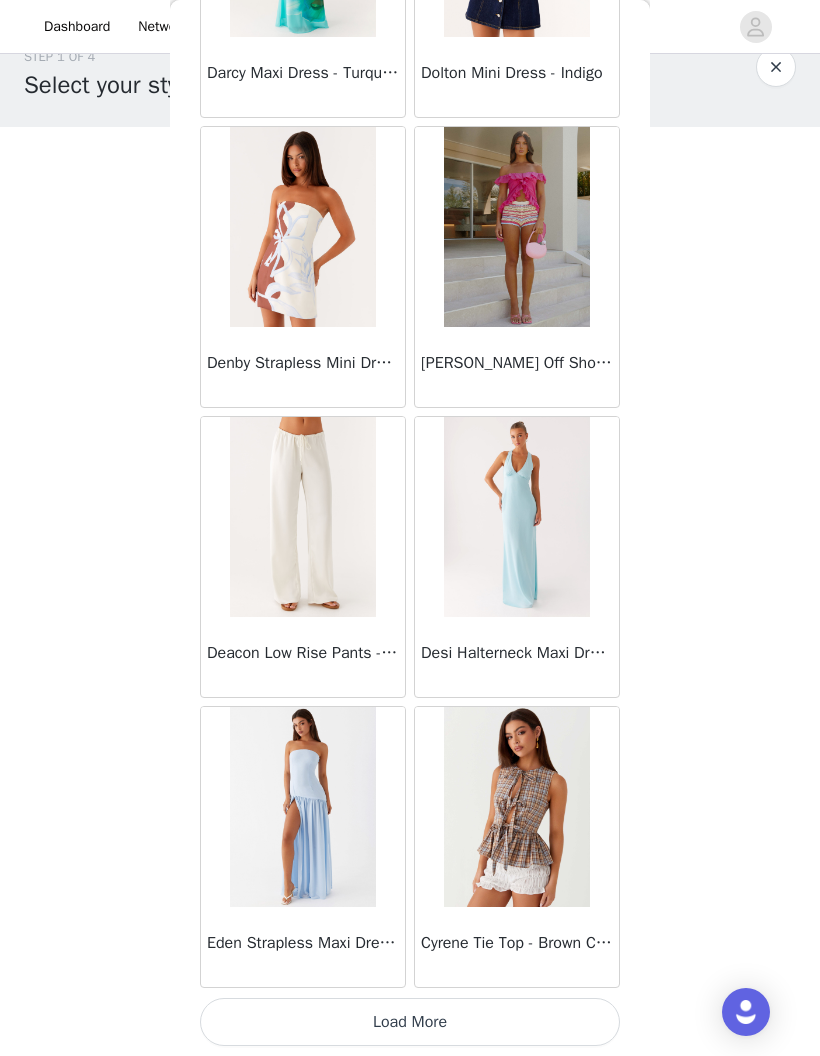 click on "Load More" at bounding box center [410, 1022] 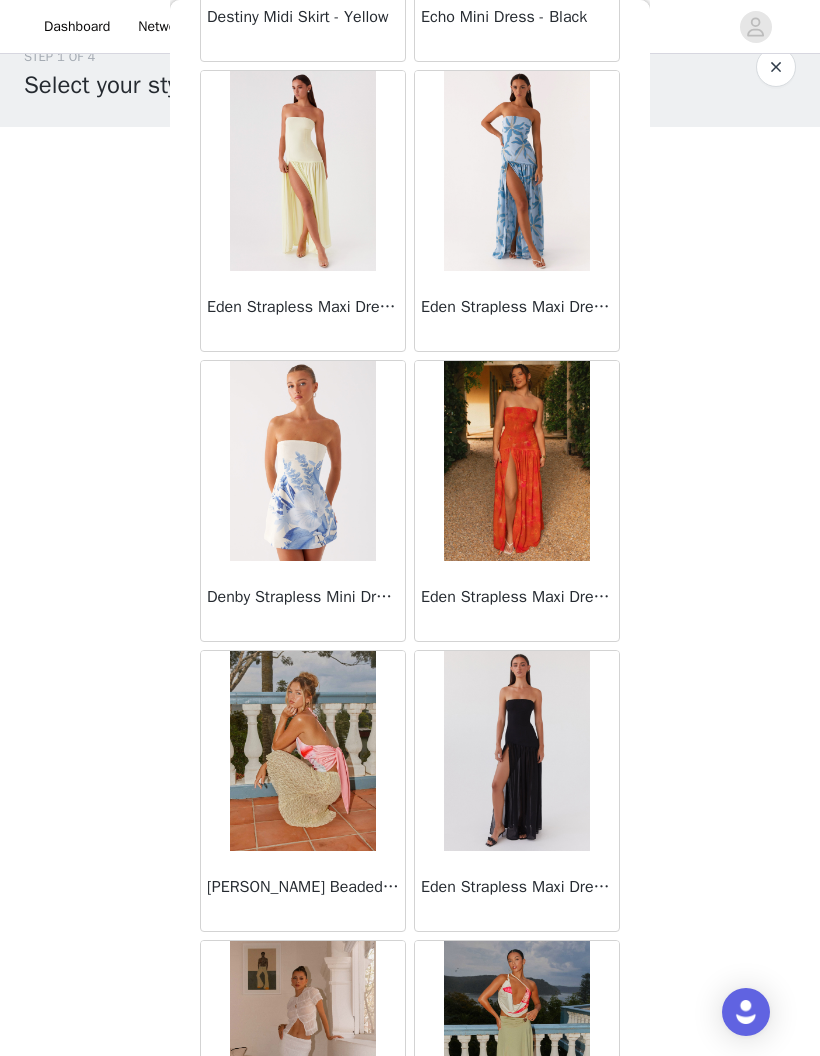 scroll, scrollTop: 14822, scrollLeft: 0, axis: vertical 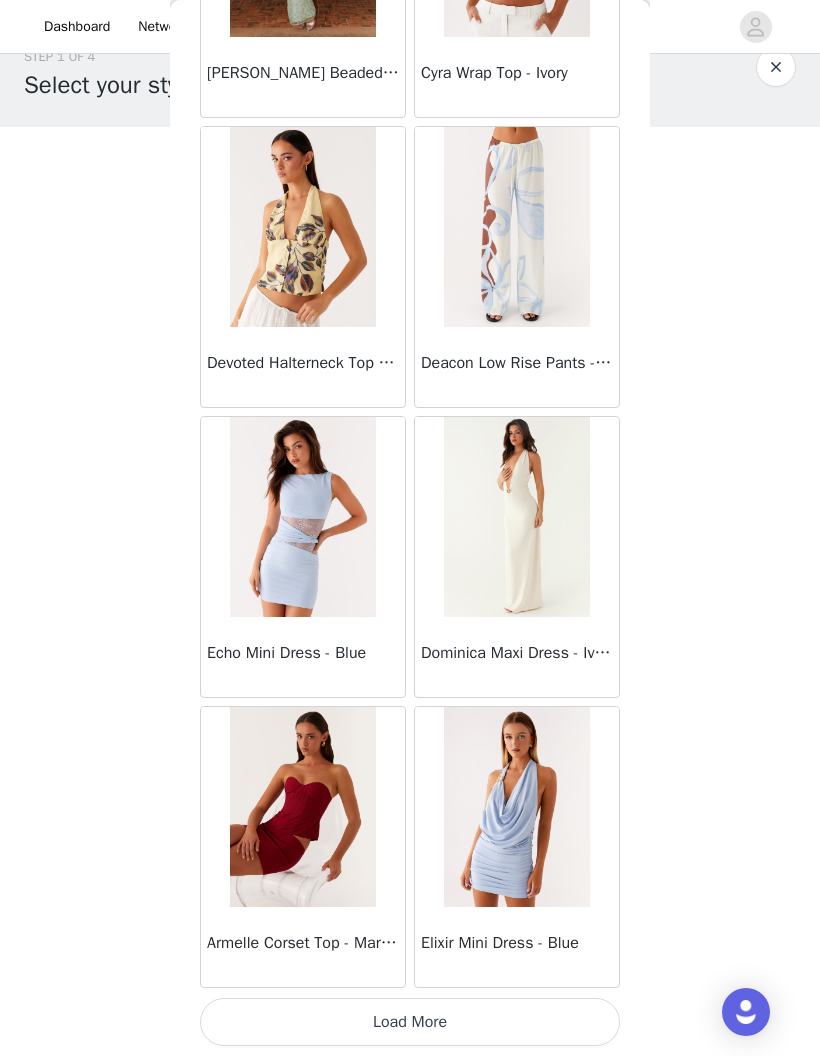 click on "Load More" at bounding box center (410, 1022) 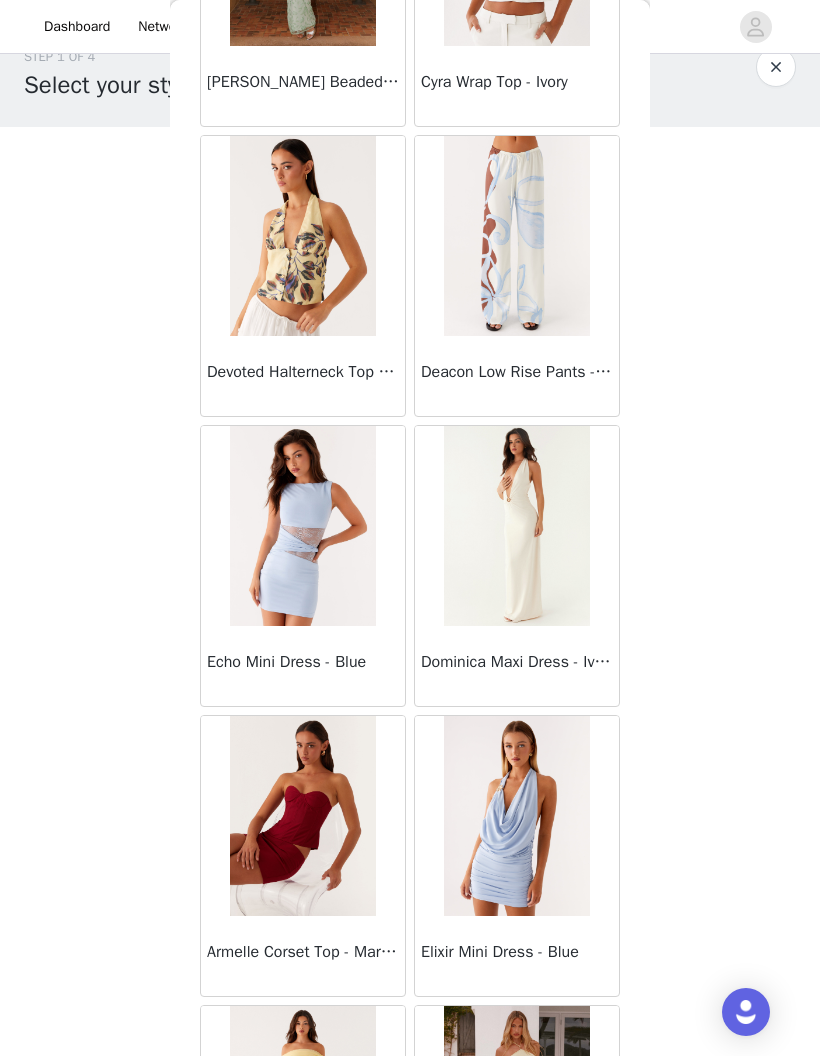 click at bounding box center (516, 526) 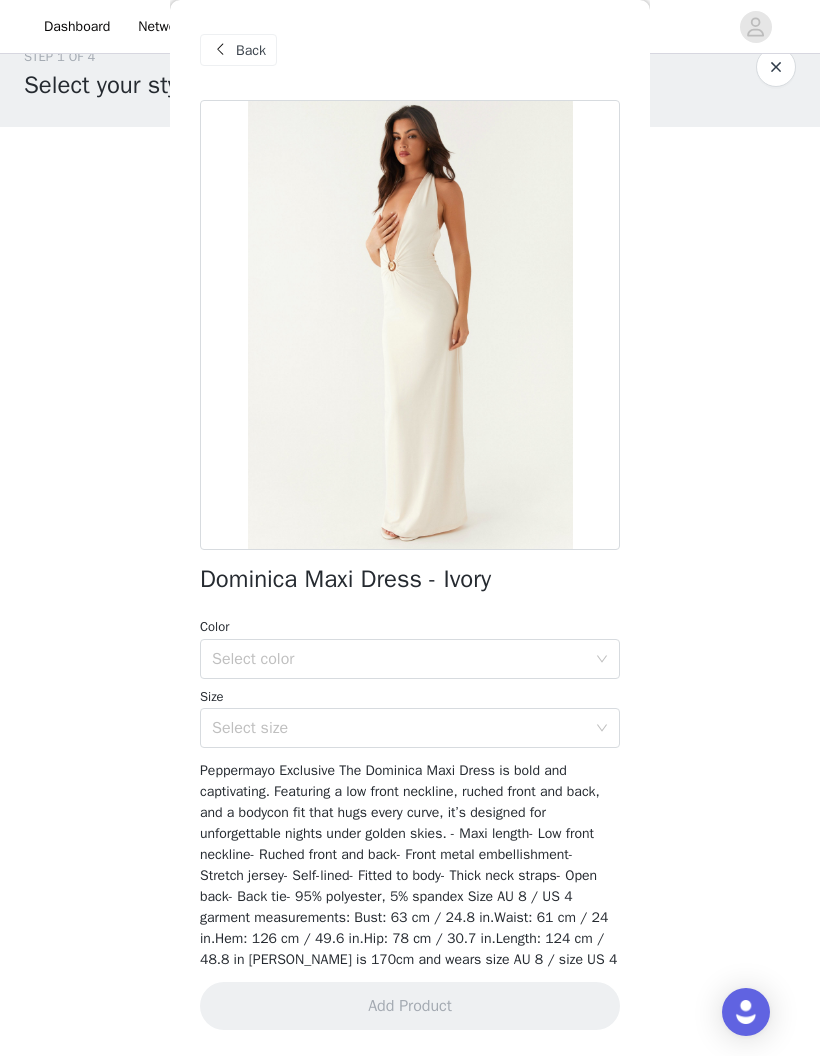 scroll, scrollTop: 18, scrollLeft: 0, axis: vertical 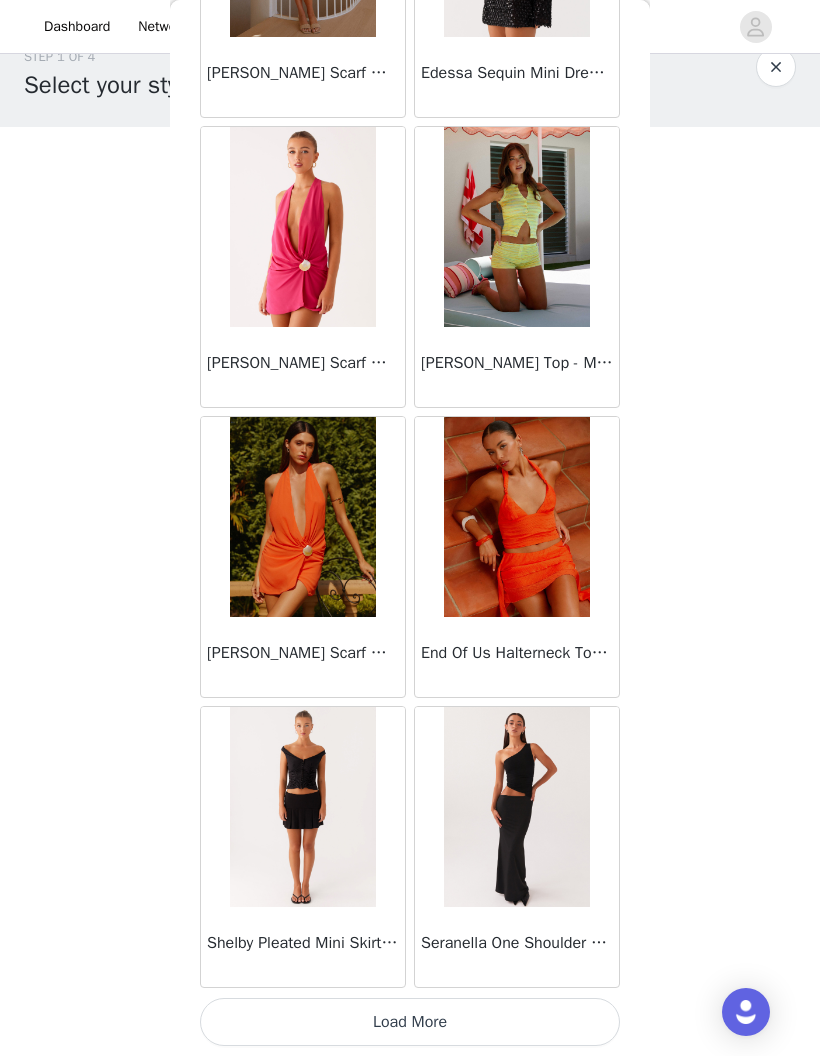 click on "Load More" at bounding box center (410, 1022) 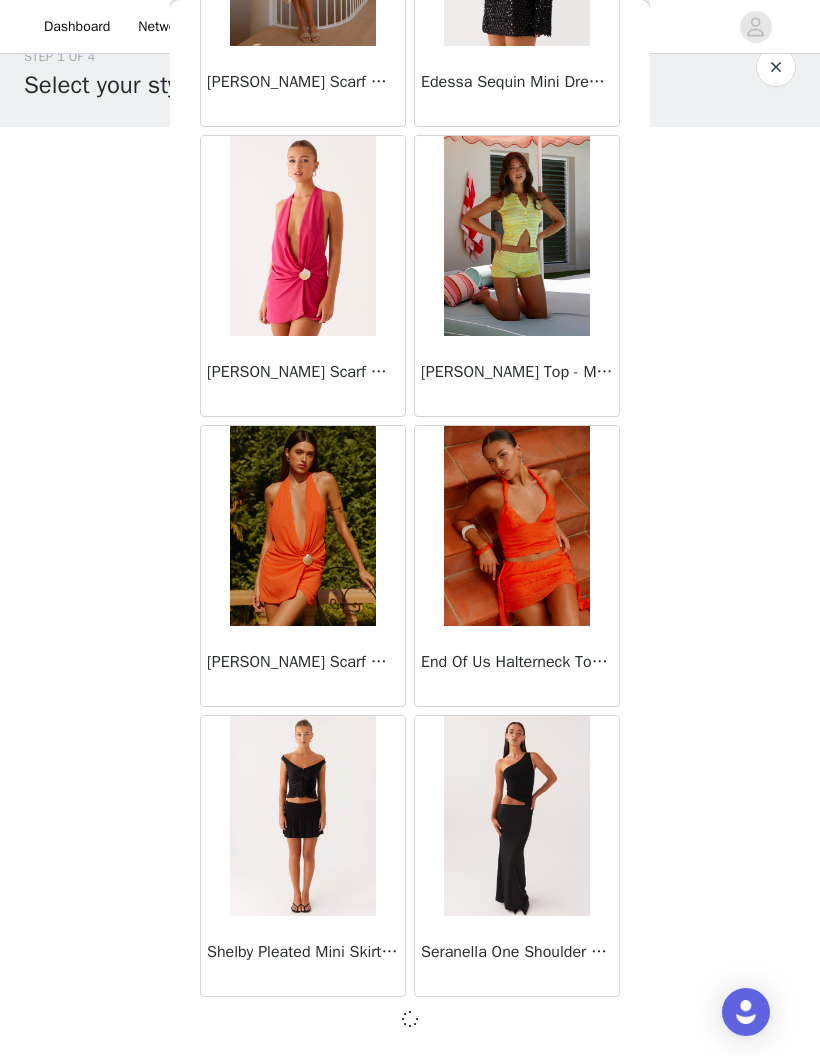 click on "Back       [PERSON_NAME] Strapless Mini Dress - Yellow       [PERSON_NAME] Maxi Dress - Orange Blue Floral       Avenue Mini Dress - Plum       Aullie Maxi Dress - Yellow       Aullie Maxi Dress - Ivory       Aullie Mini Dress - Black       Avalia Backless Scarf Mini Dress - White Polka Dot       Aullie Maxi Dress - Blue       [PERSON_NAME] Maxi Dress - Bloom Wave Print       Athens One Shoulder Top - Floral       Aullie Mini Dress - Blue       Aullie Maxi Dress - [PERSON_NAME] Strapless Mini Dress - Cobalt       Atlantic Midi Dress - Yellow       Aullie Maxi Dress - Pink       Azura Halter Top - Yellow       Beki Beaded Mesh Maxi Dress - Deep Red       Bad News Mesh Maxi Dress - Turquoise Floral       Bad News Mesh Maxi Dress - Yellow Floral       Be Mine Satin Maxi Dress - Canary       Belize Maxi Dress - Yellow       [PERSON_NAME] Off Shoulder Knit Top - Mint       [PERSON_NAME] Tube Top - Blue       [PERSON_NAME] Top - Red Gingham       Breaking News Mini Dress - Black       Bodie Maxi Dress - Pastel Yellow" at bounding box center [410, 528] 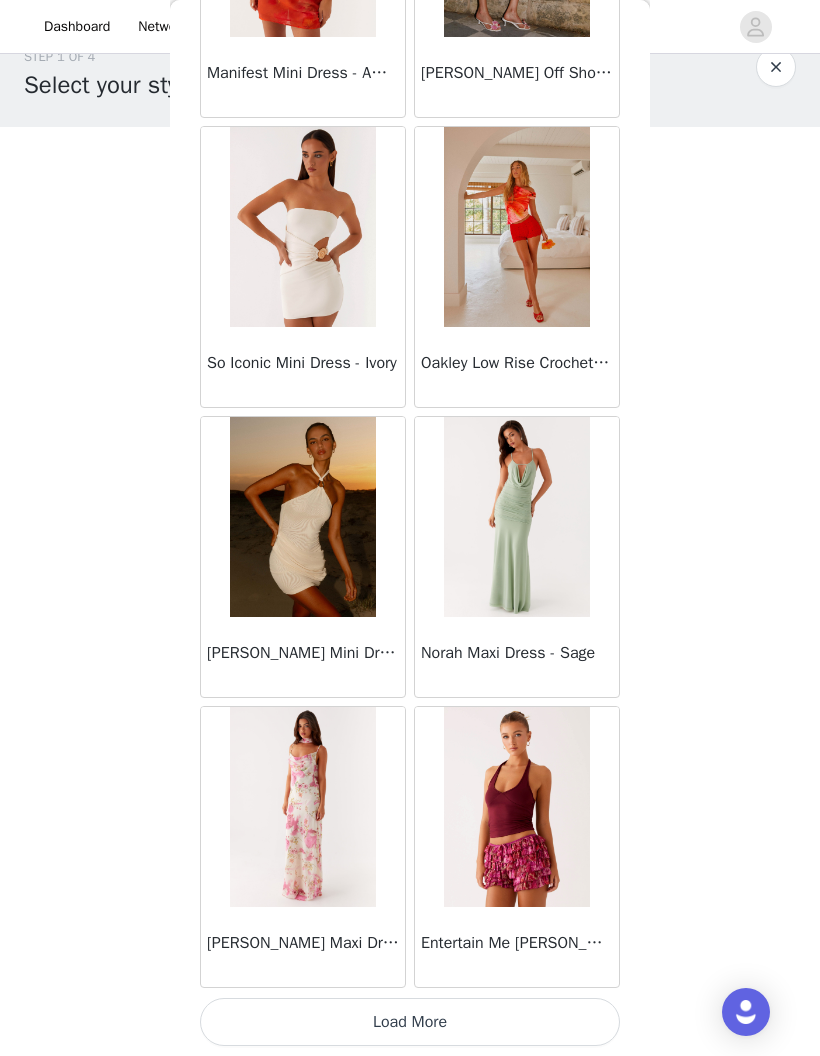 click on "Load More" at bounding box center [410, 1022] 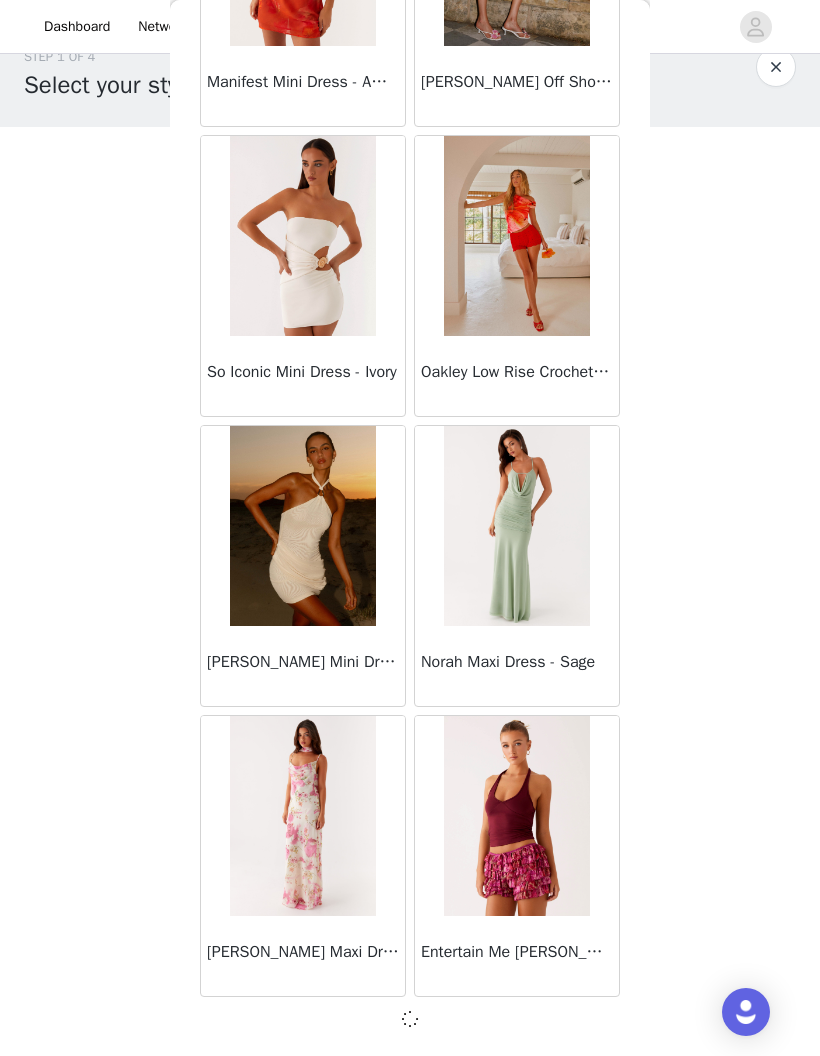 scroll, scrollTop: 22295, scrollLeft: 0, axis: vertical 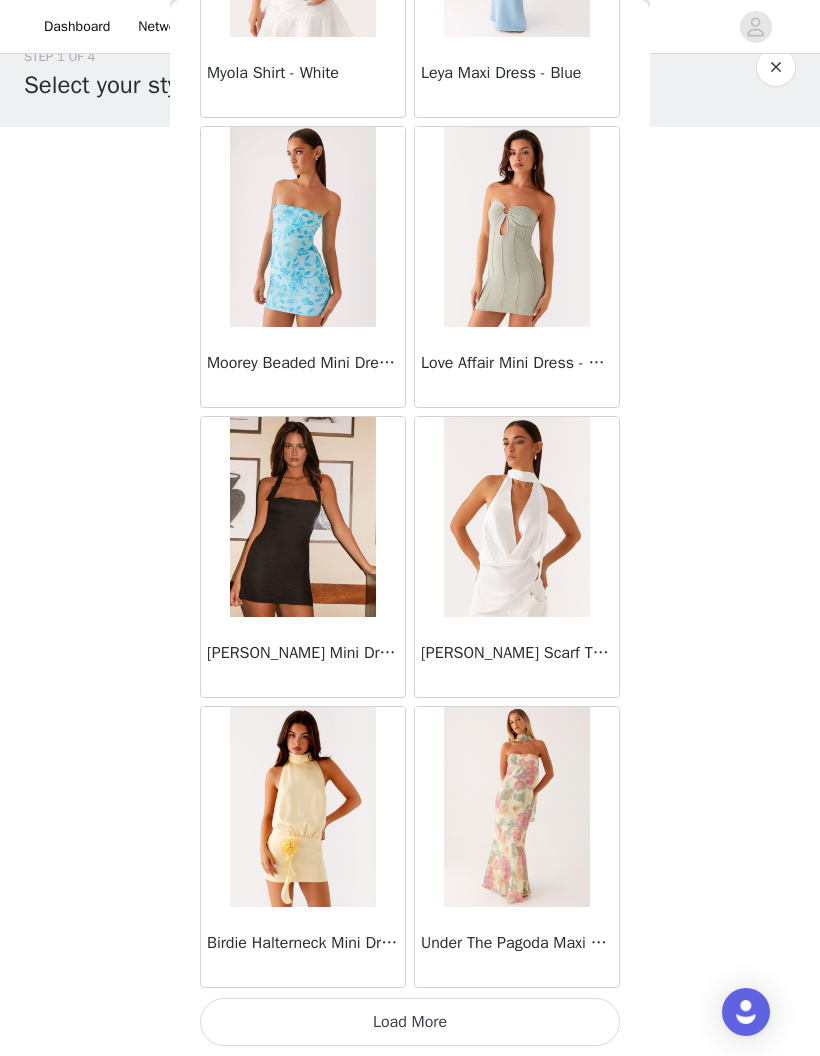 click on "Load More" at bounding box center (410, 1022) 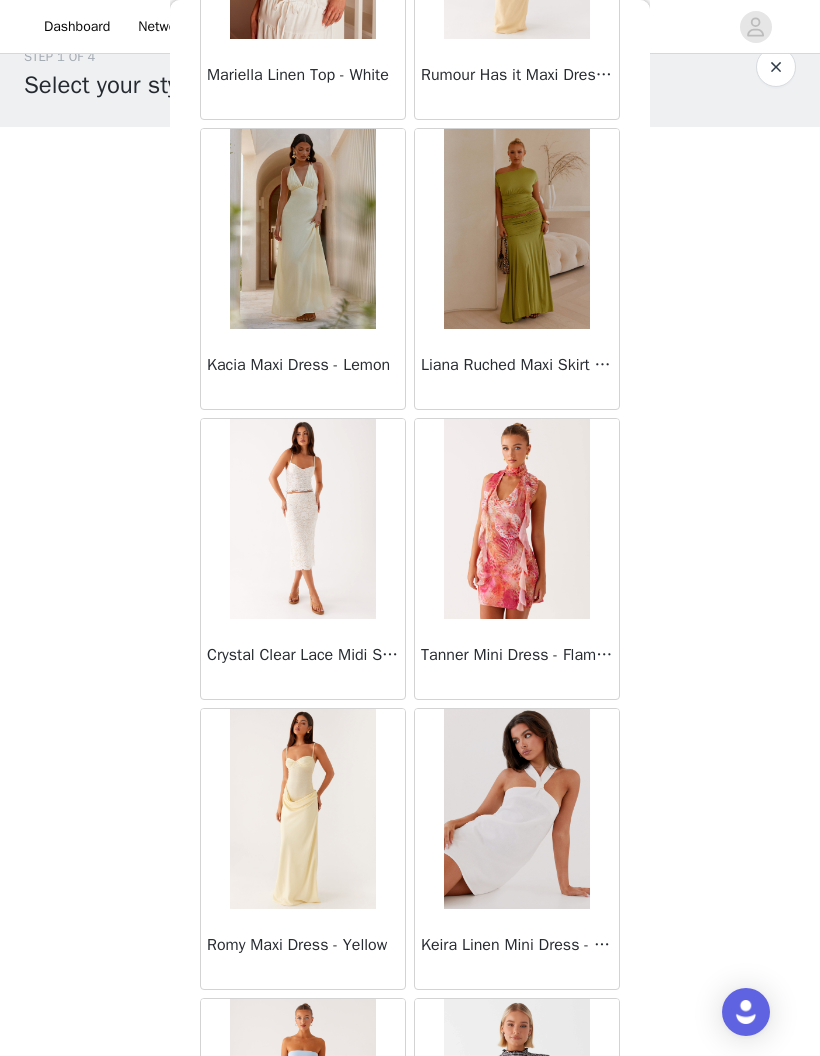 scroll, scrollTop: 27811, scrollLeft: 0, axis: vertical 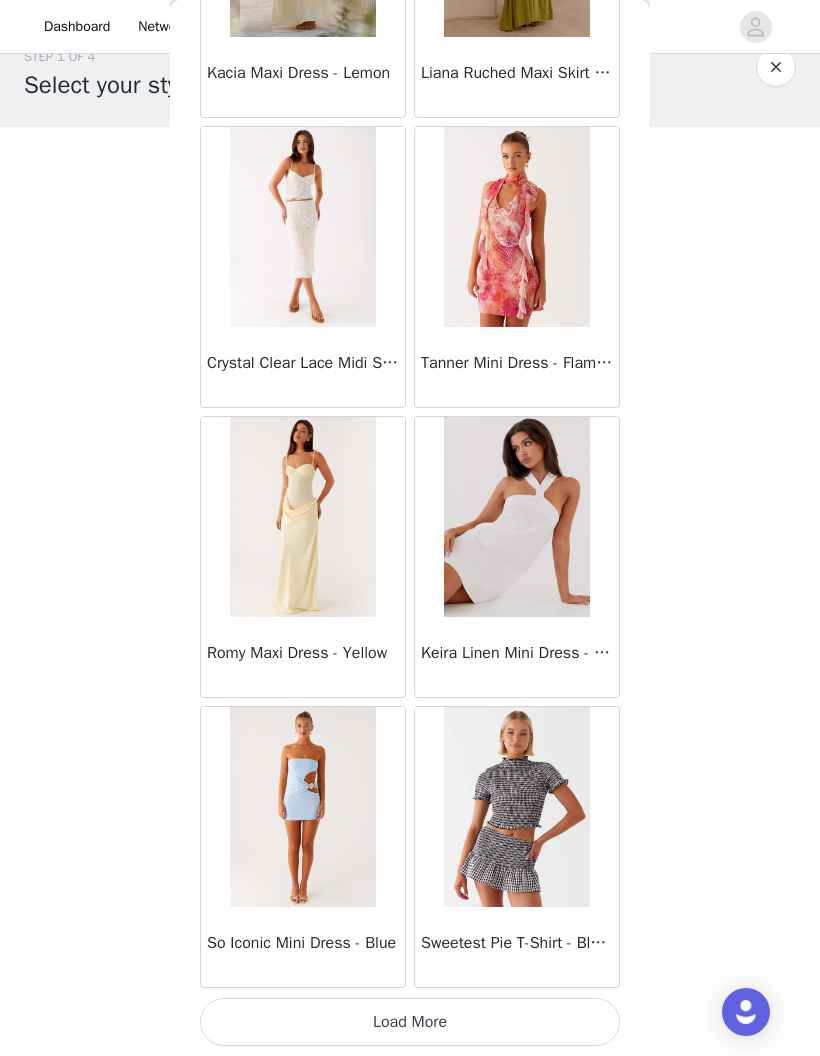 click on "Load More" at bounding box center (410, 1022) 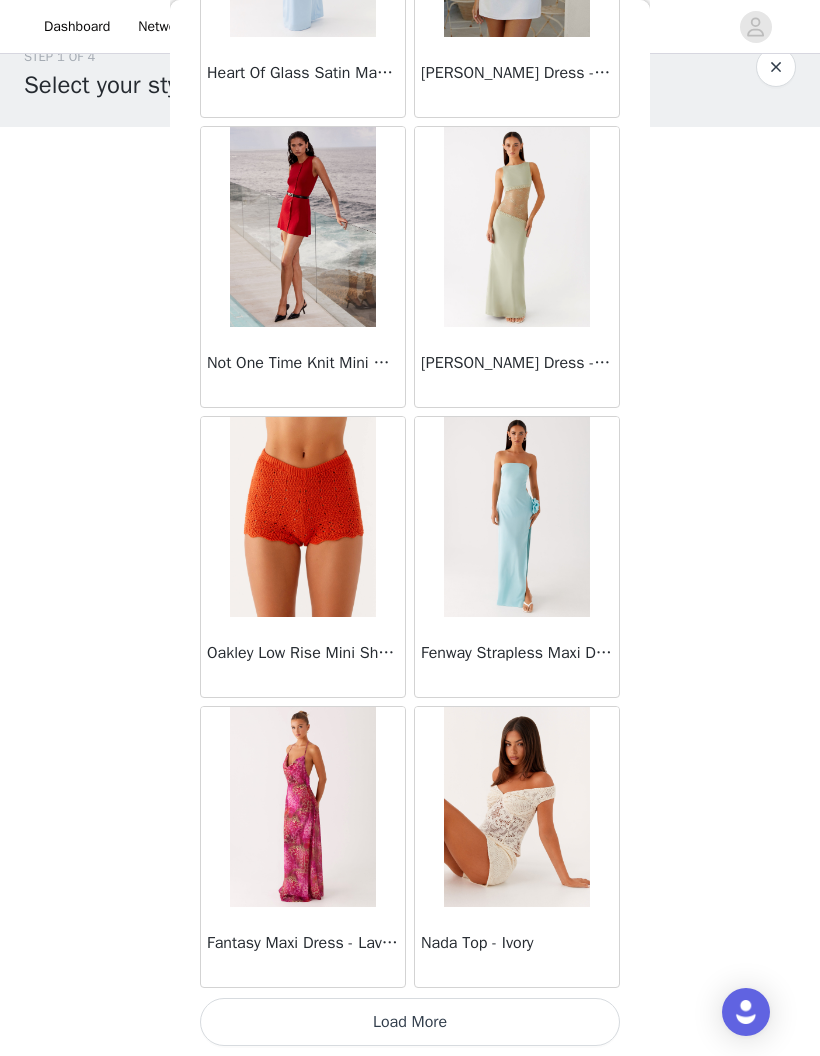 click on "Load More" at bounding box center [410, 1022] 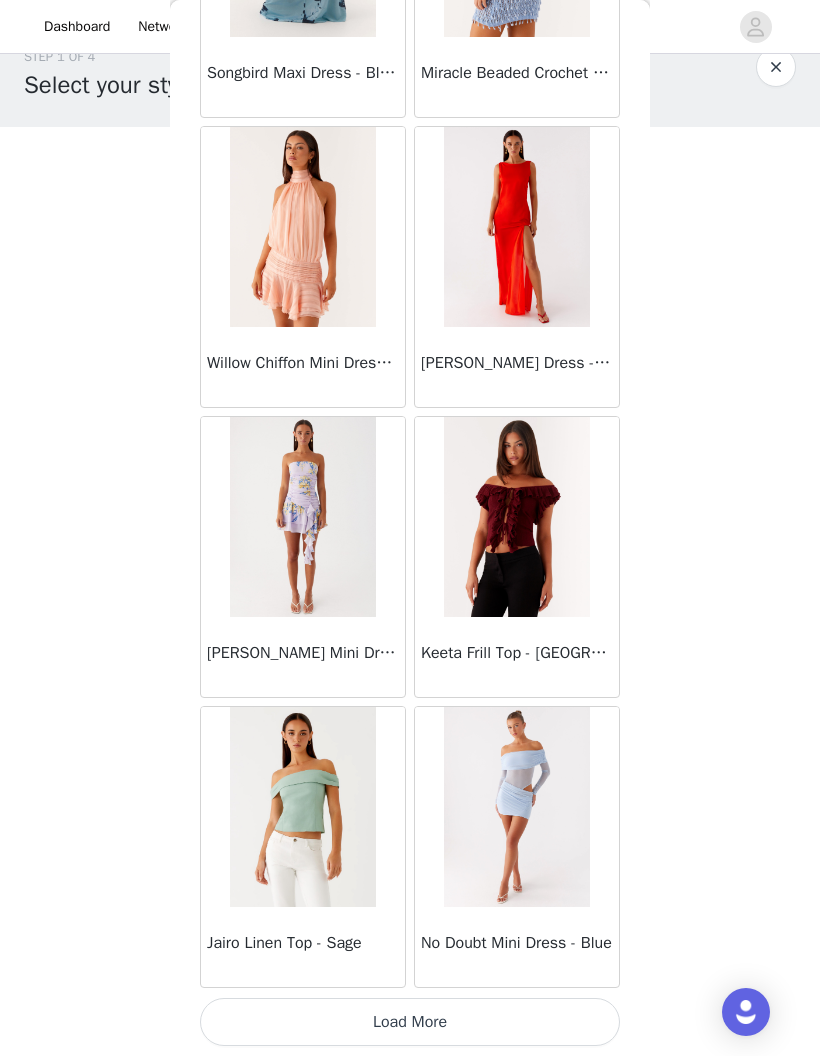 click on "Load More" at bounding box center (410, 1022) 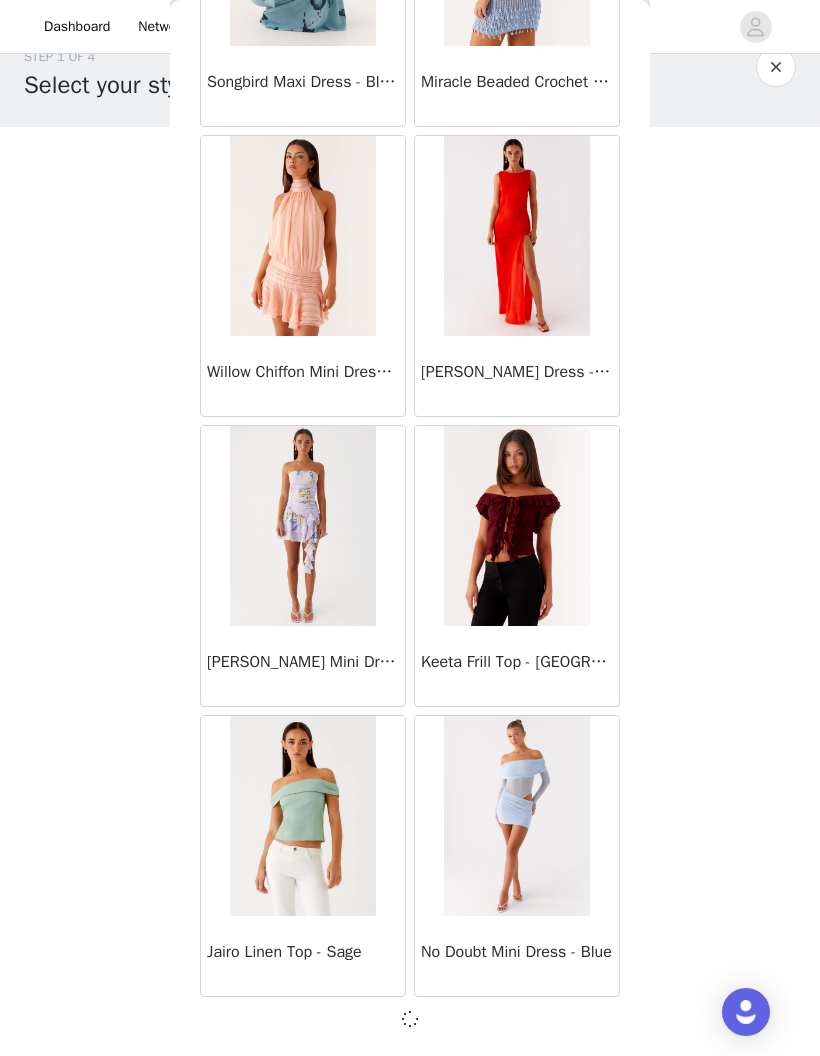 scroll, scrollTop: 33895, scrollLeft: 0, axis: vertical 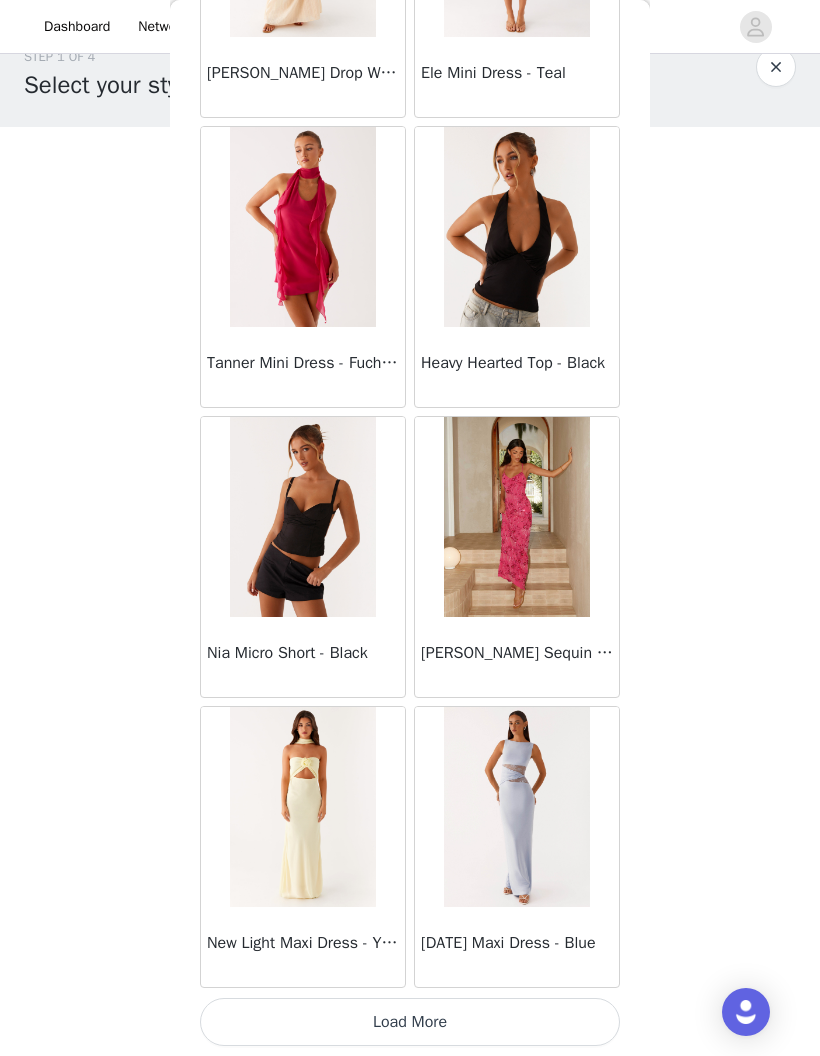 click on "Load More" at bounding box center [410, 1022] 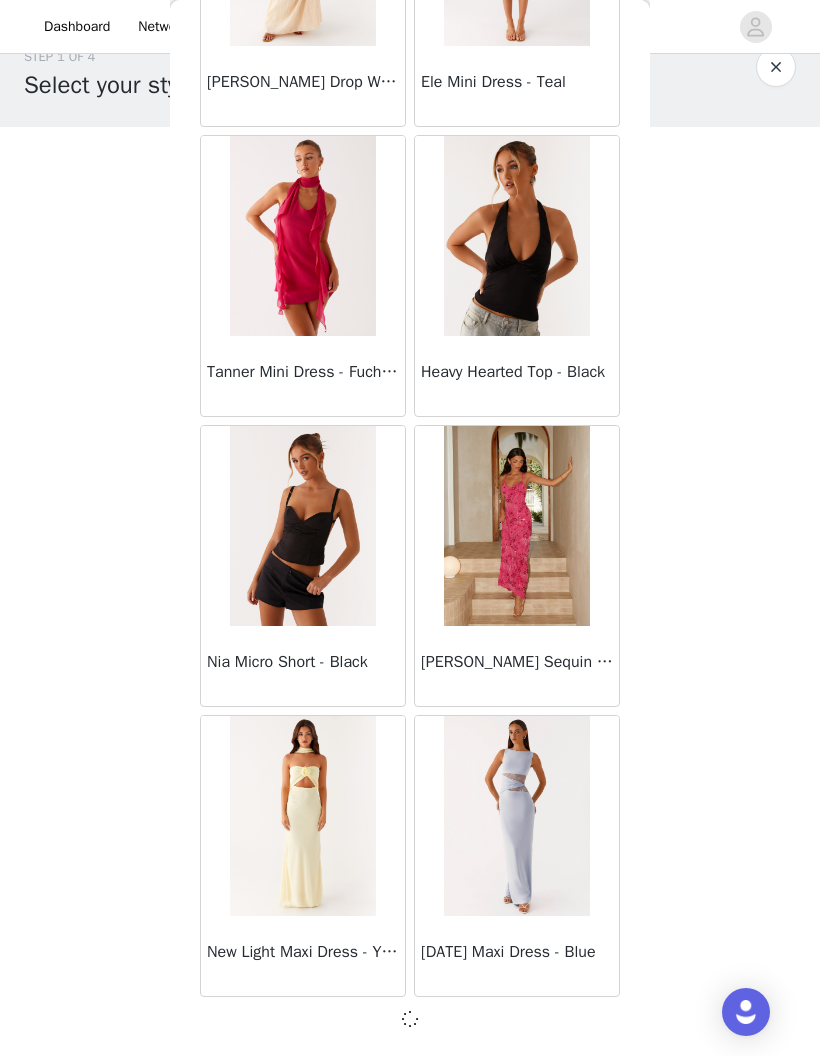 scroll, scrollTop: 36795, scrollLeft: 0, axis: vertical 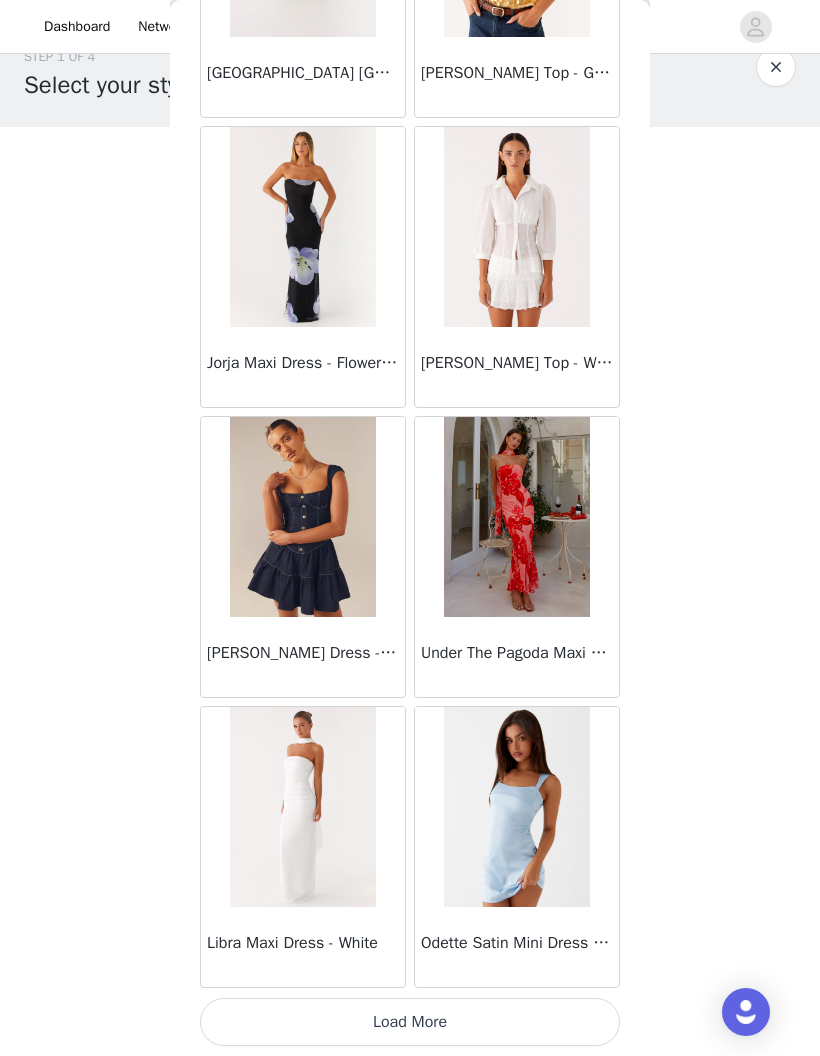 click on "Load More" at bounding box center (410, 1022) 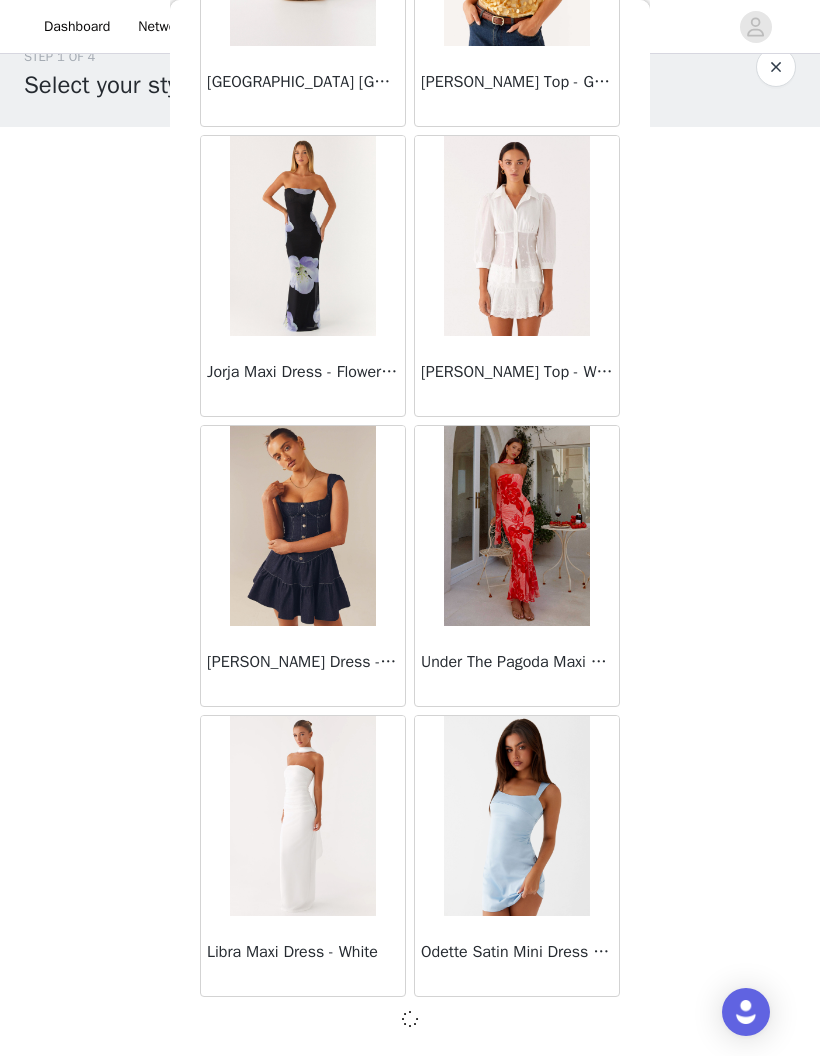 scroll, scrollTop: 39695, scrollLeft: 0, axis: vertical 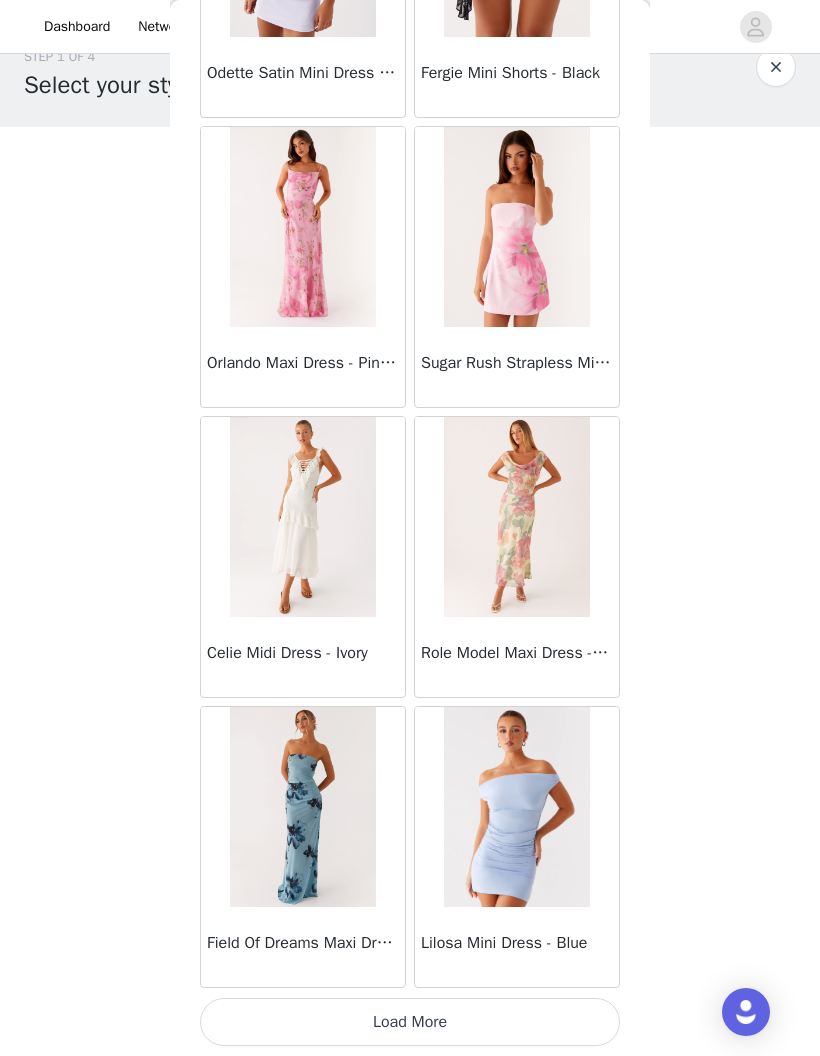 click on "Load More" at bounding box center [410, 1022] 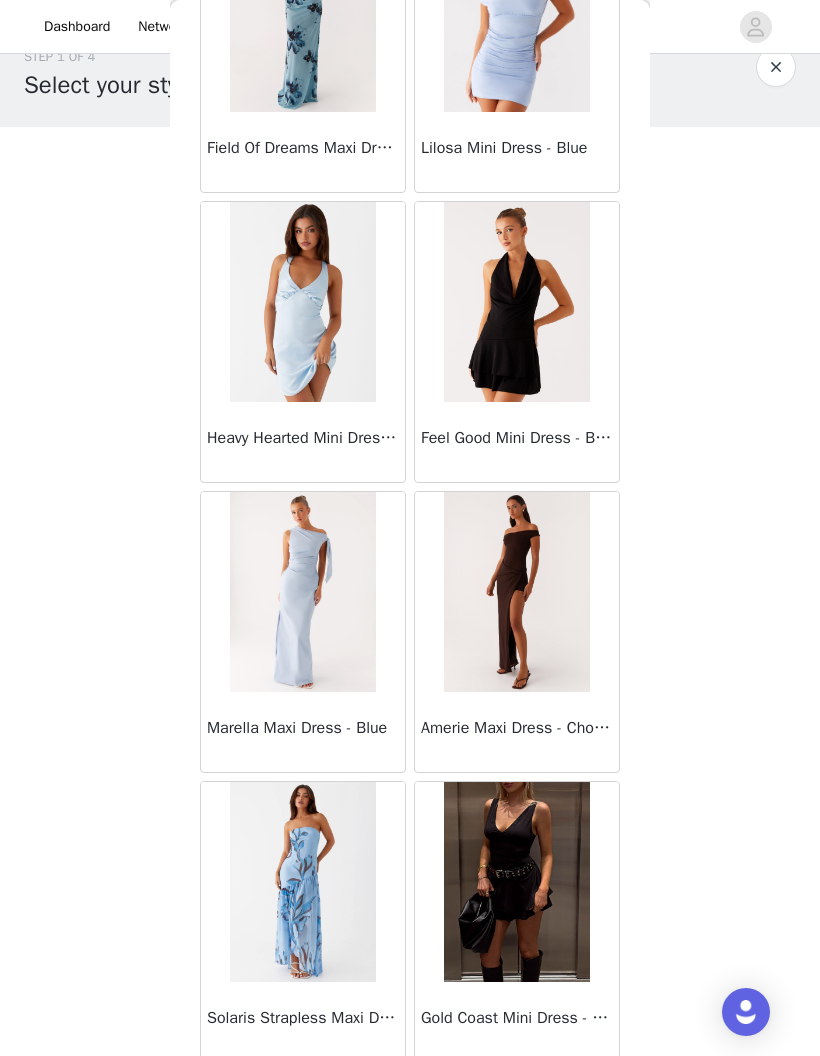 scroll, scrollTop: 43407, scrollLeft: 0, axis: vertical 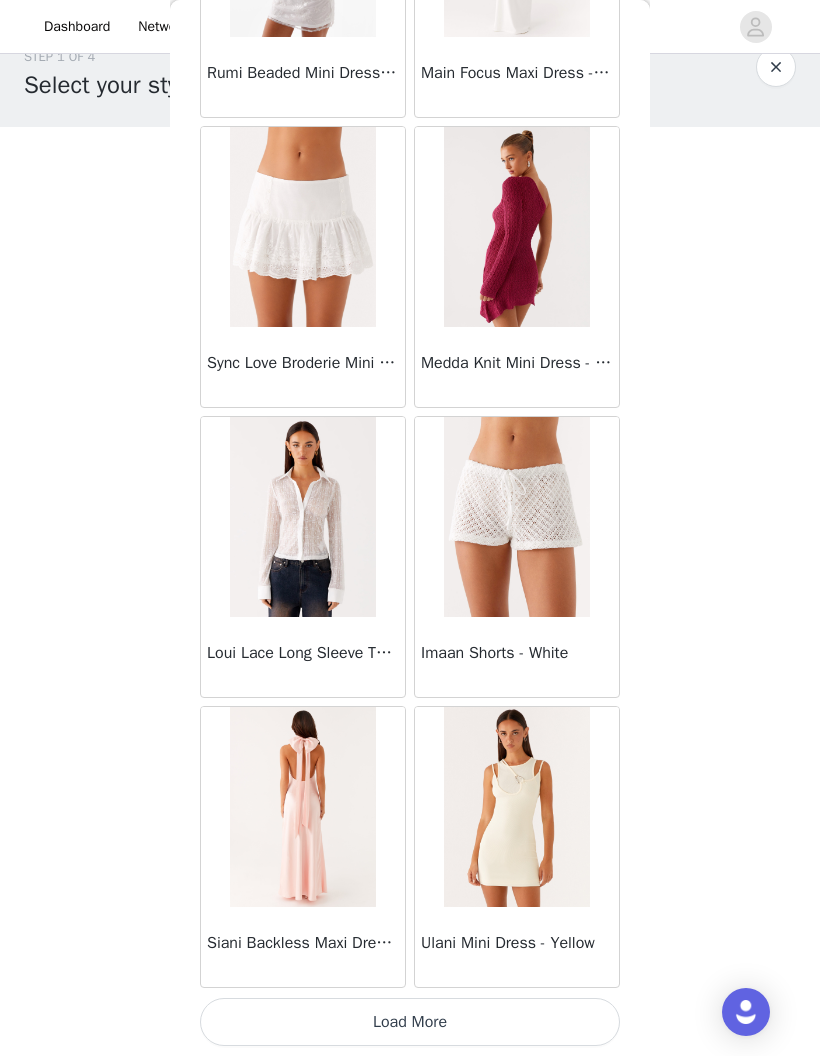 click on "Load More" at bounding box center [410, 1022] 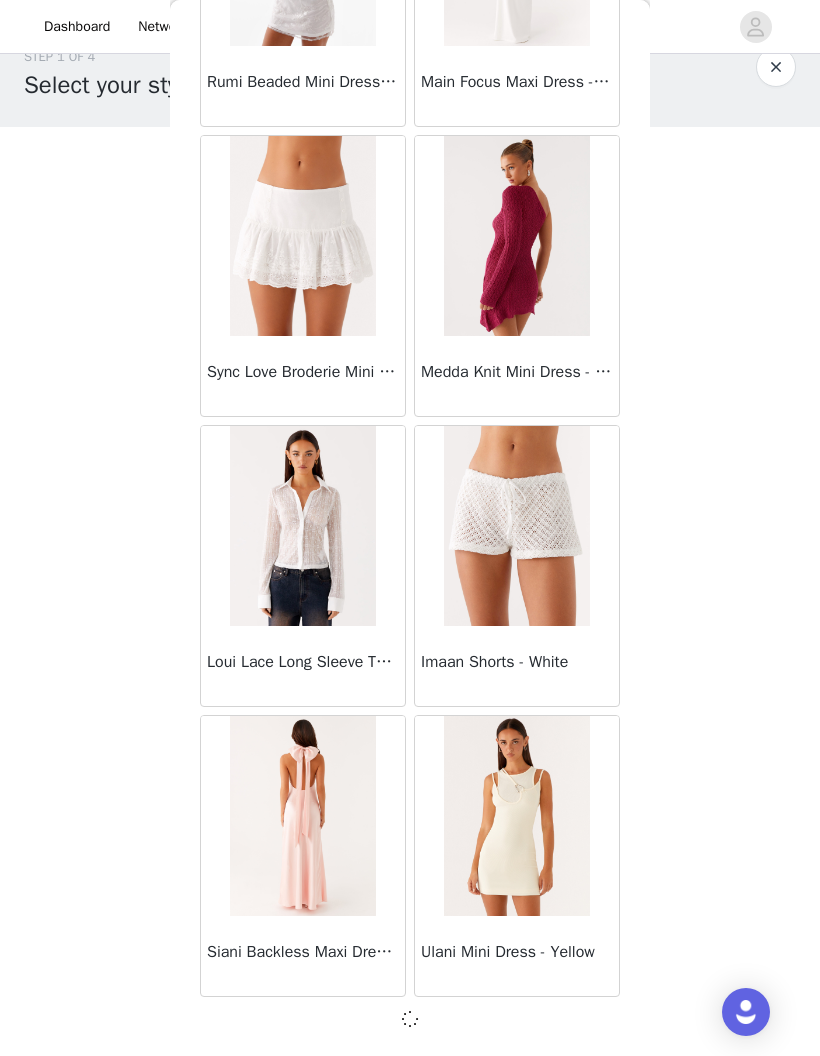 scroll, scrollTop: 45495, scrollLeft: 0, axis: vertical 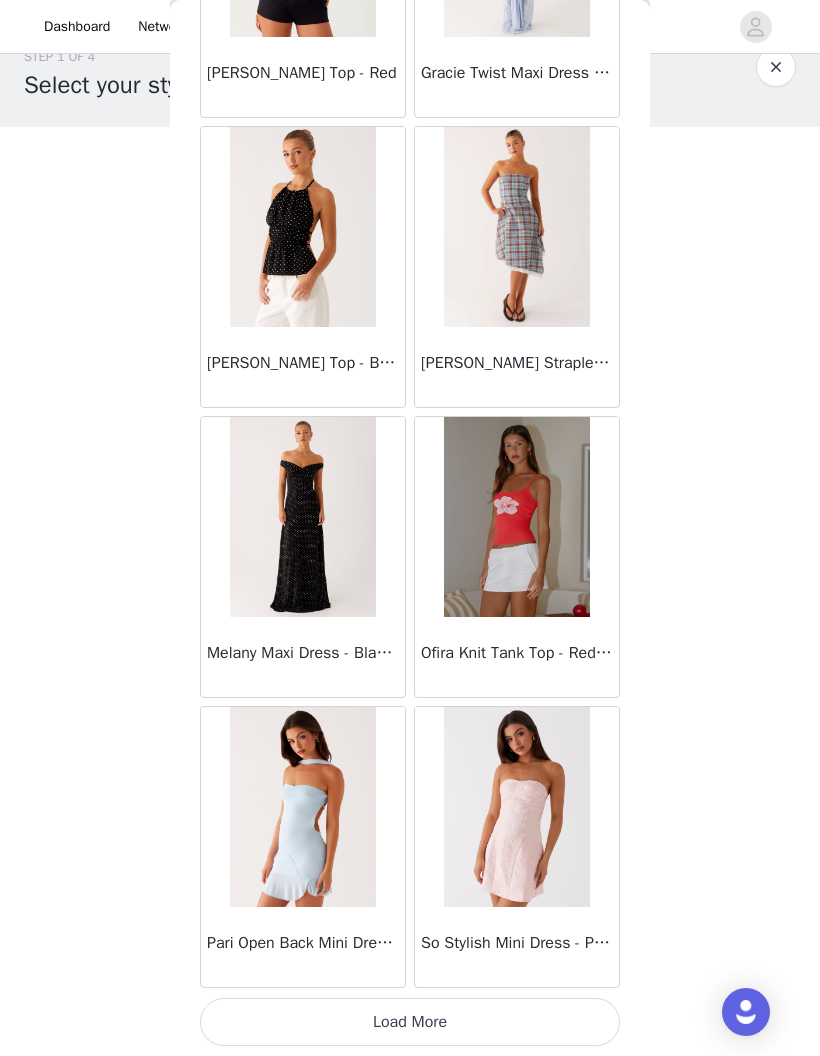 click on "Load More" at bounding box center (410, 1022) 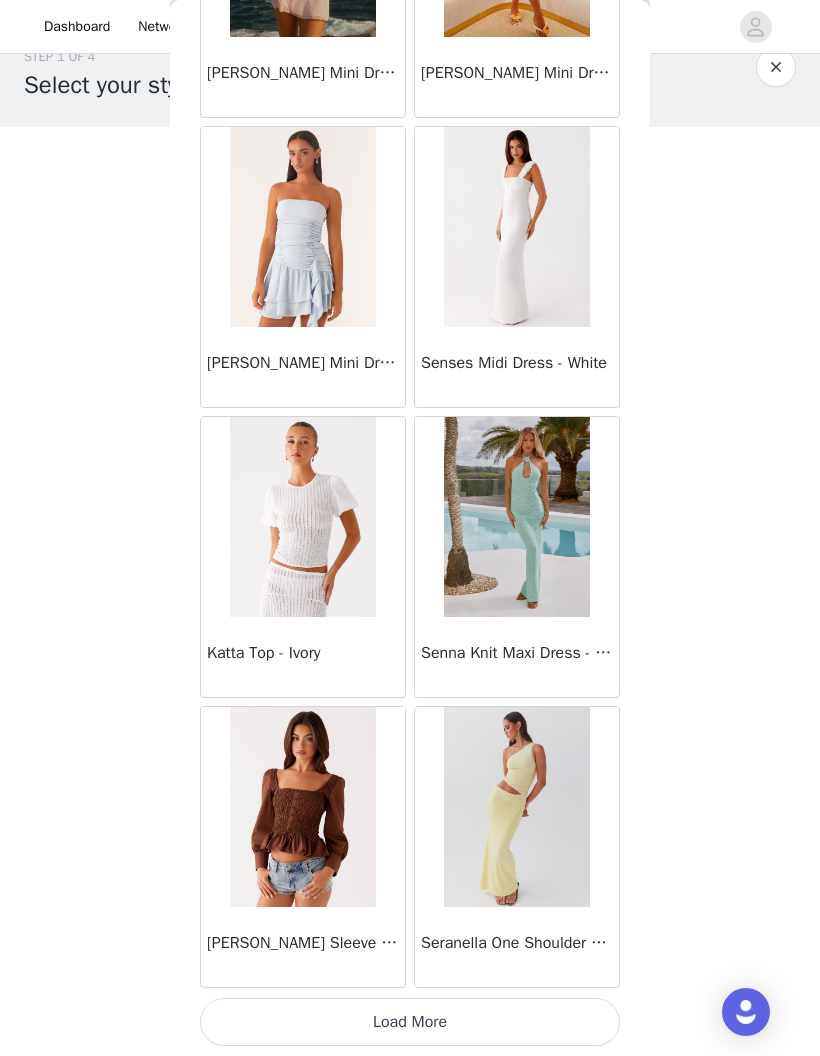scroll, scrollTop: 51304, scrollLeft: 0, axis: vertical 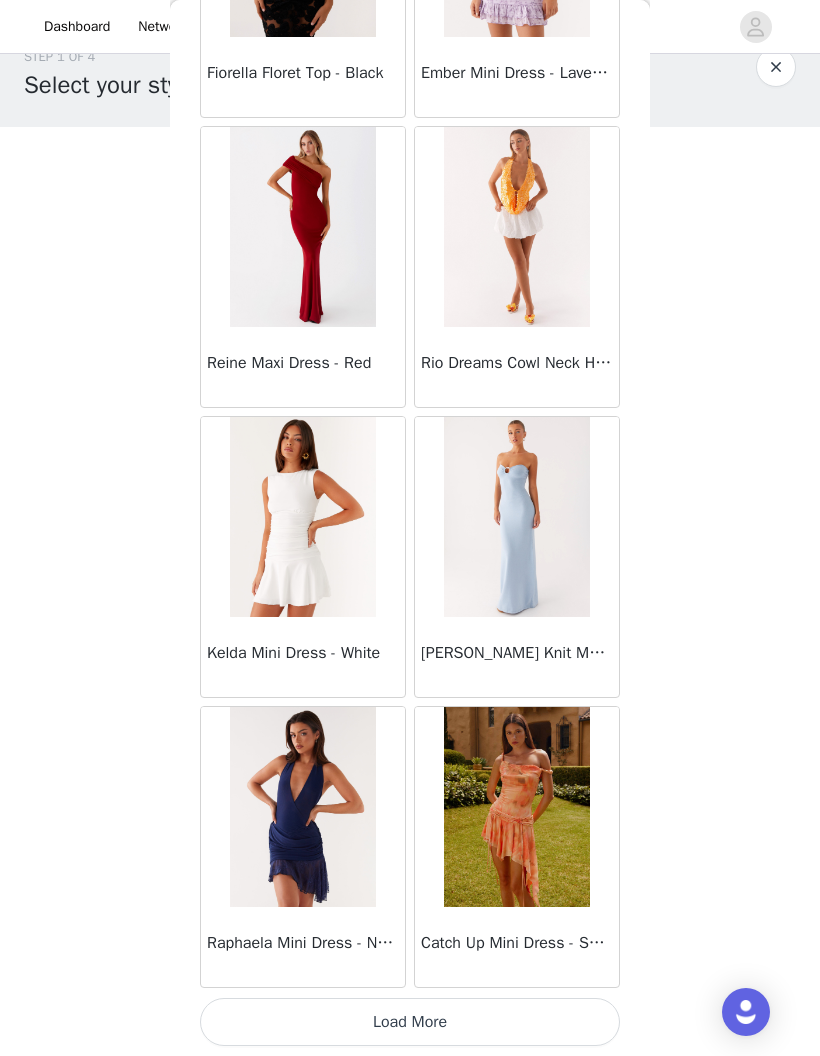 click on "Load More" at bounding box center [410, 1022] 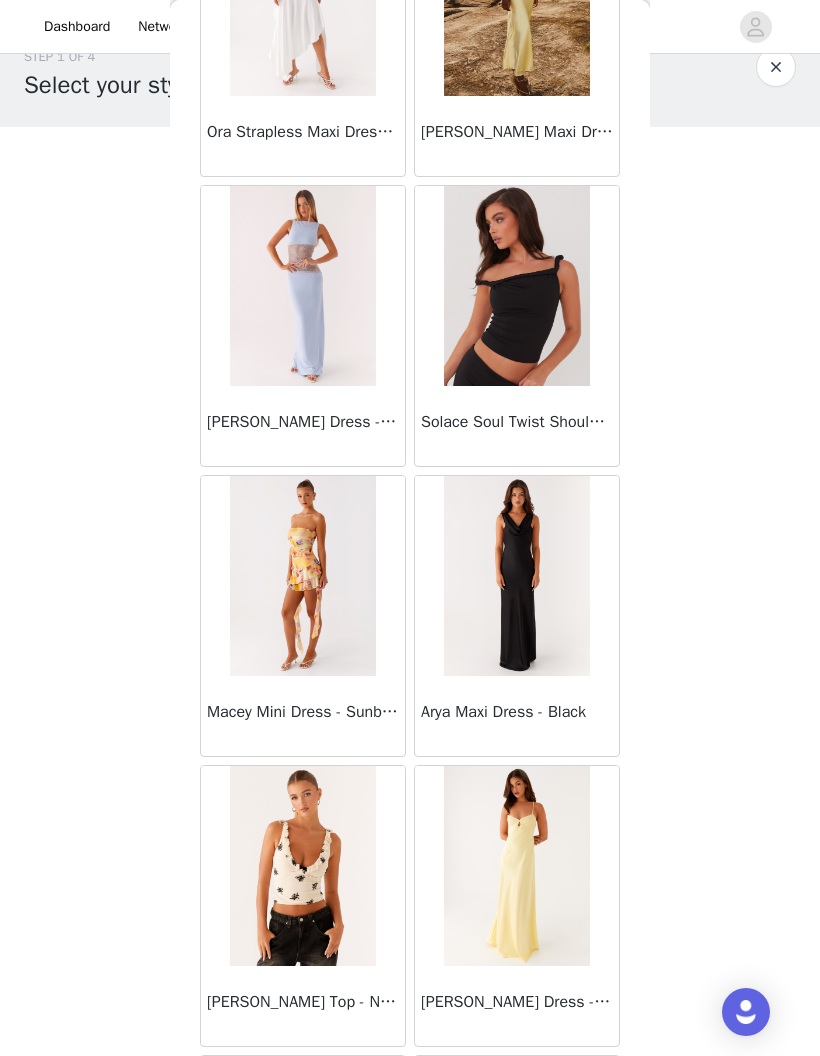 scroll, scrollTop: 56762, scrollLeft: 0, axis: vertical 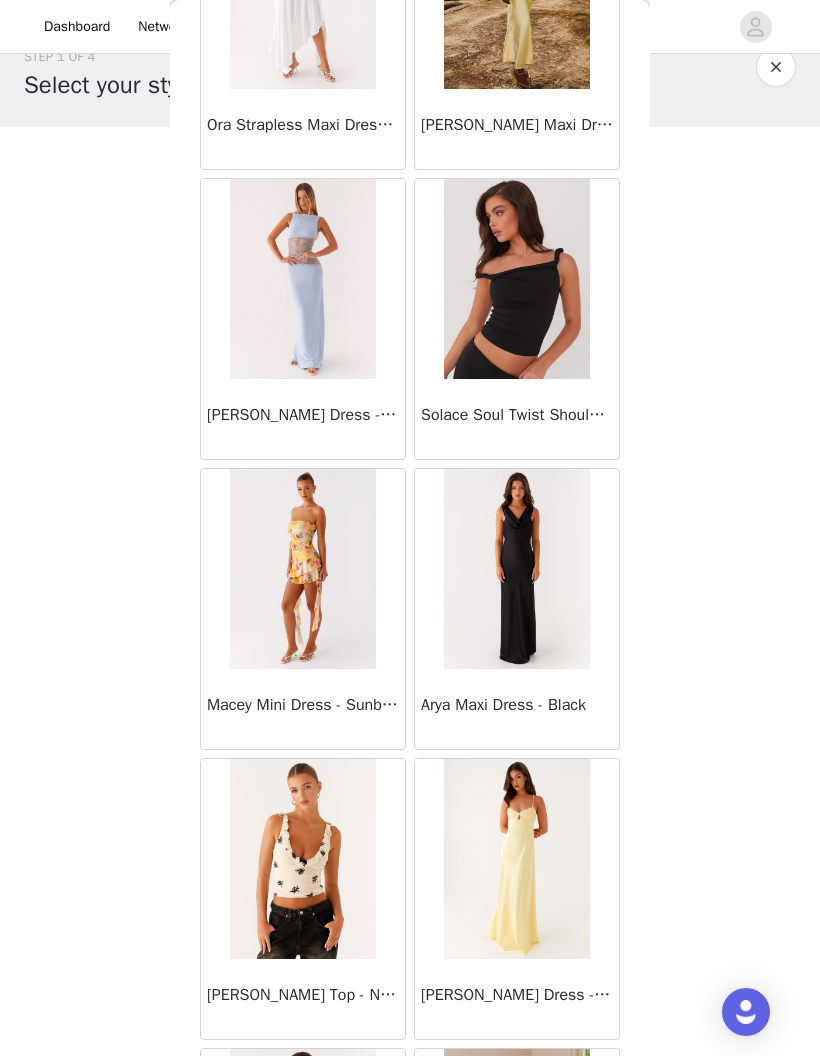 click on "Arya Maxi Dress - Black" at bounding box center (517, 705) 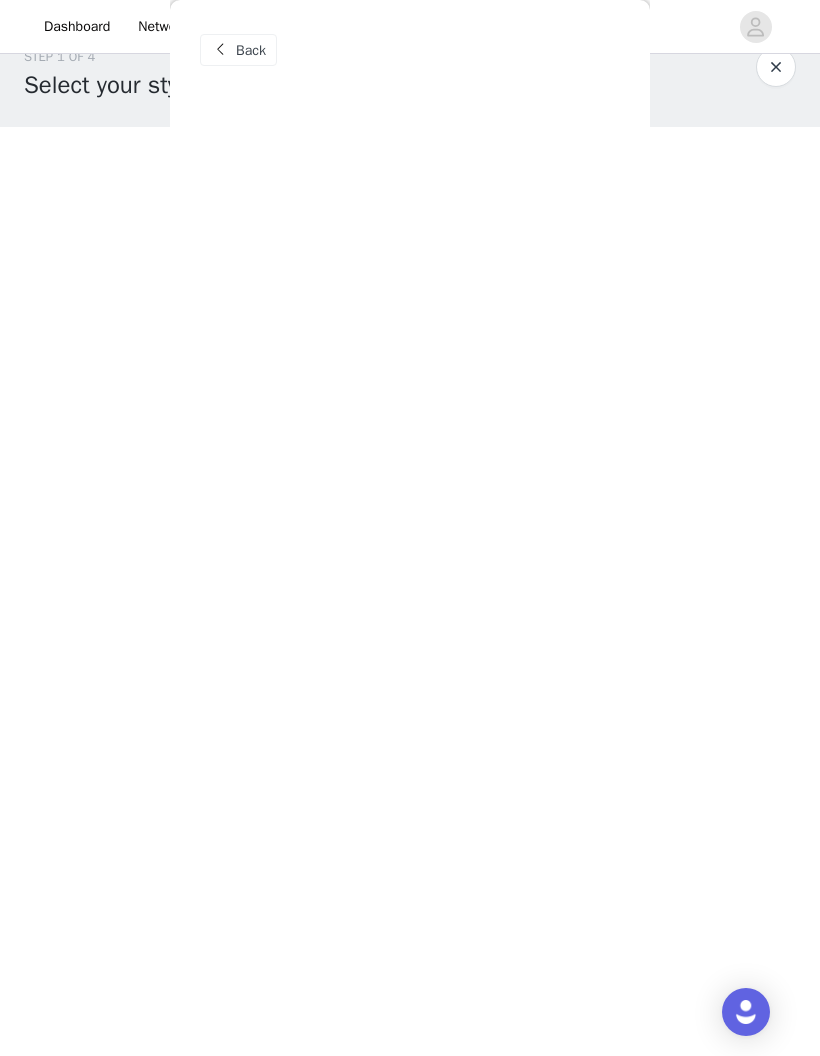 scroll, scrollTop: 0, scrollLeft: 0, axis: both 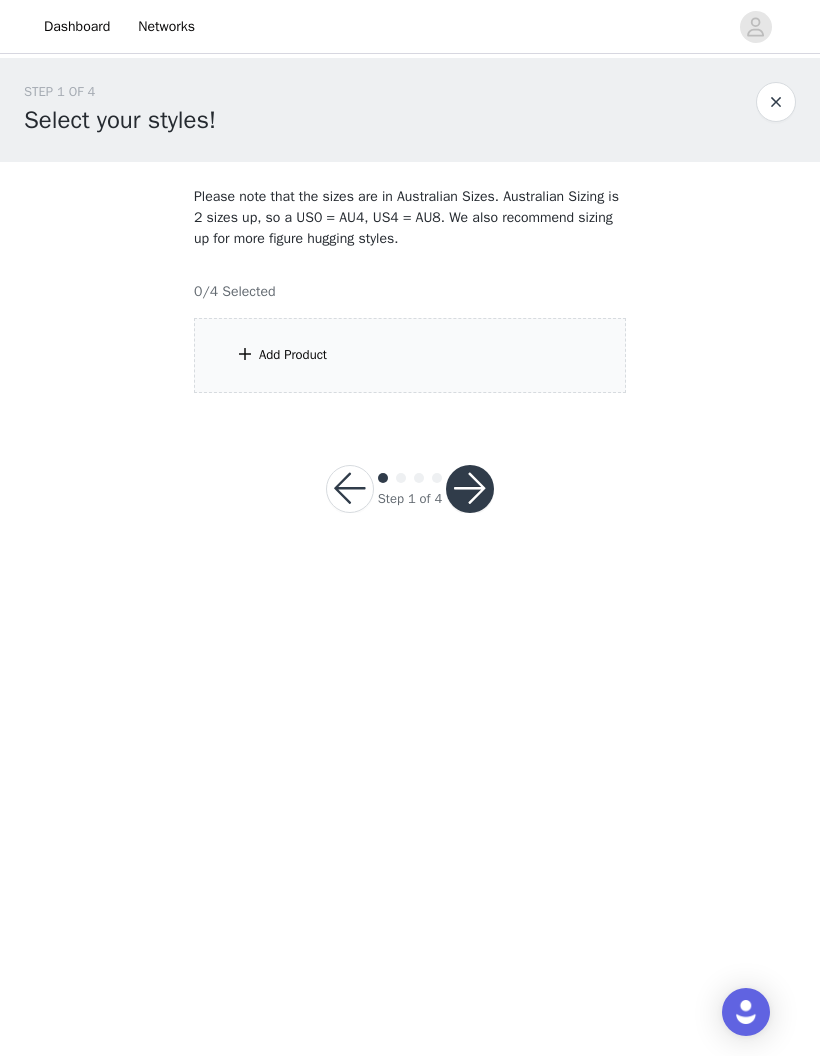 click at bounding box center [467, 26] 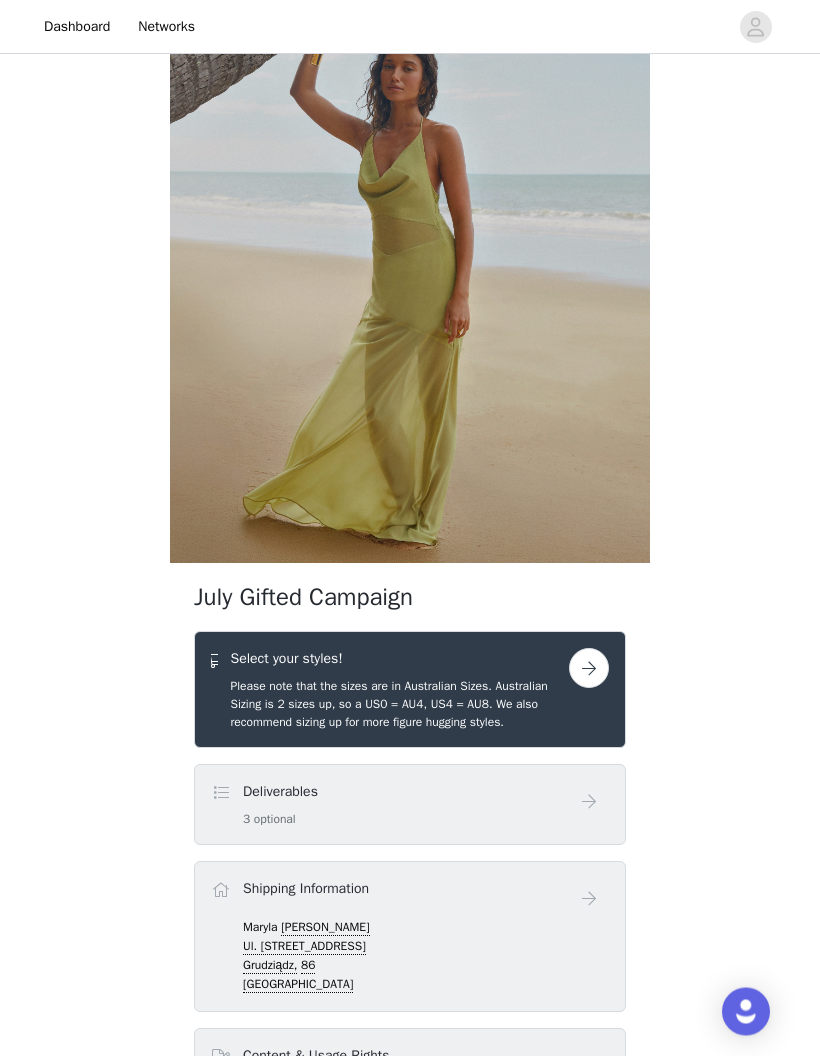 scroll, scrollTop: 215, scrollLeft: 0, axis: vertical 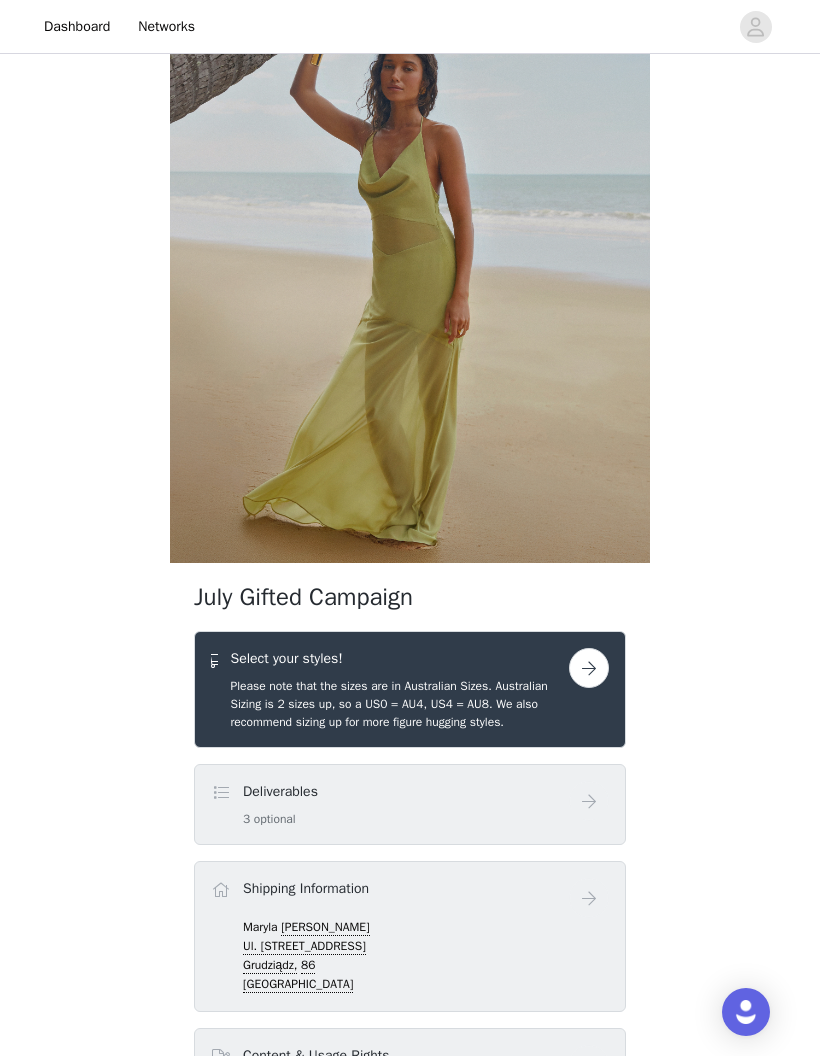 click at bounding box center [589, 668] 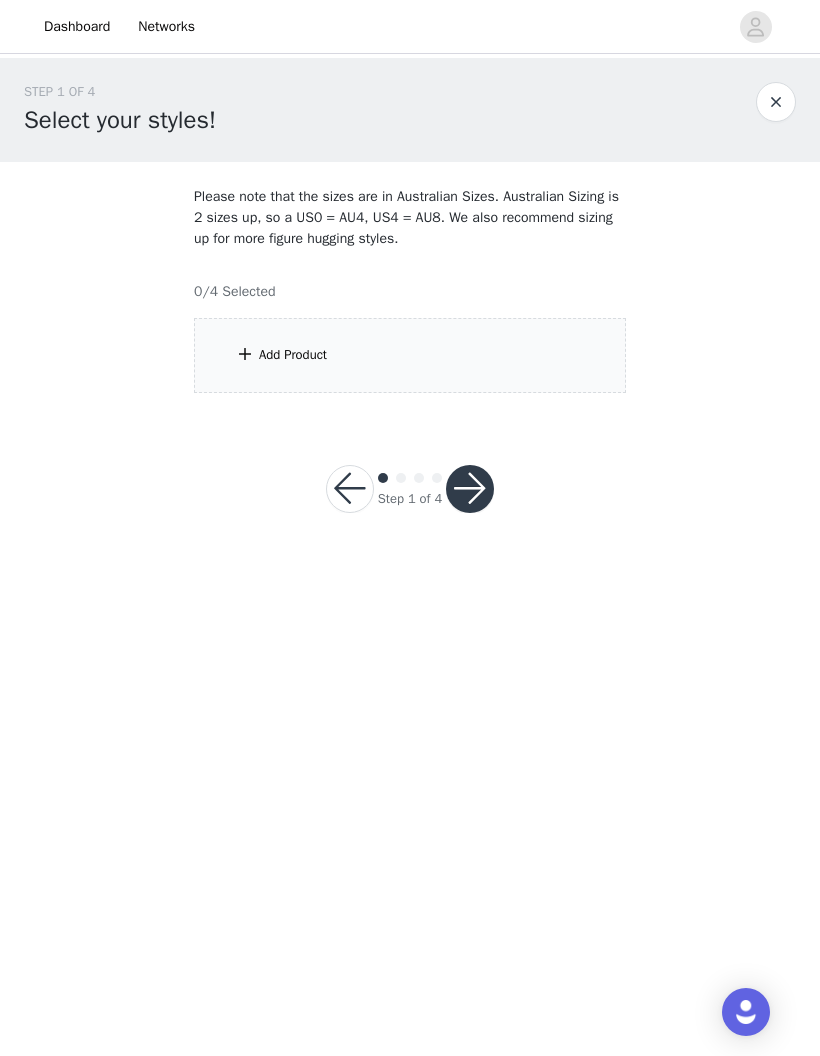 click on "Add Product" at bounding box center [410, 355] 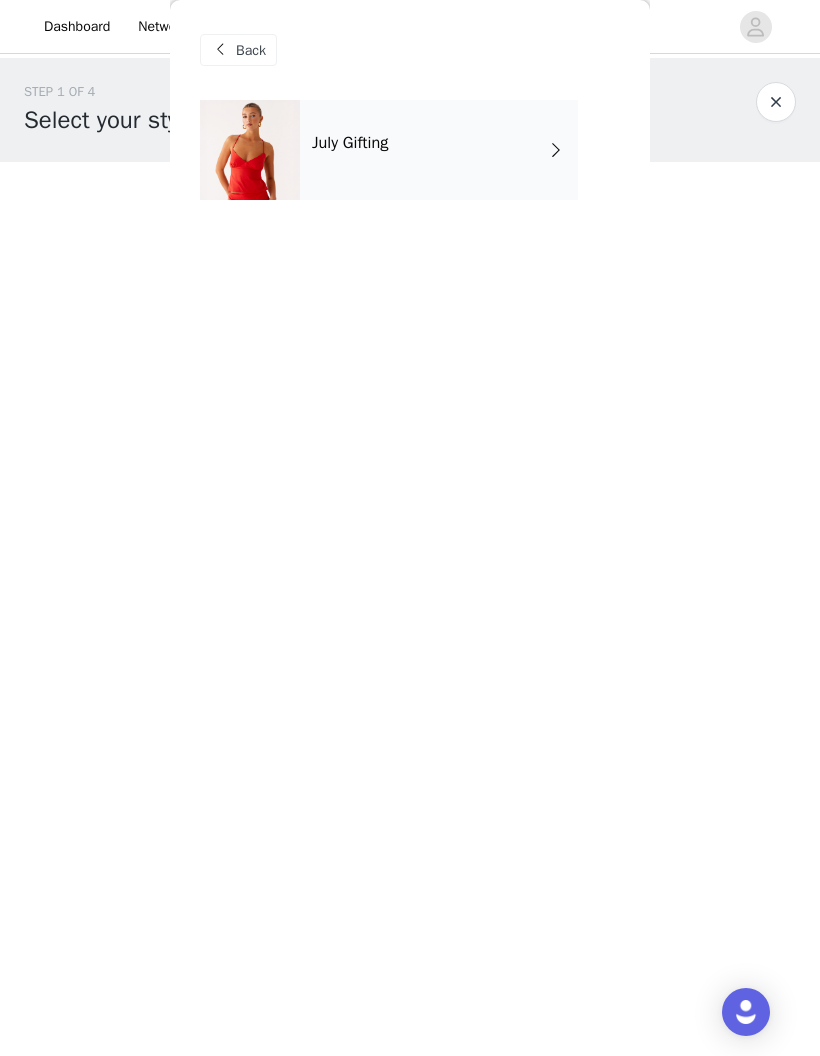 click on "July Gifting" at bounding box center (439, 150) 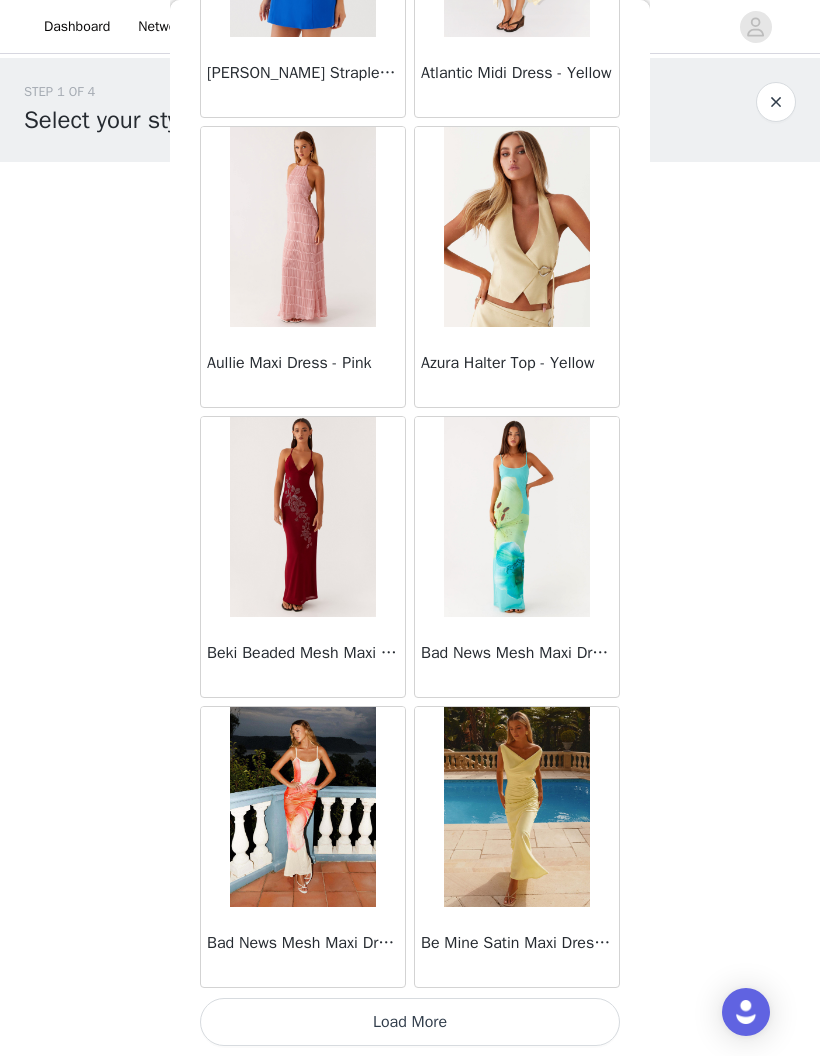 click on "Load More" at bounding box center [410, 1022] 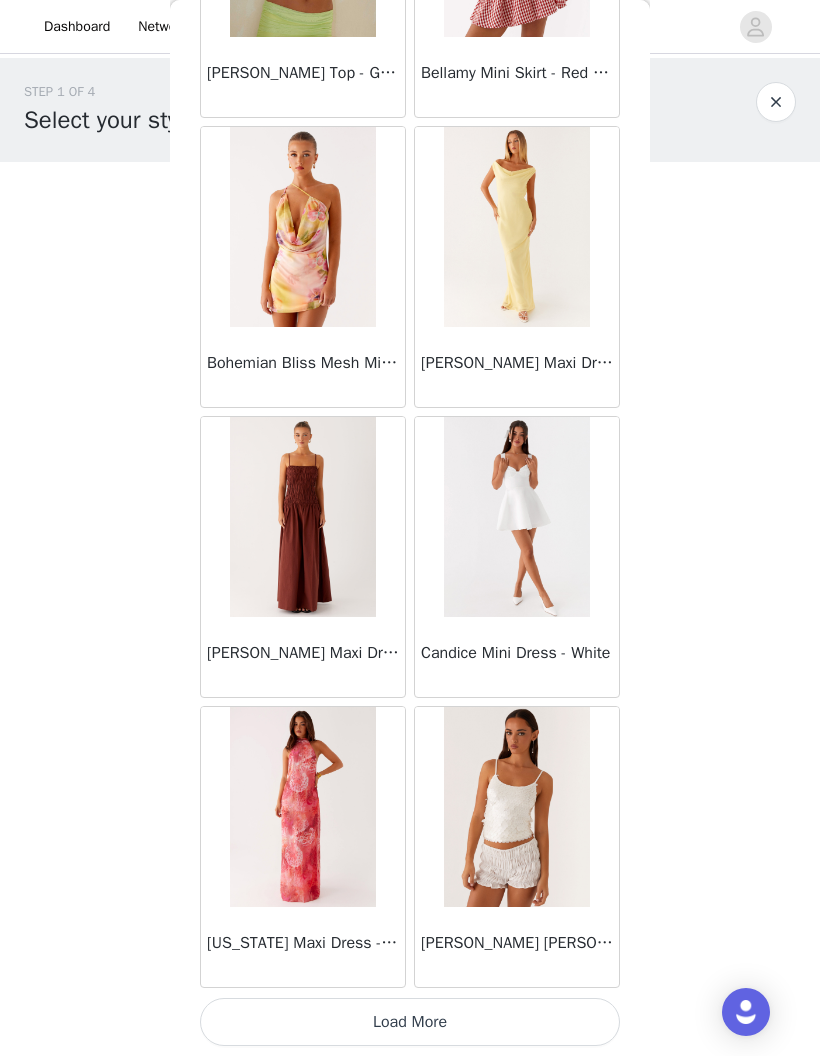 click on "Load More" at bounding box center (410, 1022) 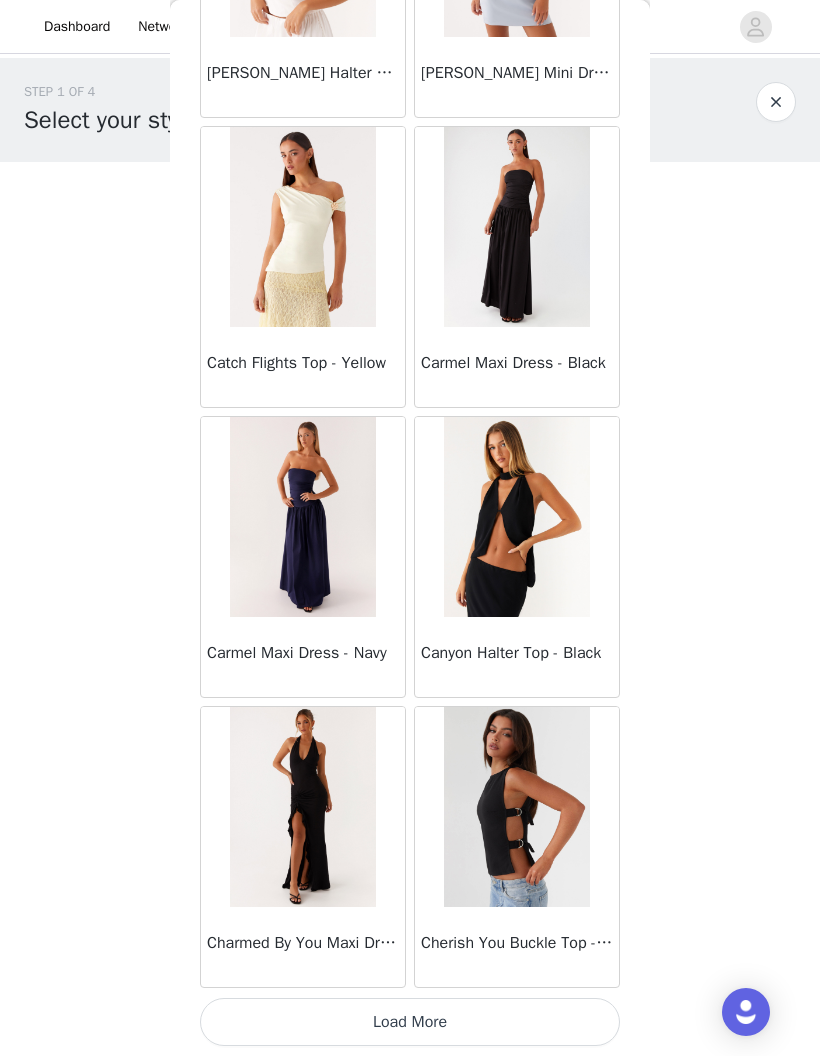 scroll, scrollTop: 7804, scrollLeft: 0, axis: vertical 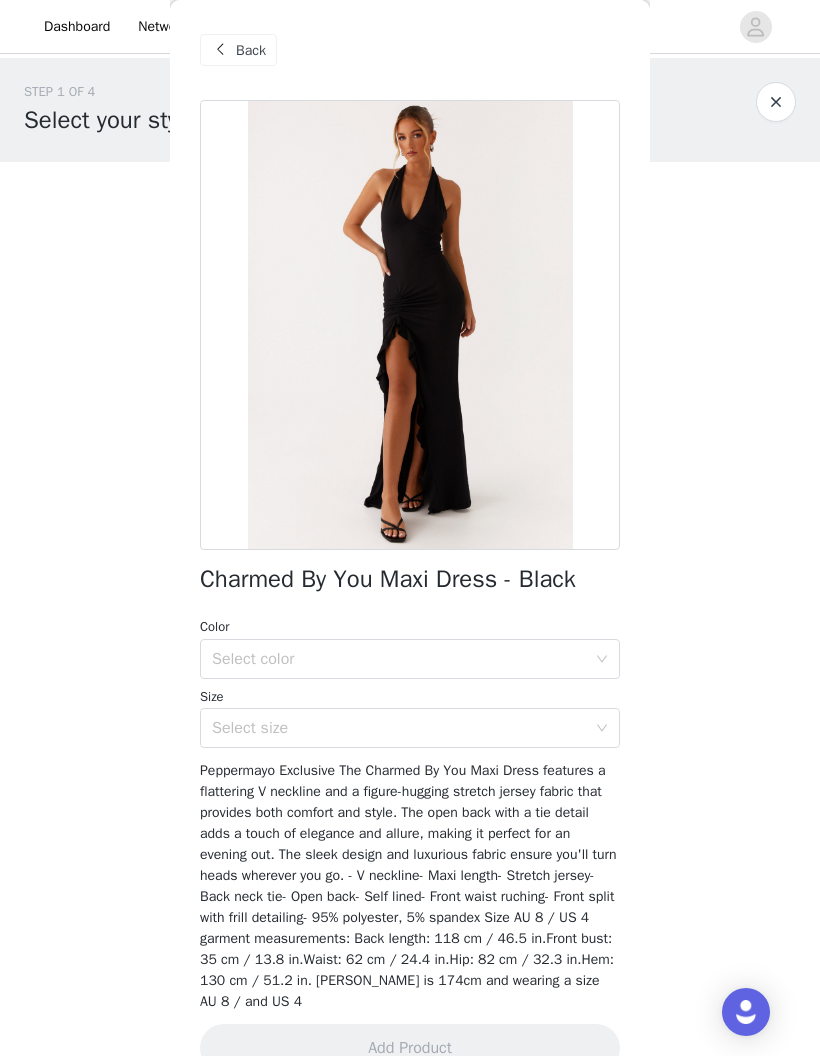 click on "Select color" at bounding box center (399, 659) 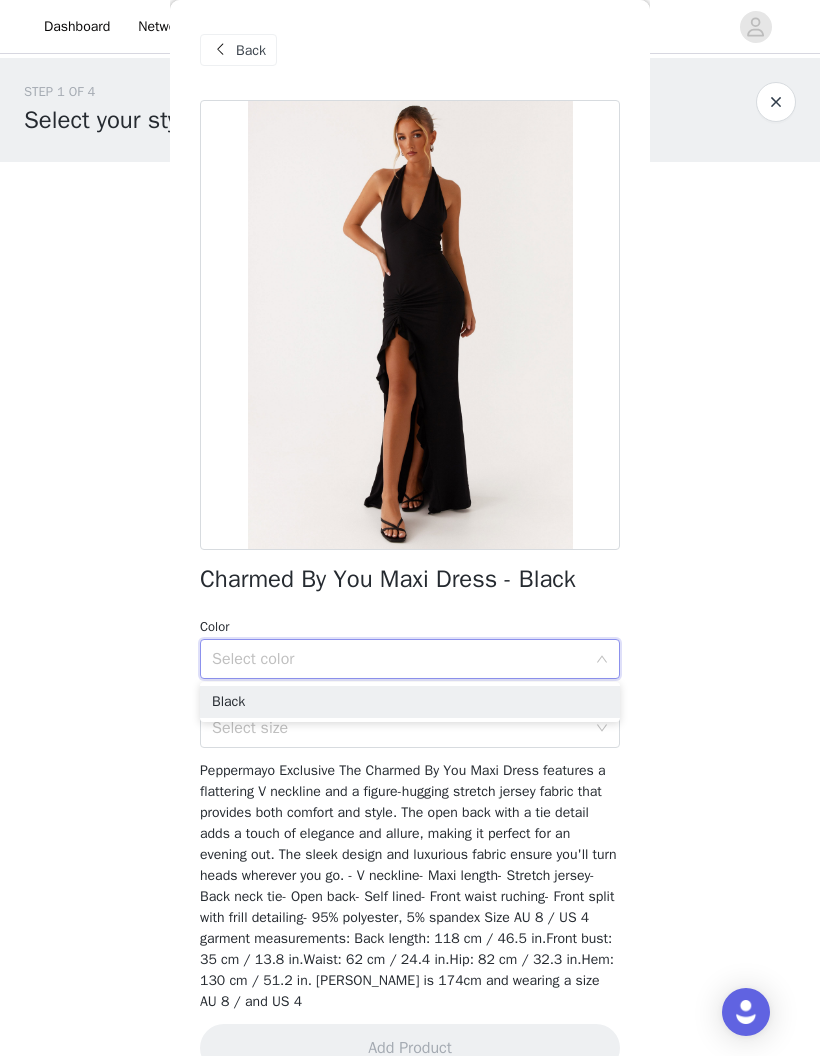 click on "Black" at bounding box center (410, 702) 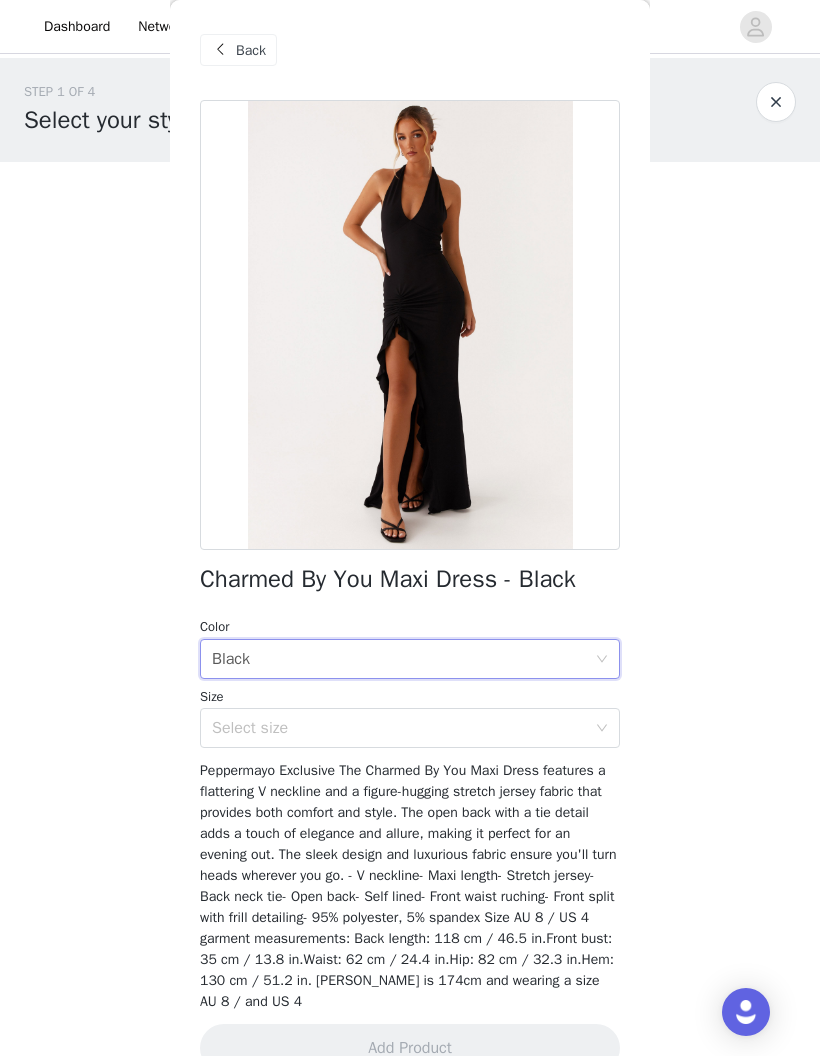 click on "Select size" at bounding box center [399, 728] 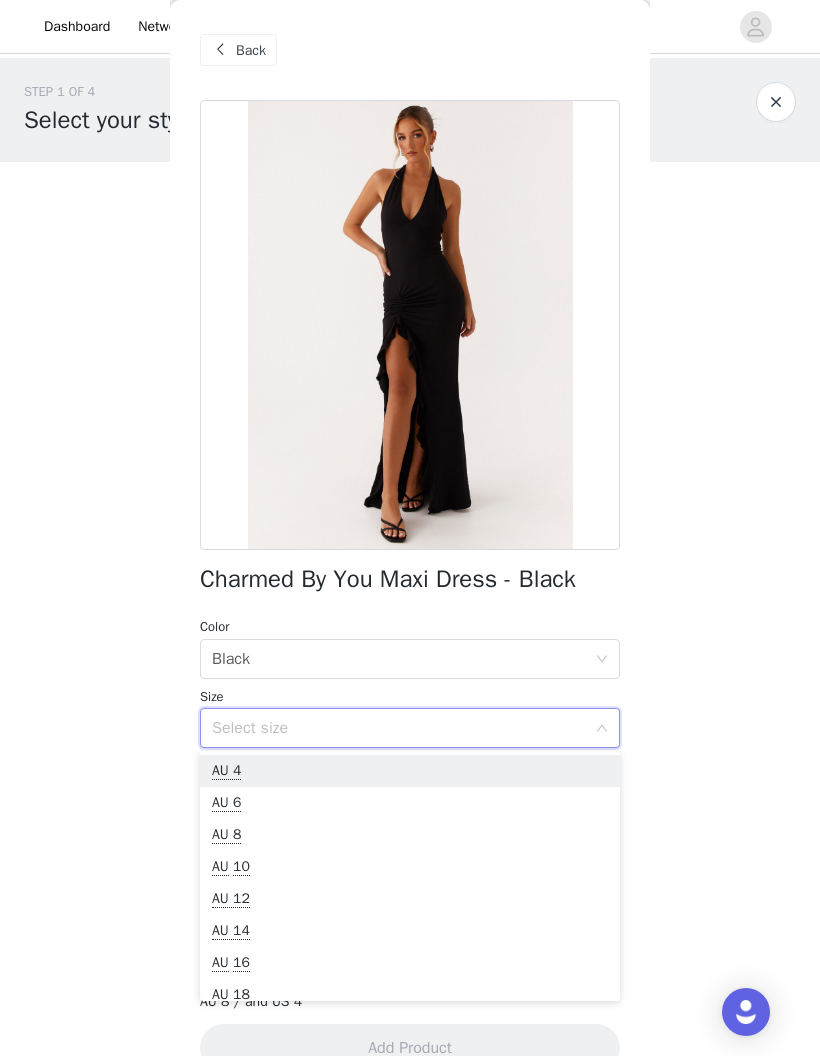 click on "AU 4" at bounding box center [410, 771] 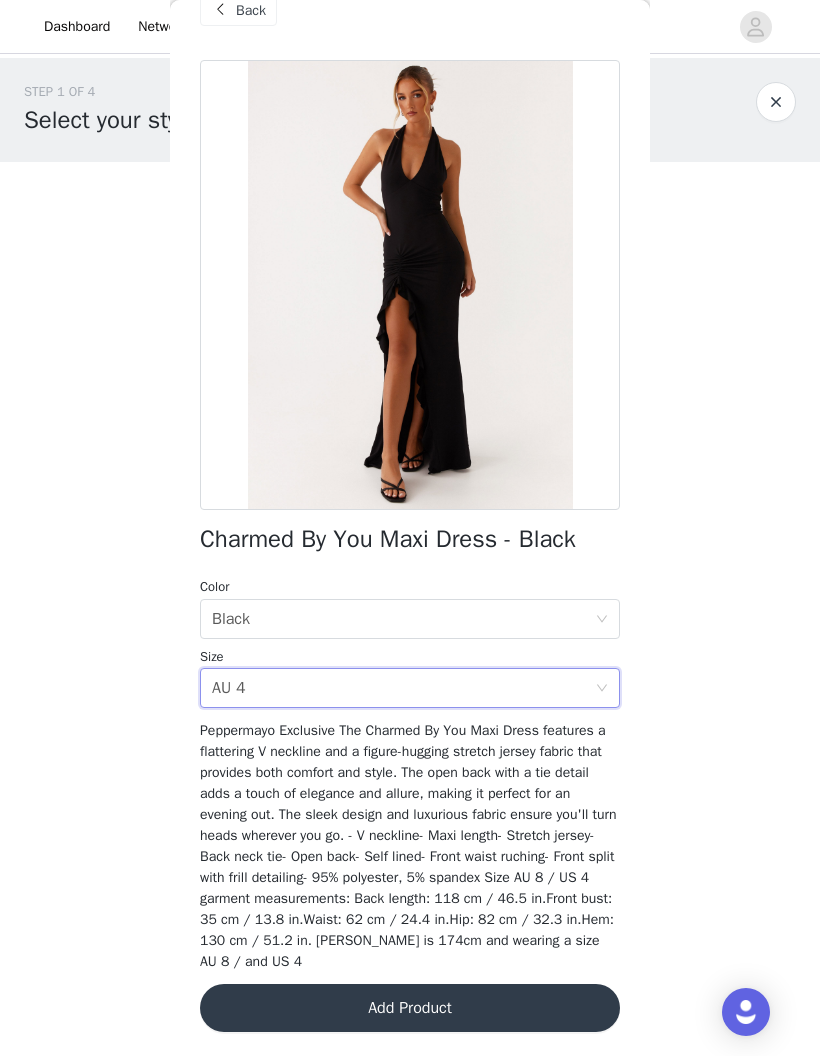 scroll, scrollTop: 39, scrollLeft: 0, axis: vertical 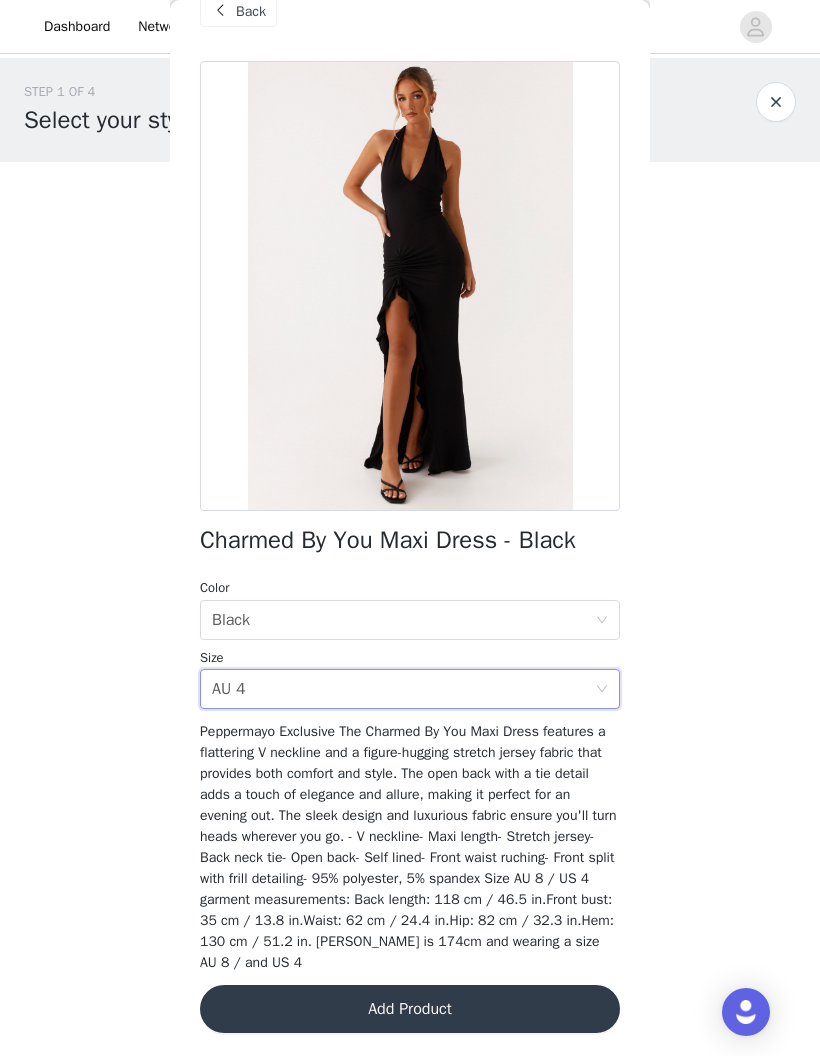 click on "Add Product" at bounding box center [410, 1009] 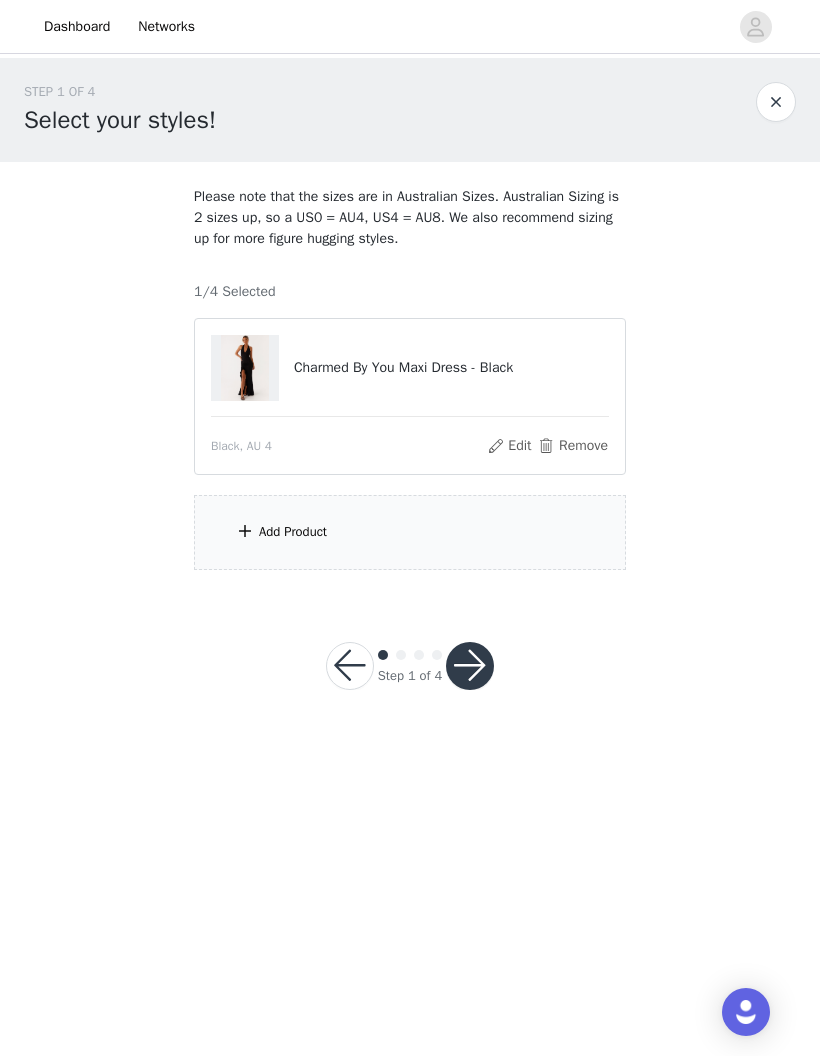 click on "Add Product" at bounding box center (410, 532) 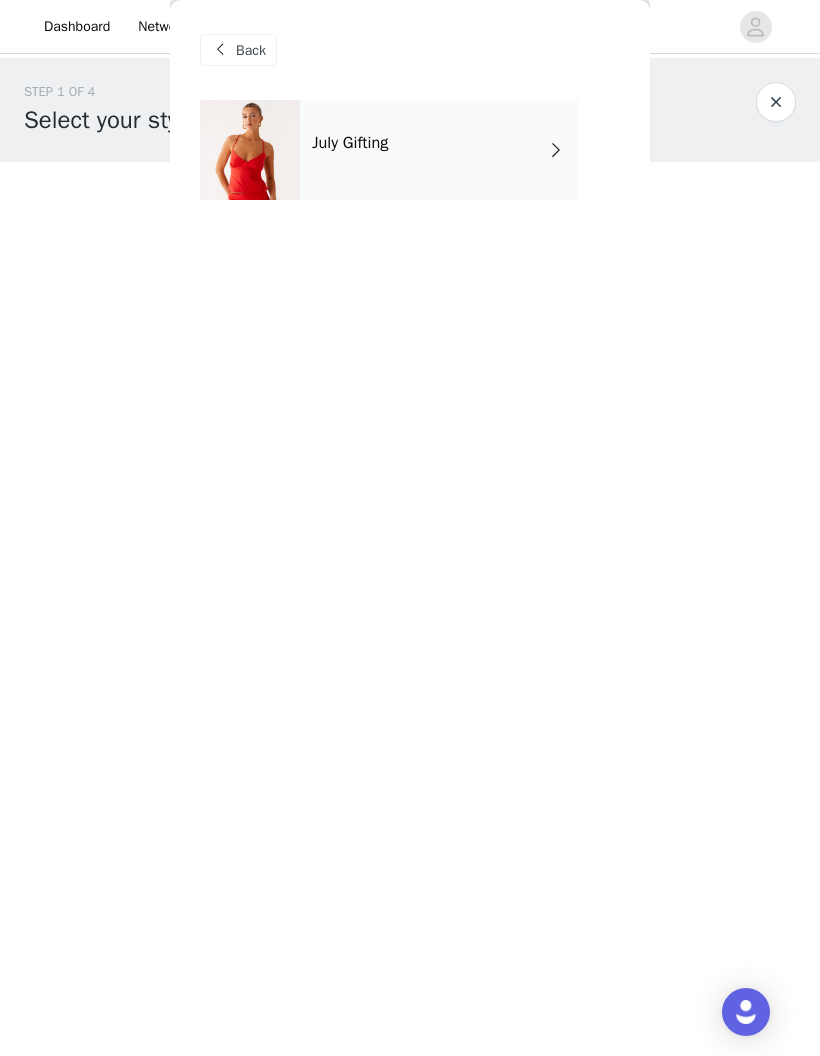 click on "July Gifting" at bounding box center (439, 150) 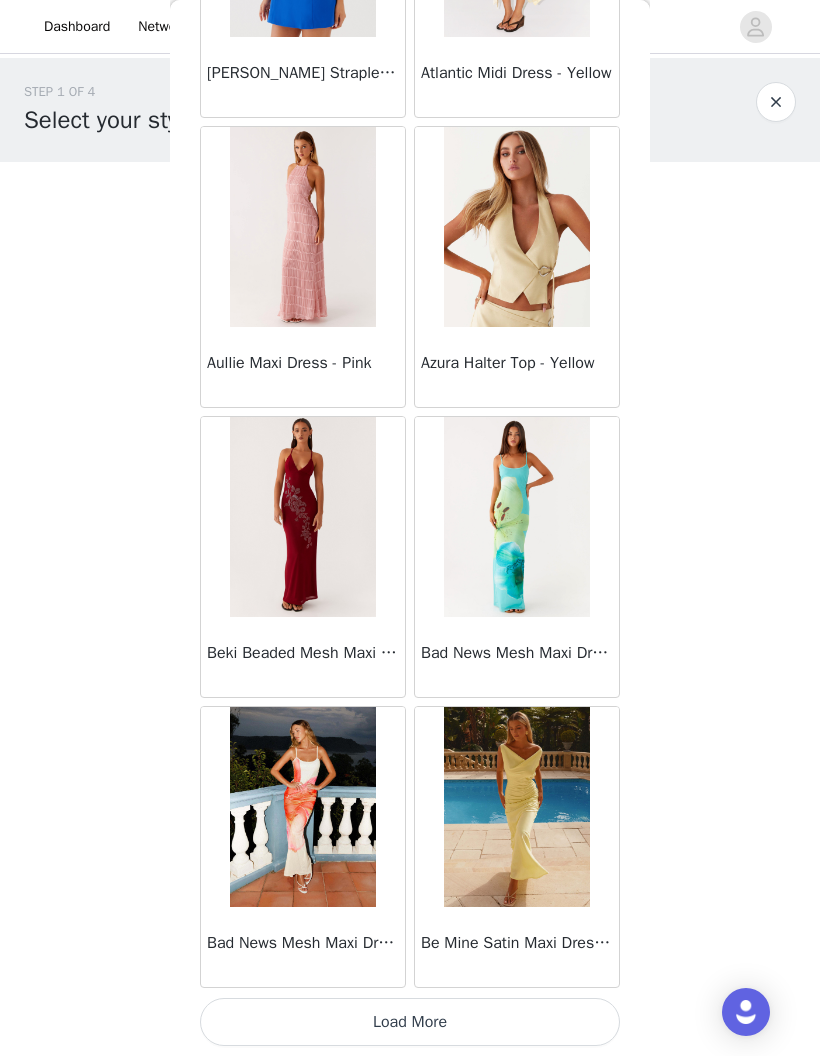 click on "Load More" at bounding box center (410, 1022) 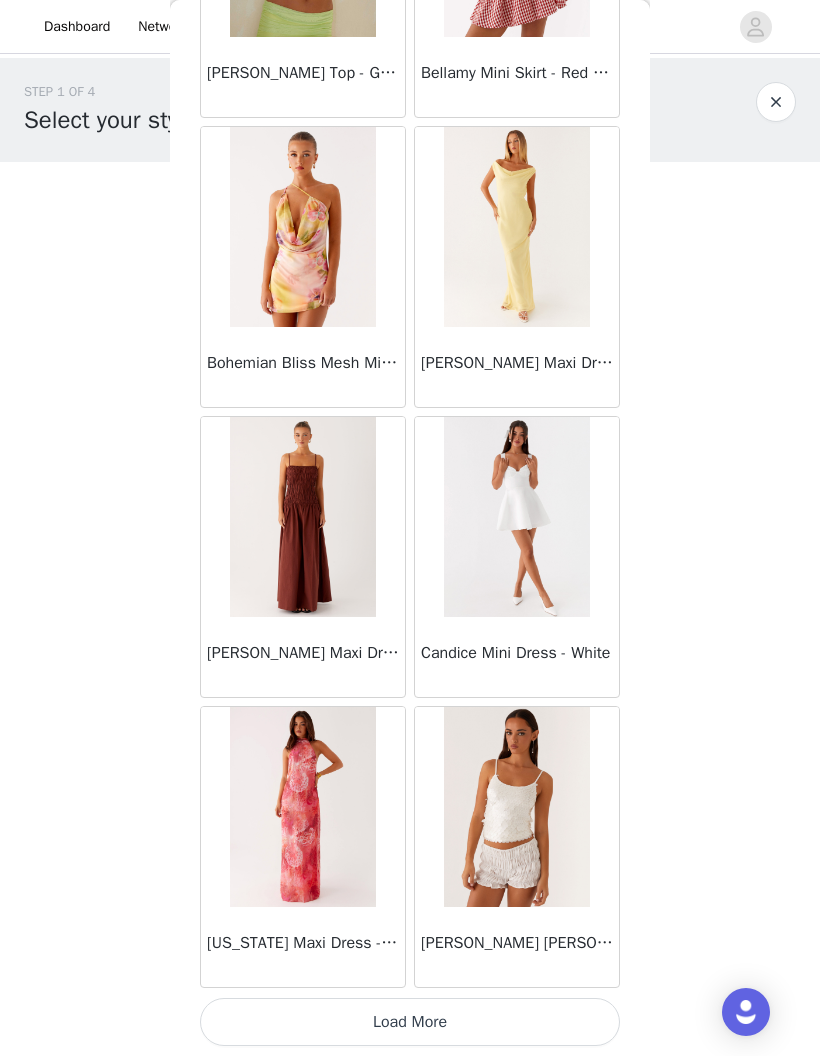 scroll, scrollTop: 4904, scrollLeft: 0, axis: vertical 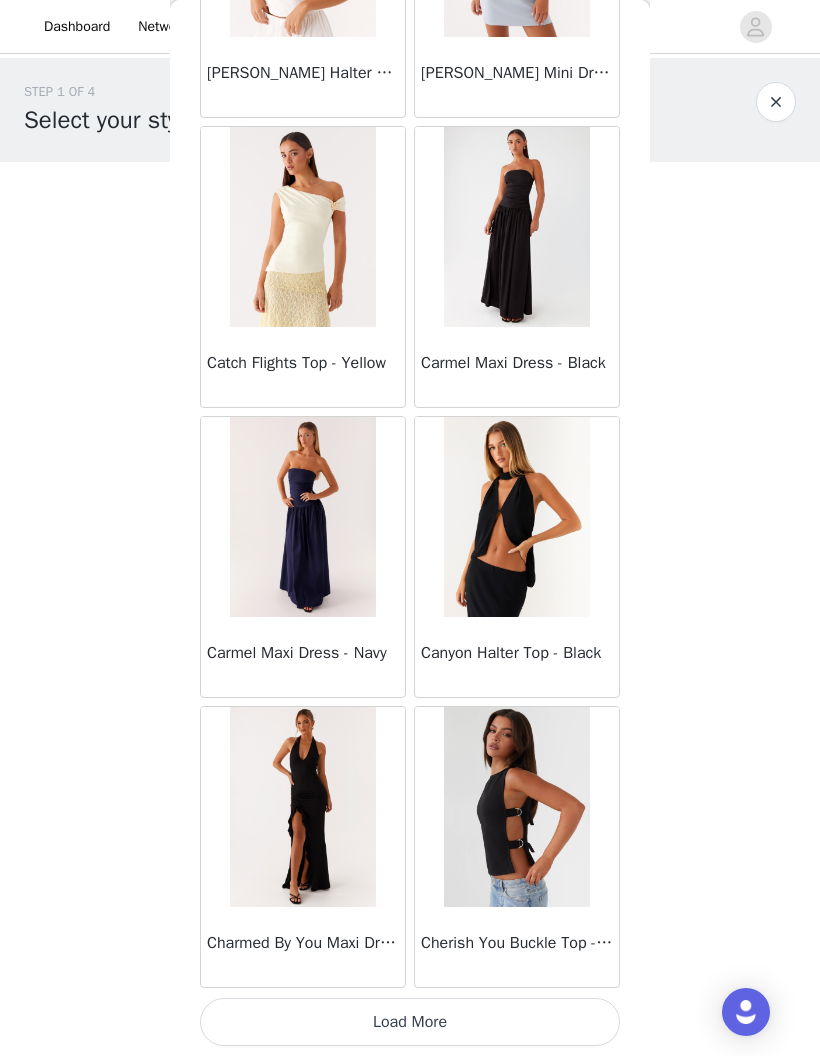 click on "Load More" at bounding box center (410, 1022) 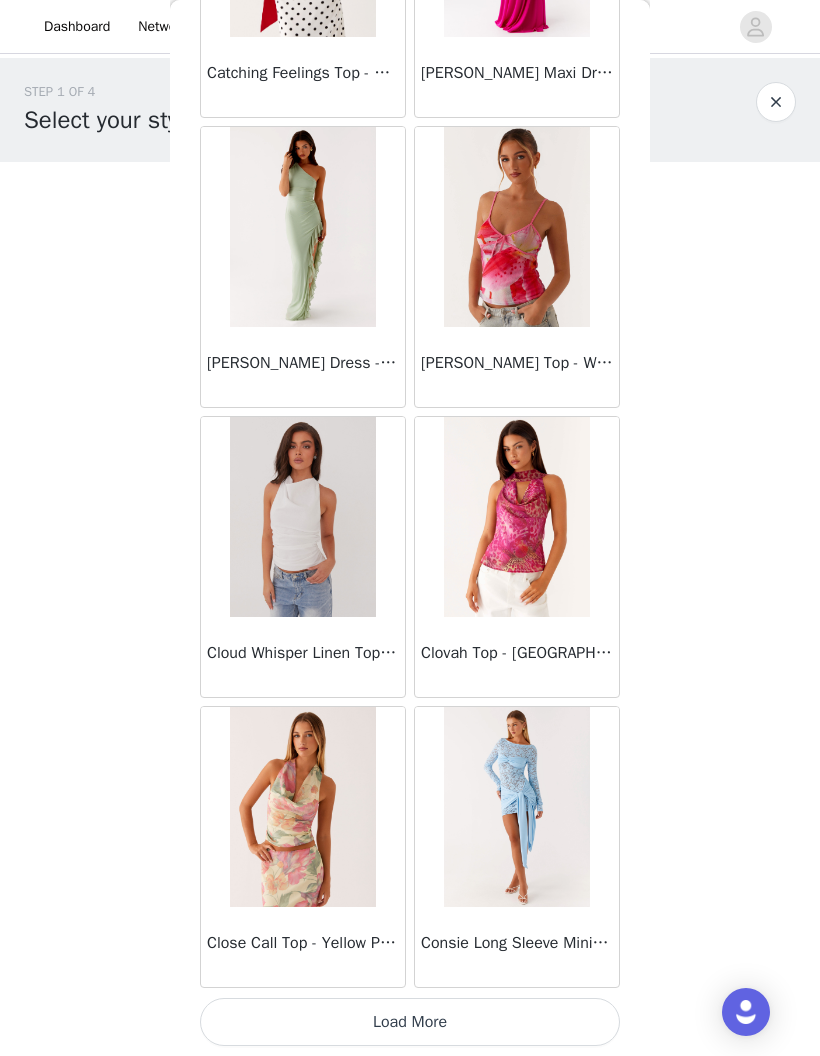click on "Load More" at bounding box center (410, 1022) 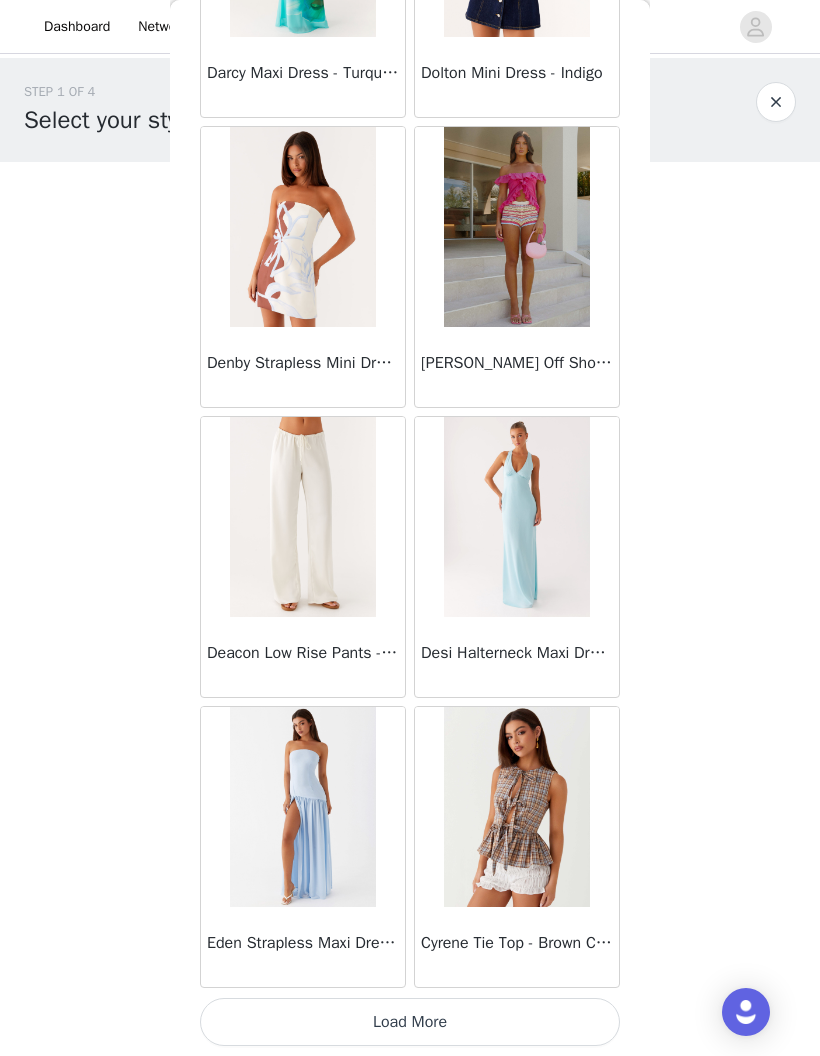 click on "Load More" at bounding box center [410, 1022] 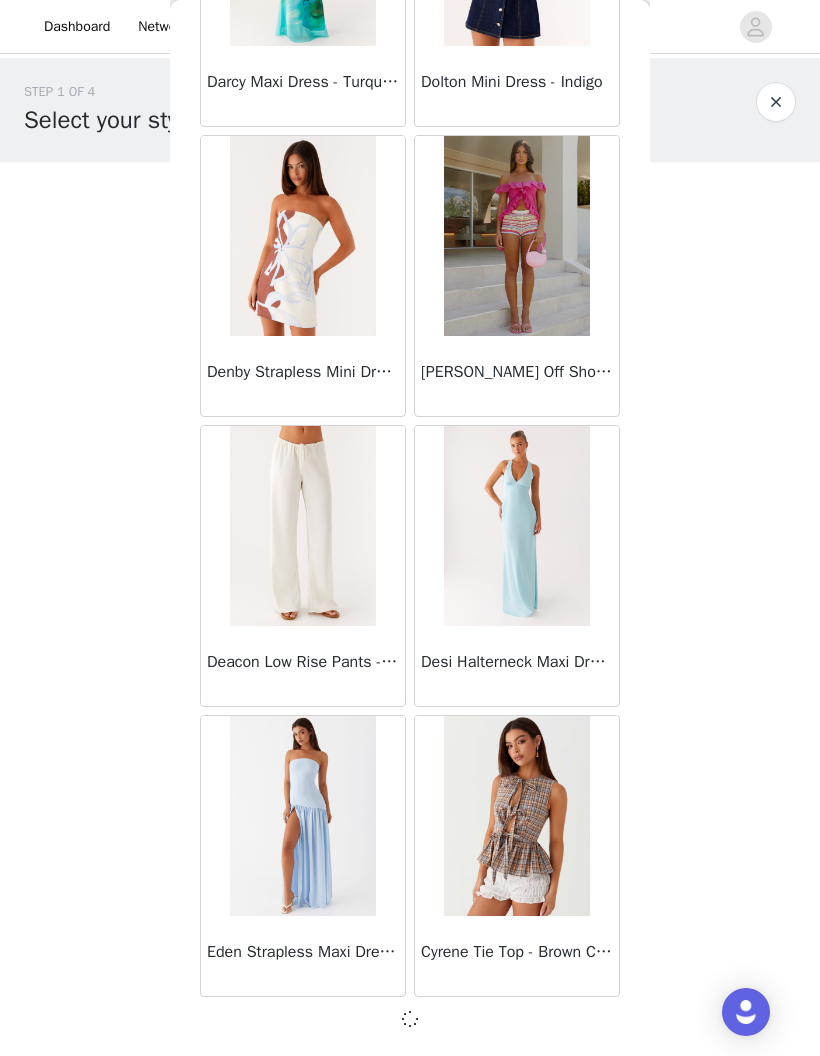 scroll, scrollTop: 13595, scrollLeft: 0, axis: vertical 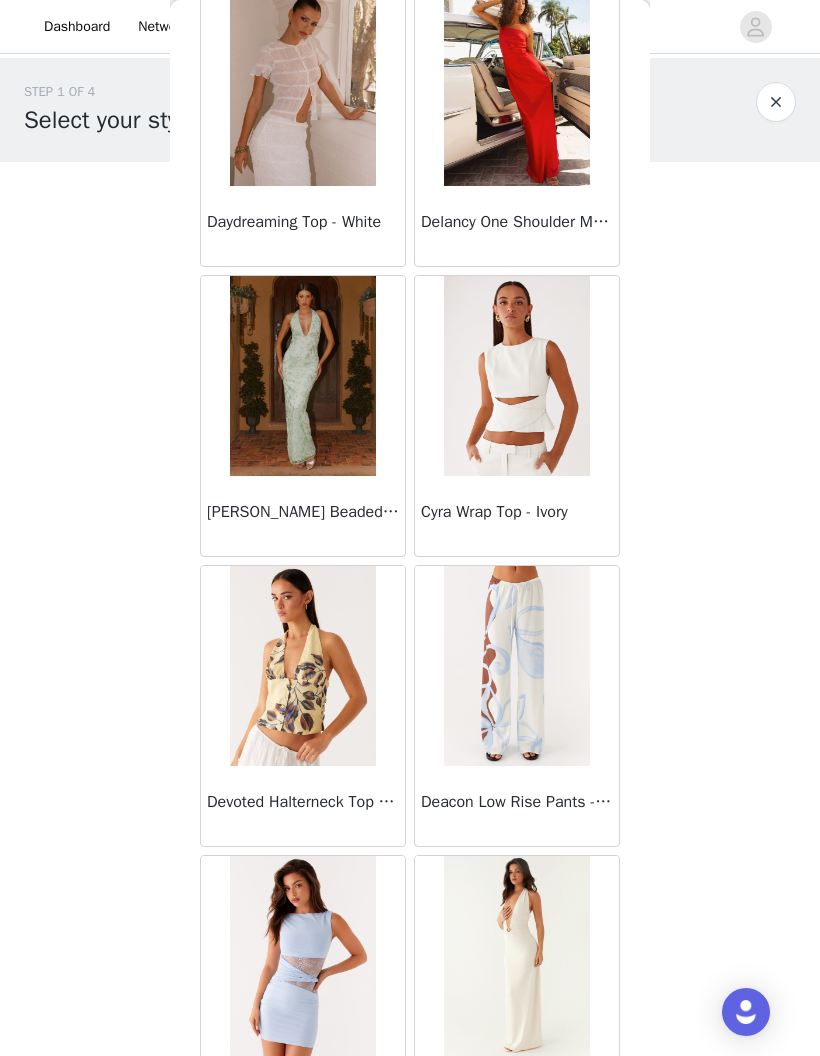 click at bounding box center [303, 376] 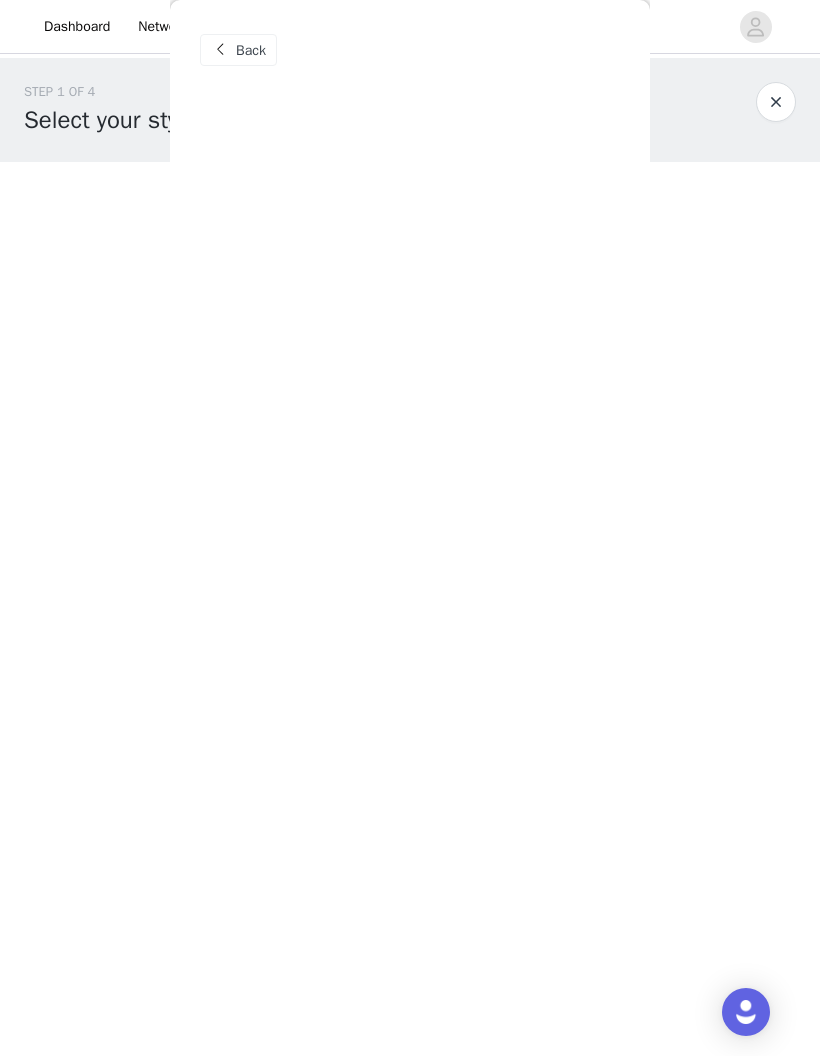 scroll, scrollTop: 39, scrollLeft: 0, axis: vertical 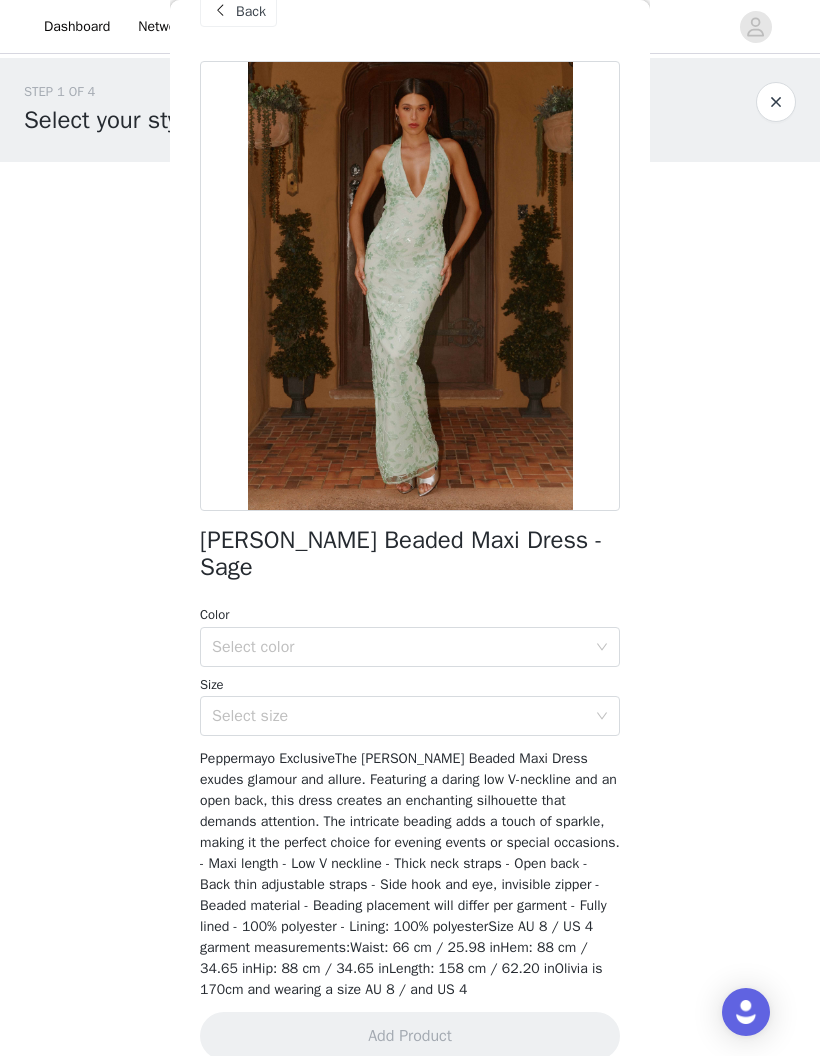 click at bounding box center [220, 11] 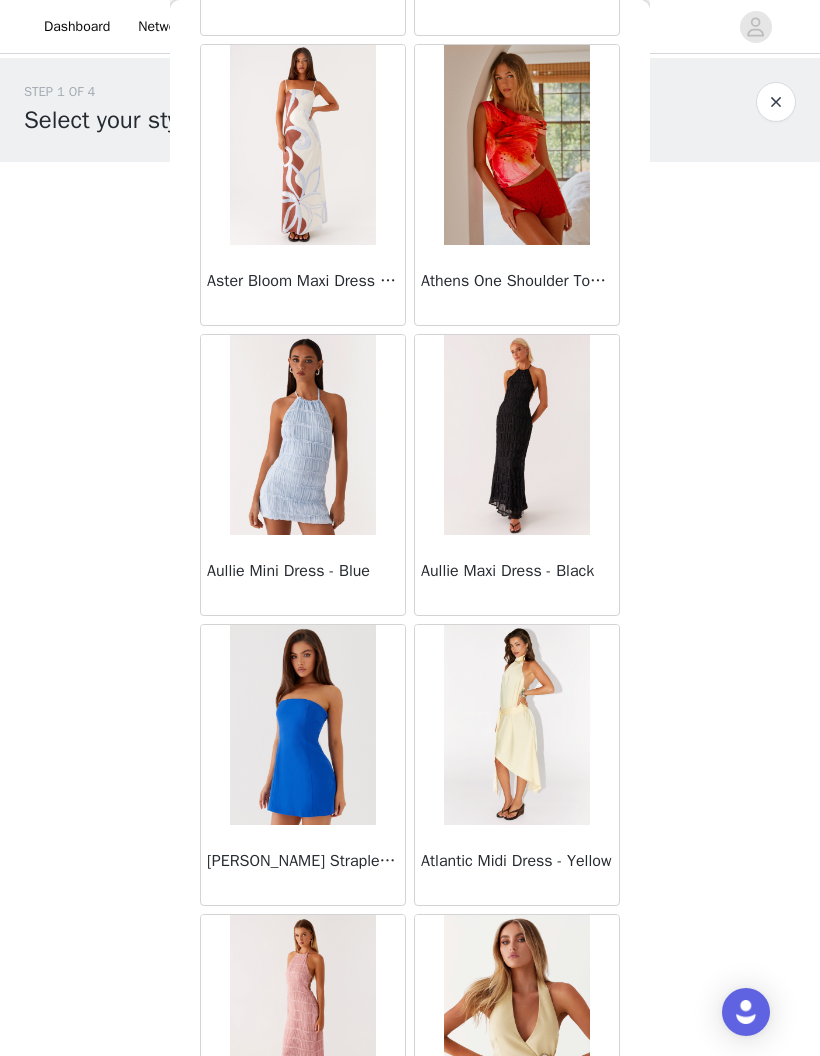 scroll, scrollTop: 1522, scrollLeft: 0, axis: vertical 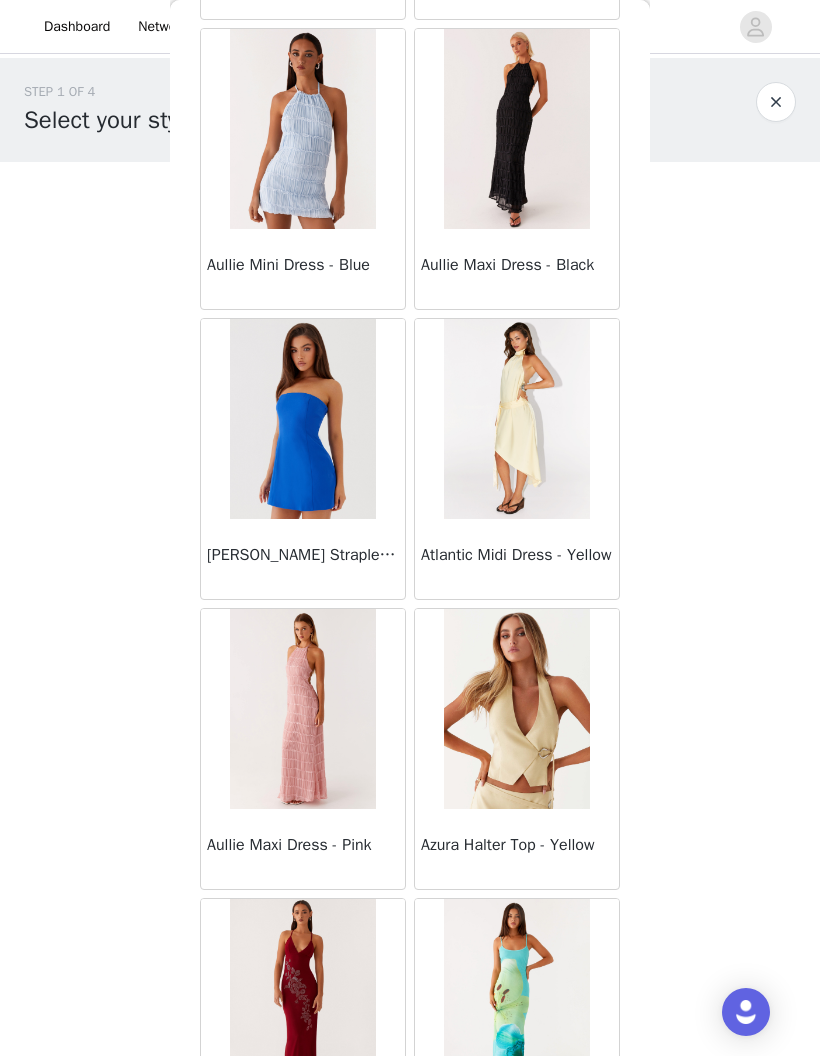 click on "Back       [PERSON_NAME] Strapless Mini Dress - Yellow       [PERSON_NAME] Maxi Dress - Orange Blue Floral       Avenue Mini Dress - Plum       Aullie Maxi Dress - Yellow       Aullie Maxi Dress - Ivory       Aullie Mini Dress - Black       Avalia Backless Scarf Mini Dress - White Polka Dot       Aullie Maxi Dress - Blue       [PERSON_NAME] Maxi Dress - Bloom Wave Print       Athens One Shoulder Top - Floral       Aullie Mini Dress - Blue       Aullie Maxi Dress - [PERSON_NAME] Strapless Mini Dress - Cobalt       Atlantic Midi Dress - Yellow       Aullie Maxi Dress - Pink       Azura Halter Top - Yellow       Beki Beaded Mesh Maxi Dress - Deep Red       Bad News Mesh Maxi Dress - Turquoise Floral       Bad News Mesh Maxi Dress - Yellow Floral       Be Mine Satin Maxi Dress - Canary       Belize Maxi Dress - Yellow       [PERSON_NAME] Off Shoulder Knit Top - Mint       [PERSON_NAME] Tube Top - Blue       [PERSON_NAME] Top - Red Gingham       Breaking News Mini Dress - Black       Bodie Maxi Dress - Pastel Yellow" at bounding box center (410, 528) 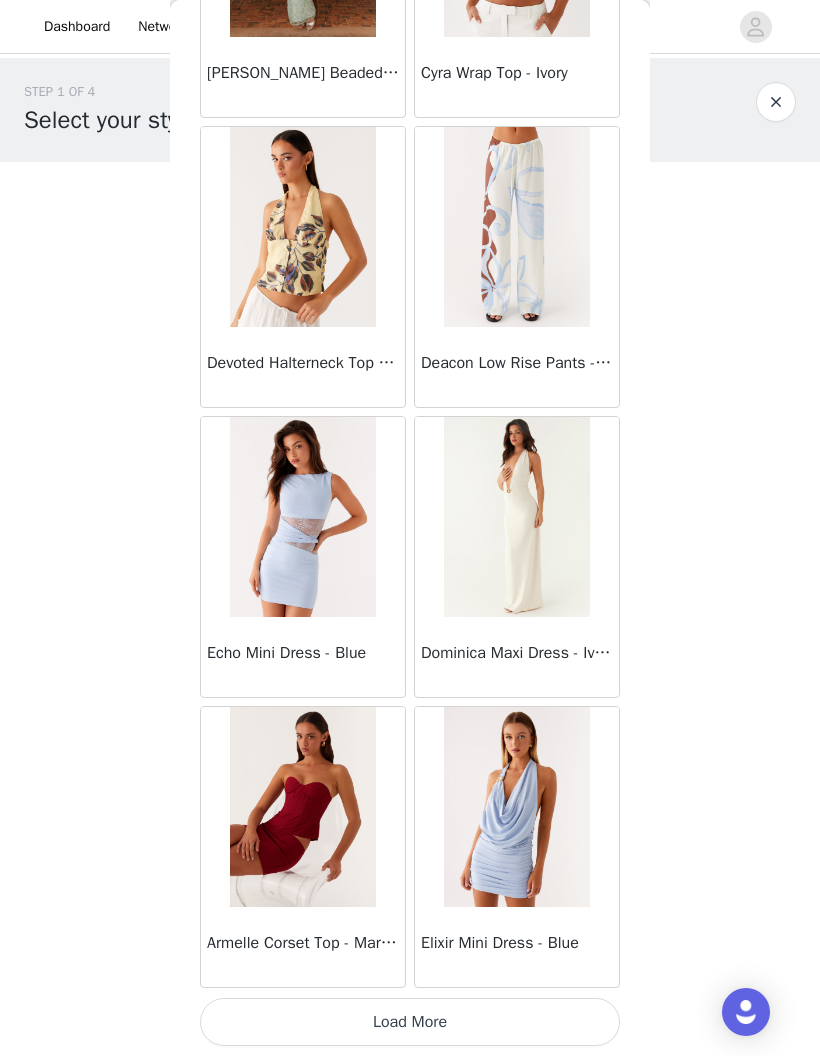 click on "Load More" at bounding box center (410, 1022) 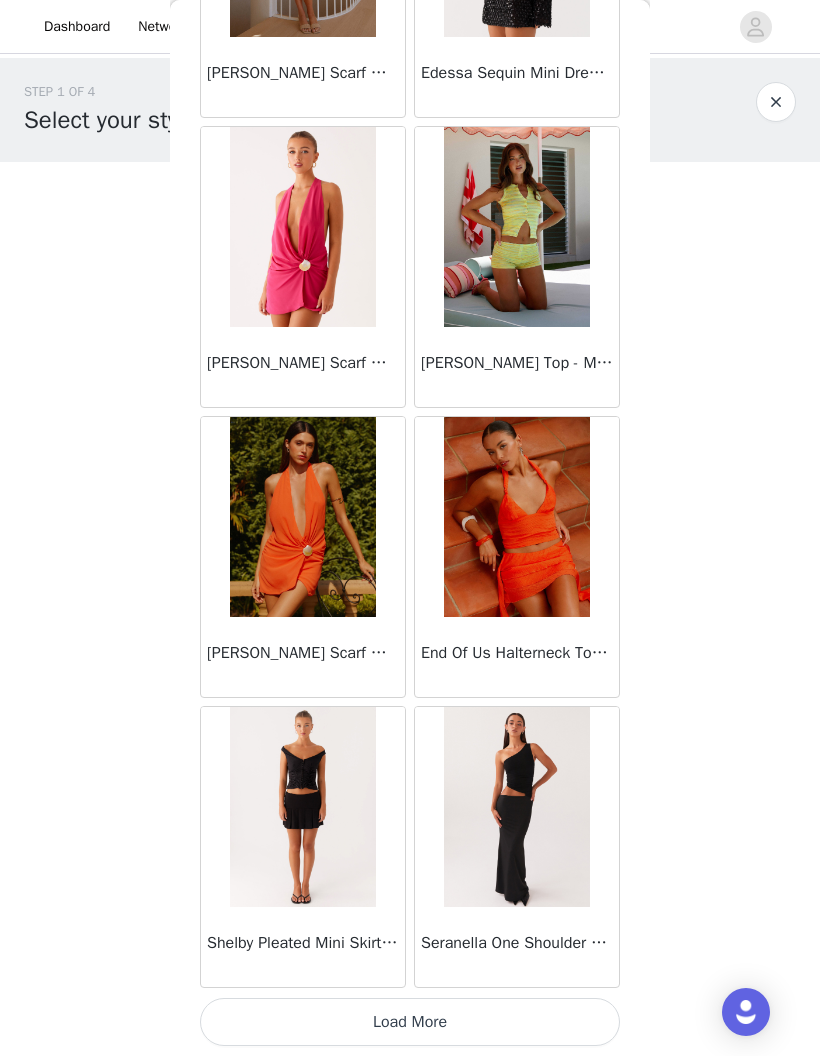 click on "Load More" at bounding box center (410, 1022) 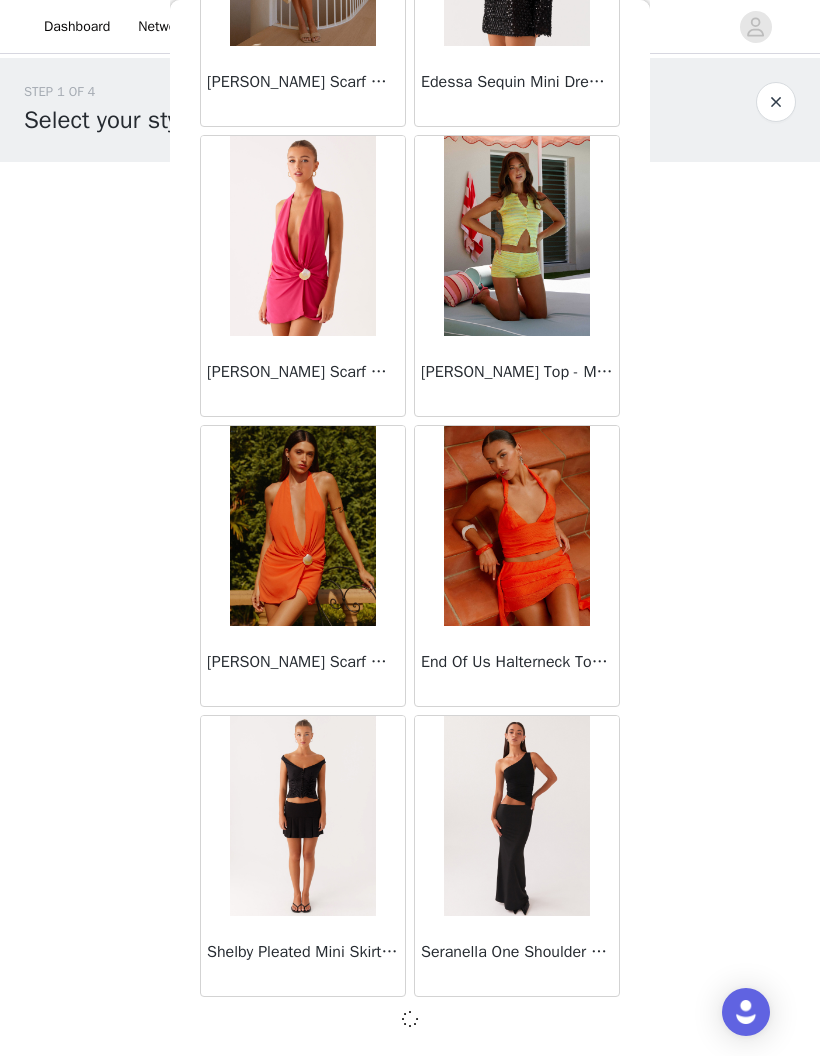 scroll, scrollTop: 19395, scrollLeft: 0, axis: vertical 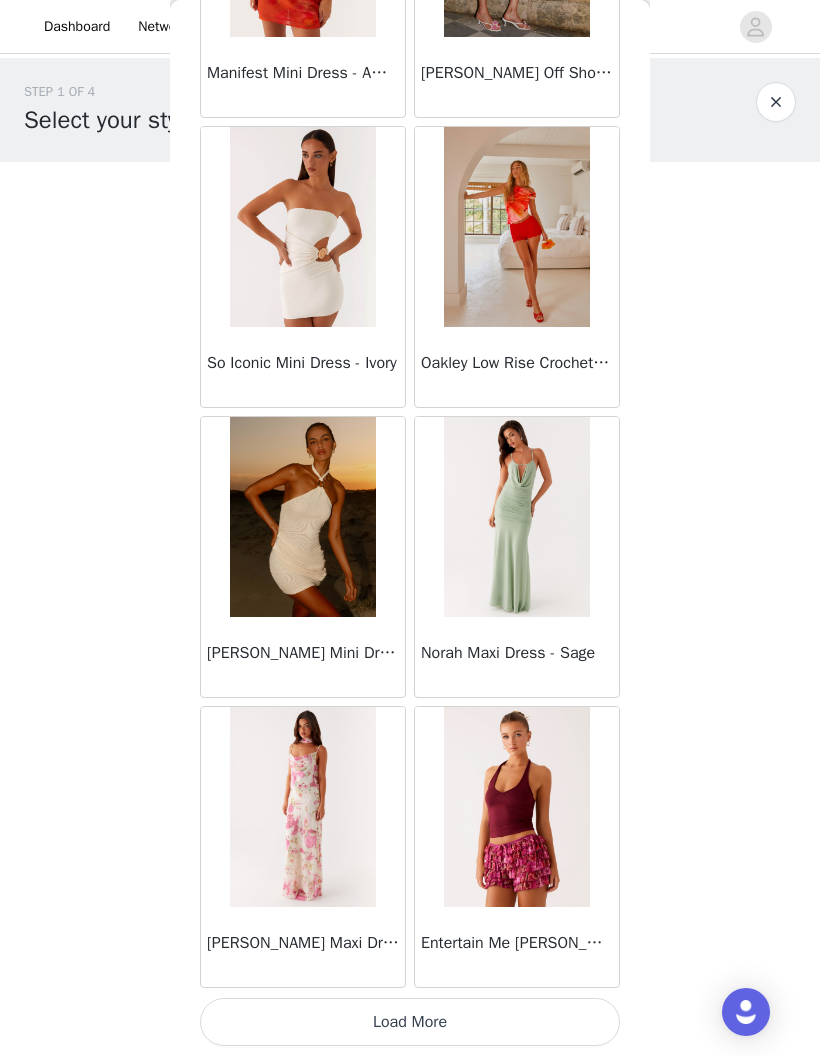 click on "Load More" at bounding box center [410, 1022] 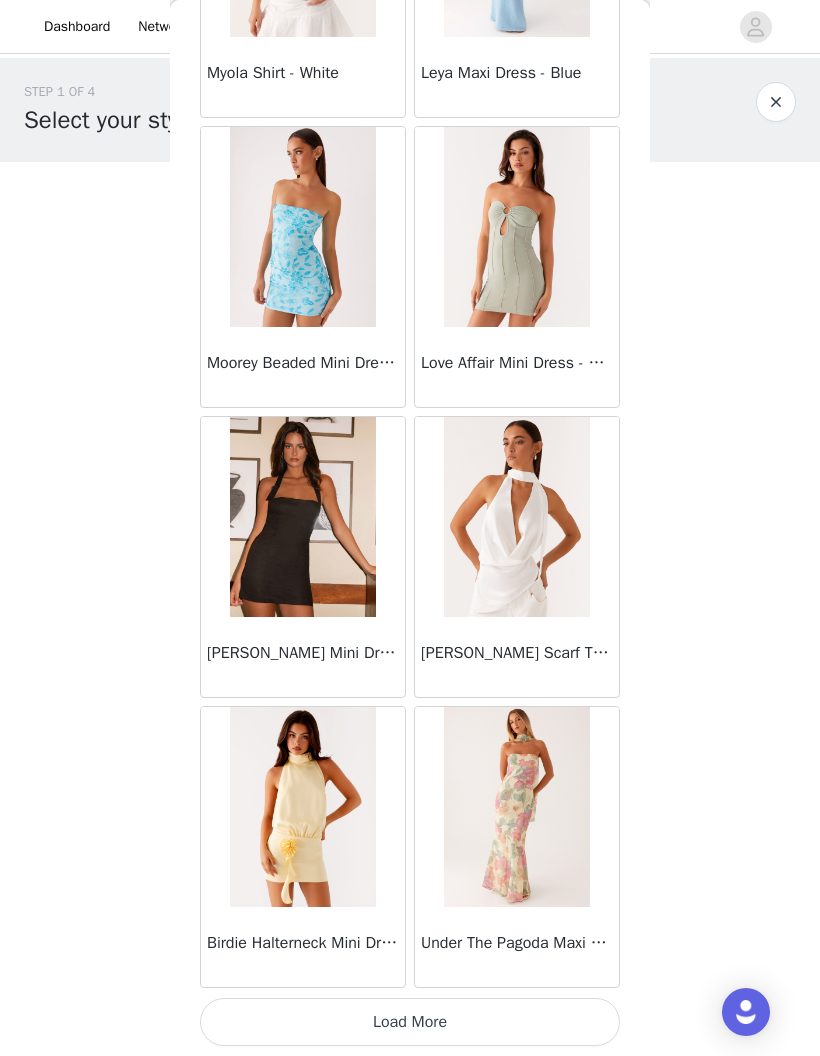click on "Load More" at bounding box center [410, 1022] 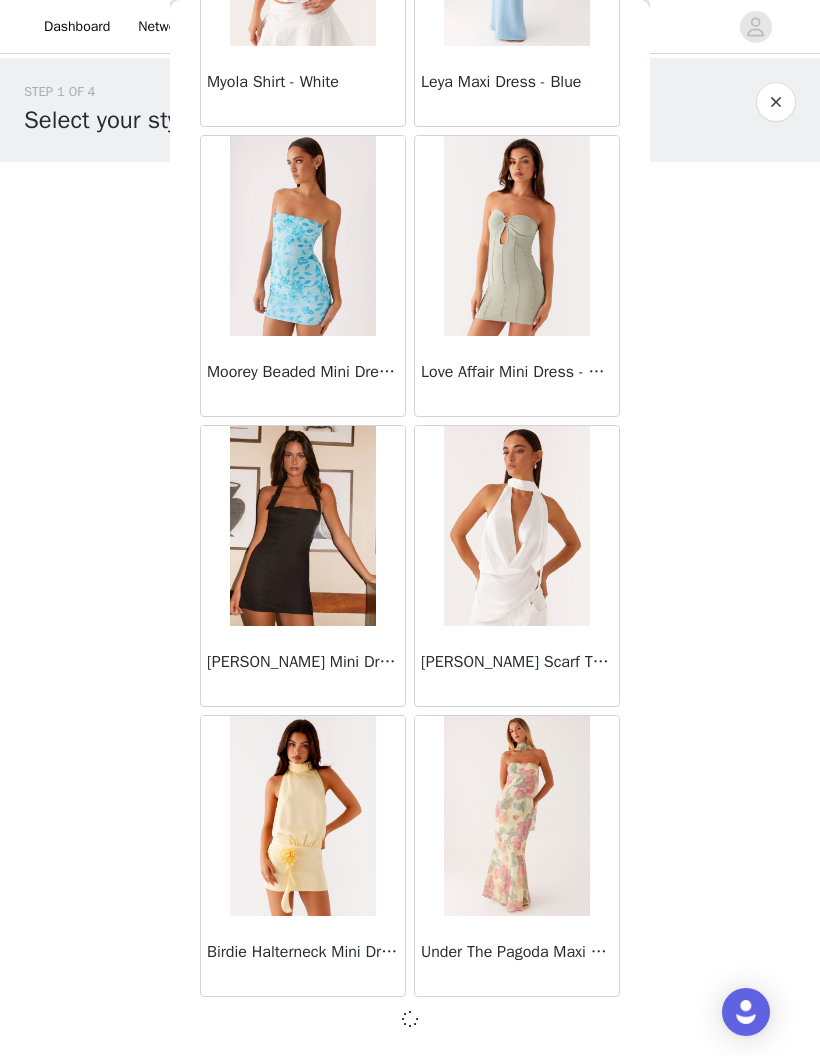 scroll, scrollTop: 25195, scrollLeft: 0, axis: vertical 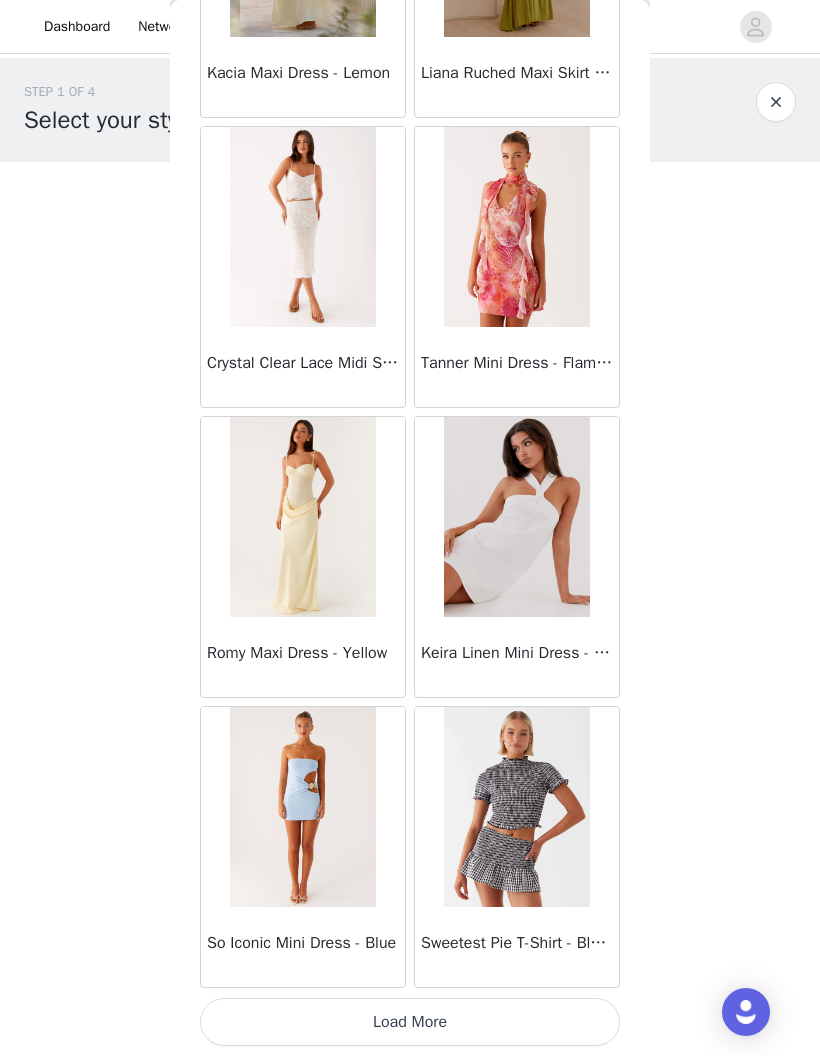 click on "Load More" at bounding box center (410, 1022) 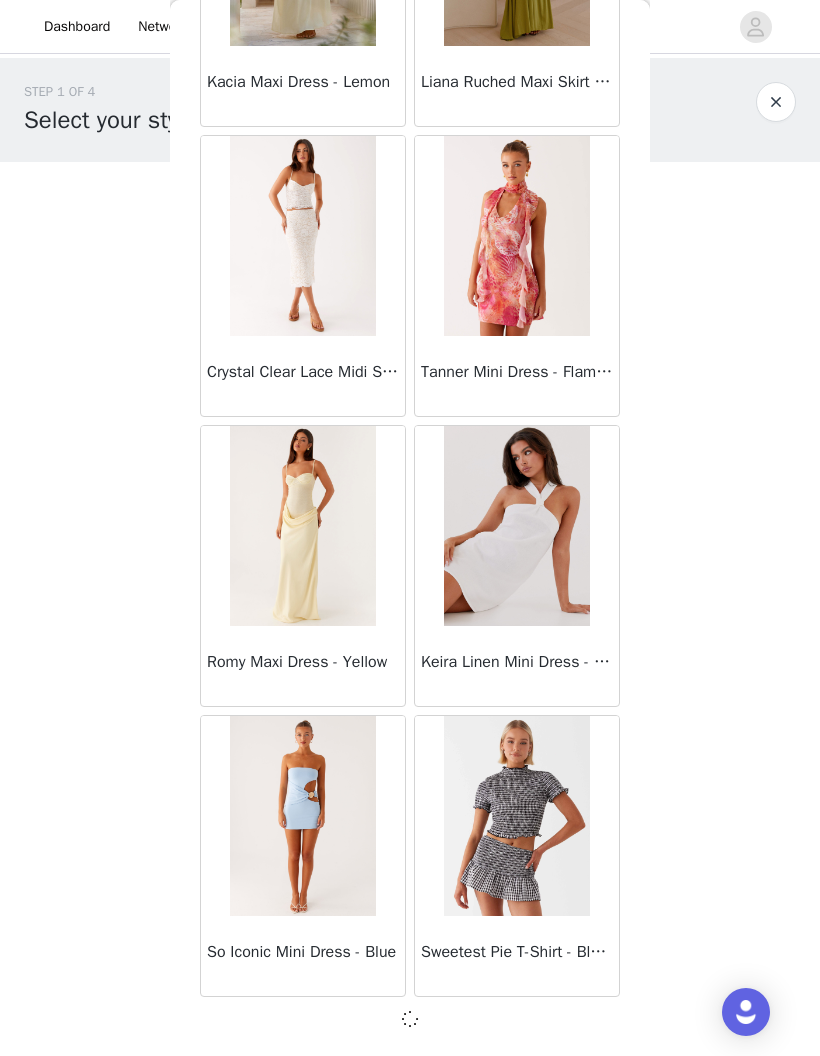 scroll, scrollTop: 28095, scrollLeft: 0, axis: vertical 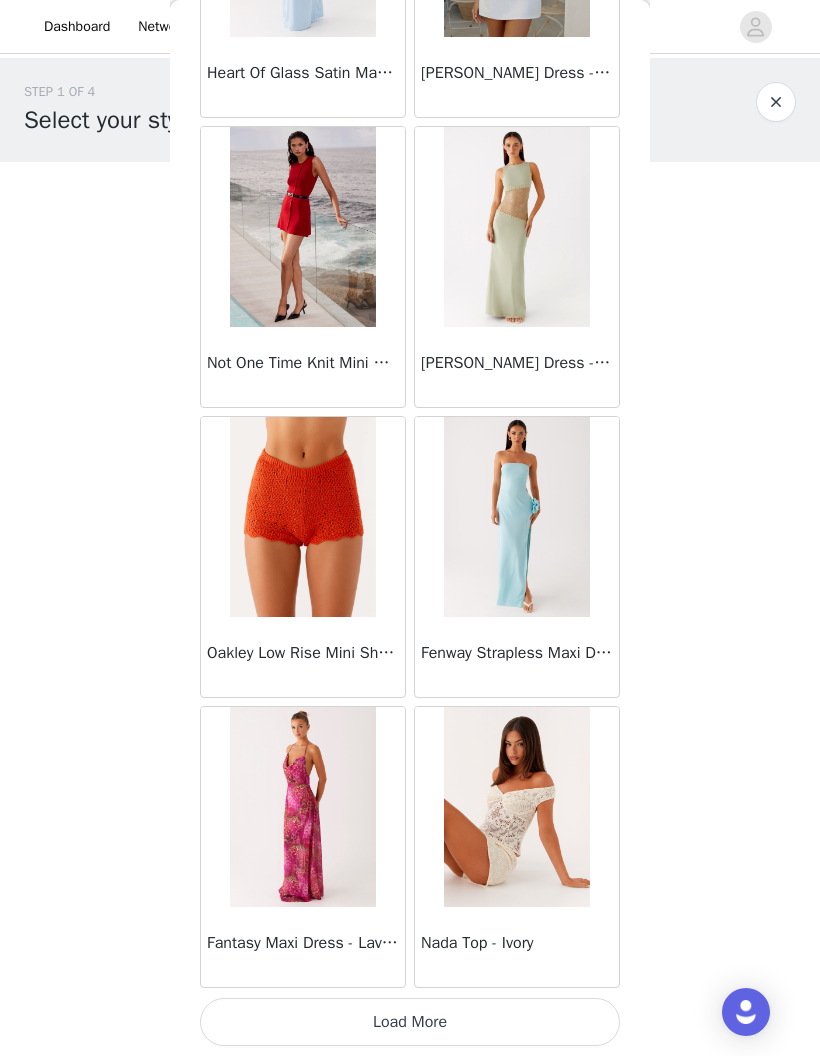 click on "Load More" at bounding box center (410, 1022) 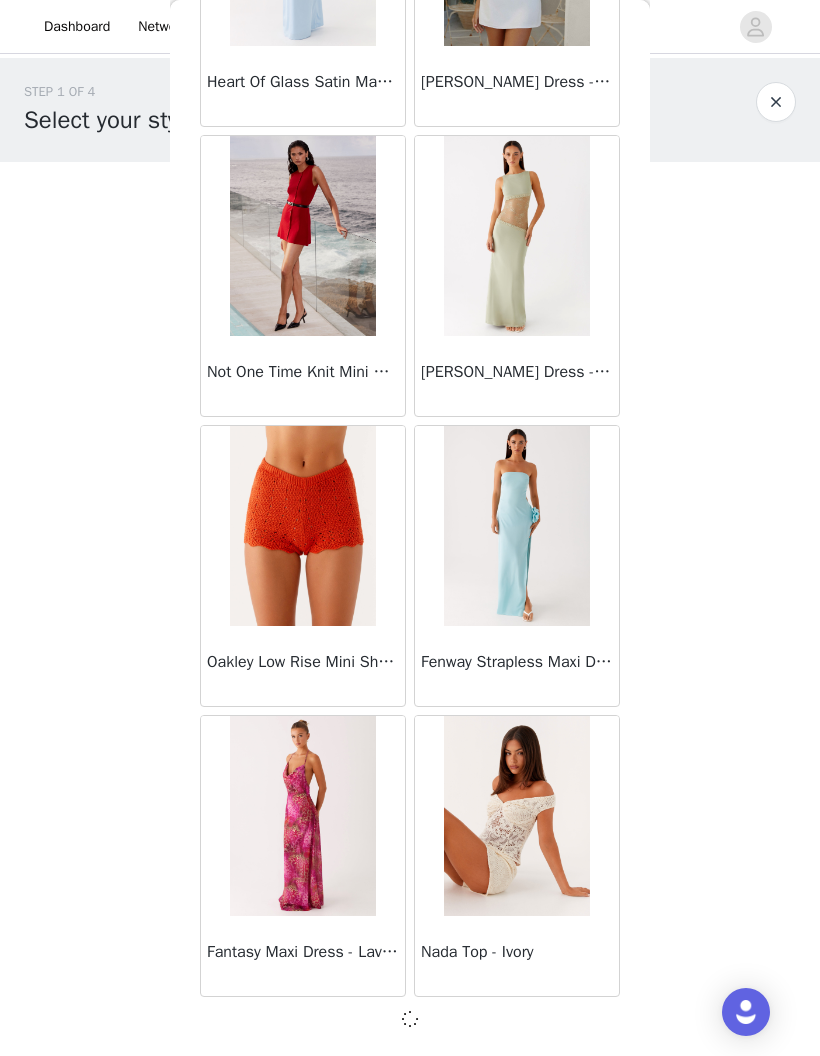 scroll, scrollTop: 30995, scrollLeft: 0, axis: vertical 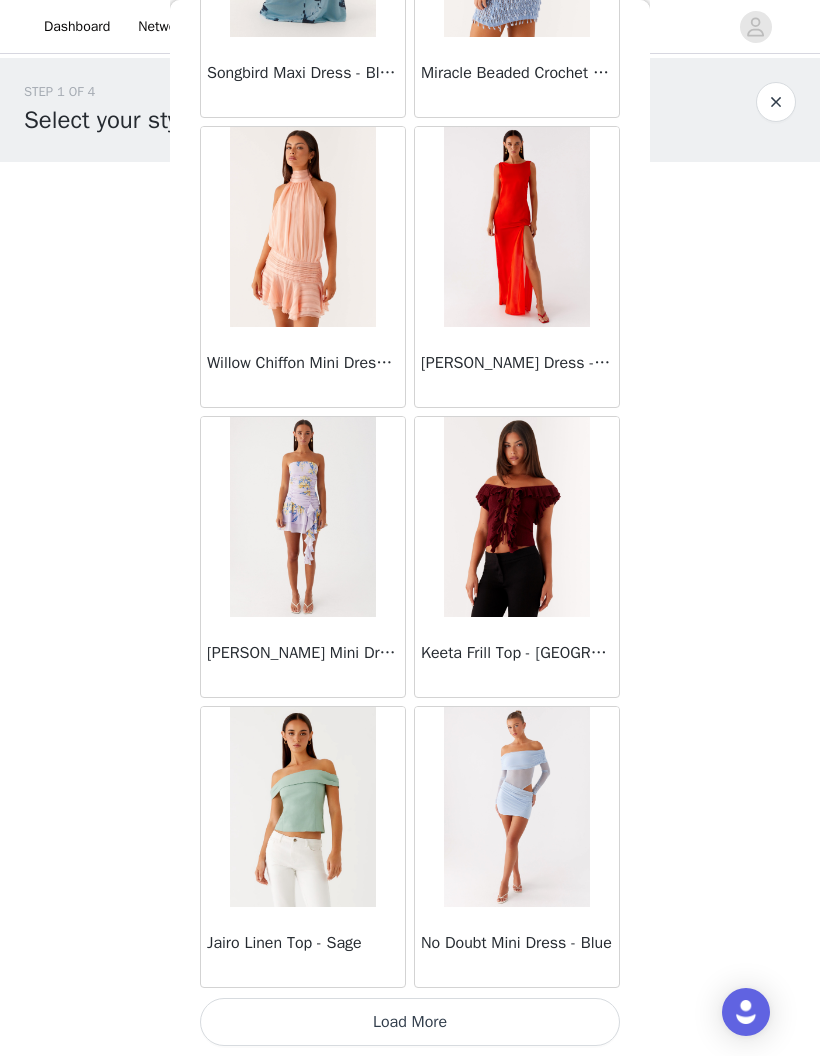 click on "Load More" at bounding box center (410, 1022) 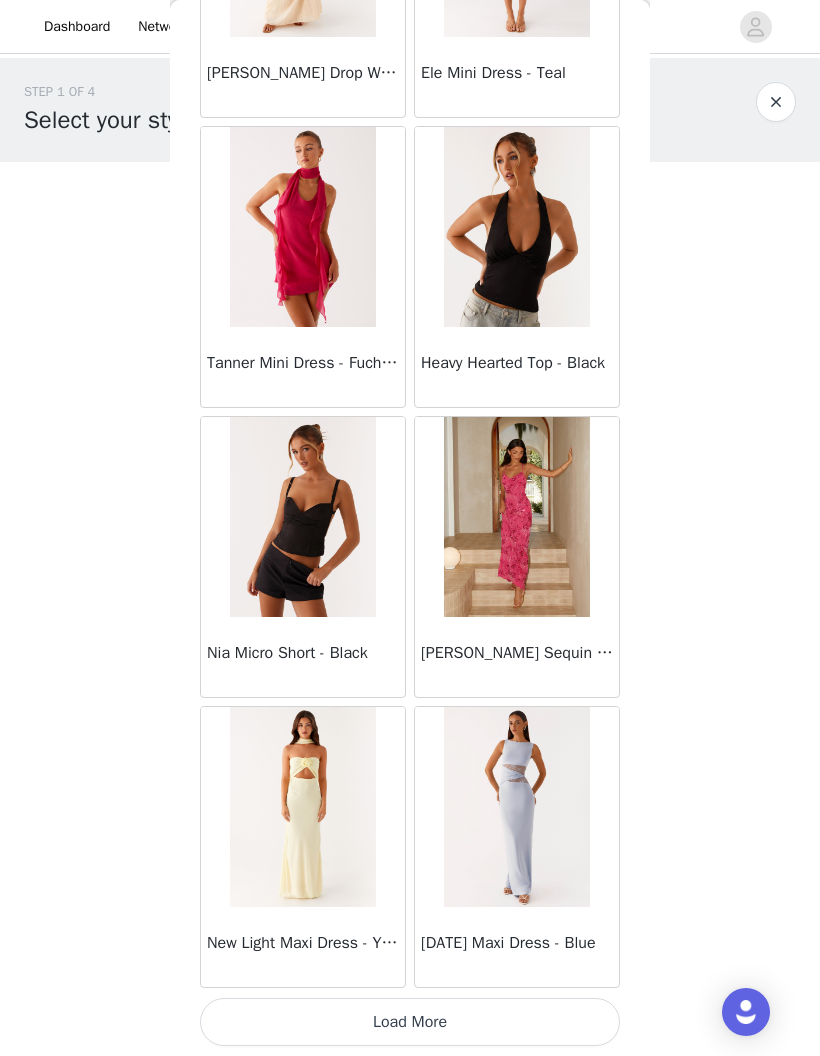 click on "Load More" at bounding box center [410, 1022] 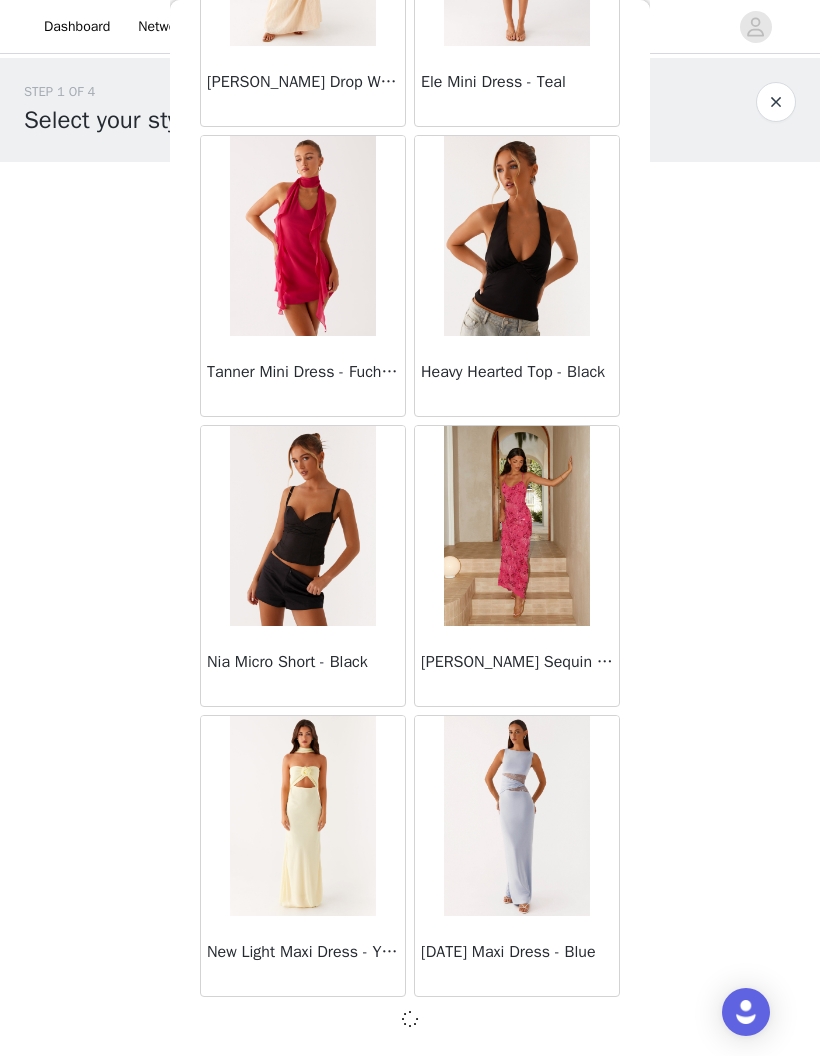 scroll, scrollTop: 36795, scrollLeft: 0, axis: vertical 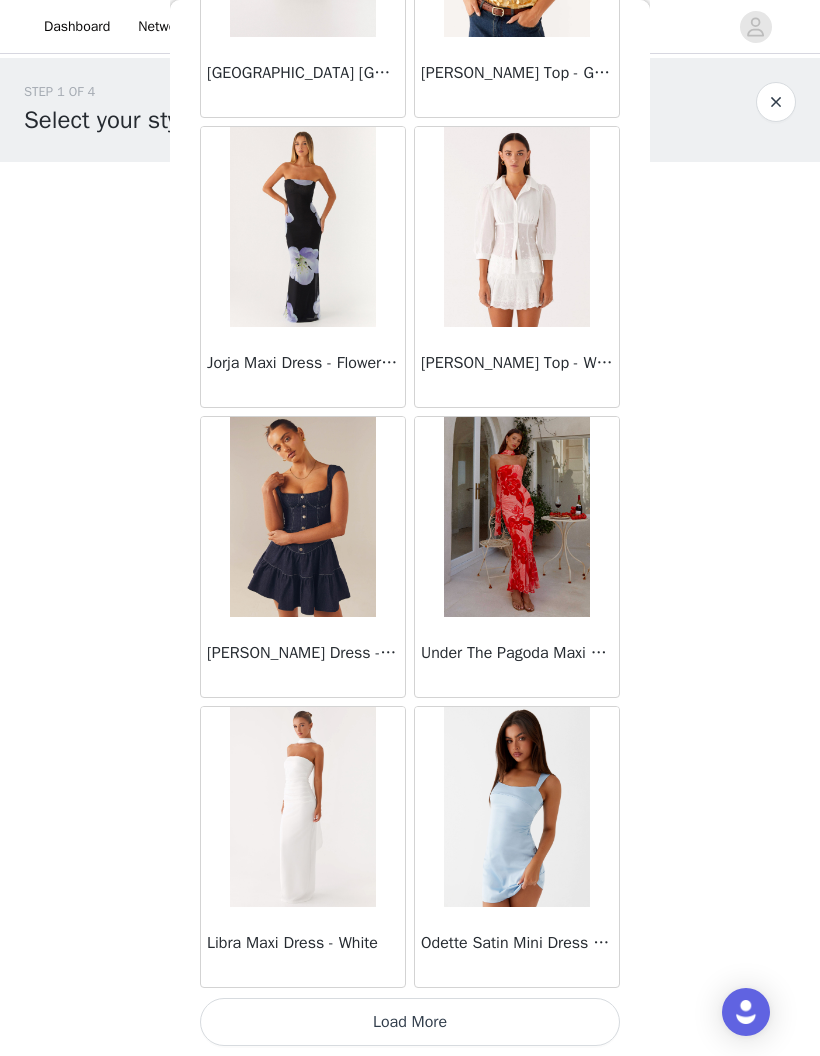 click on "Load More" at bounding box center [410, 1022] 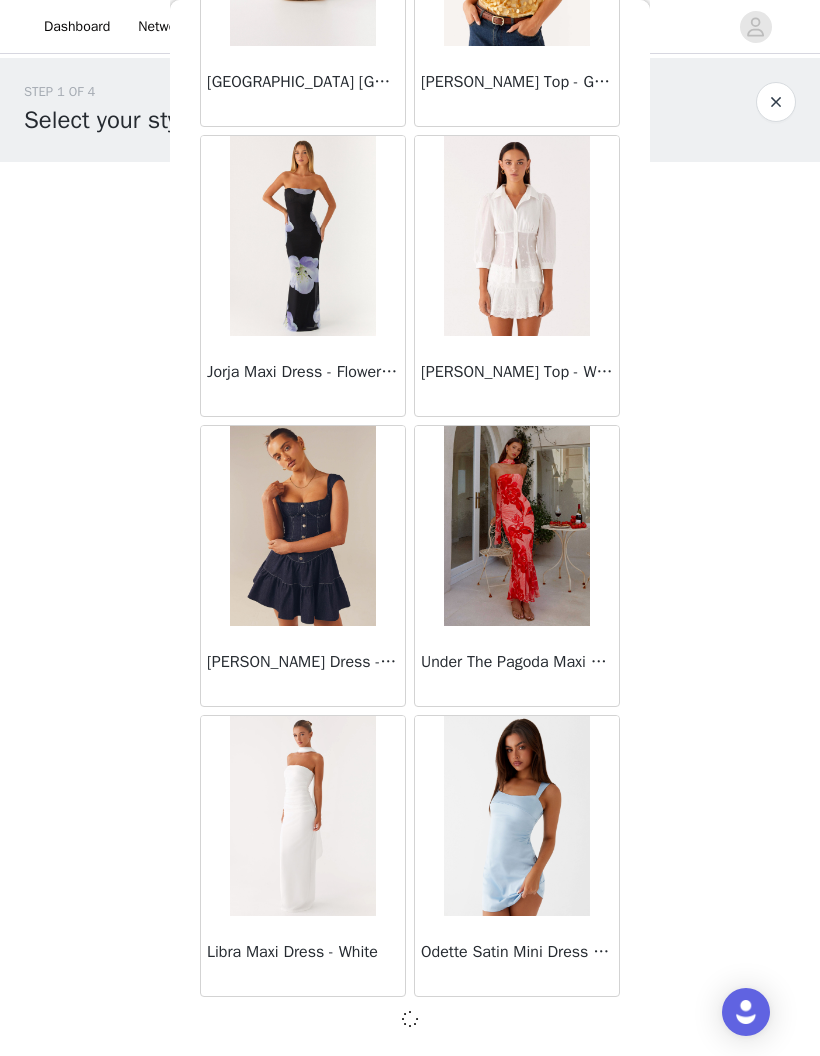 scroll, scrollTop: 39695, scrollLeft: 0, axis: vertical 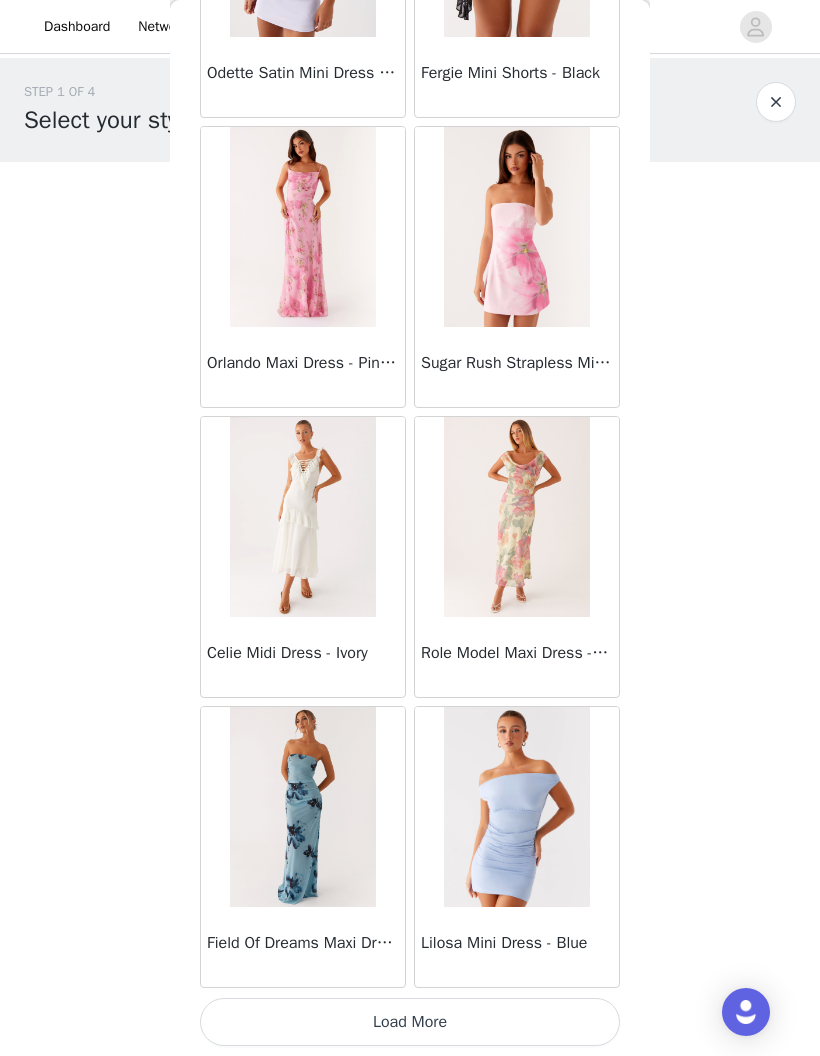 click on "Load More" at bounding box center [410, 1022] 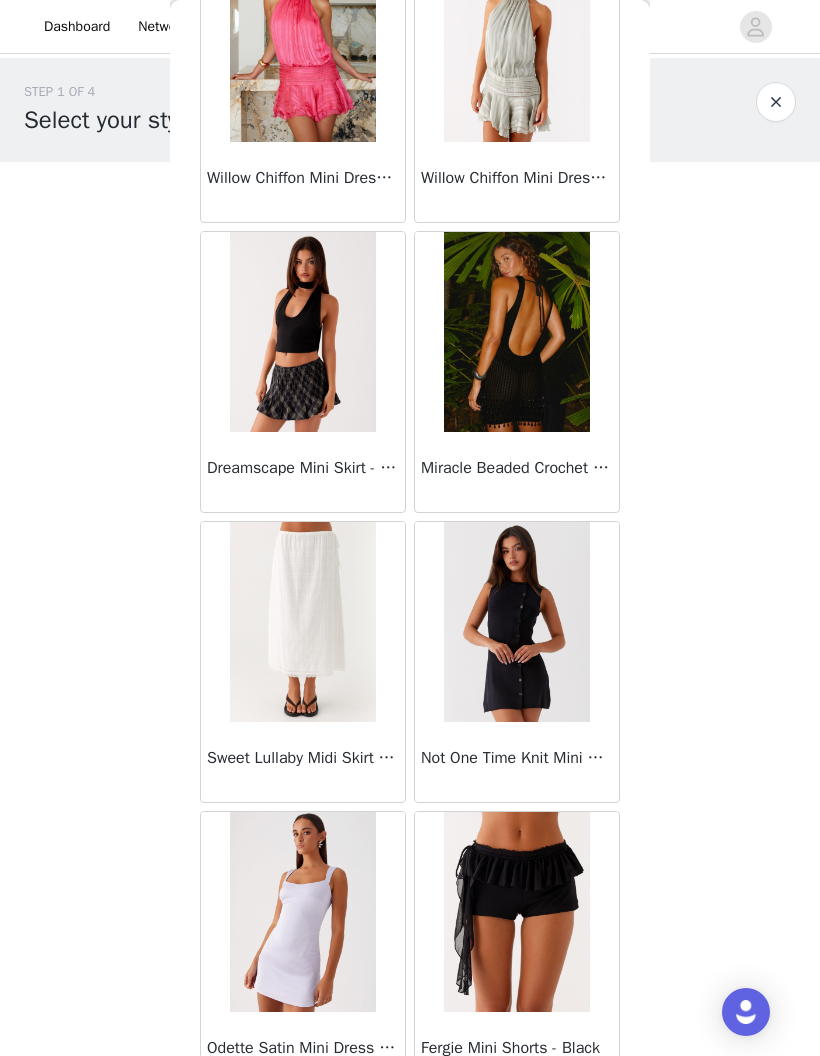 scroll, scrollTop: 41621, scrollLeft: 0, axis: vertical 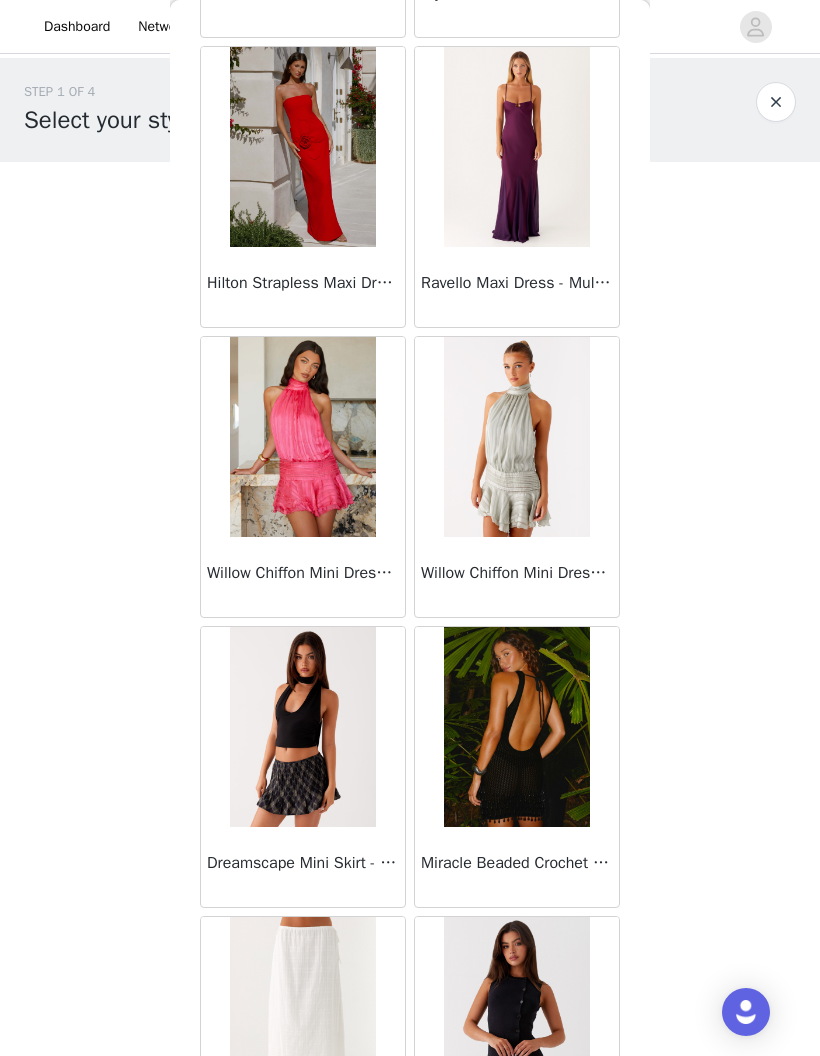 click on "Willow Chiffon Mini Dress - Green" at bounding box center [517, 577] 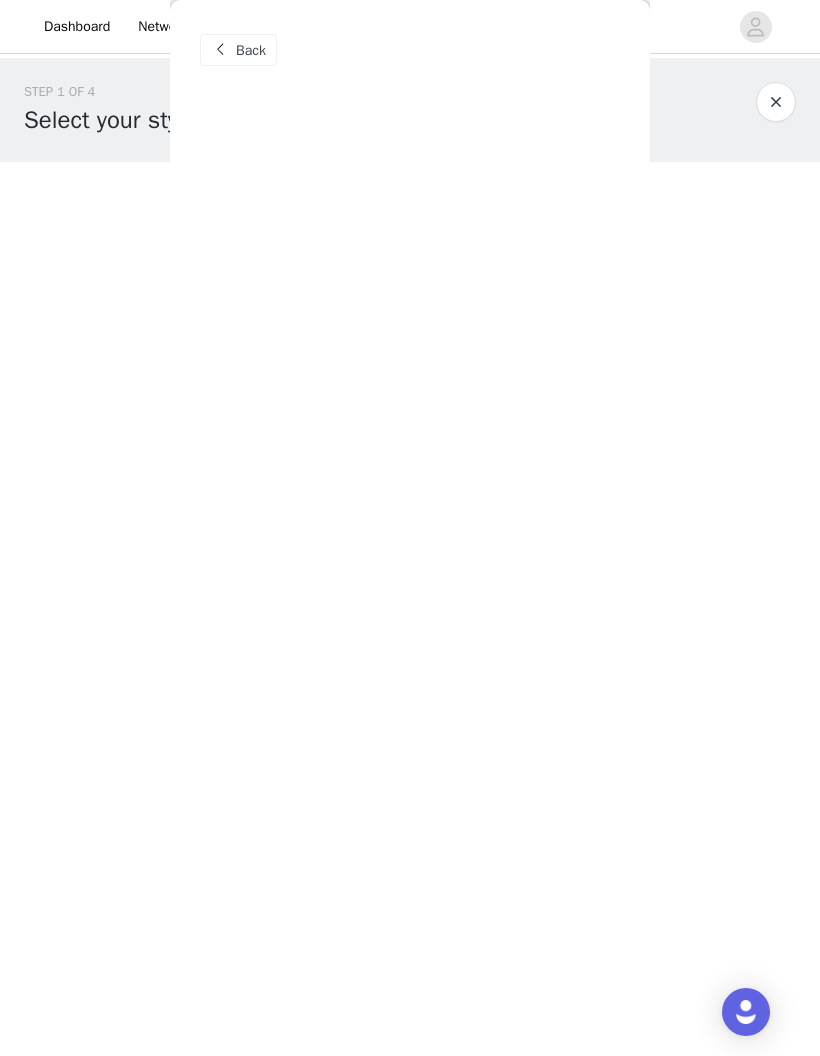 scroll, scrollTop: 0, scrollLeft: 0, axis: both 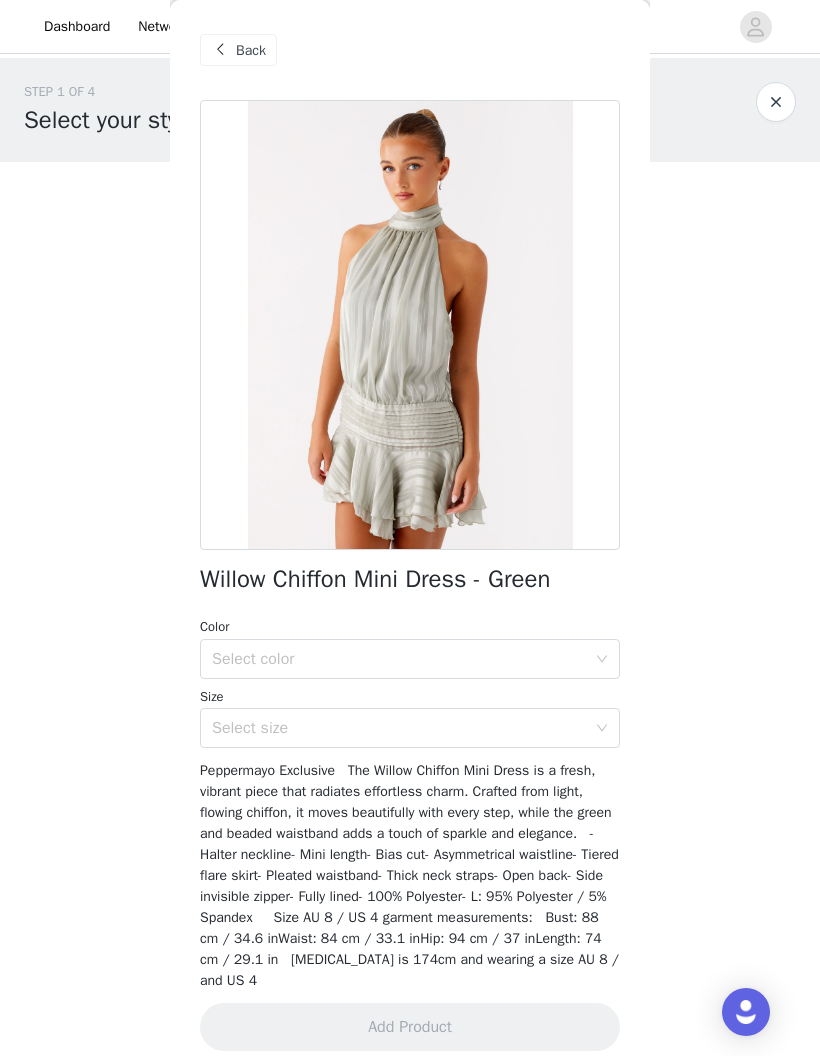 click at bounding box center (220, 50) 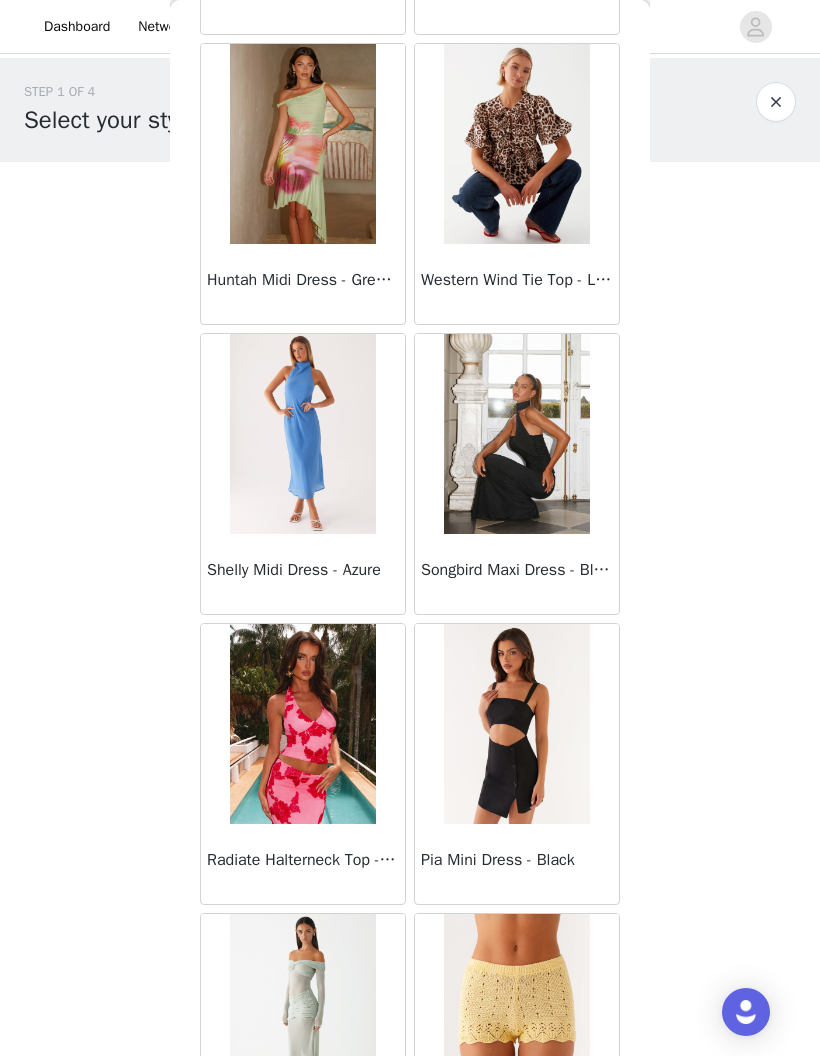 scroll, scrollTop: 26174, scrollLeft: 0, axis: vertical 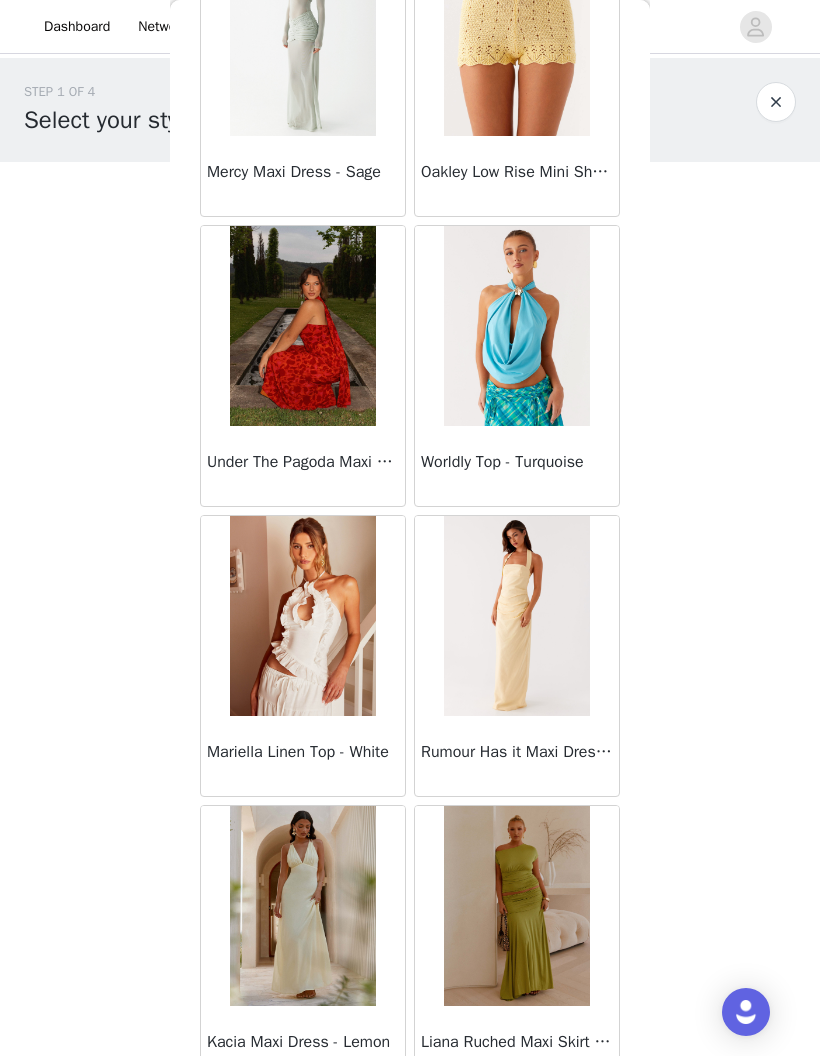 click at bounding box center (516, 616) 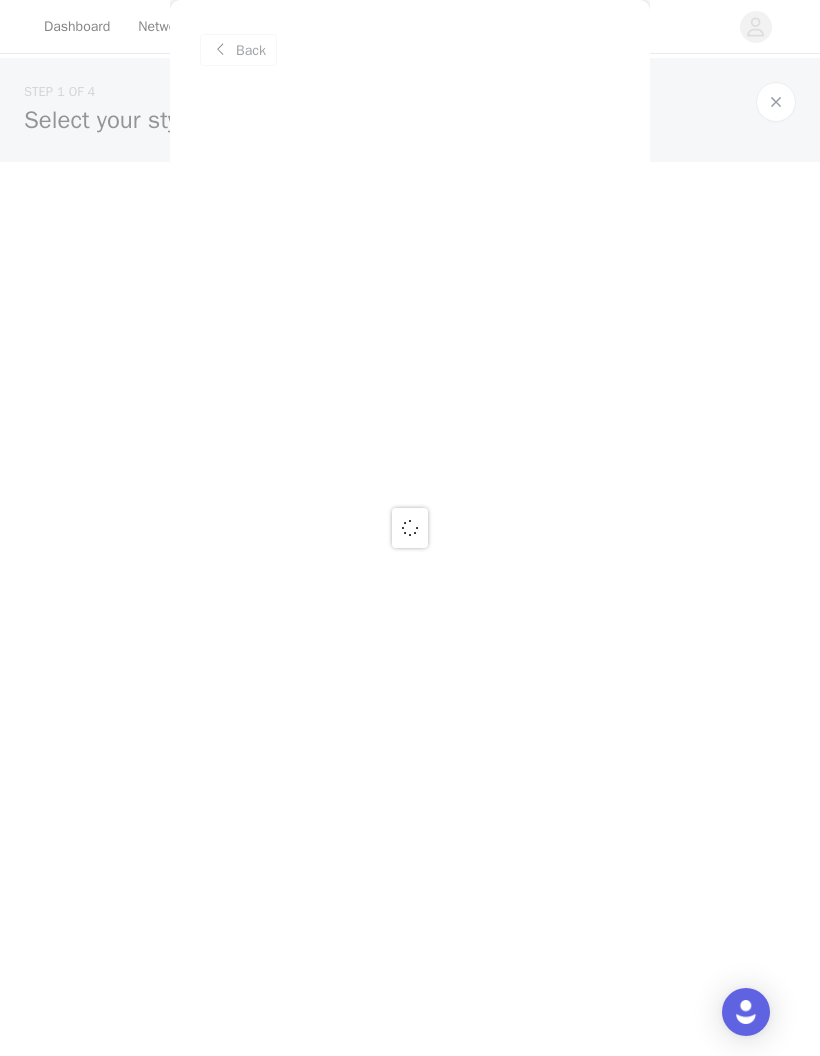 click at bounding box center [410, 528] 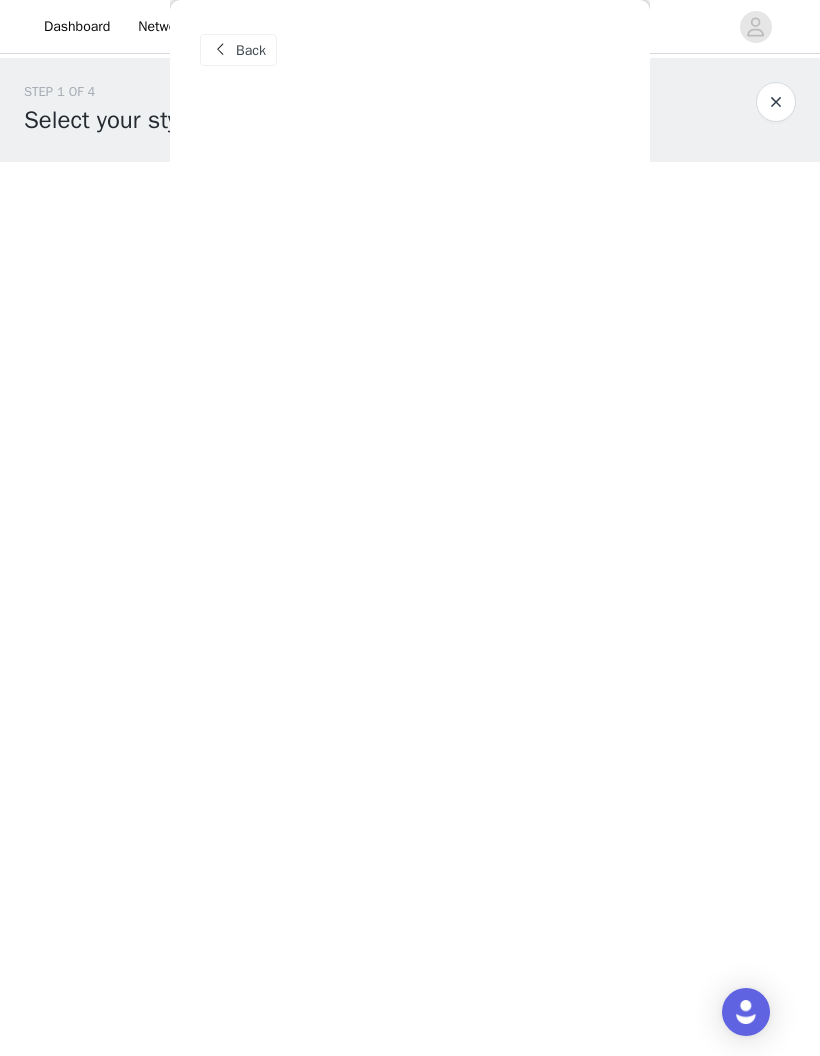 scroll, scrollTop: 39, scrollLeft: 0, axis: vertical 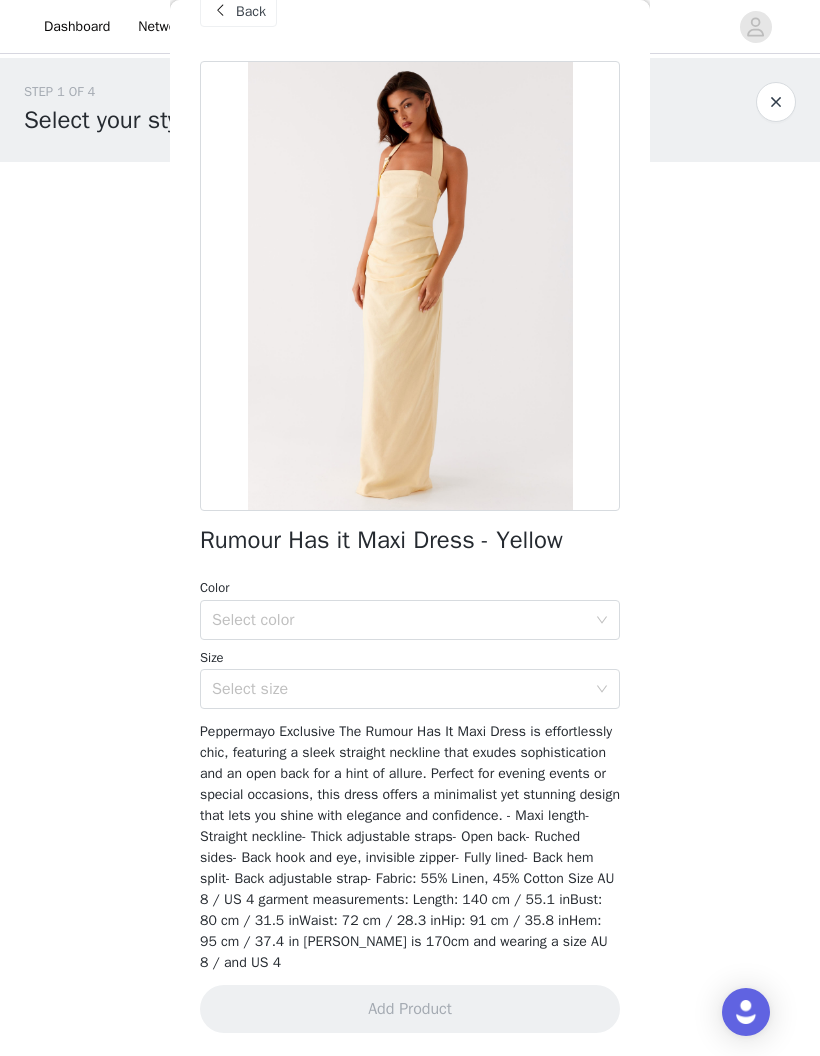 click at bounding box center [220, 11] 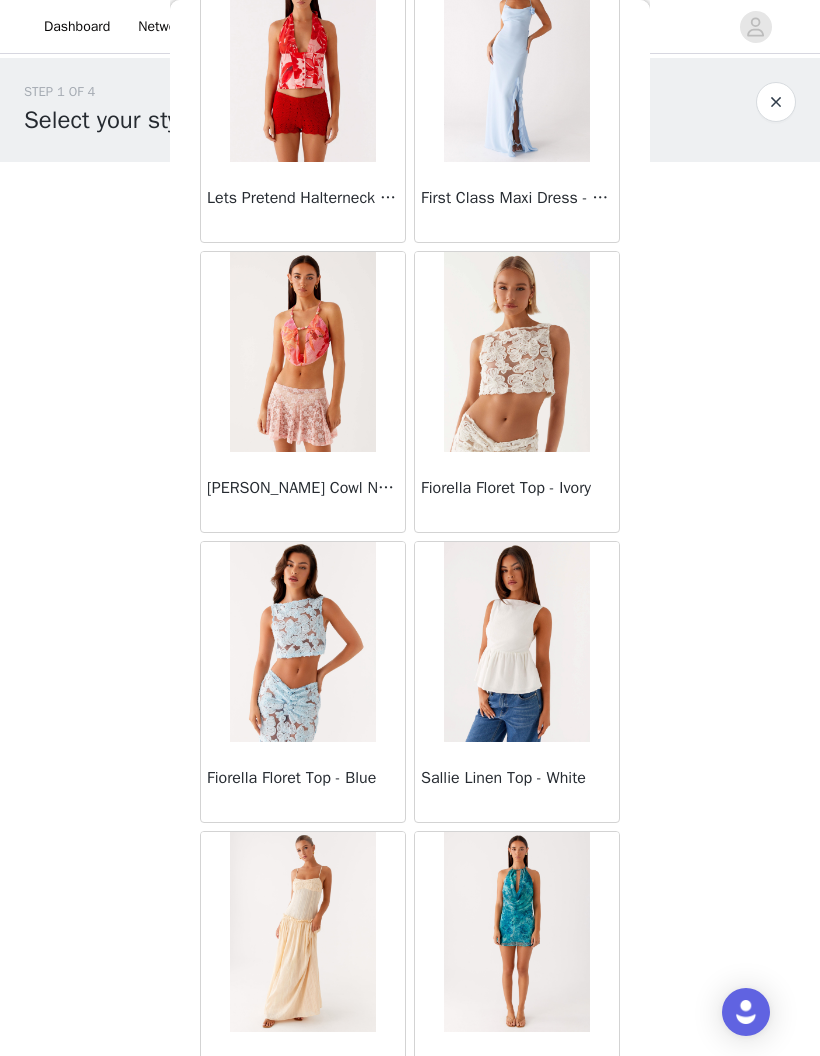 scroll, scrollTop: 35808, scrollLeft: 0, axis: vertical 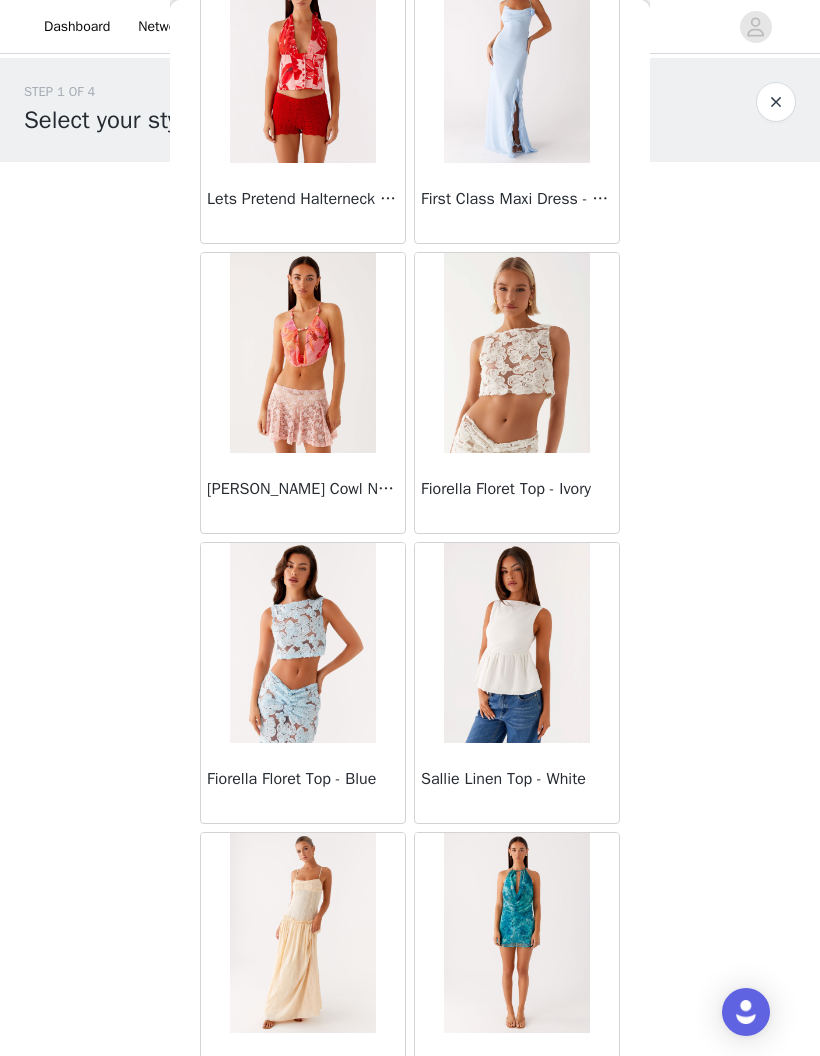 click on "Sallie Linen Top - White" at bounding box center [517, 779] 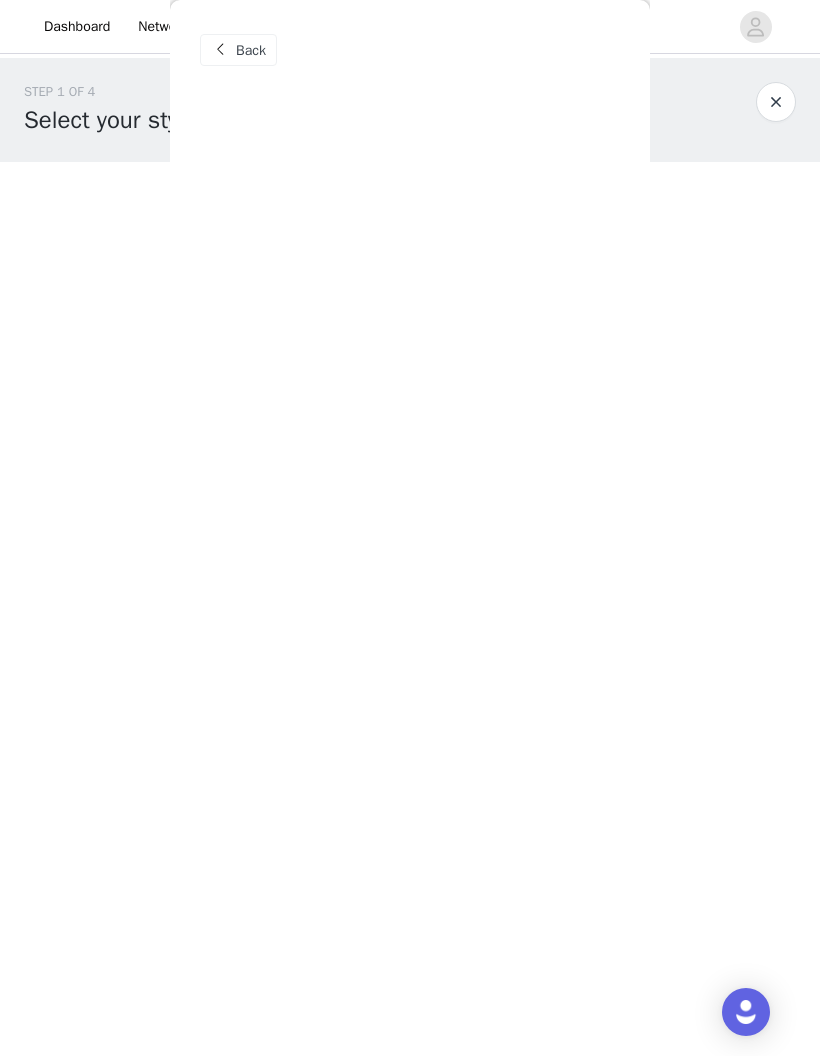 scroll, scrollTop: 0, scrollLeft: 0, axis: both 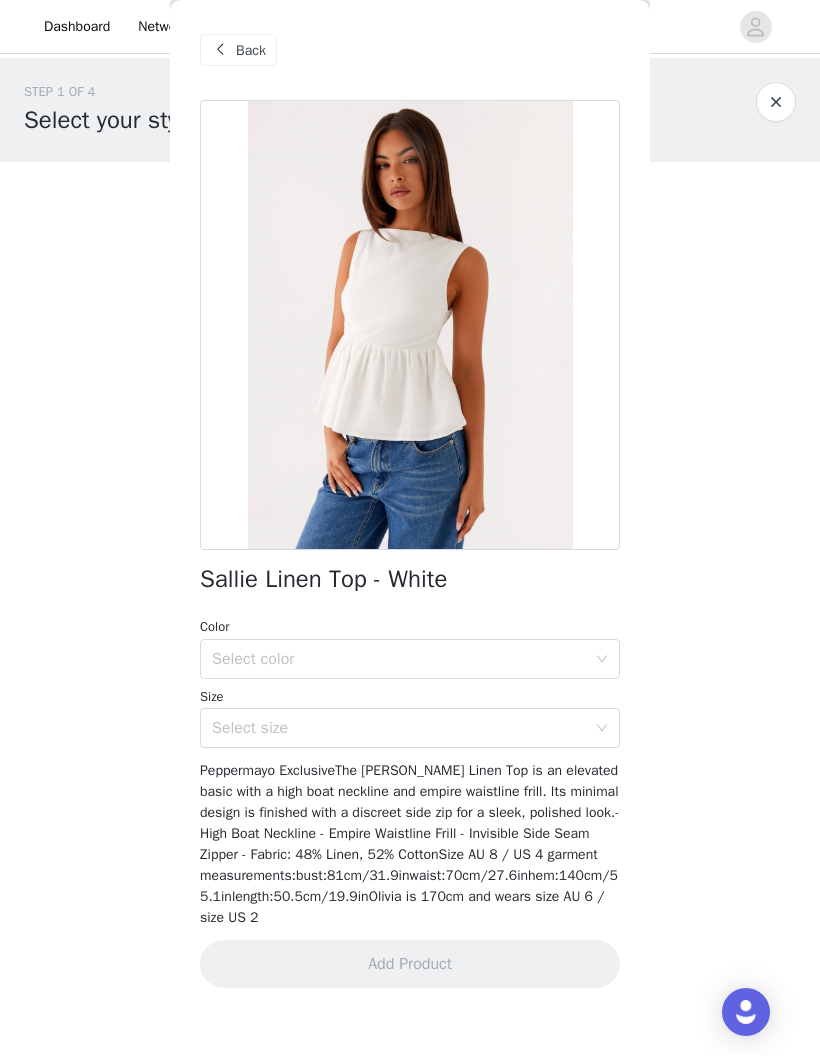 click at bounding box center (220, 50) 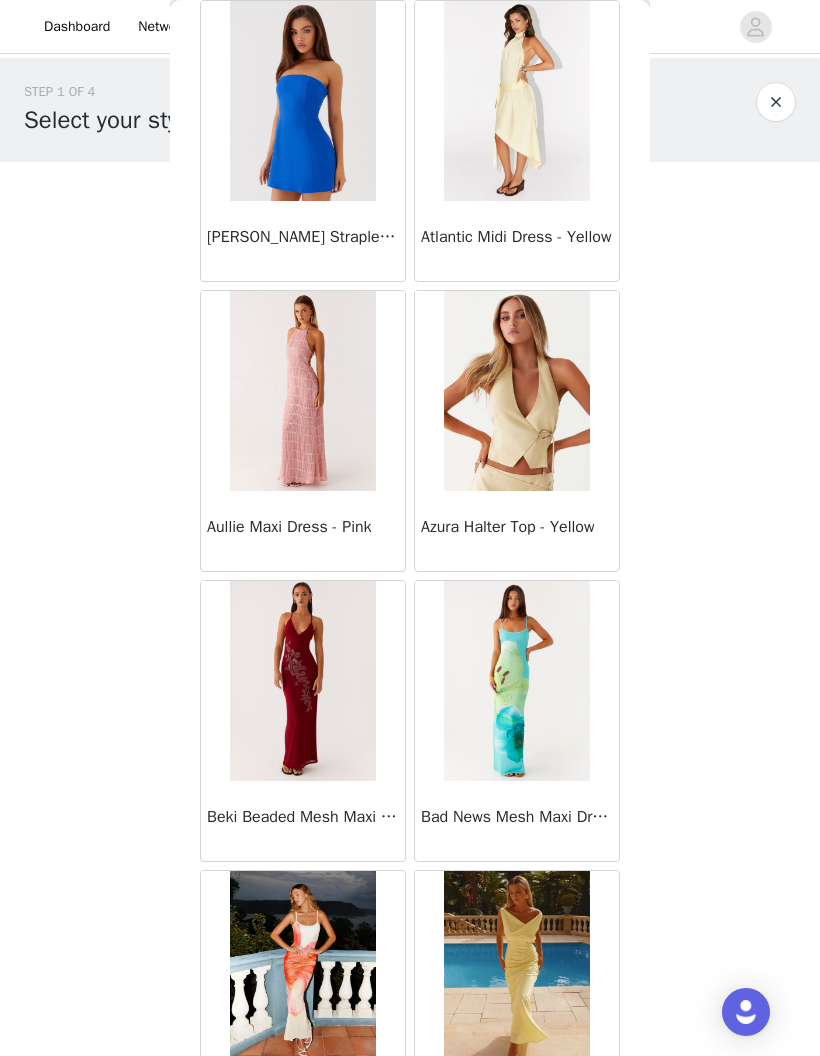 click on "Back       [PERSON_NAME] Strapless Mini Dress - Yellow       [PERSON_NAME] Maxi Dress - Orange Blue Floral       Avenue Mini Dress - Plum       Aullie Maxi Dress - Yellow       Aullie Maxi Dress - Ivory       Aullie Mini Dress - Black       Avalia Backless Scarf Mini Dress - White Polka Dot       Aullie Maxi Dress - Blue       [PERSON_NAME] Maxi Dress - Bloom Wave Print       Athens One Shoulder Top - Floral       Aullie Mini Dress - Blue       Aullie Maxi Dress - [PERSON_NAME] Strapless Mini Dress - Cobalt       Atlantic Midi Dress - Yellow       Aullie Maxi Dress - Pink       Azura Halter Top - Yellow       Beki Beaded Mesh Maxi Dress - Deep Red       Bad News Mesh Maxi Dress - Turquoise Floral       Bad News Mesh Maxi Dress - Yellow Floral       Be Mine Satin Maxi Dress - Canary       Belize Maxi Dress - Yellow       [PERSON_NAME] Off Shoulder Knit Top - Mint       [PERSON_NAME] Tube Top - Blue       [PERSON_NAME] Top - Red Gingham       Breaking News Mini Dress - Black       Bodie Maxi Dress - Pastel Yellow" at bounding box center (410, 528) 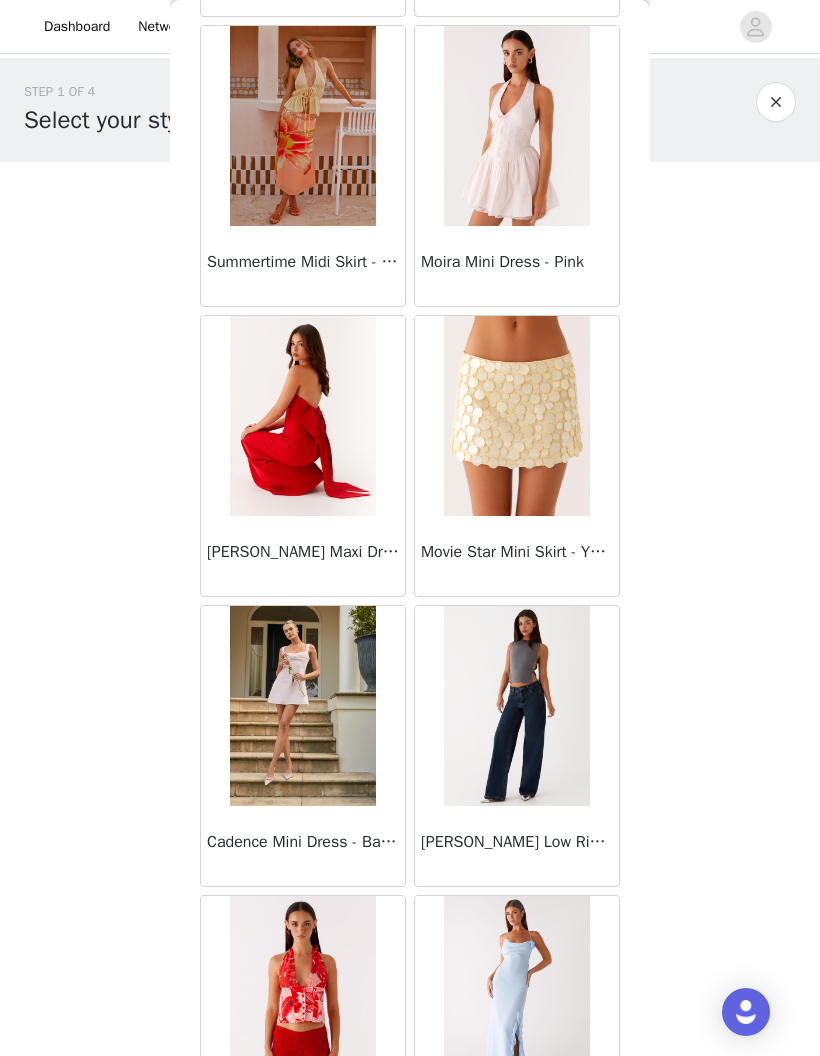 scroll, scrollTop: 34879, scrollLeft: 0, axis: vertical 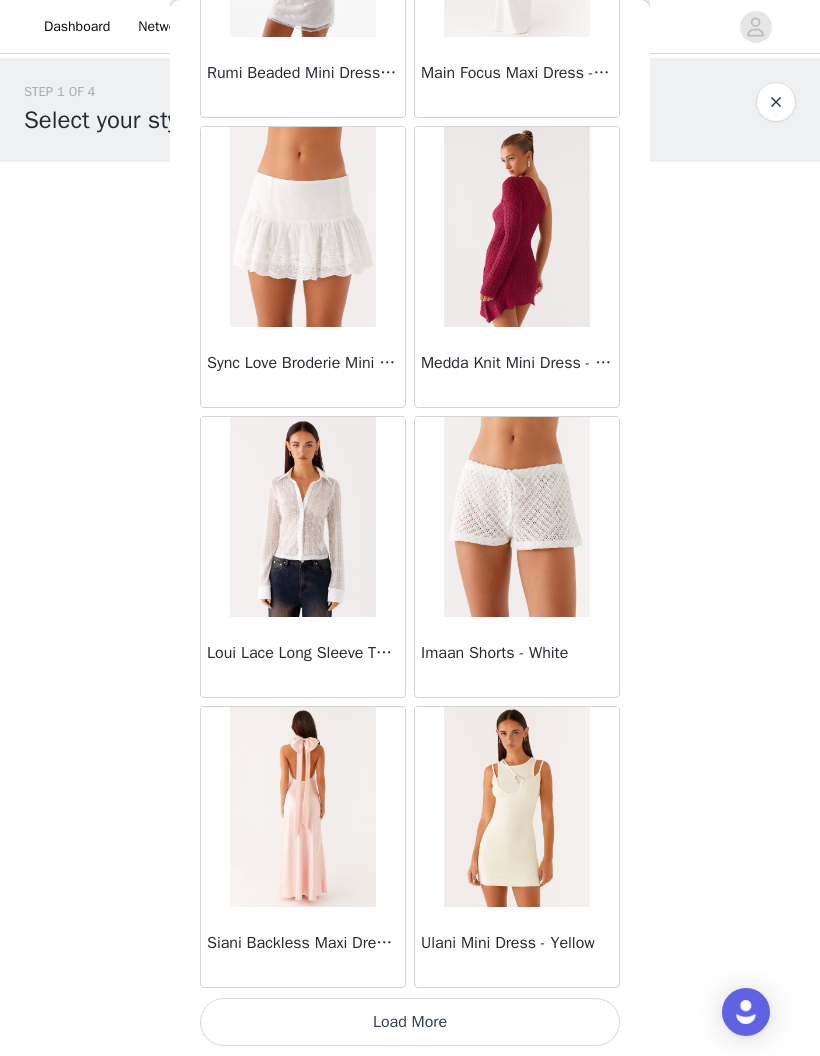 click on "Load More" at bounding box center [410, 1022] 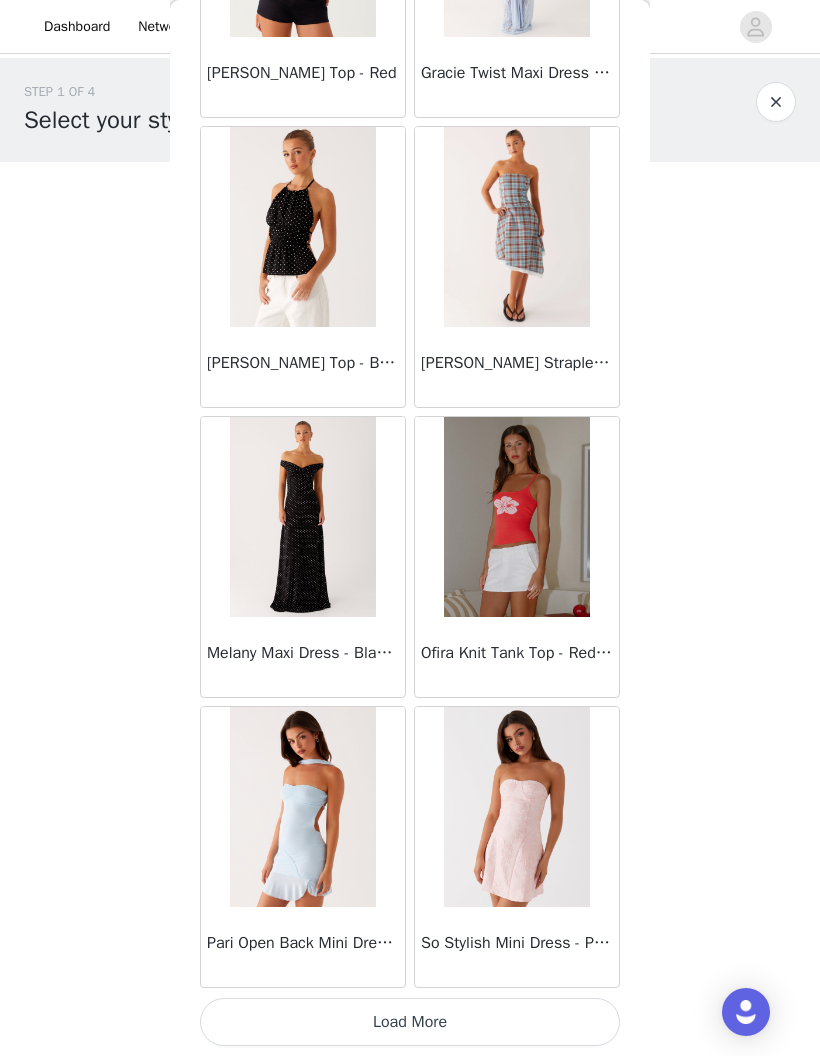 click on "Load More" at bounding box center [410, 1022] 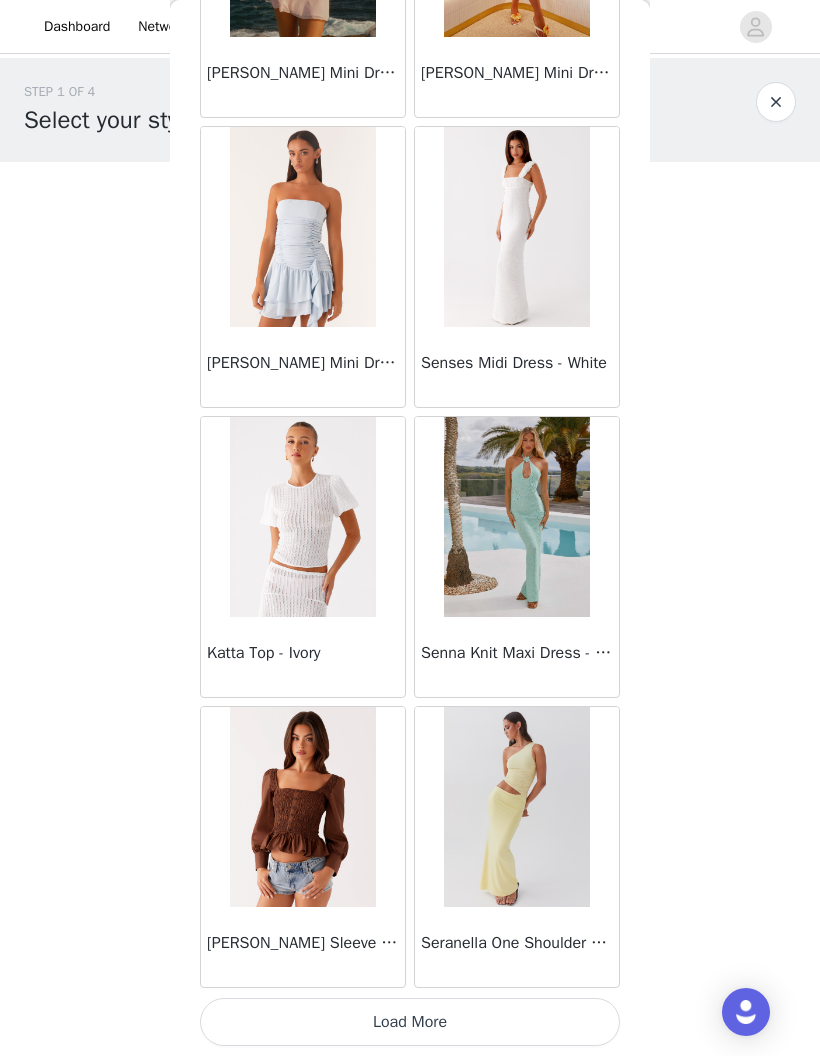 click on "Load More" at bounding box center (410, 1022) 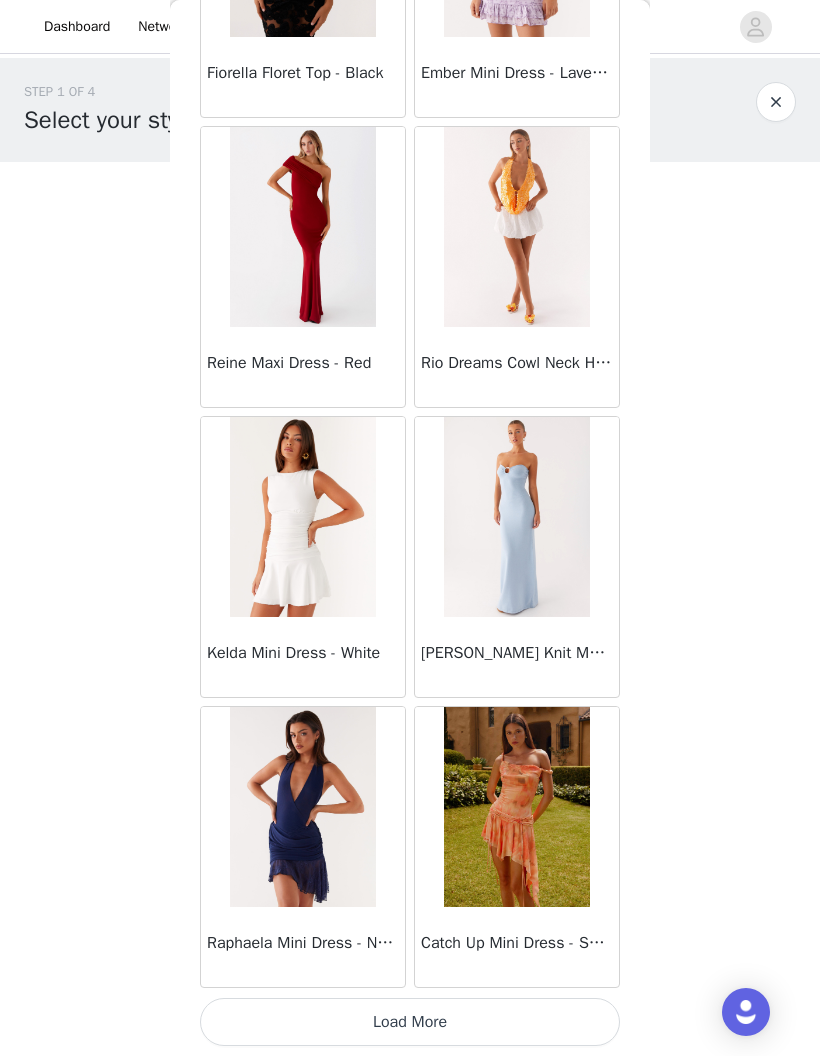 click on "Load More" at bounding box center [410, 1022] 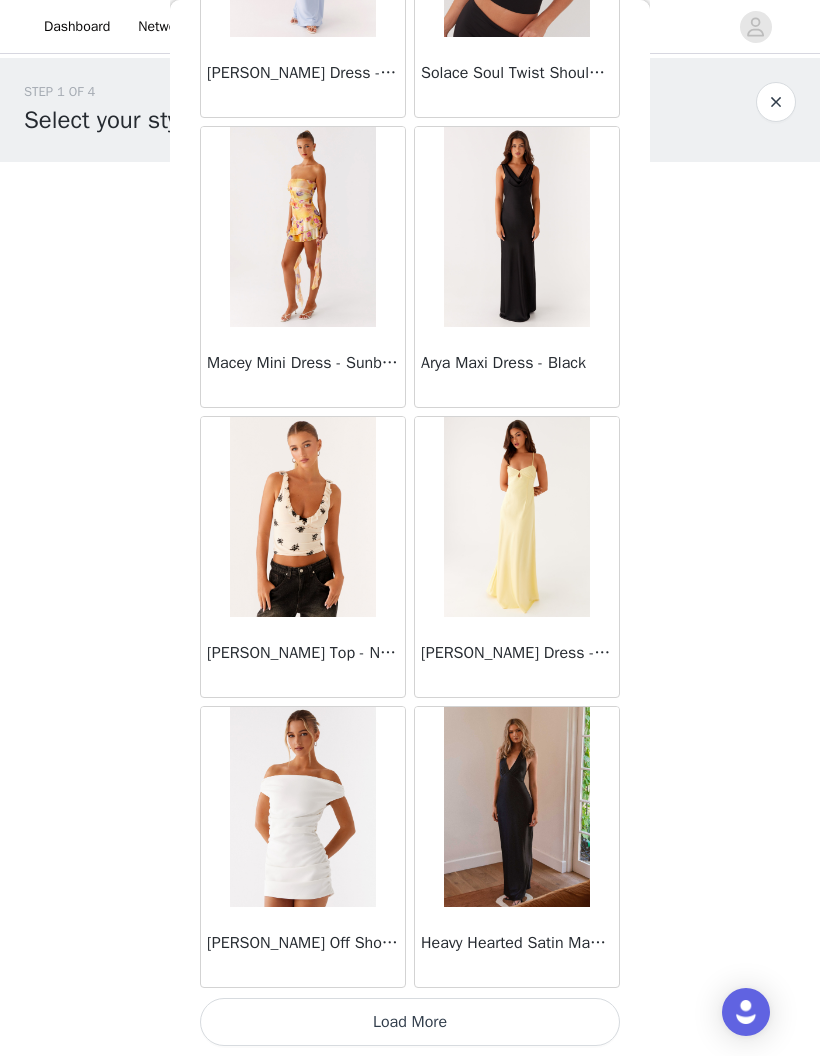 scroll, scrollTop: 57104, scrollLeft: 0, axis: vertical 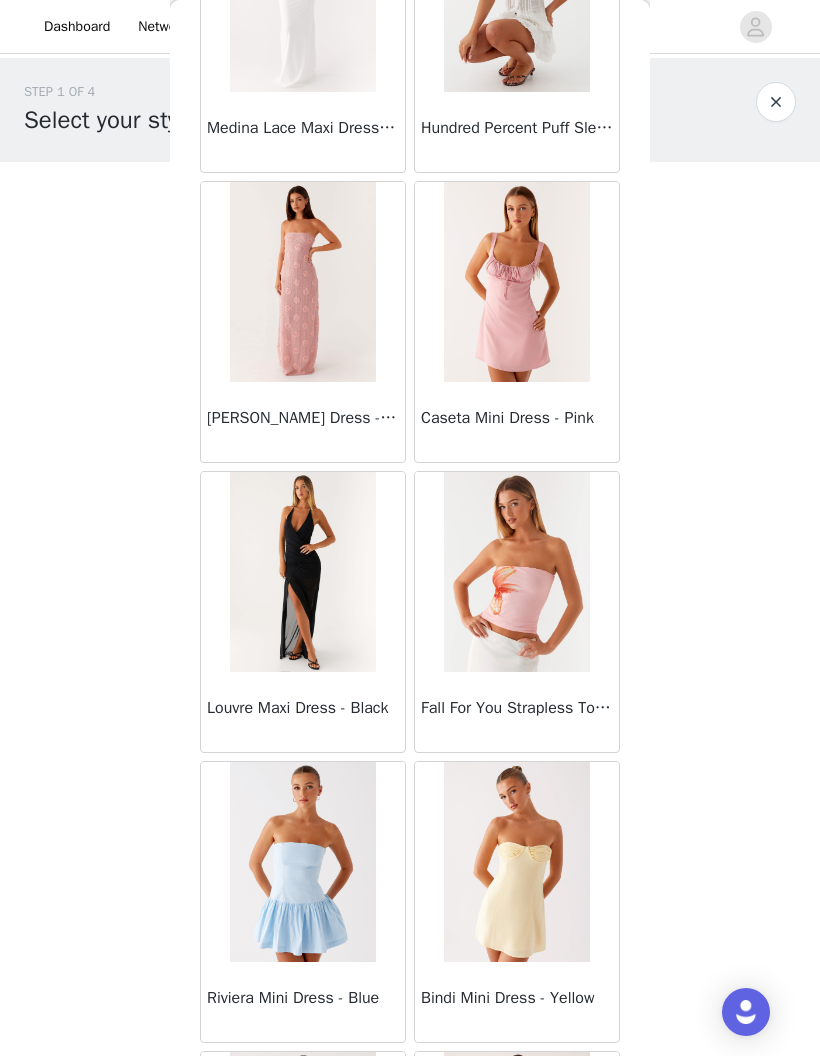 click at bounding box center (302, 572) 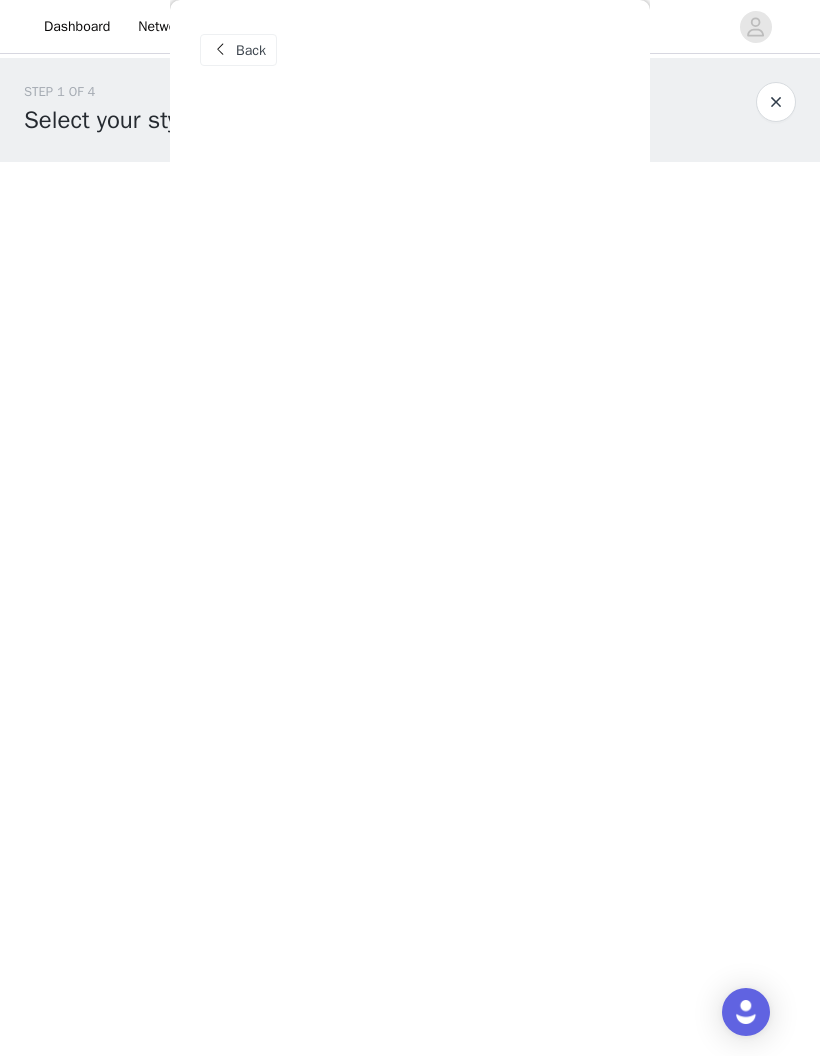 scroll, scrollTop: 0, scrollLeft: 0, axis: both 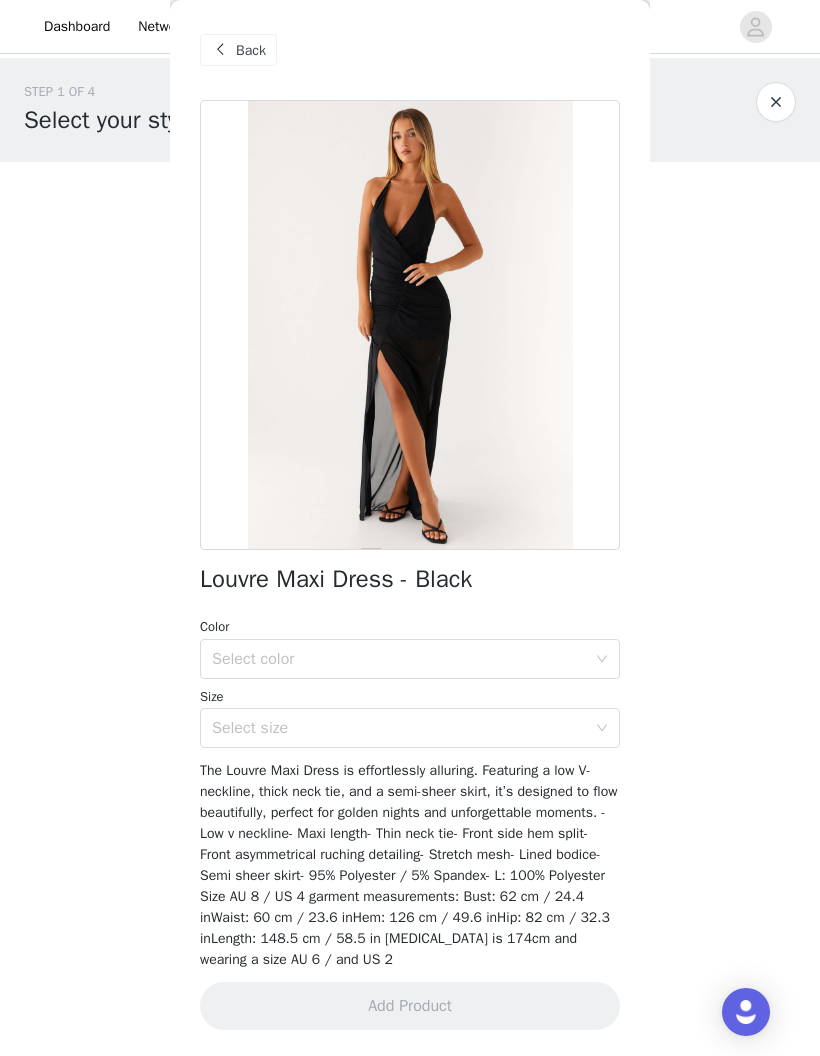 click on "Select color" at bounding box center [399, 659] 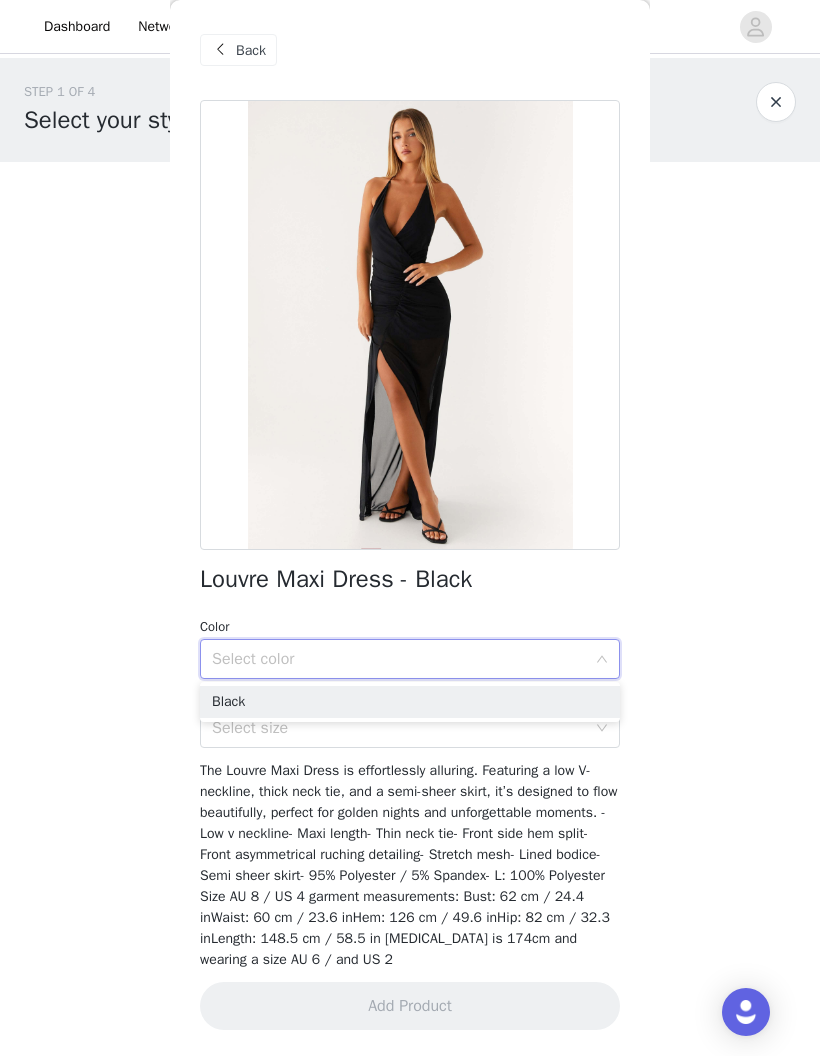 click on "Black" at bounding box center (410, 702) 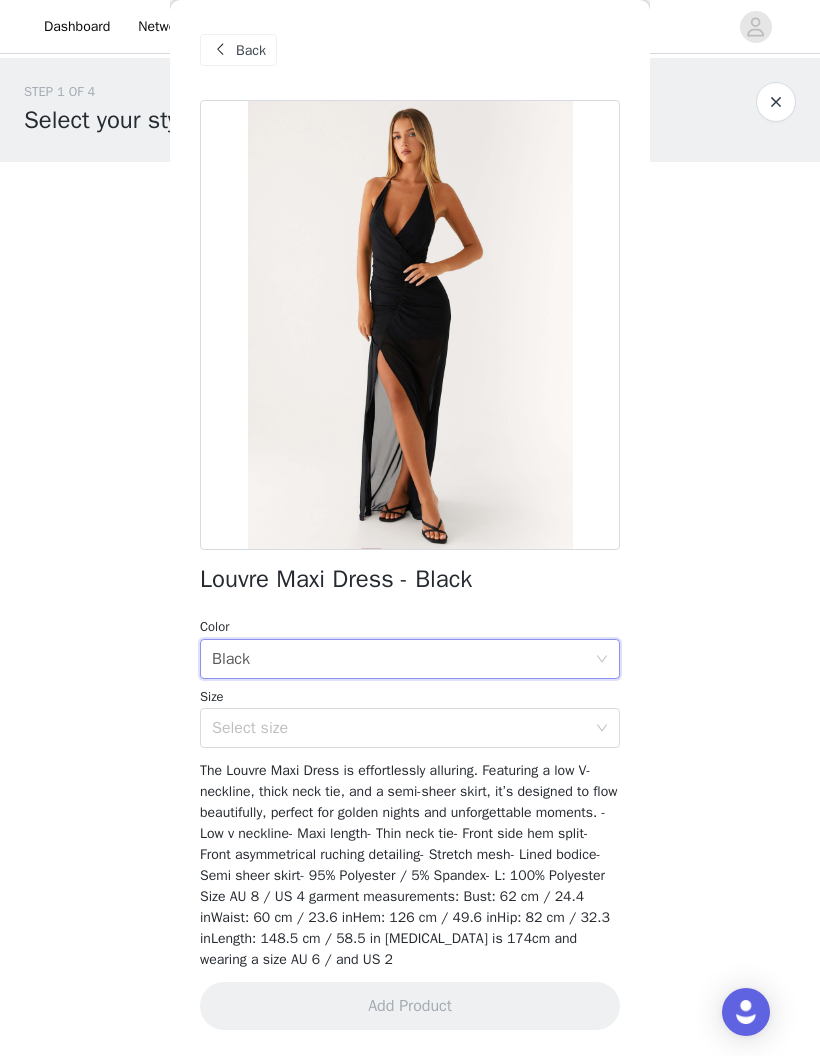 click on "Select size" at bounding box center (399, 728) 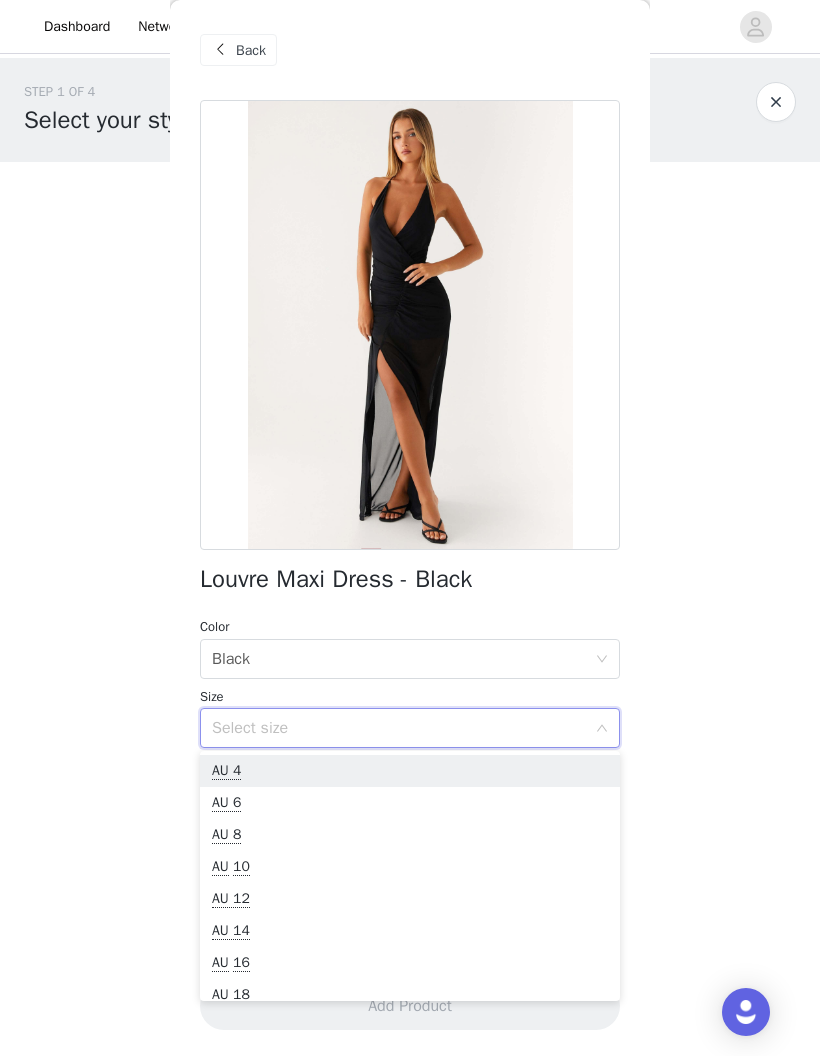 click on "AU 4" at bounding box center [410, 771] 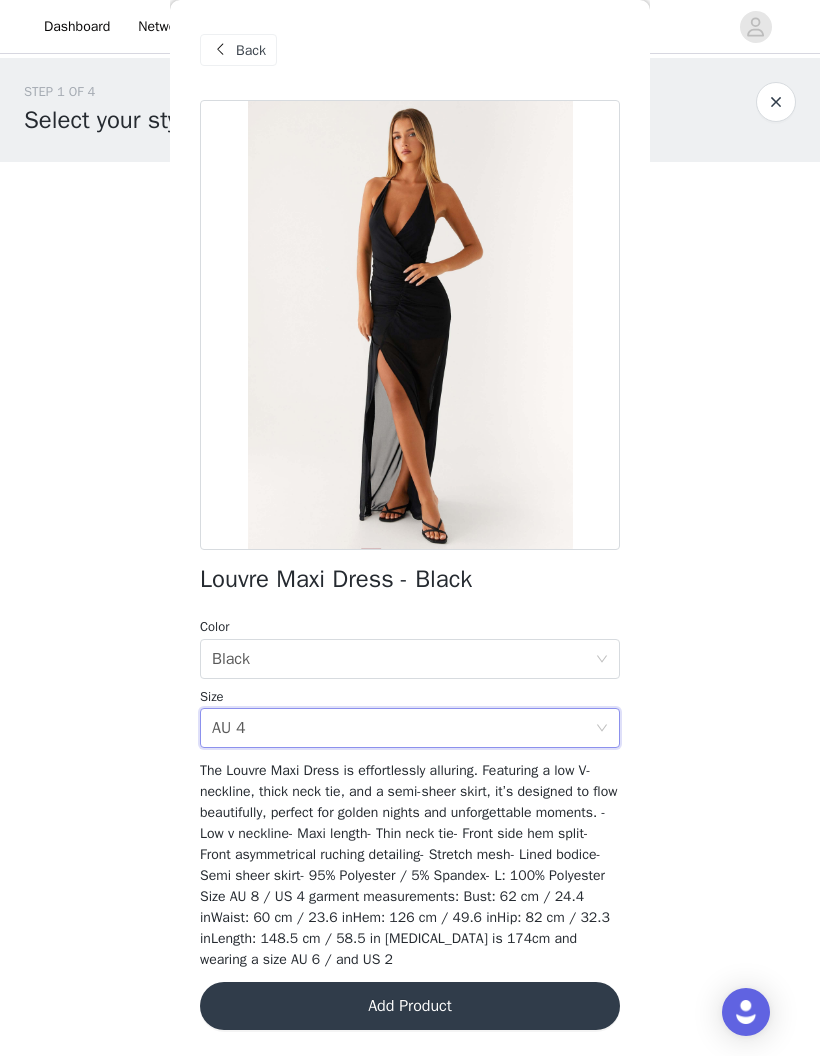 click on "Add Product" at bounding box center [410, 1006] 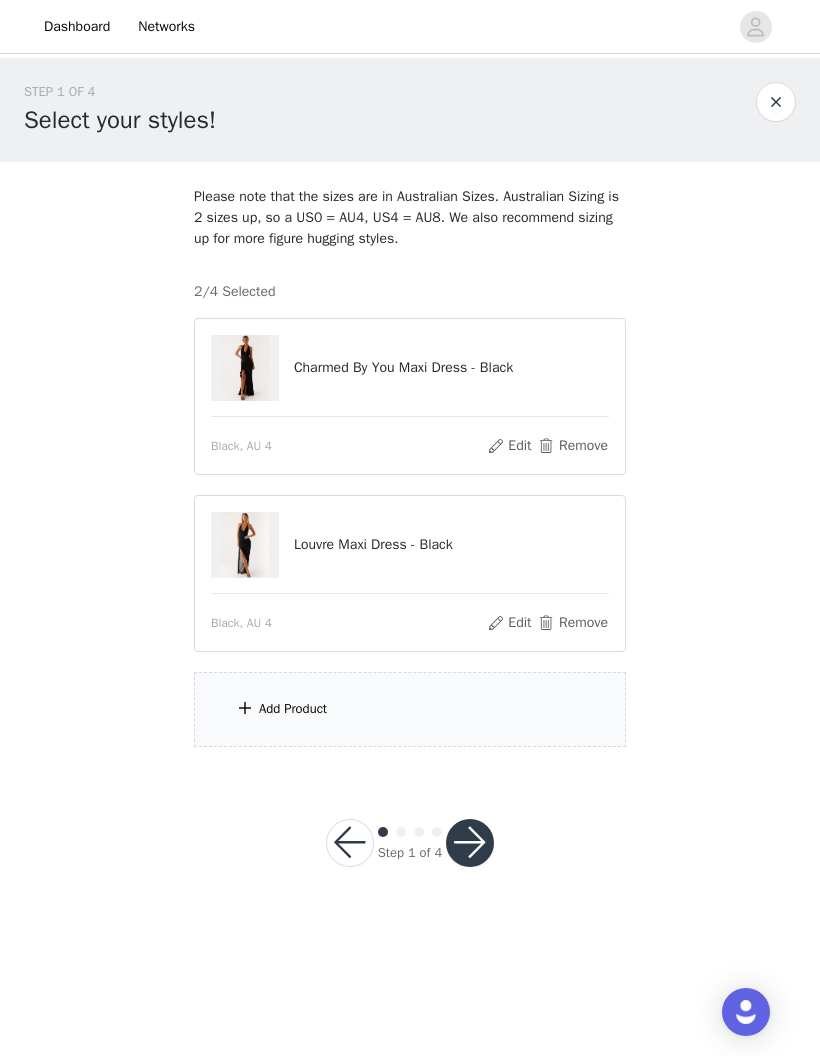 click on "Add Product" at bounding box center (410, 709) 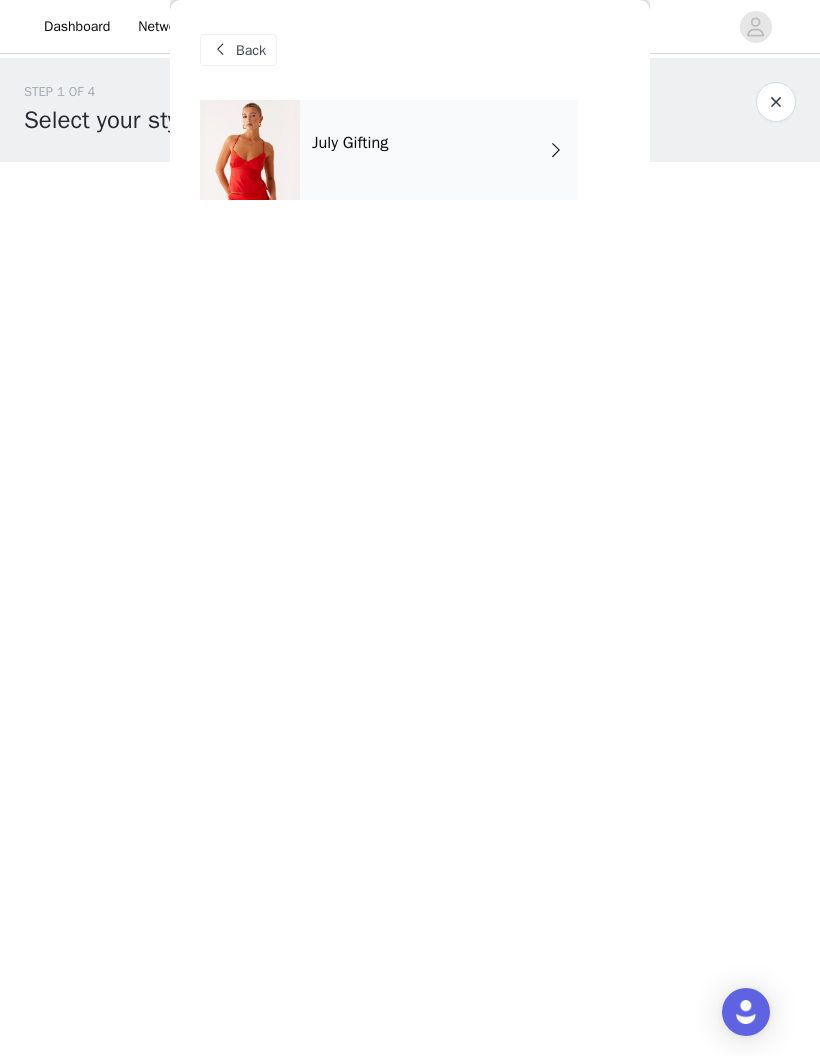click on "July Gifting" at bounding box center [439, 150] 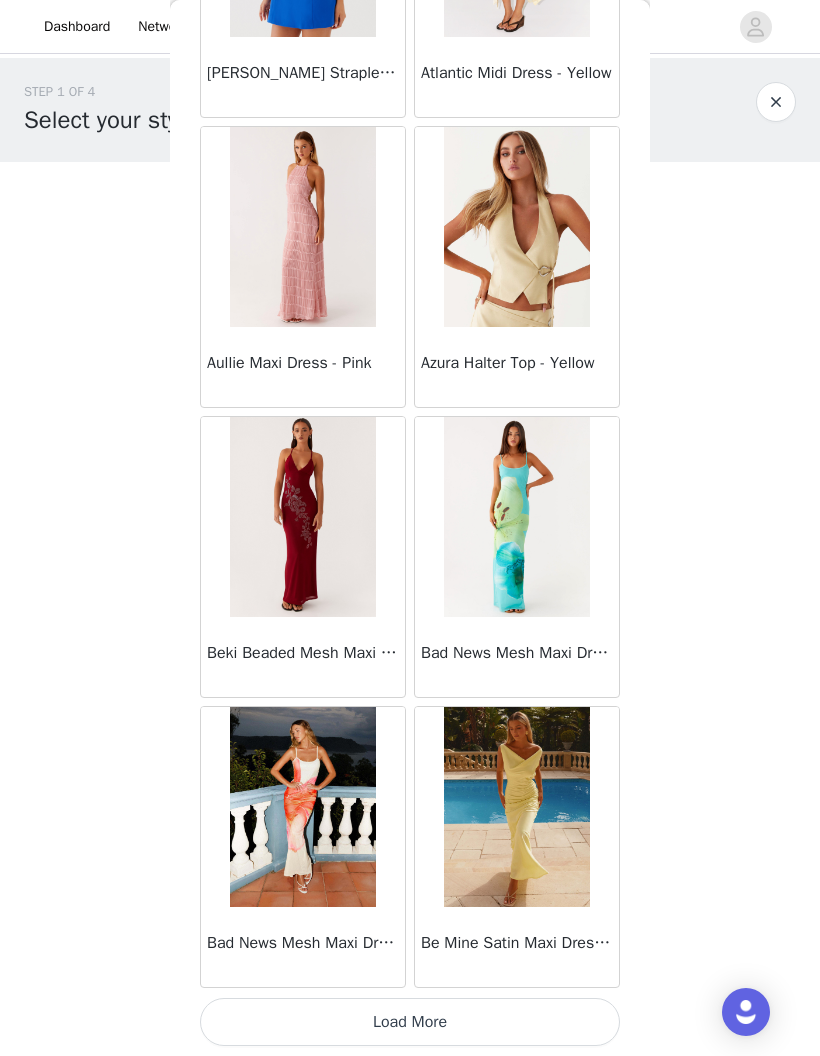click on "Load More" at bounding box center (410, 1022) 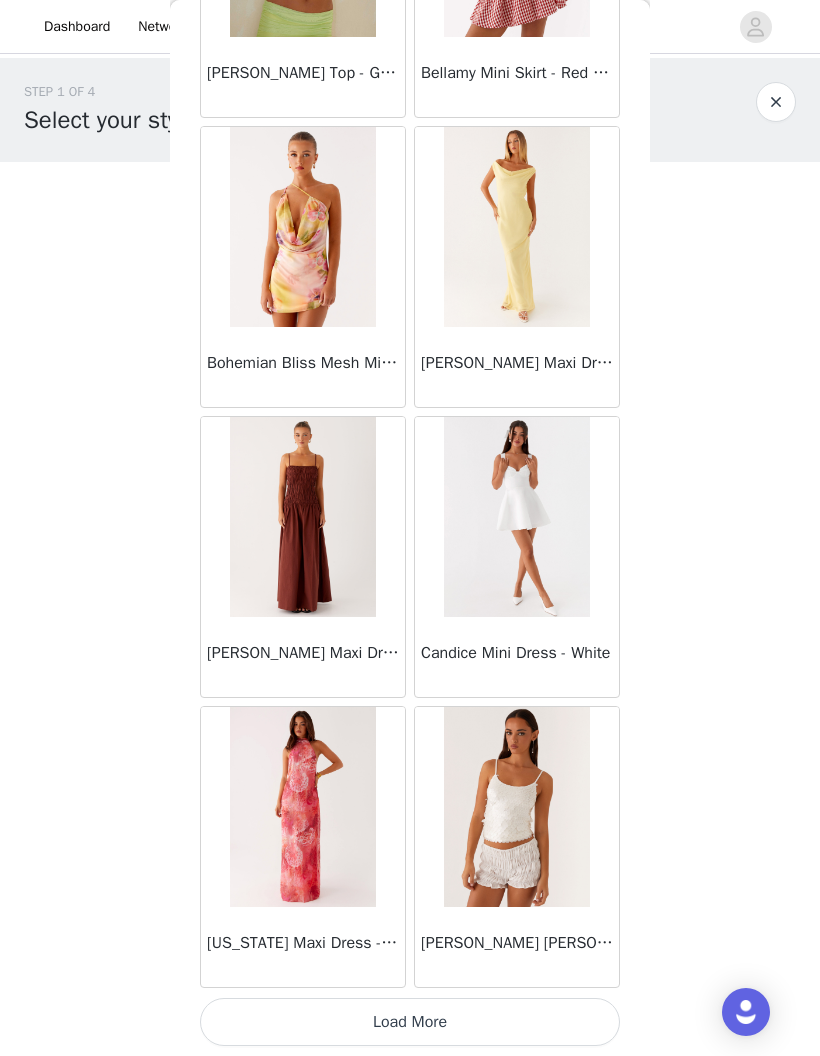 click on "Load More" at bounding box center [410, 1022] 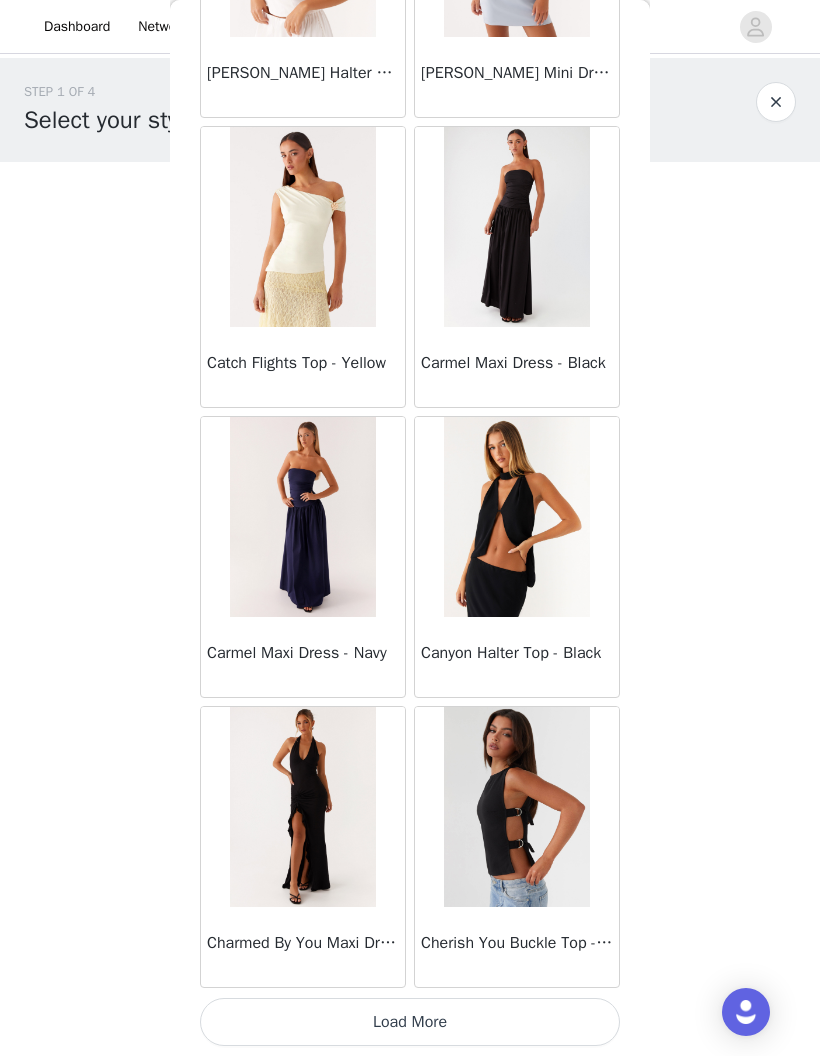 click on "Load More" at bounding box center (410, 1022) 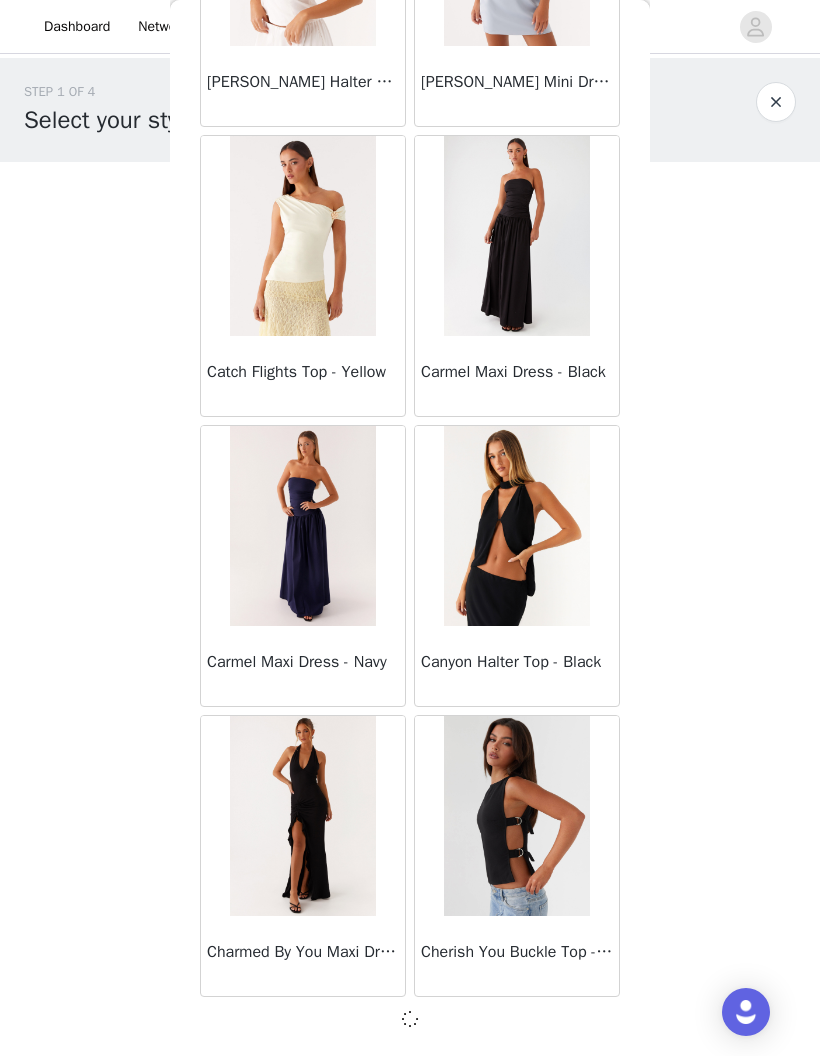 click on "Back       [PERSON_NAME] Strapless Mini Dress - Yellow       [PERSON_NAME] Maxi Dress - Orange Blue Floral       Avenue Mini Dress - Plum       Aullie Maxi Dress - Yellow       Aullie Maxi Dress - Ivory       Aullie Mini Dress - Black       Avalia Backless Scarf Mini Dress - White Polka Dot       Aullie Maxi Dress - Blue       [PERSON_NAME] Maxi Dress - Bloom Wave Print       Athens One Shoulder Top - Floral       Aullie Mini Dress - Blue       Aullie Maxi Dress - [PERSON_NAME] Strapless Mini Dress - Cobalt       Atlantic Midi Dress - Yellow       Aullie Maxi Dress - Pink       Azura Halter Top - Yellow       Beki Beaded Mesh Maxi Dress - Deep Red       Bad News Mesh Maxi Dress - Turquoise Floral       Bad News Mesh Maxi Dress - Yellow Floral       Be Mine Satin Maxi Dress - Canary       Belize Maxi Dress - Yellow       [PERSON_NAME] Off Shoulder Knit Top - Mint       [PERSON_NAME] Tube Top - Blue       [PERSON_NAME] Top - Red Gingham       Breaking News Mini Dress - Black       Bodie Maxi Dress - Pastel Yellow" at bounding box center (410, 528) 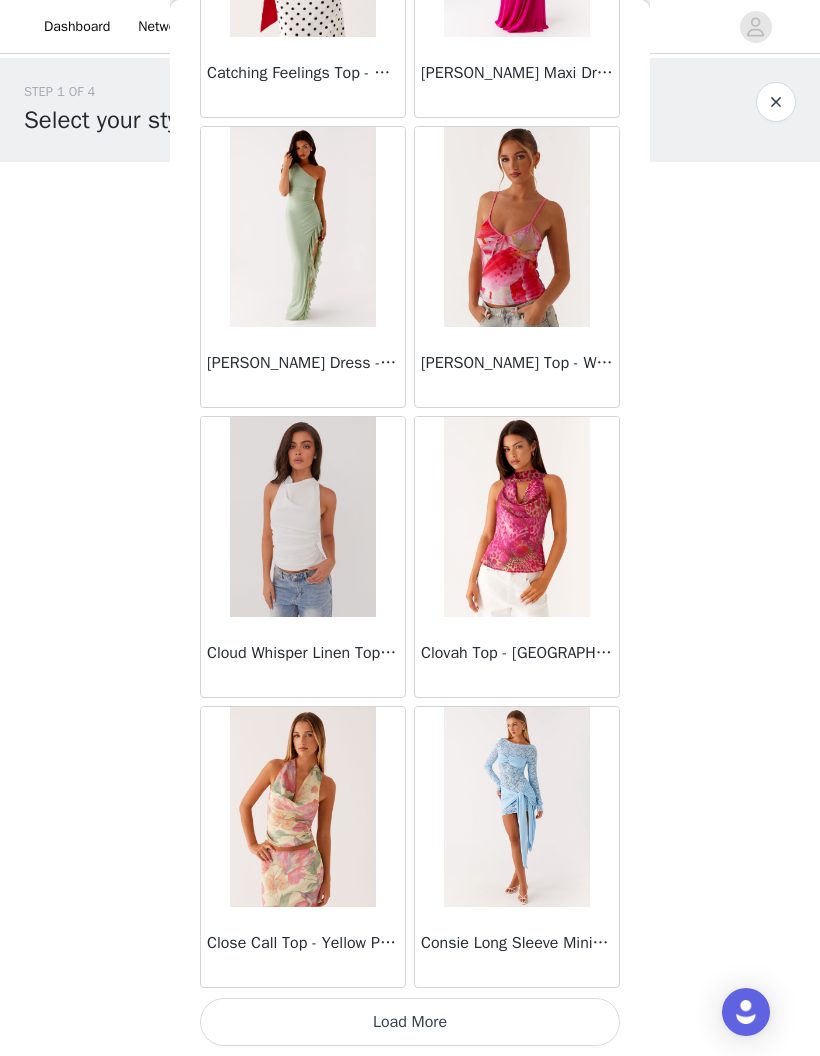 click on "Load More" at bounding box center (410, 1022) 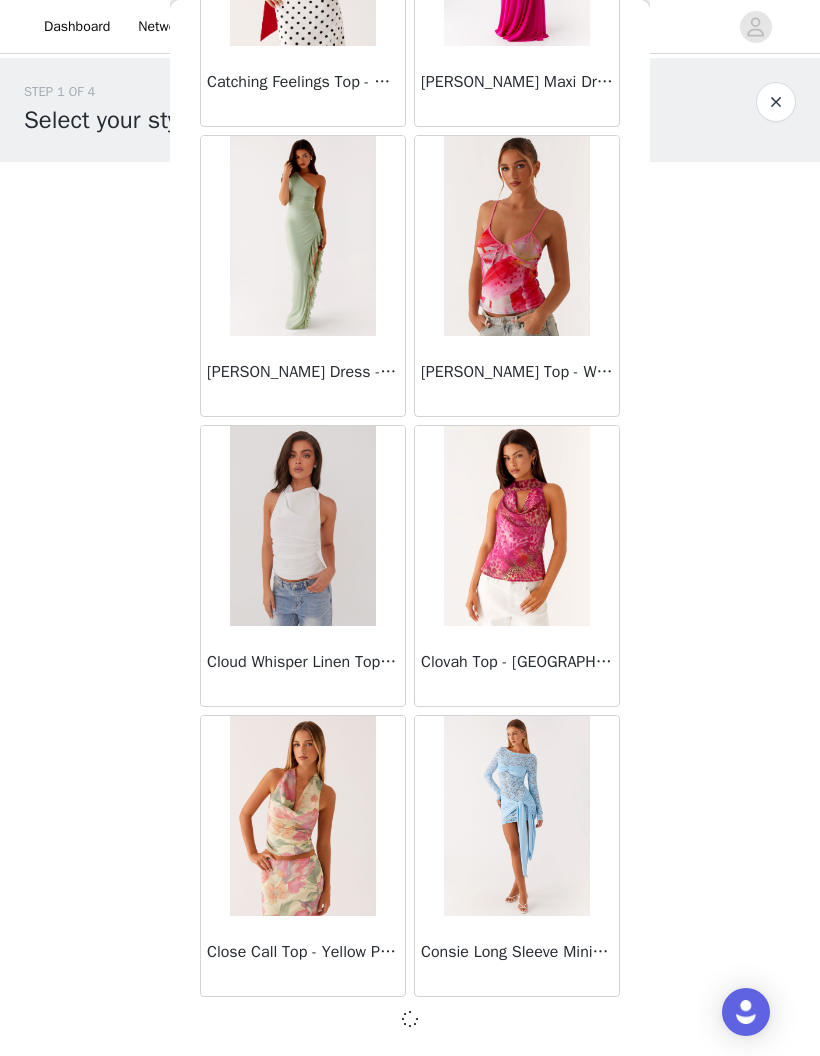 click at bounding box center [410, 1019] 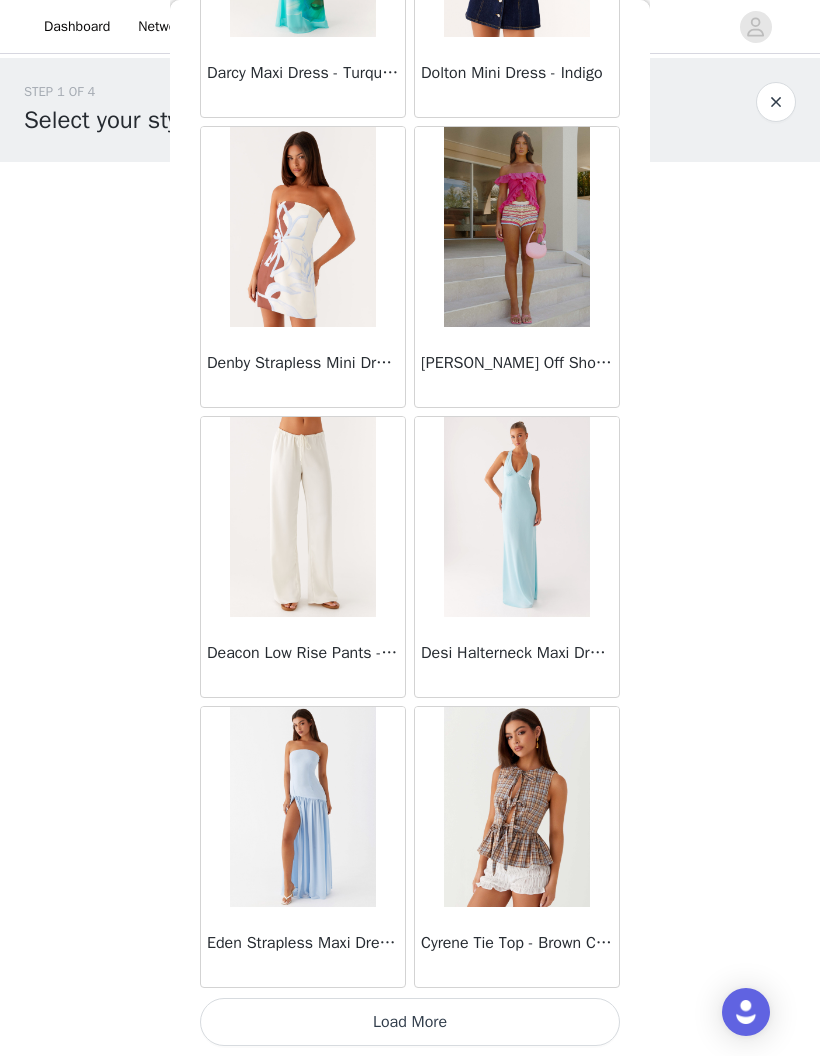 scroll, scrollTop: 13604, scrollLeft: 0, axis: vertical 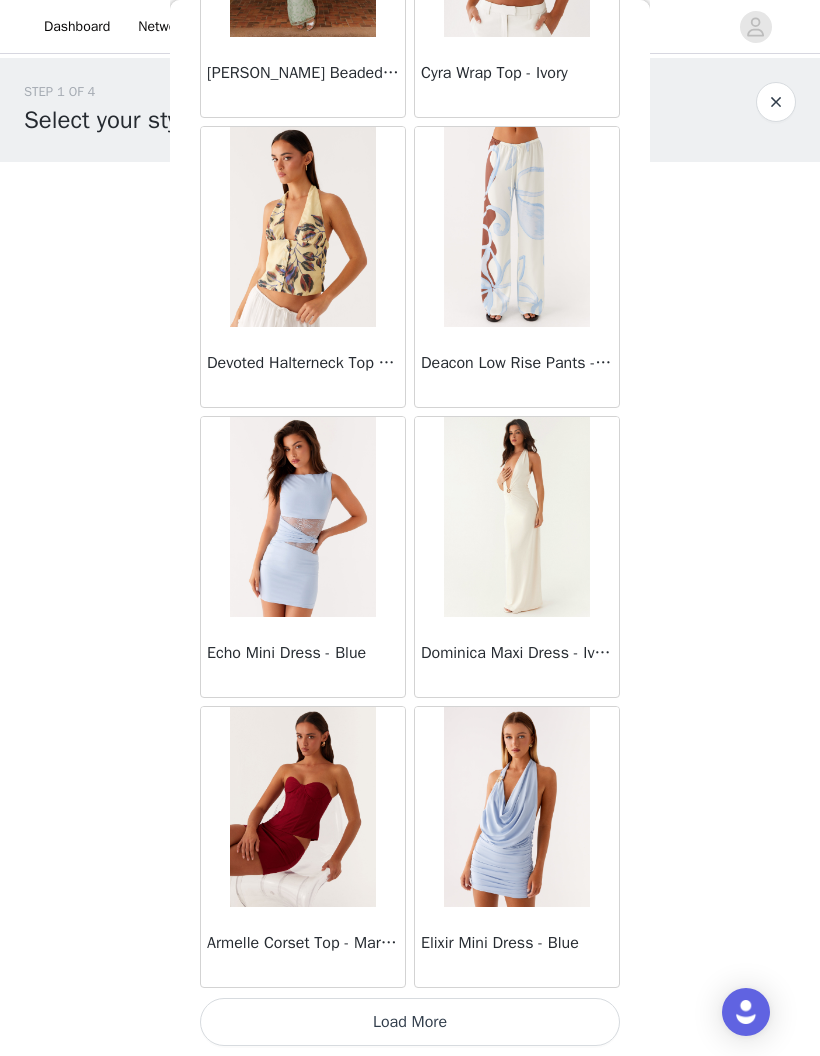 click on "Load More" at bounding box center [410, 1022] 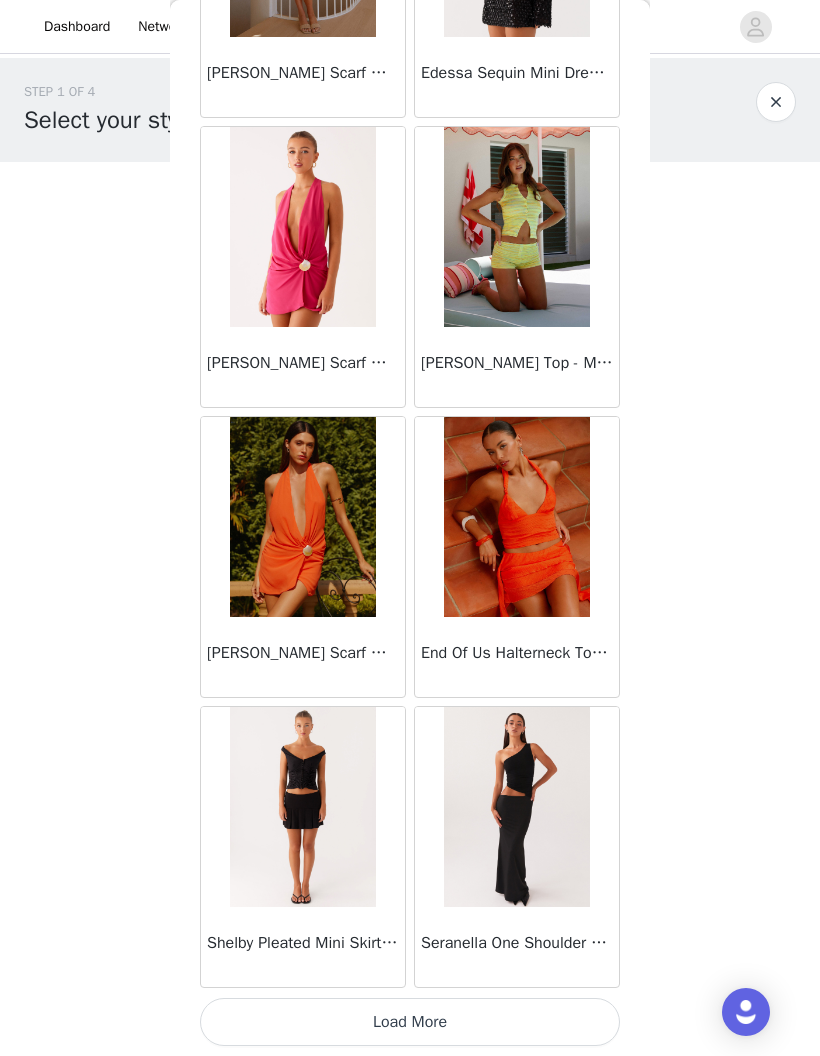 scroll, scrollTop: 19404, scrollLeft: 0, axis: vertical 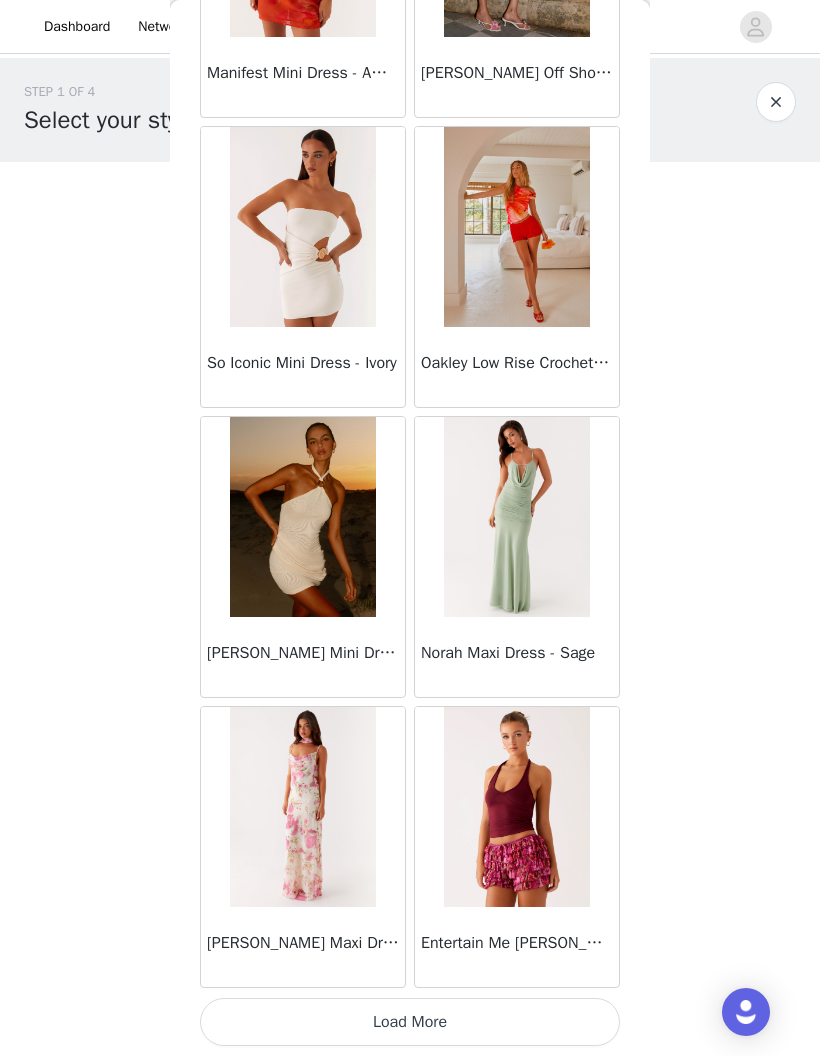 click on "Load More" at bounding box center (410, 1022) 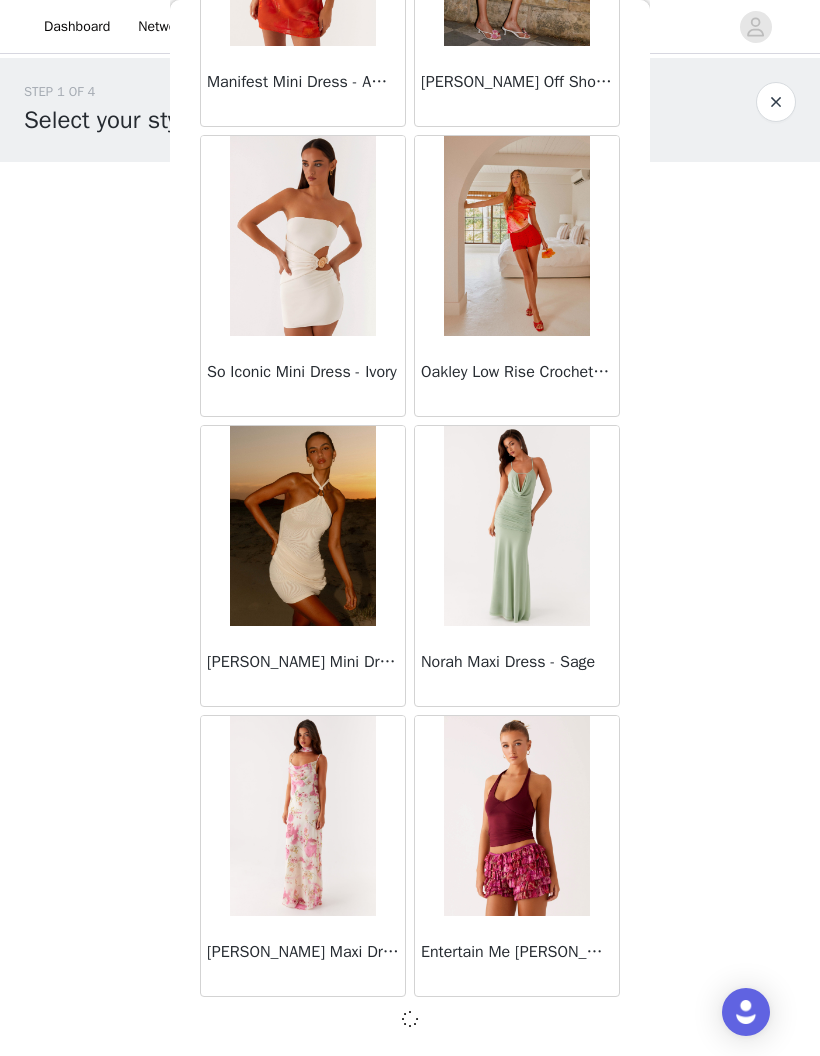 scroll, scrollTop: 22295, scrollLeft: 0, axis: vertical 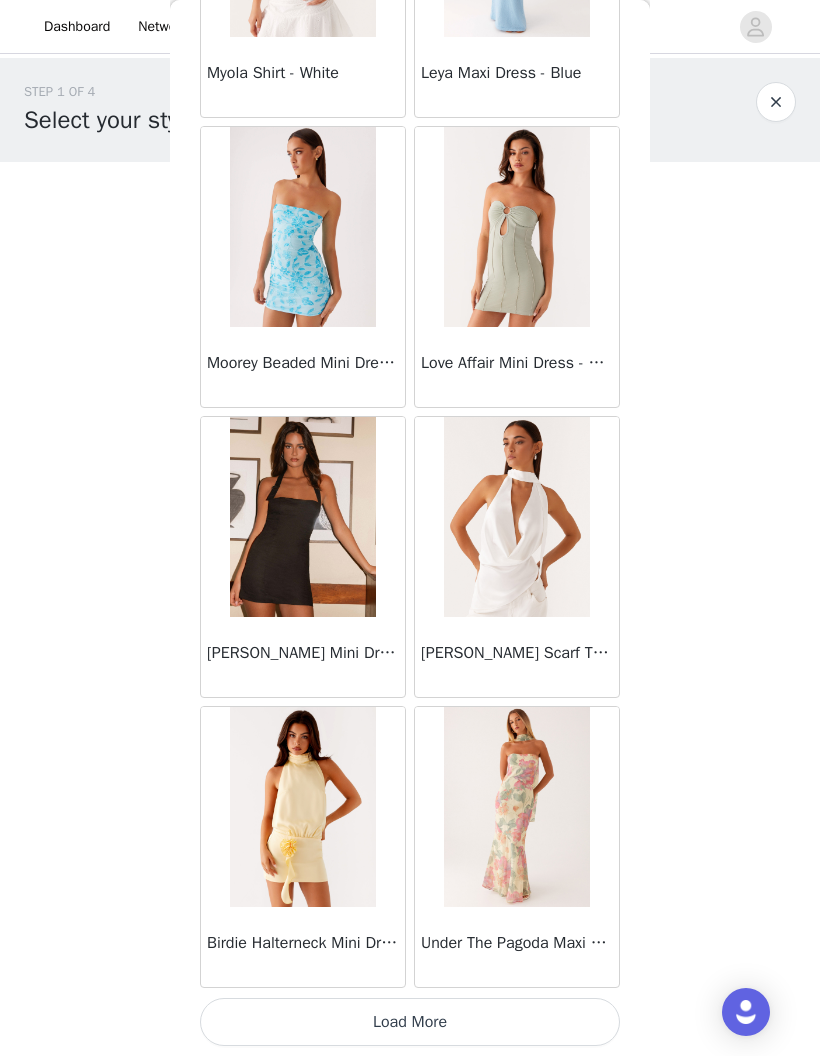 click on "Load More" at bounding box center (410, 1022) 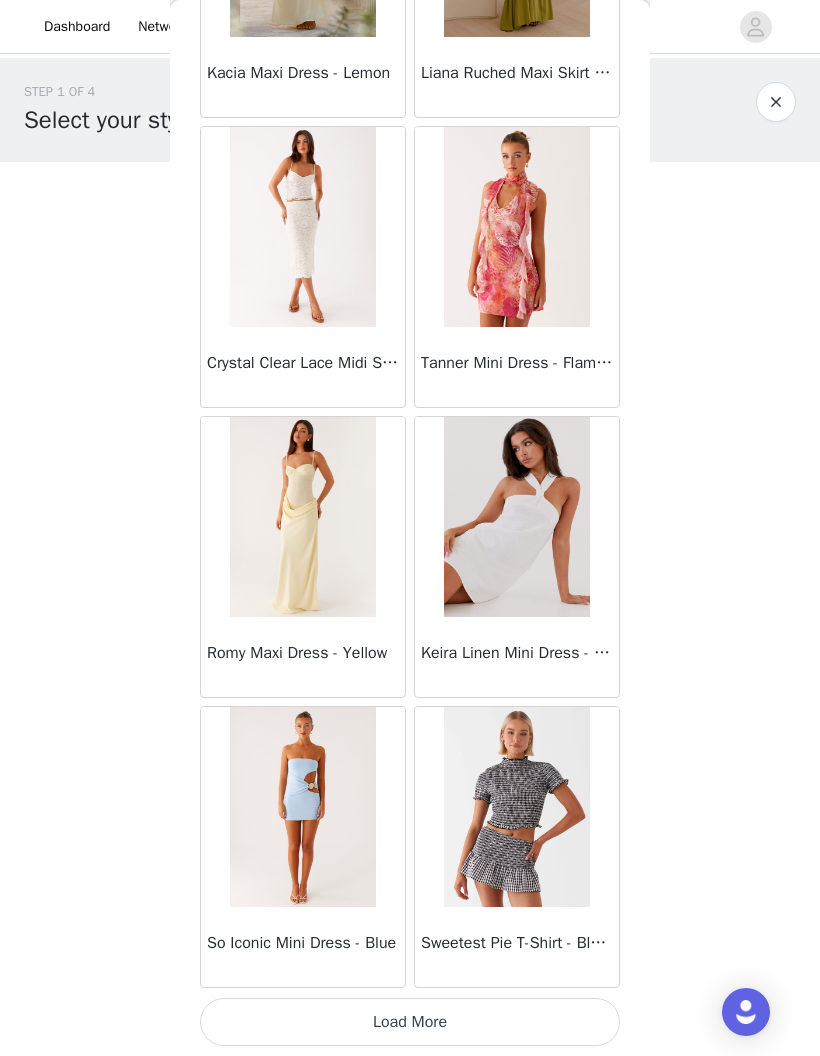 click on "Load More" at bounding box center (410, 1022) 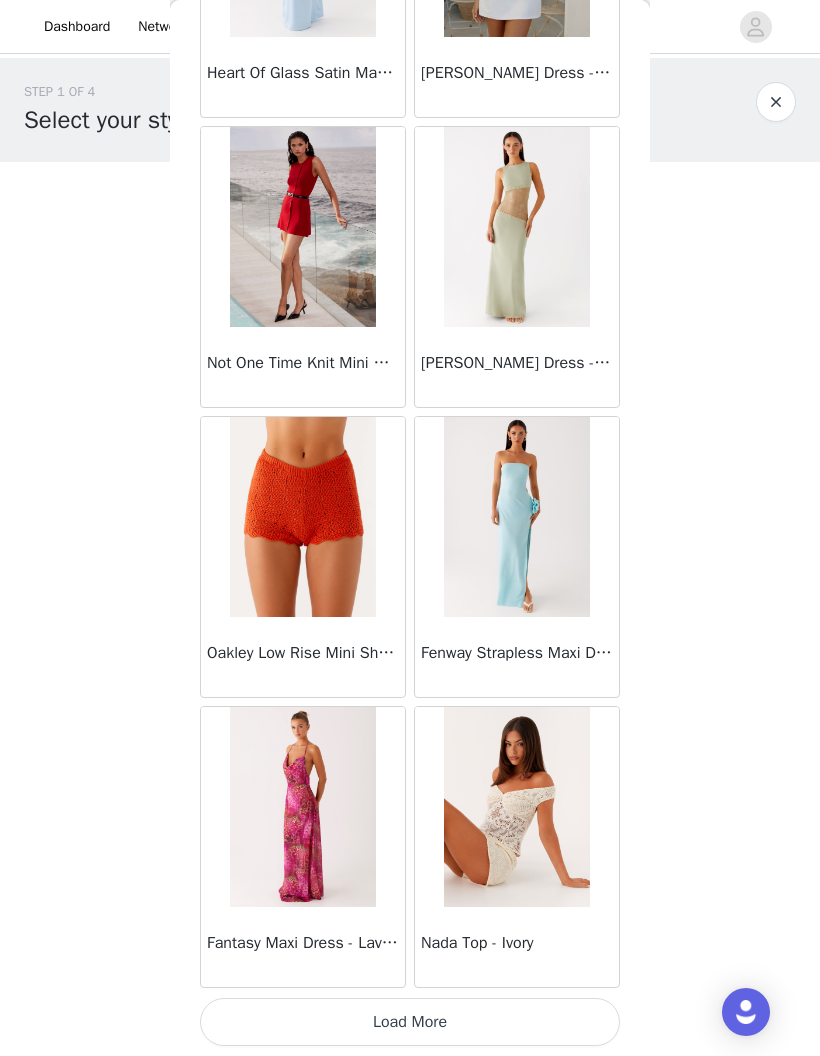 scroll, scrollTop: 31004, scrollLeft: 0, axis: vertical 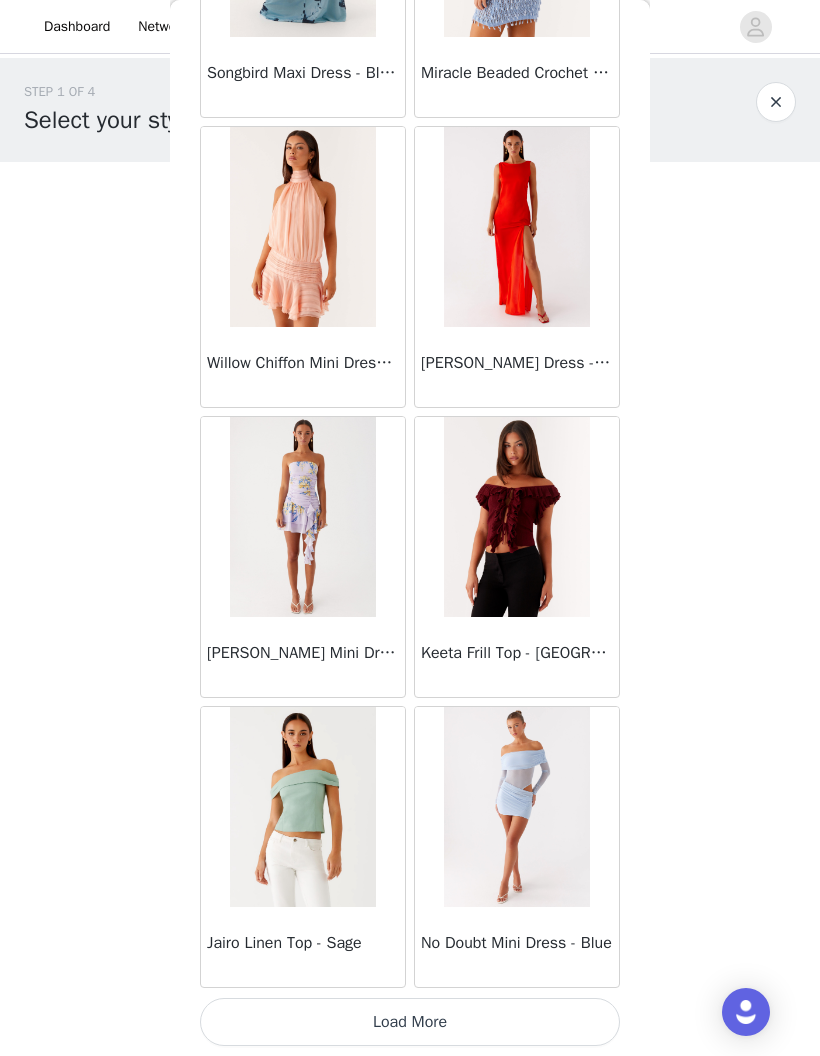 click on "Load More" at bounding box center [410, 1022] 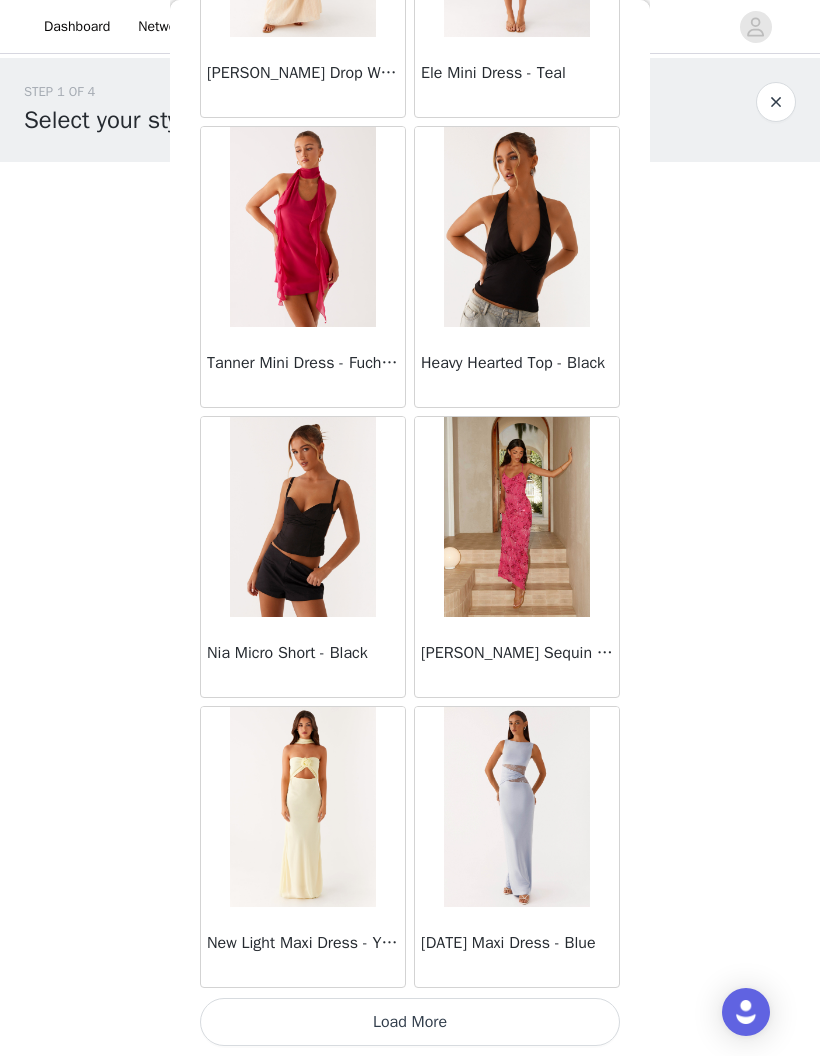 click on "Load More" at bounding box center (410, 1022) 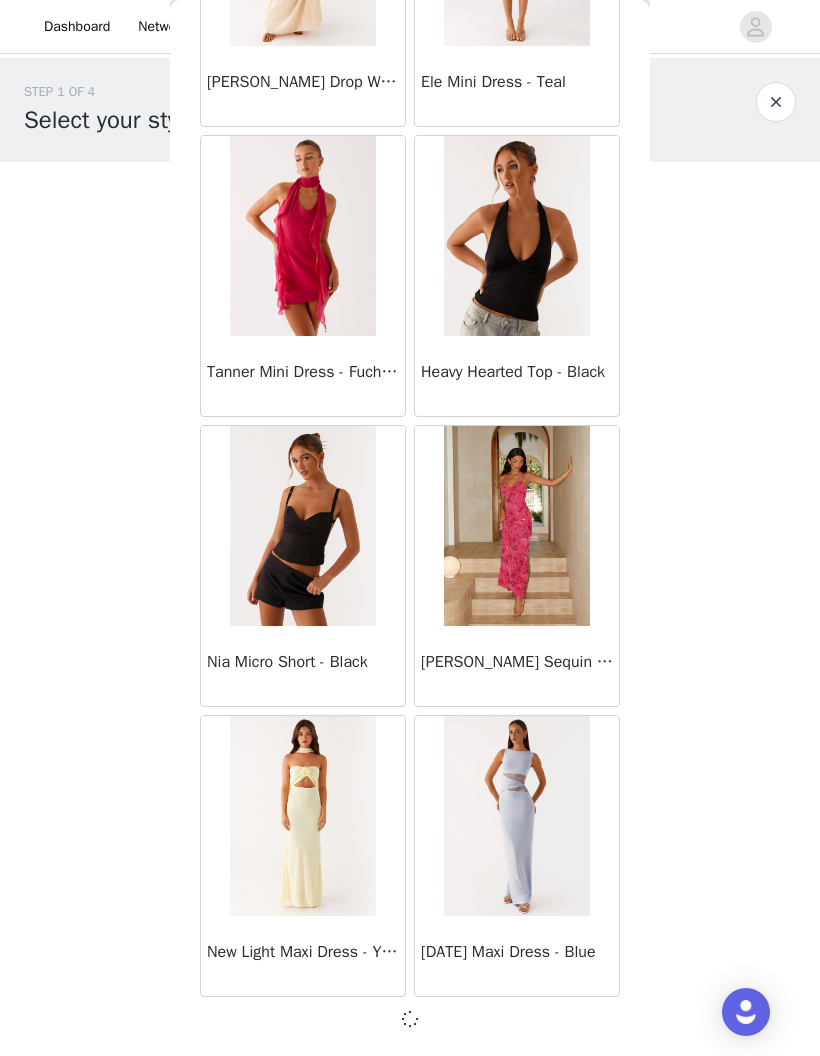 scroll, scrollTop: 36795, scrollLeft: 0, axis: vertical 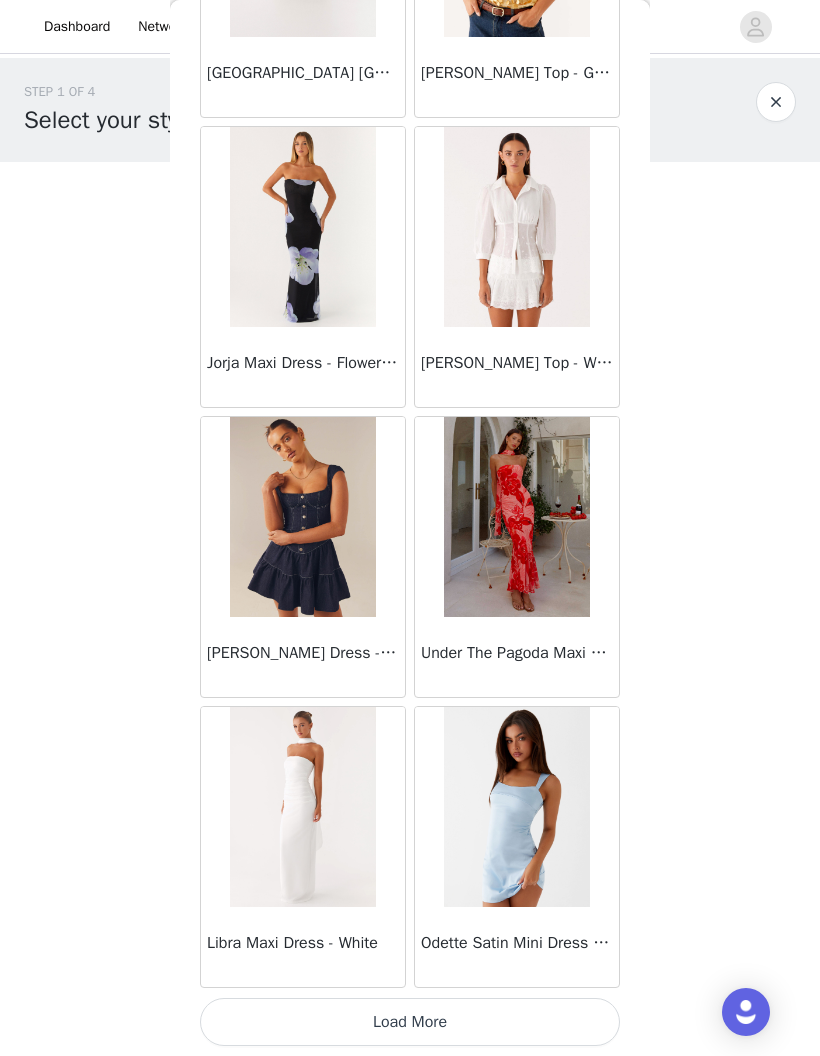 click on "Load More" at bounding box center [410, 1022] 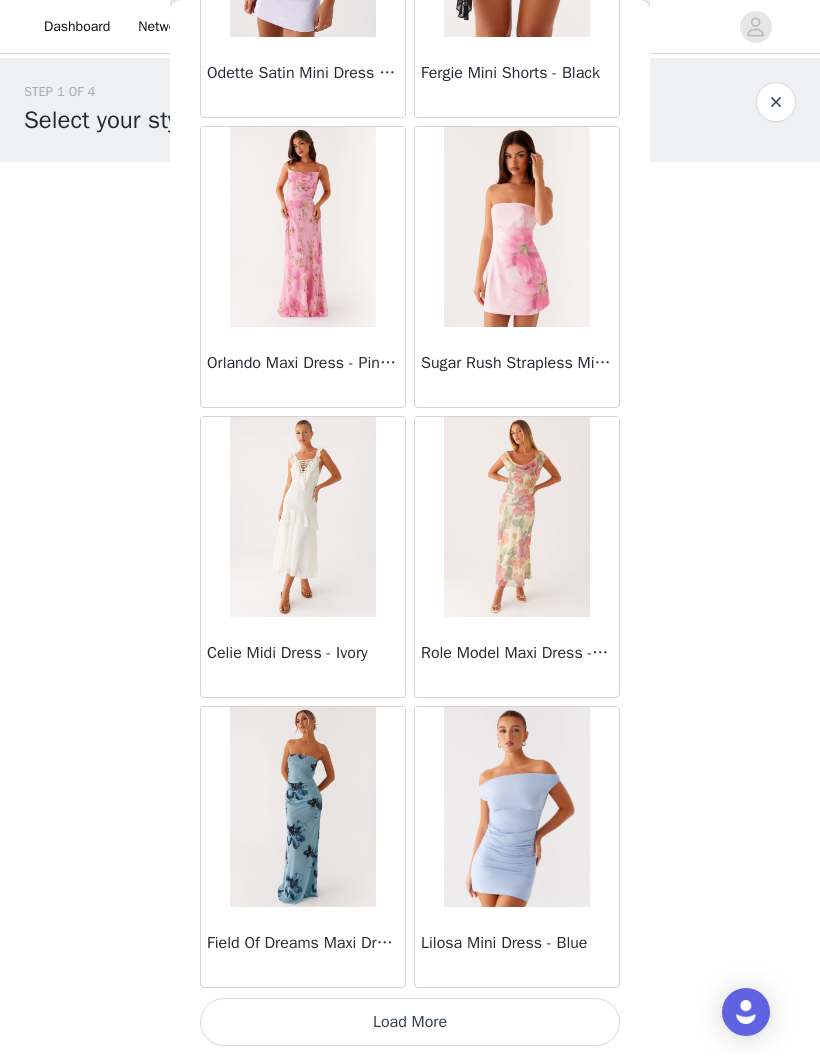 scroll, scrollTop: 42604, scrollLeft: 0, axis: vertical 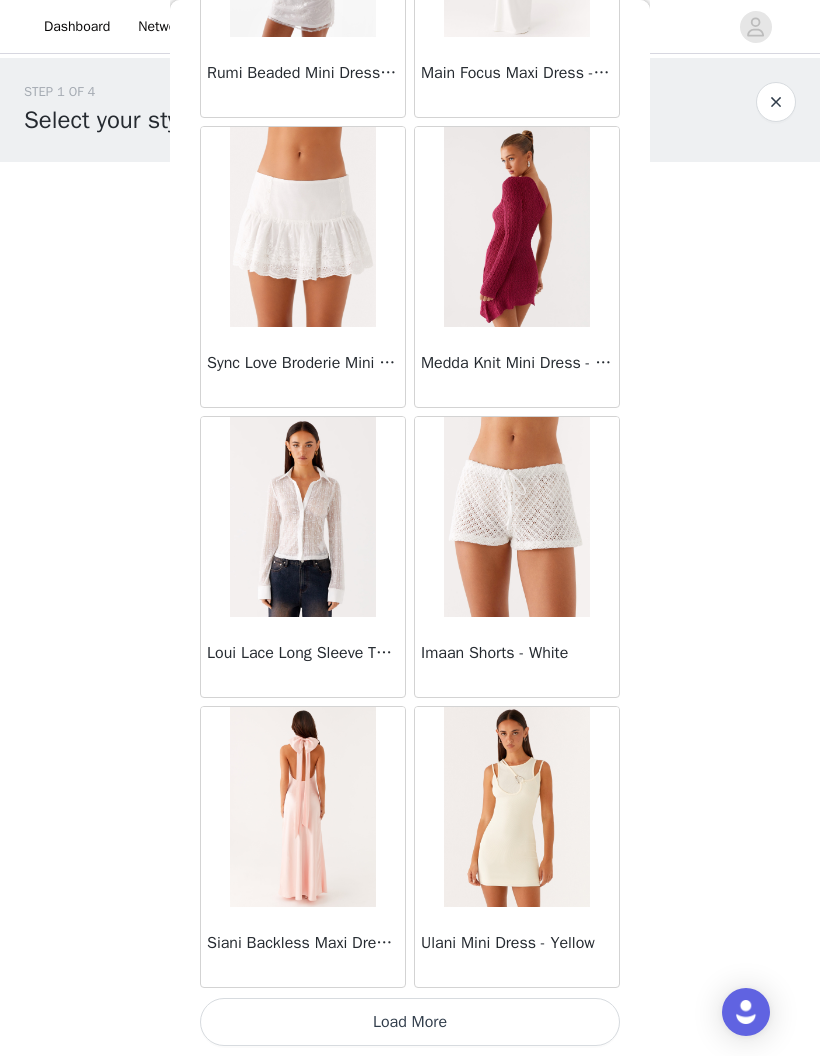 click on "Load More" at bounding box center (410, 1022) 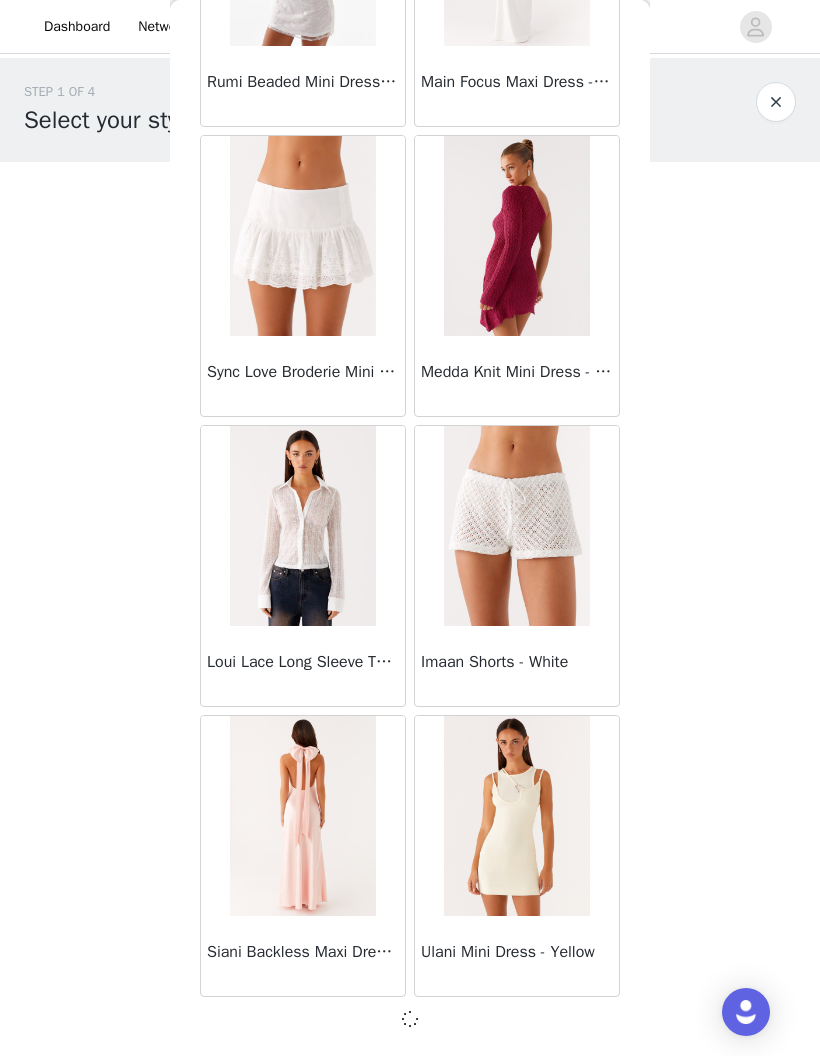 scroll, scrollTop: 45495, scrollLeft: 0, axis: vertical 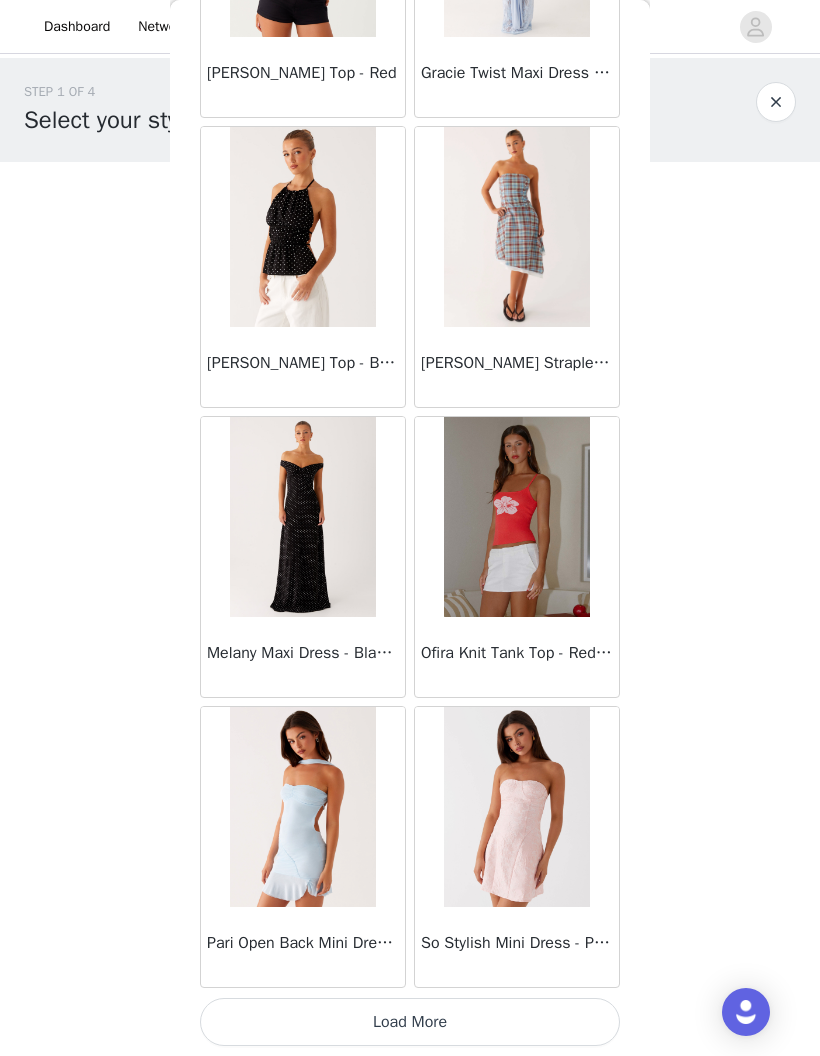 click on "Load More" at bounding box center (410, 1022) 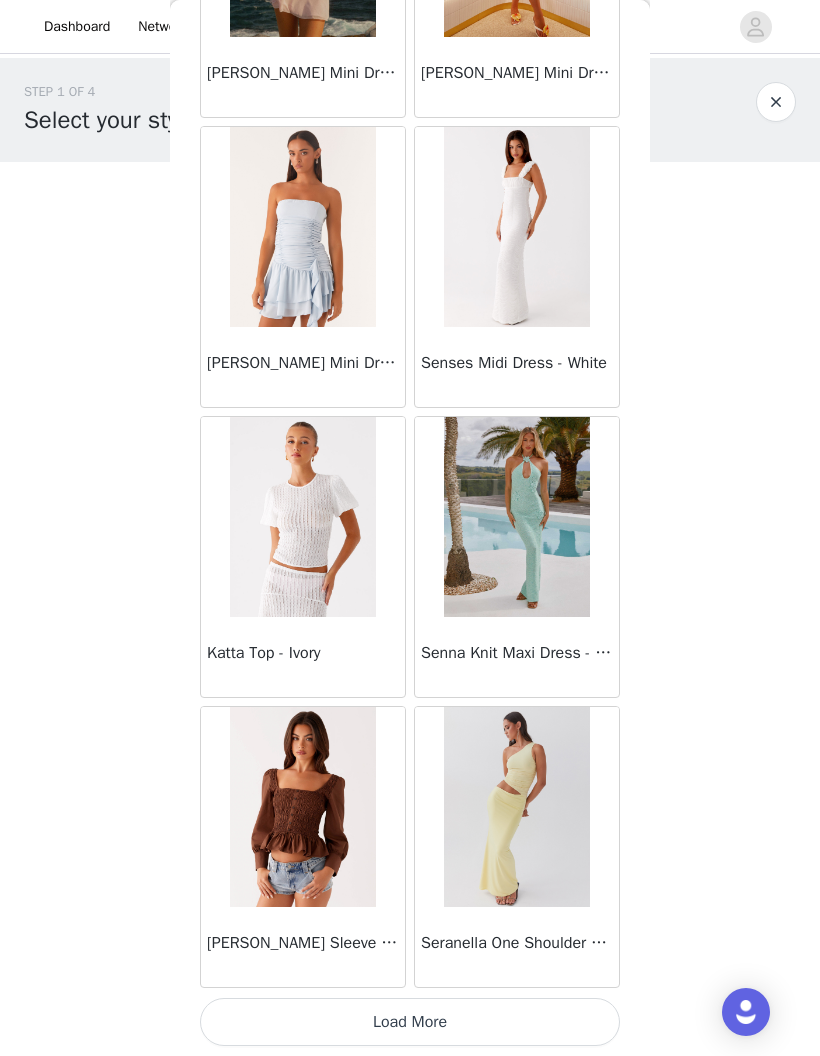 click on "Load More" at bounding box center (410, 1022) 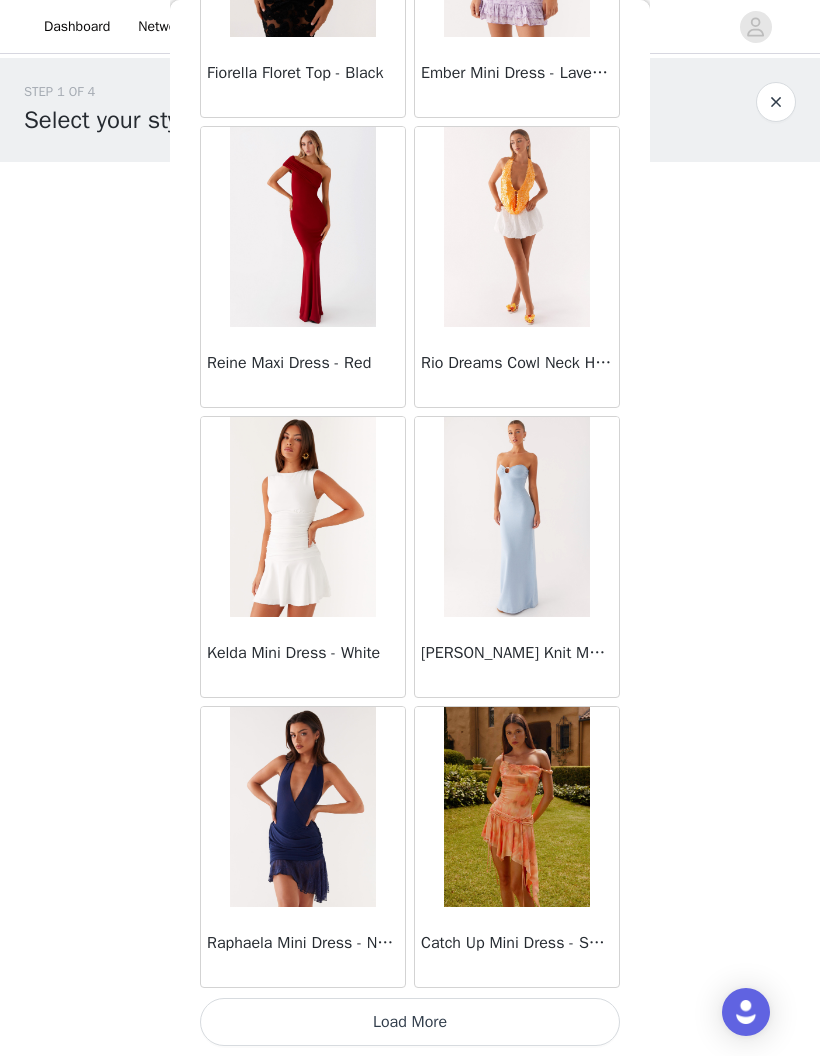 click on "Load More" at bounding box center (410, 1022) 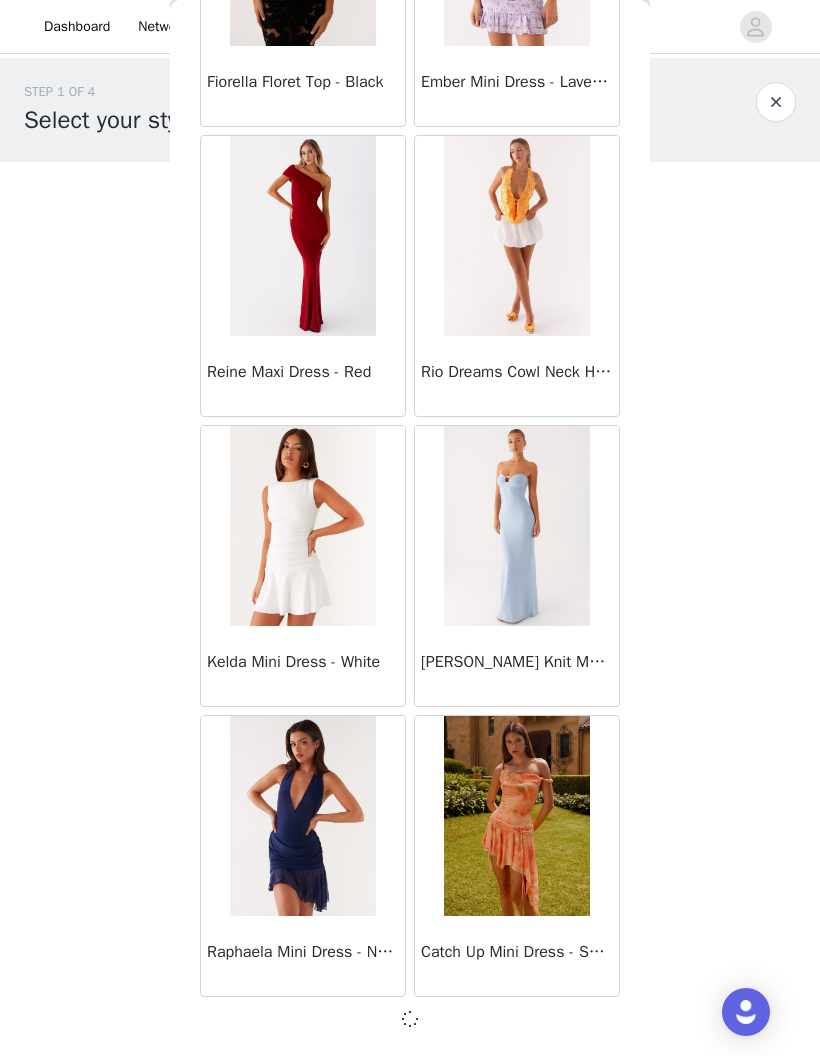 click at bounding box center [410, 1019] 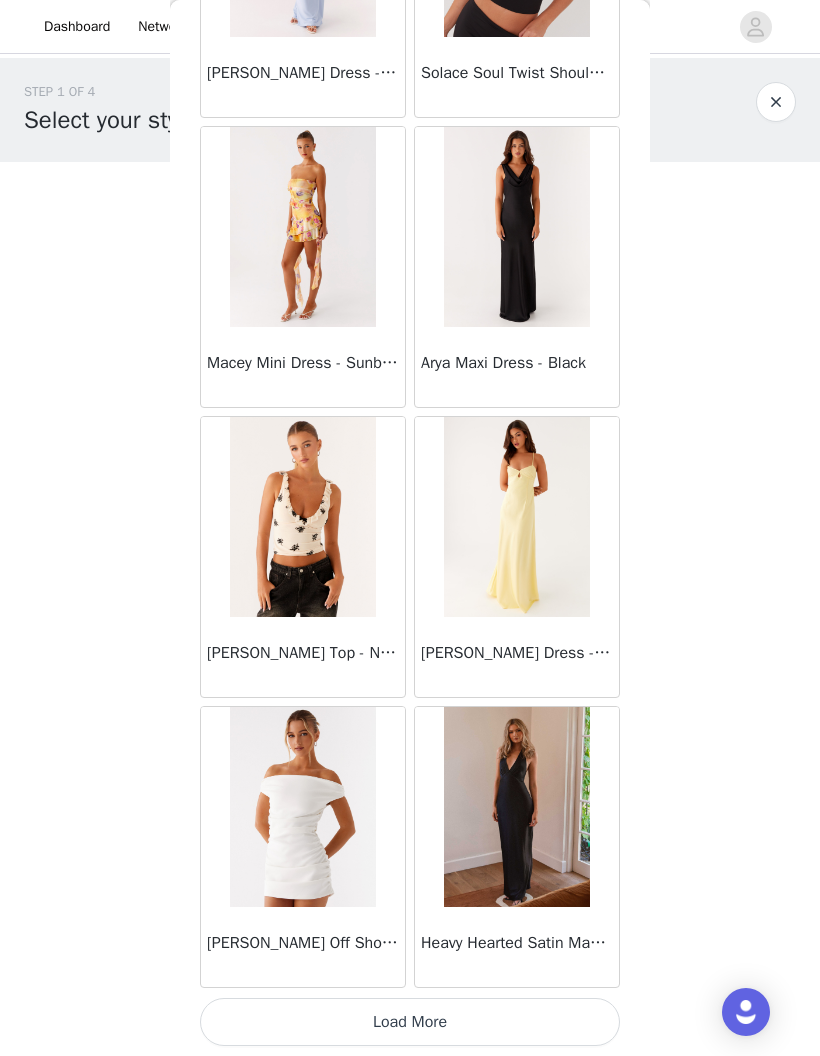 click on "Load More" at bounding box center (410, 1022) 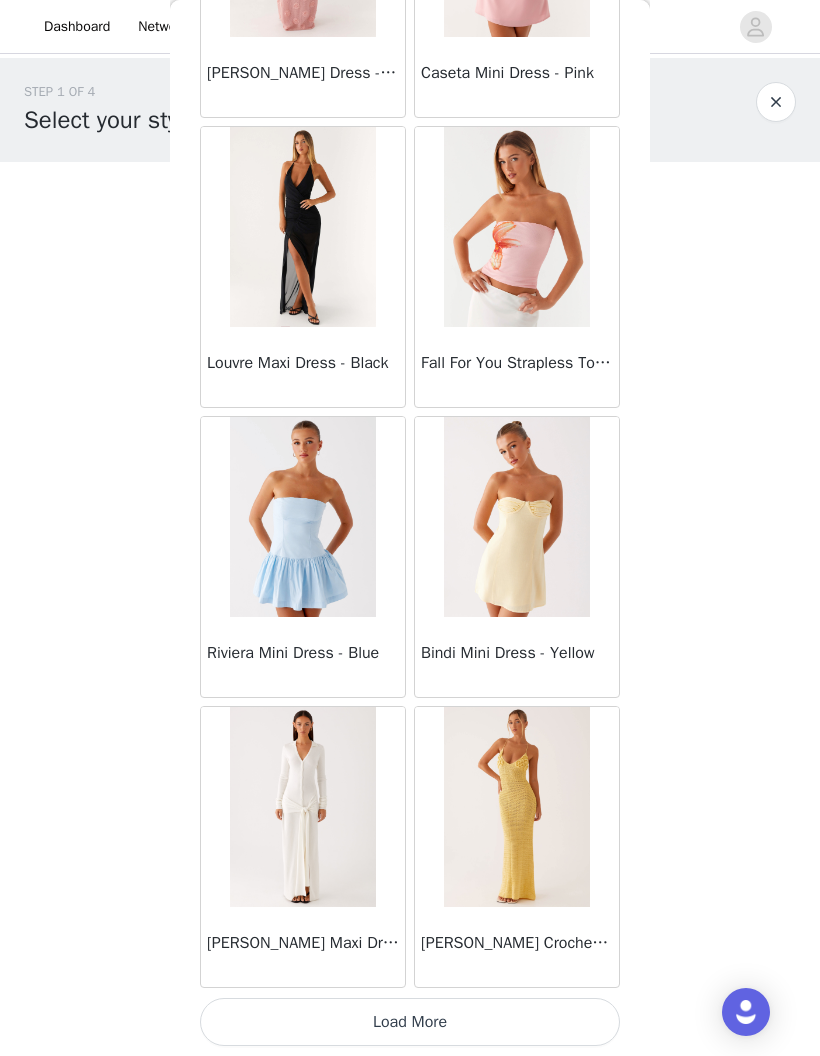 click on "Load More" at bounding box center [410, 1022] 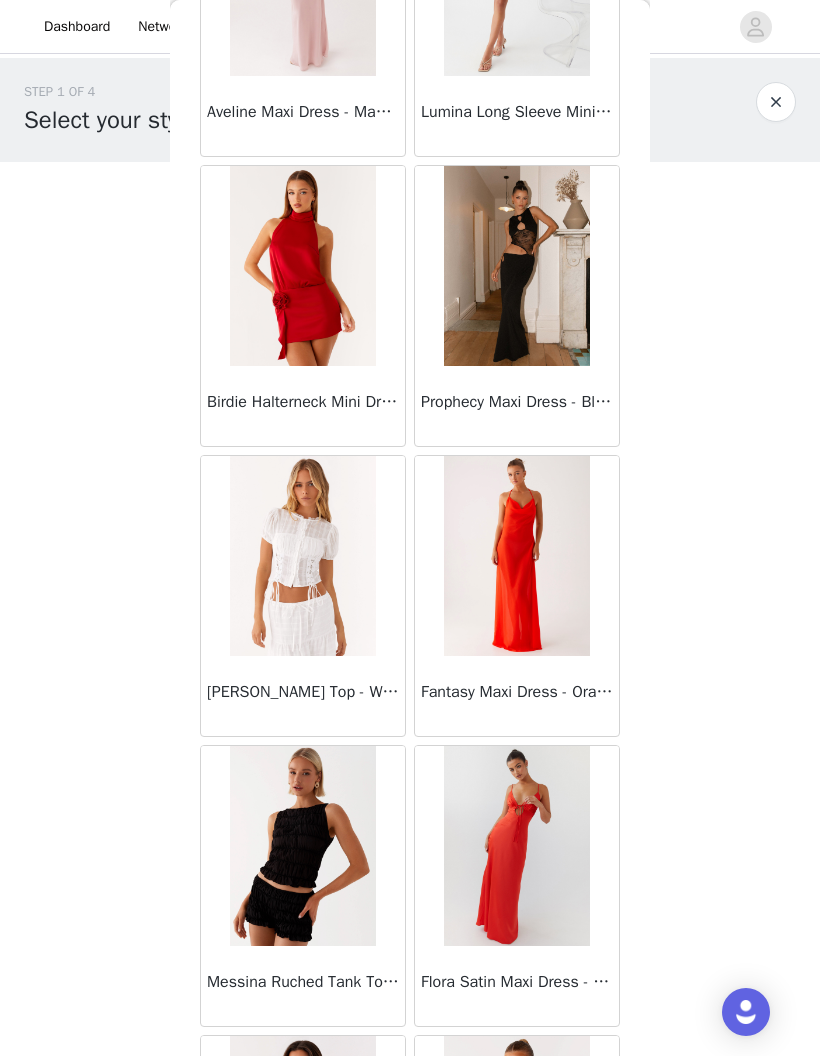 scroll, scrollTop: 61416, scrollLeft: 0, axis: vertical 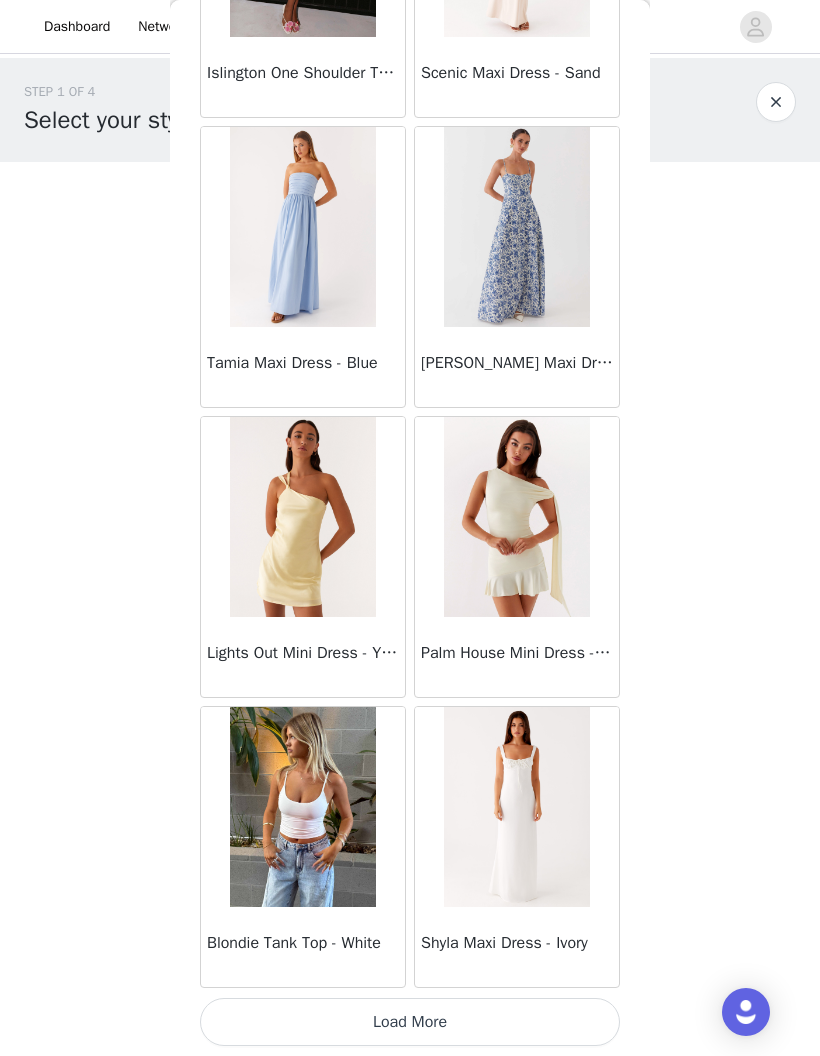 click on "Load More" at bounding box center (410, 1022) 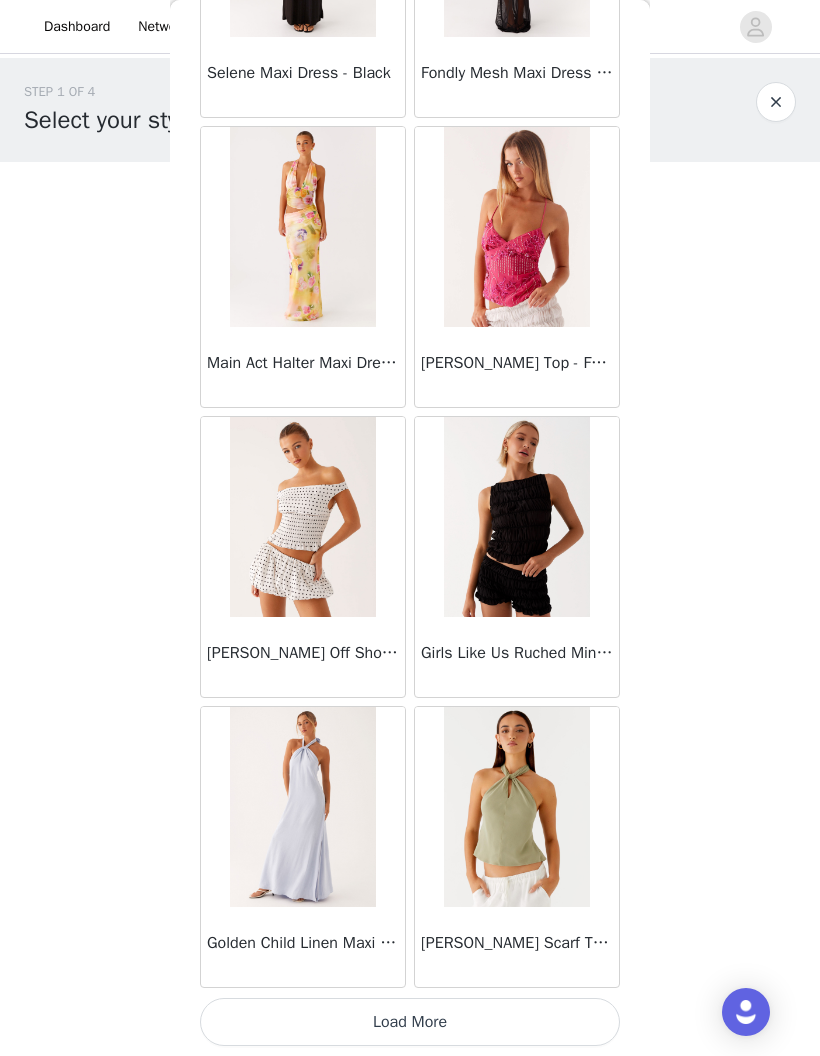 scroll, scrollTop: 65804, scrollLeft: 0, axis: vertical 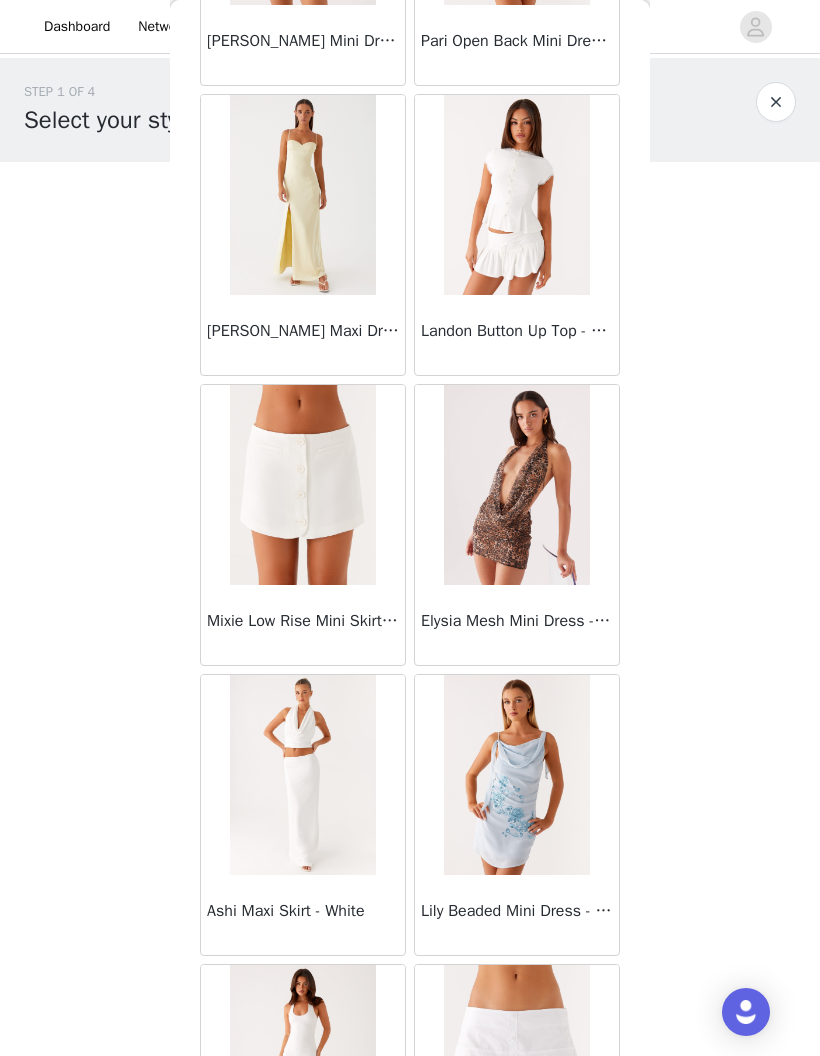 click on "Lily Beaded Mini Dress - Pastel Blue" at bounding box center [517, 915] 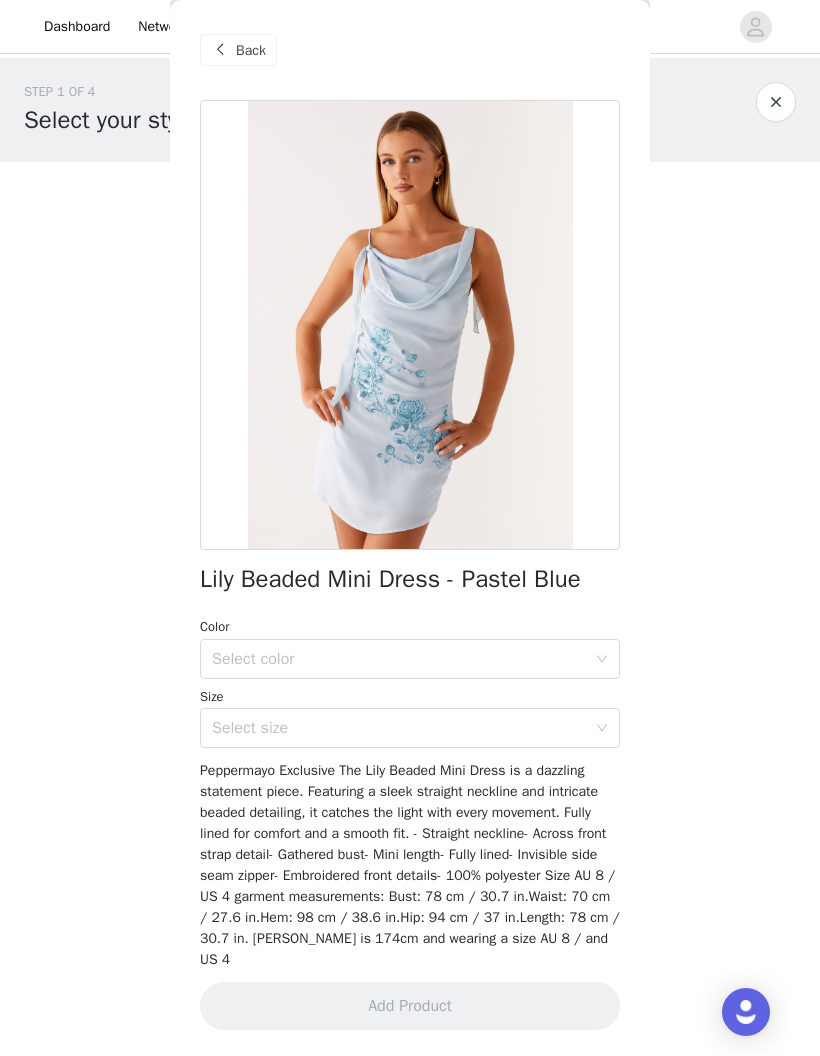 scroll, scrollTop: 0, scrollLeft: 0, axis: both 